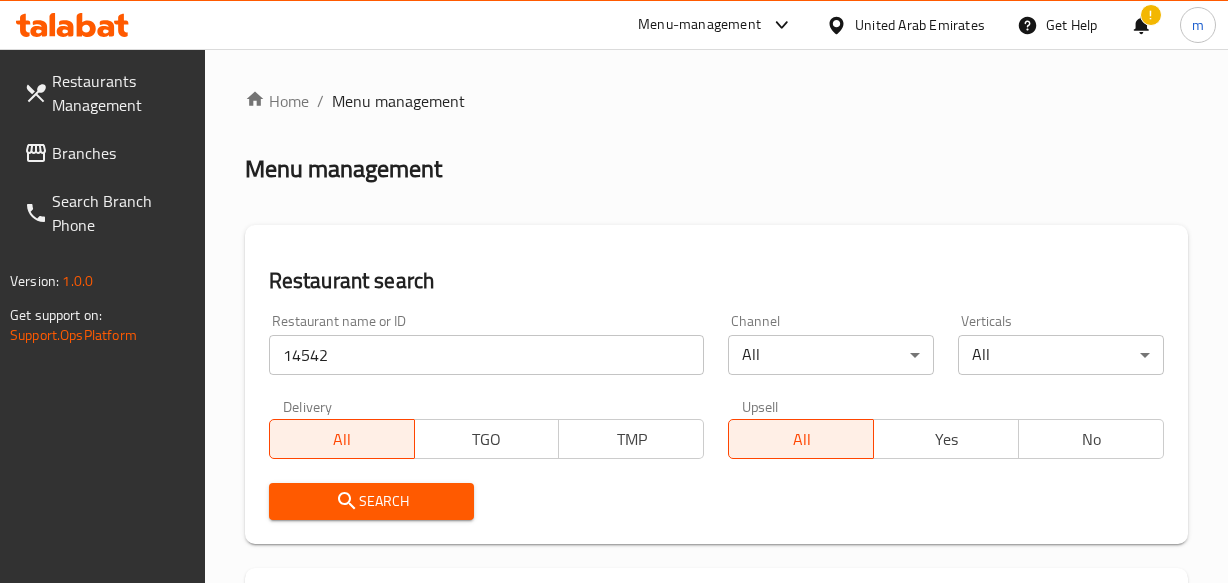 scroll, scrollTop: 349, scrollLeft: 0, axis: vertical 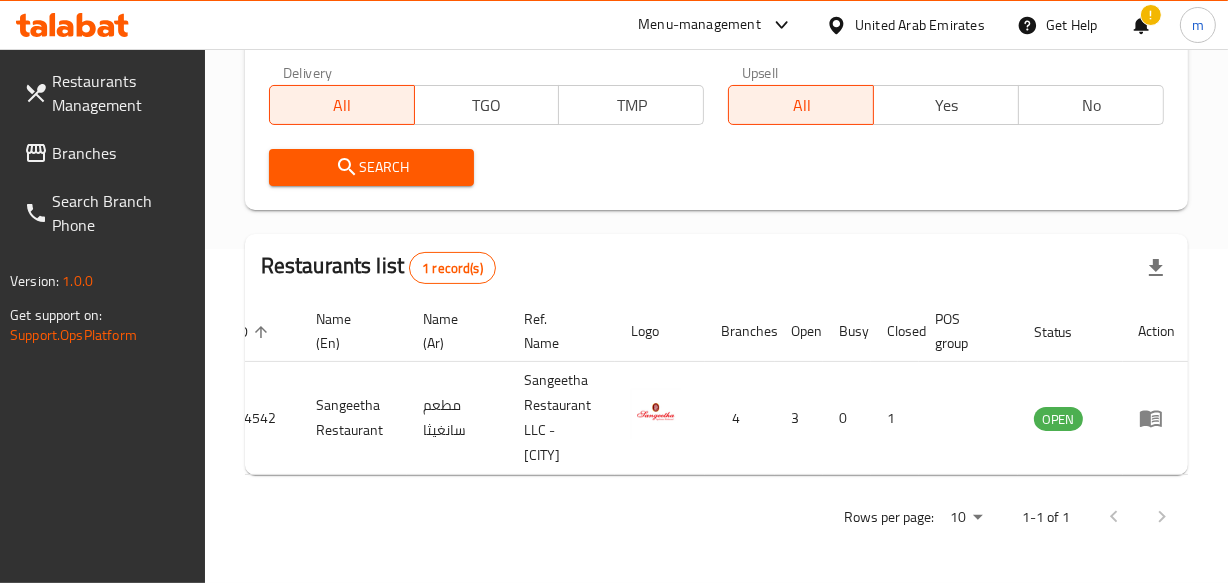 click on "United Arab Emirates" at bounding box center [905, 25] 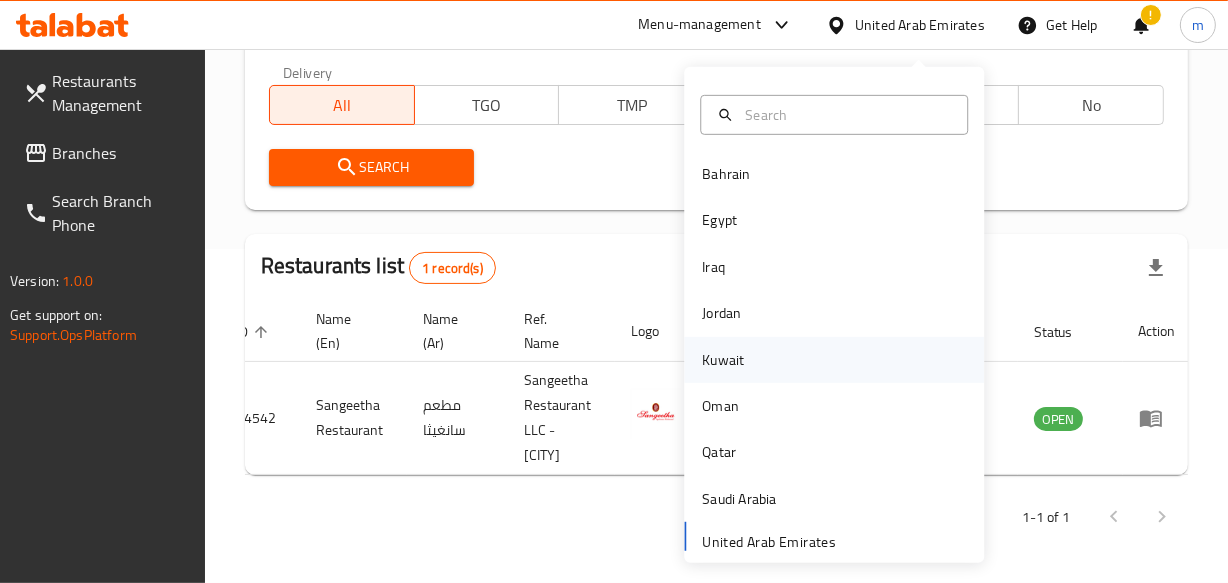 click on "Kuwait" at bounding box center (723, 360) 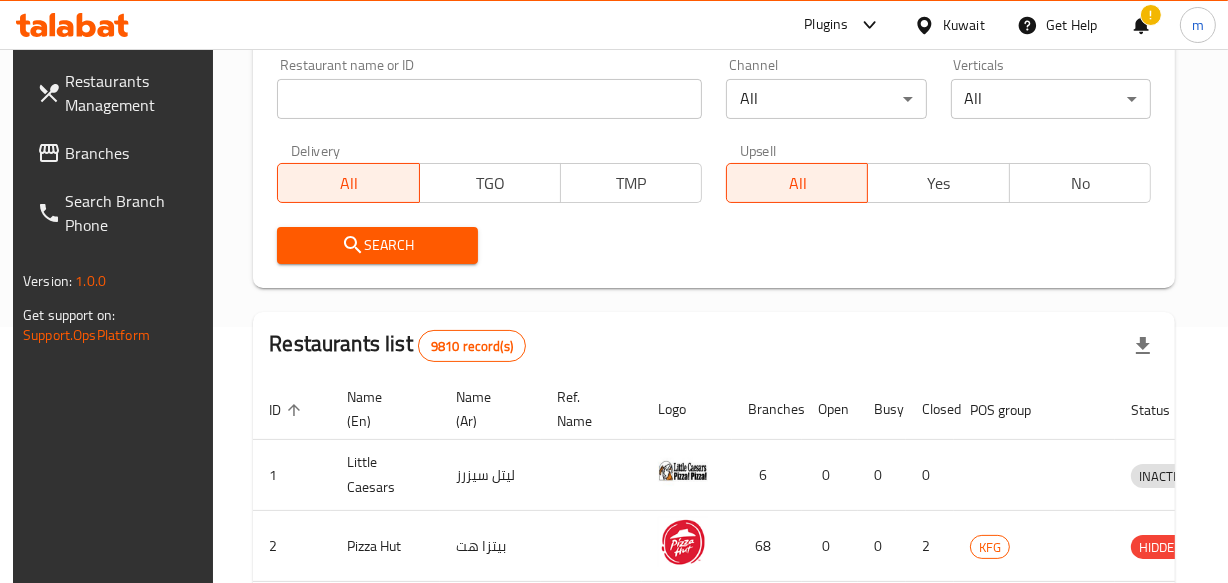 scroll, scrollTop: 349, scrollLeft: 0, axis: vertical 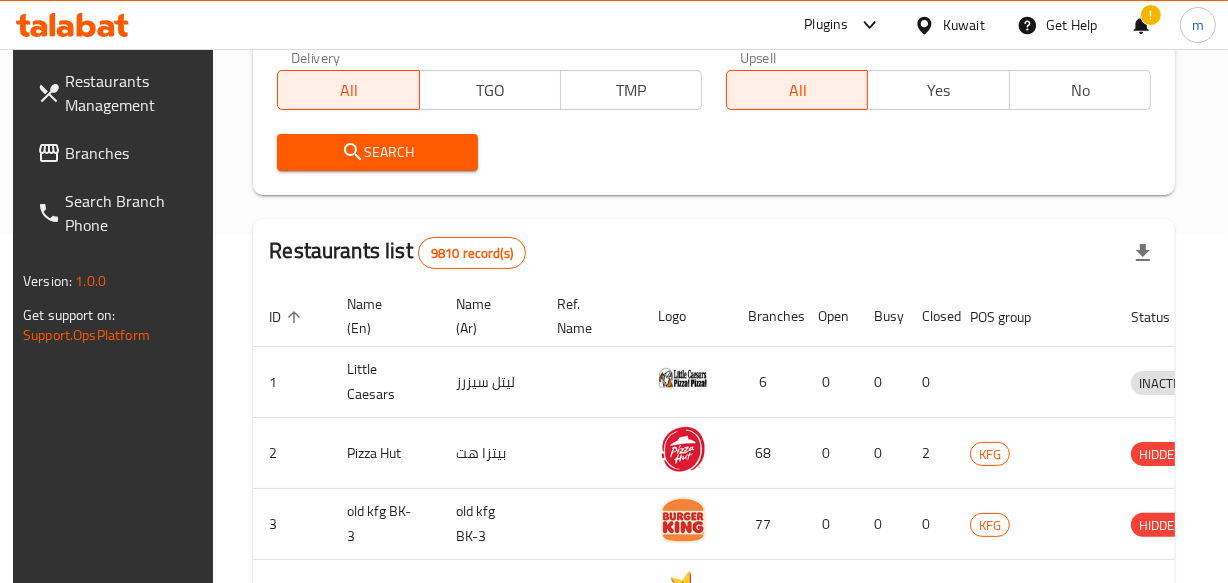 click on "Branches" at bounding box center [133, 153] 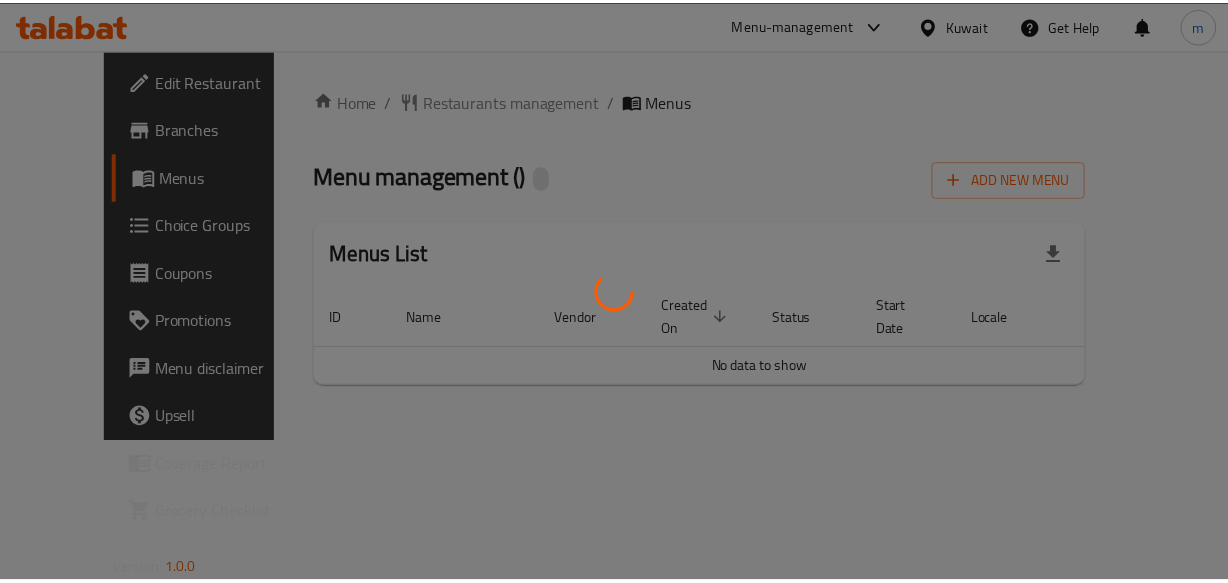 scroll, scrollTop: 0, scrollLeft: 0, axis: both 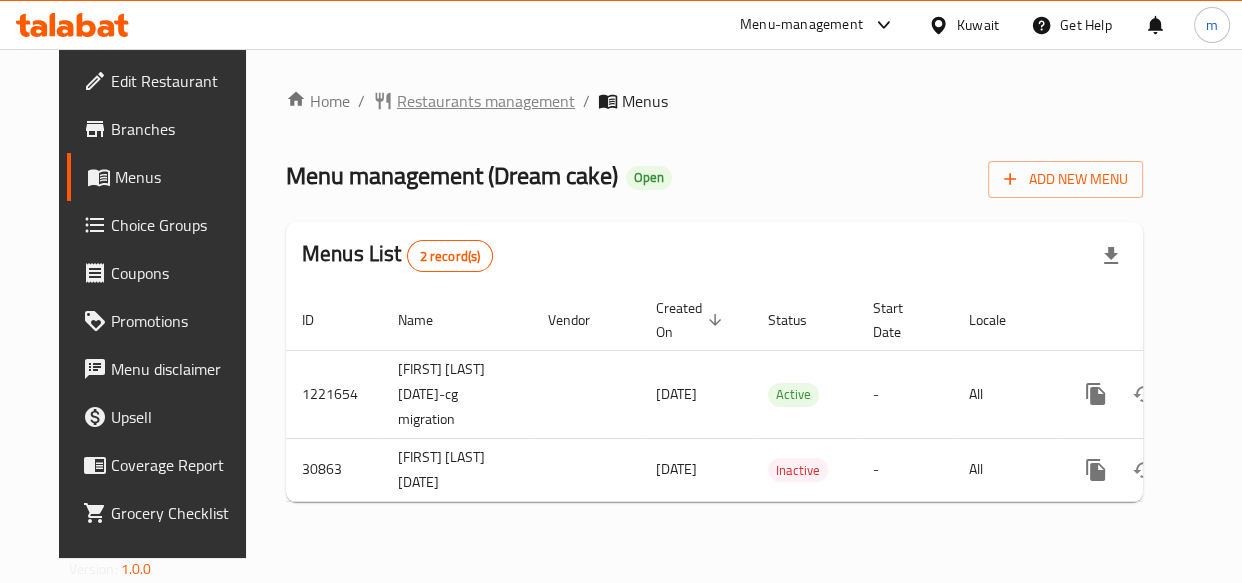 click on "Restaurants management" at bounding box center (486, 101) 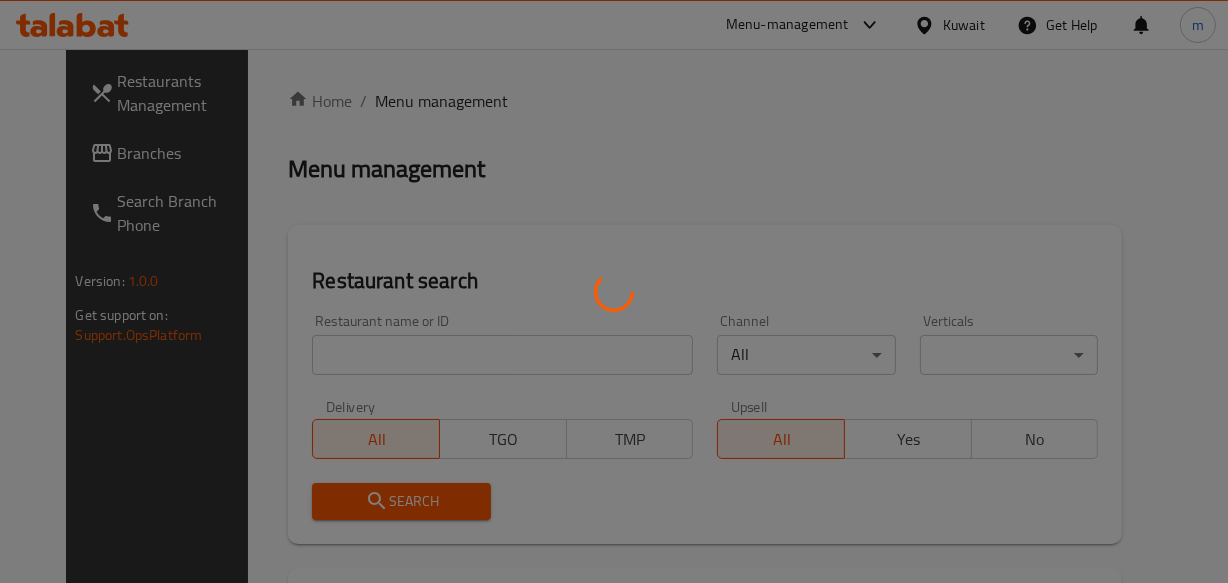 click at bounding box center (614, 291) 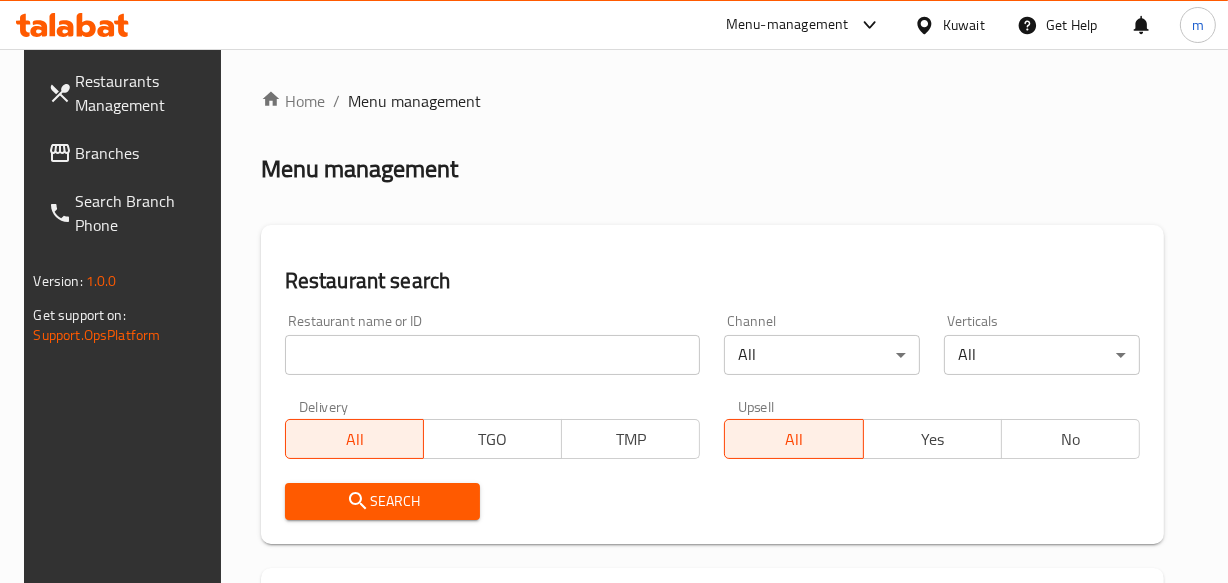 click at bounding box center [493, 355] 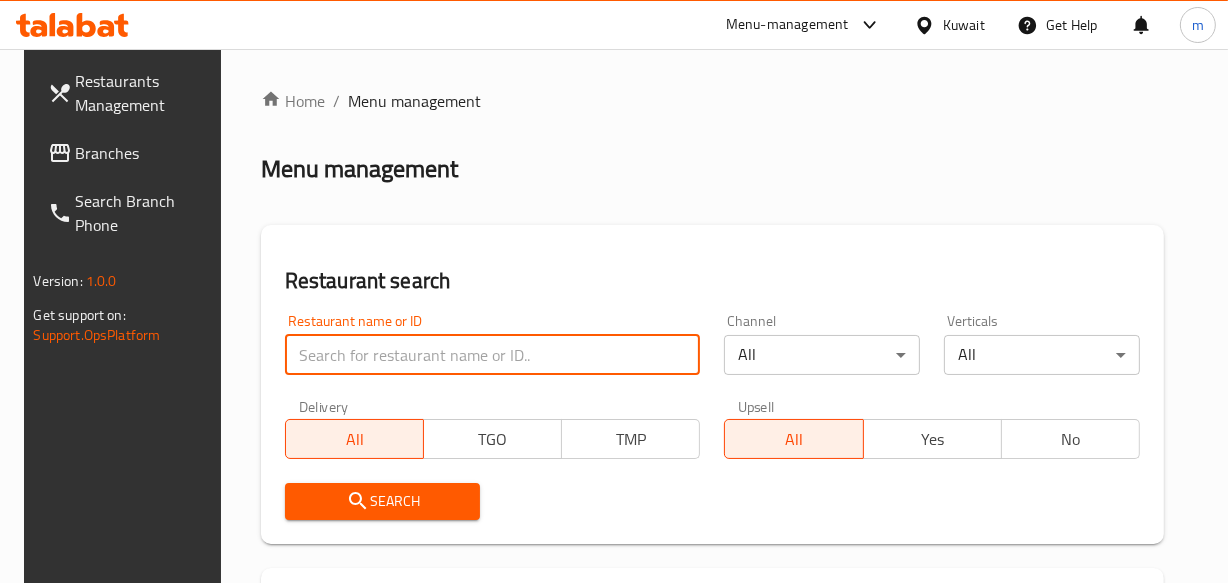 paste on "15835" 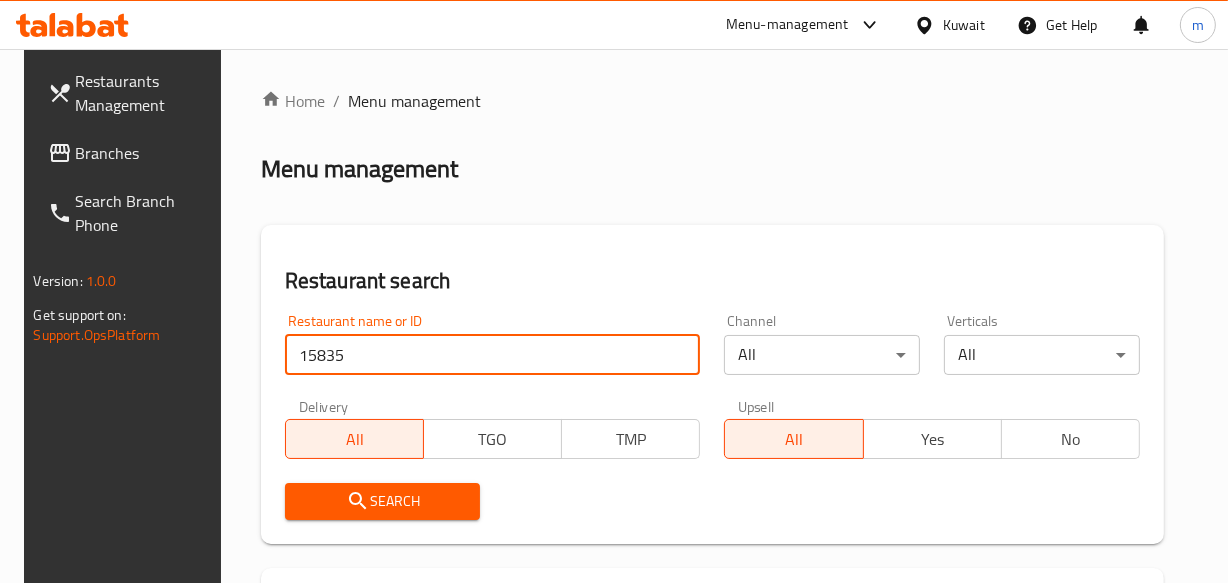 type on "15835" 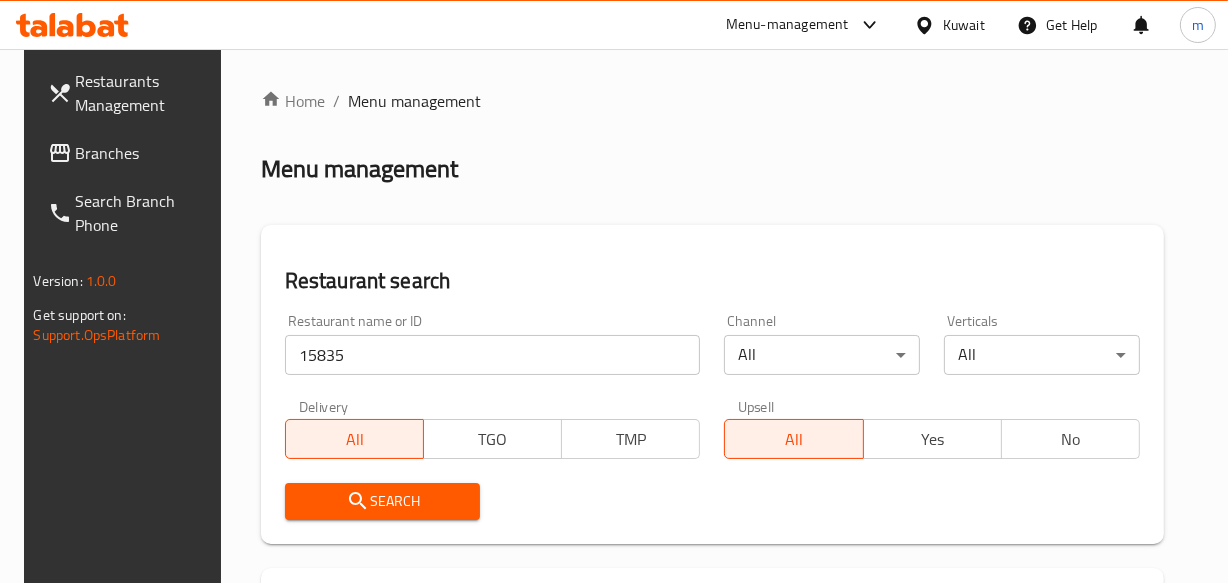scroll, scrollTop: 272, scrollLeft: 0, axis: vertical 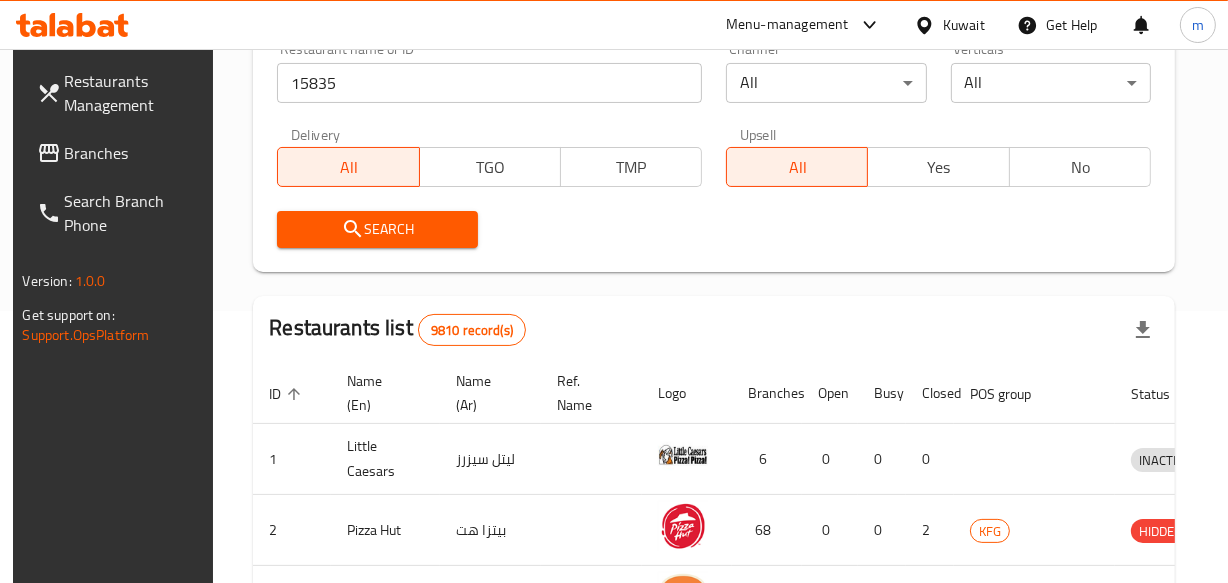 click on "Search" at bounding box center (377, 229) 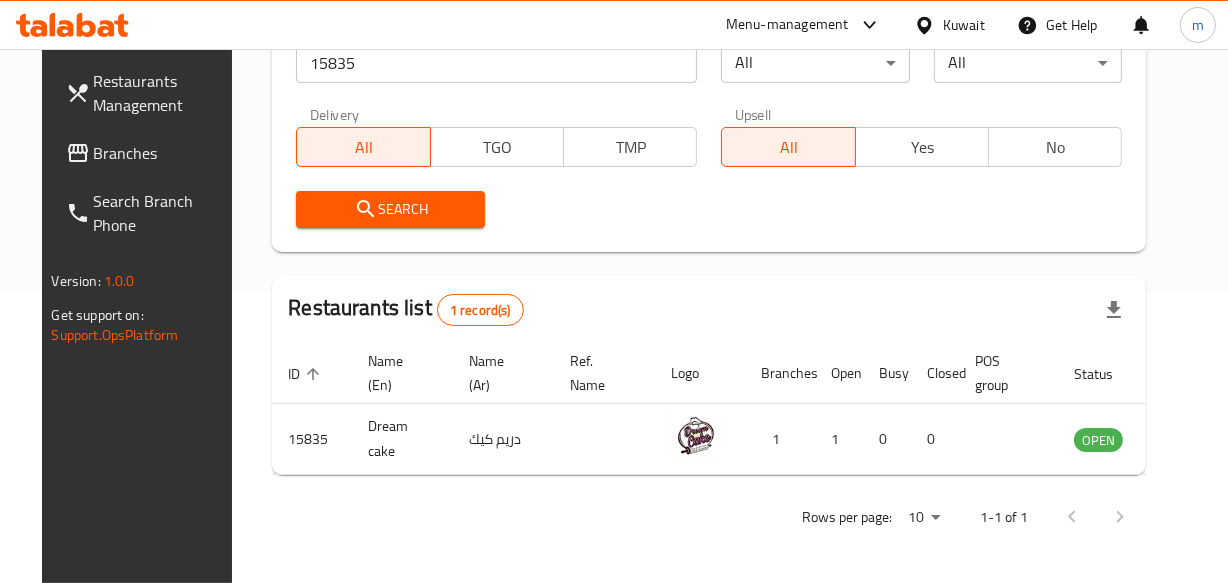 scroll, scrollTop: 306, scrollLeft: 0, axis: vertical 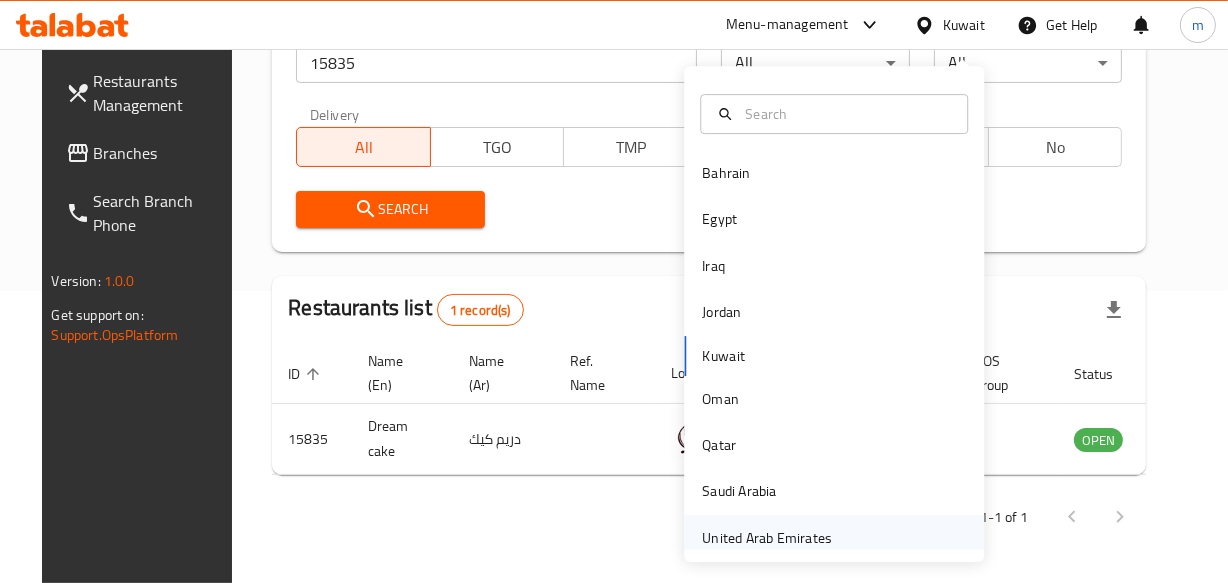 click on "United Arab Emirates" at bounding box center [767, 538] 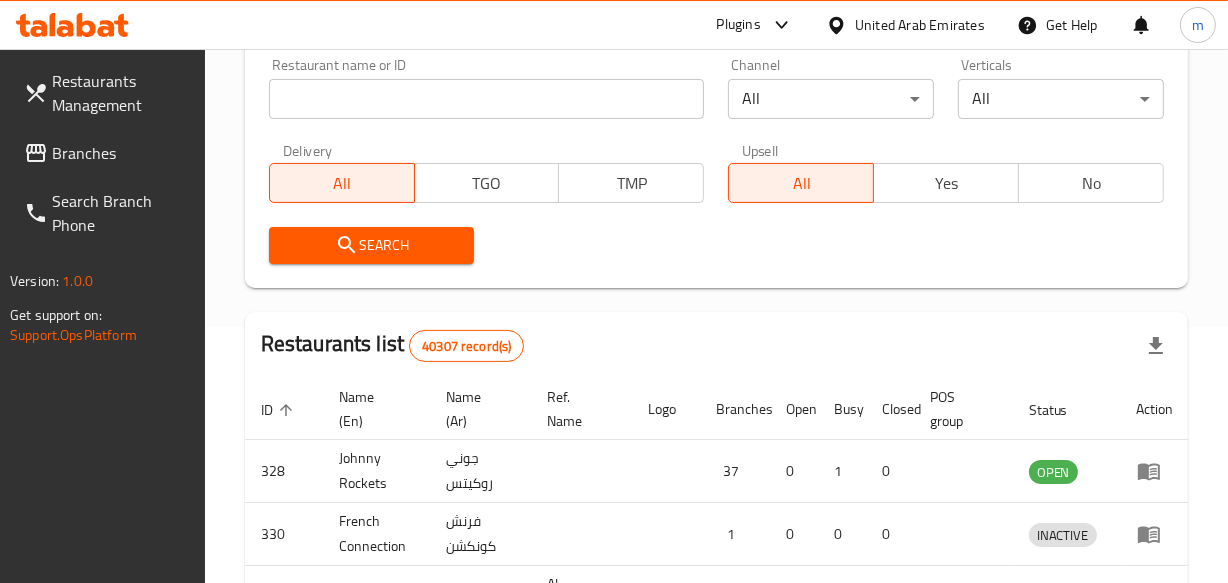 scroll, scrollTop: 306, scrollLeft: 0, axis: vertical 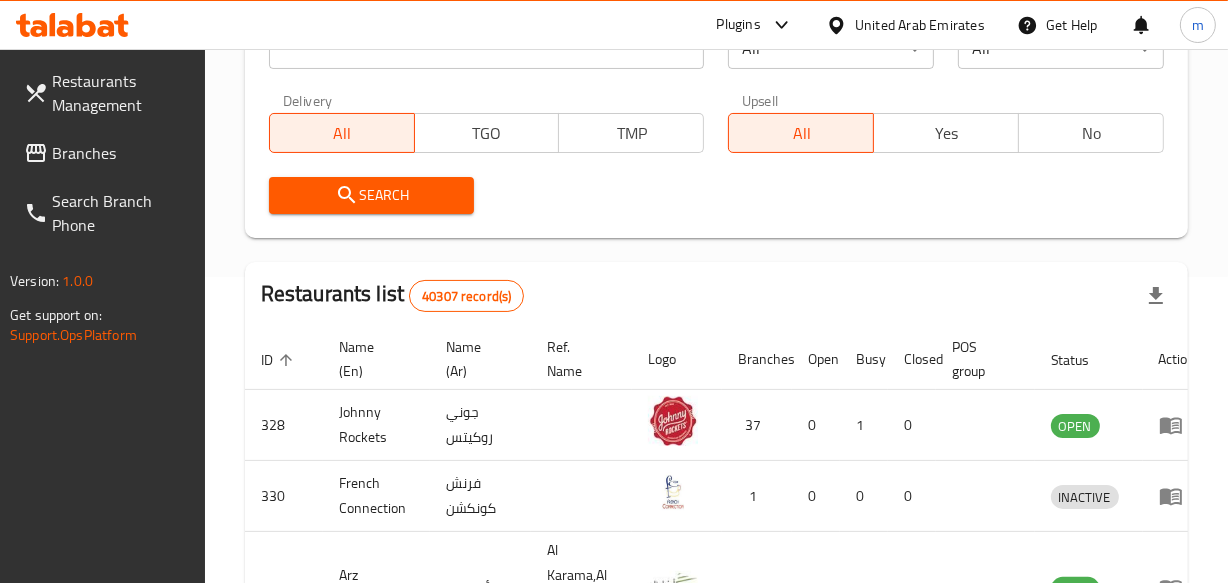 click on "Branches" at bounding box center (120, 153) 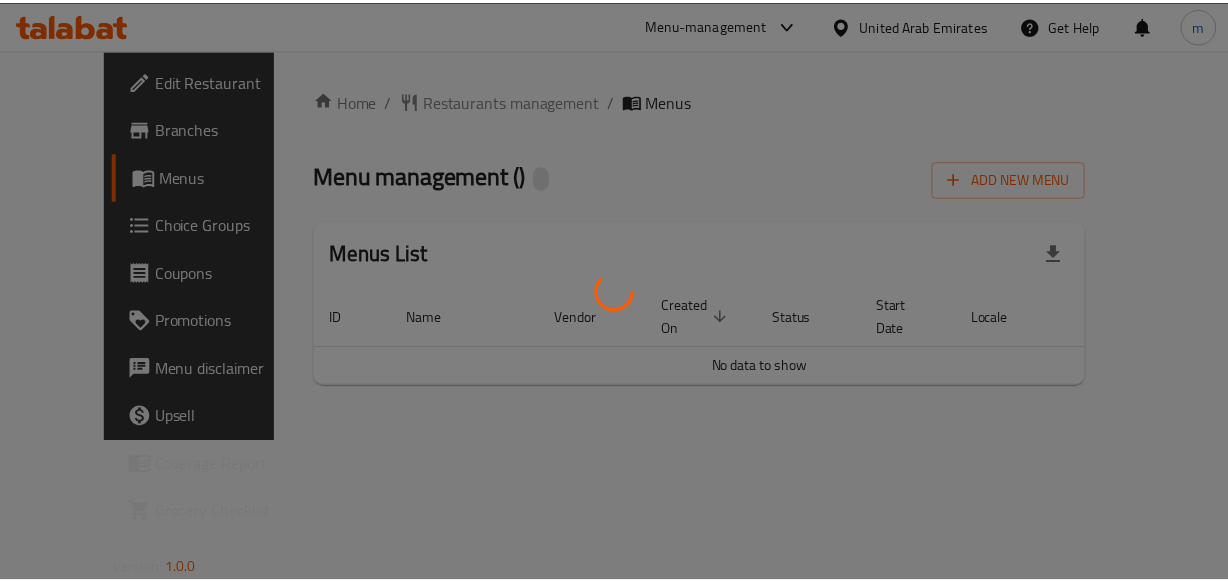 scroll, scrollTop: 0, scrollLeft: 0, axis: both 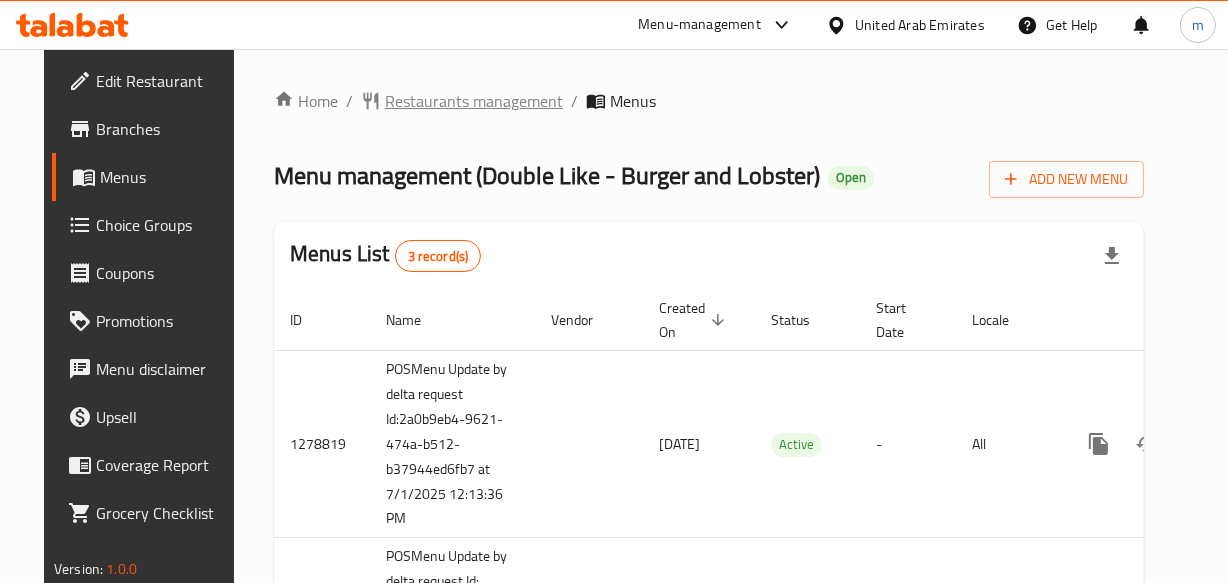 click on "Restaurants management" at bounding box center (474, 101) 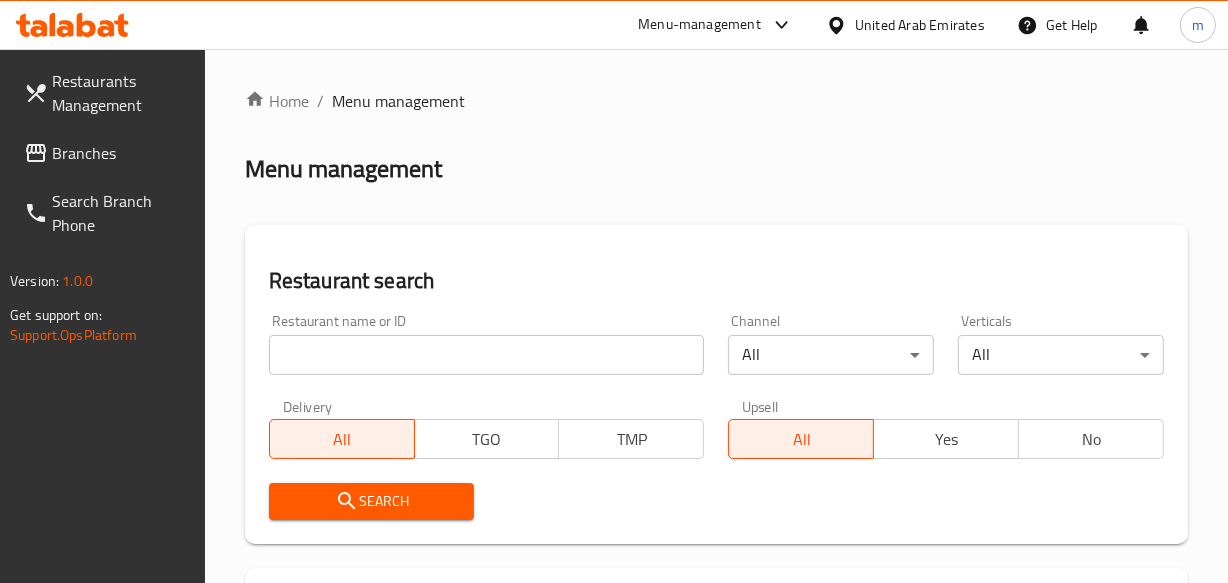 click at bounding box center [487, 355] 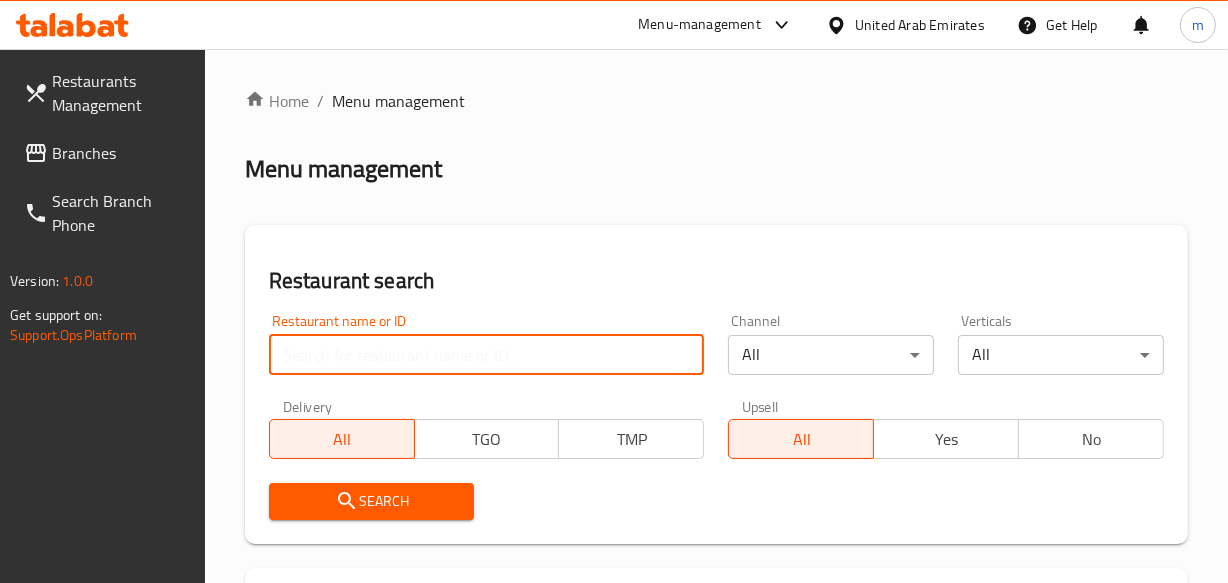 paste on "670391" 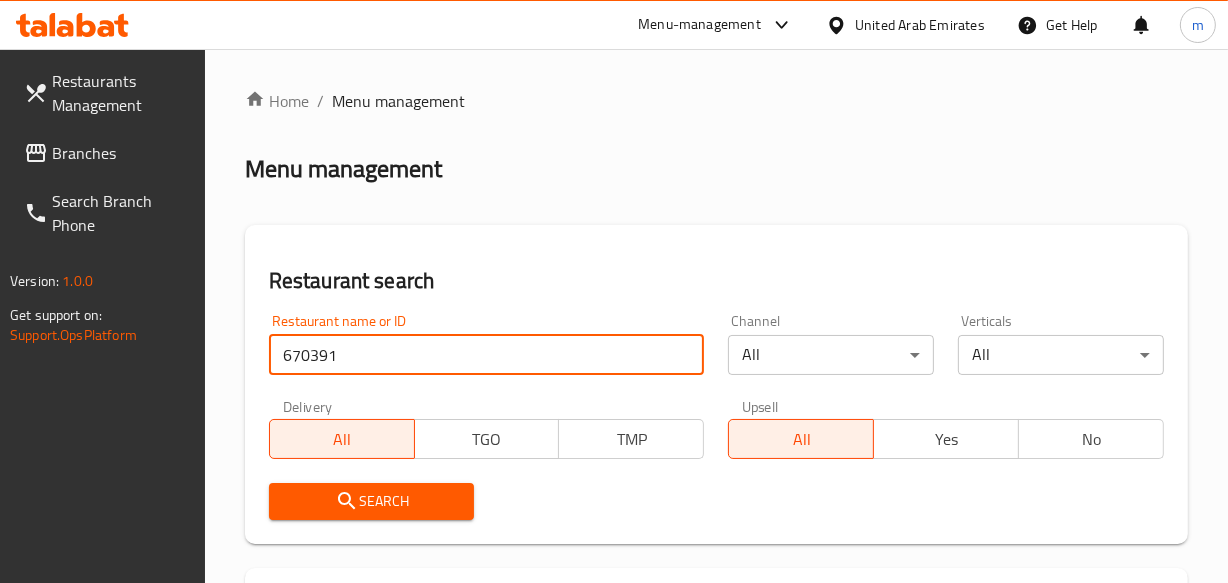 type on "670391" 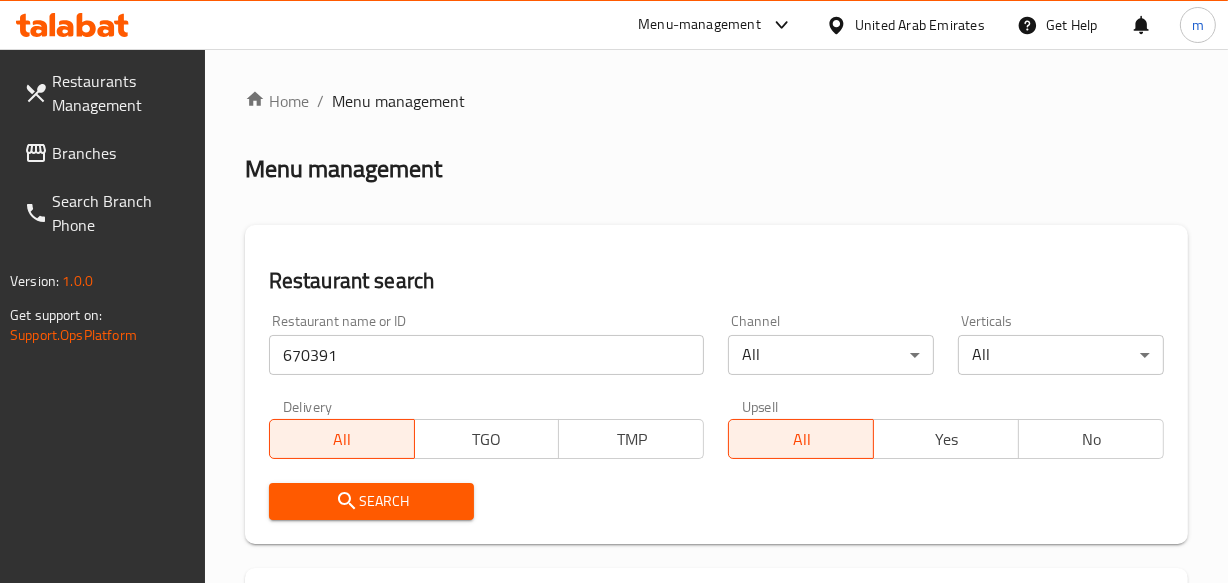 click on "Search" at bounding box center [372, 501] 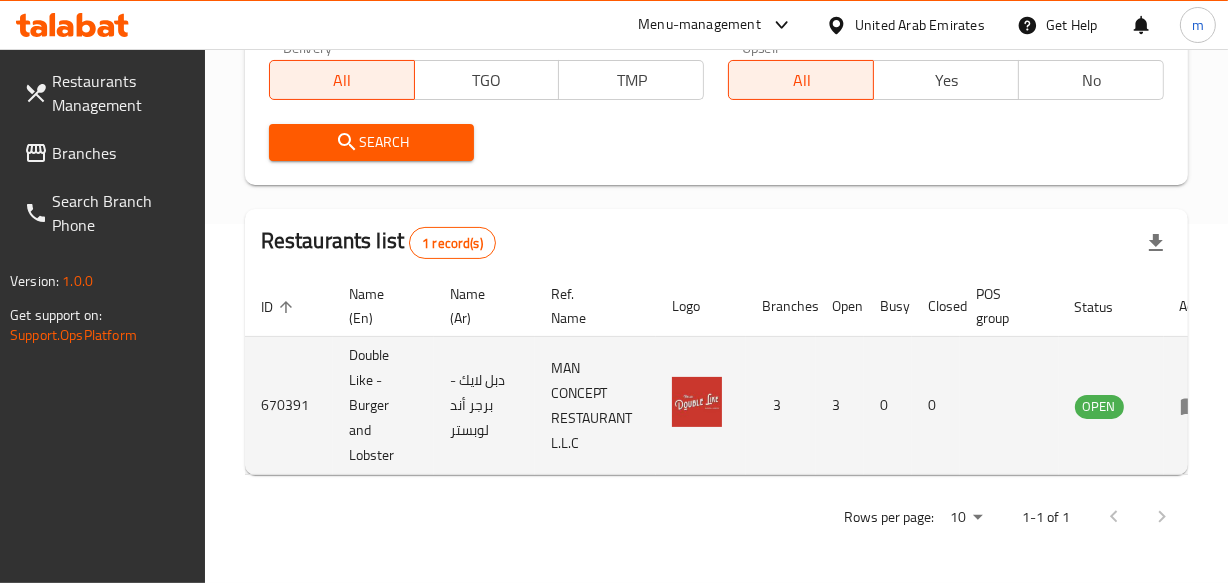 scroll, scrollTop: 373, scrollLeft: 0, axis: vertical 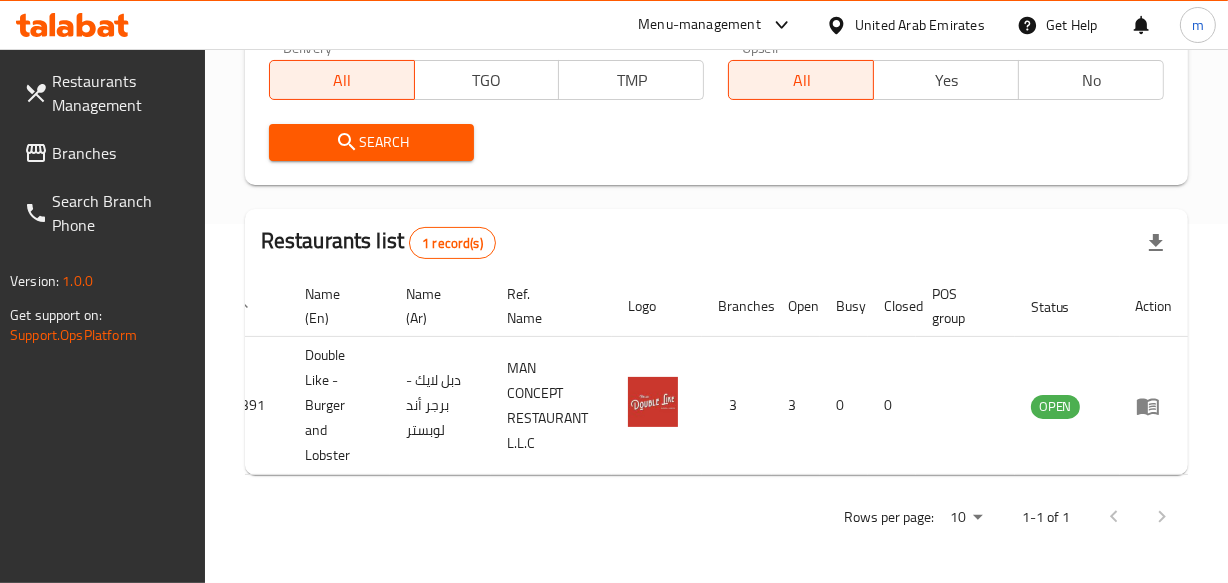click on "United Arab Emirates" at bounding box center (920, 25) 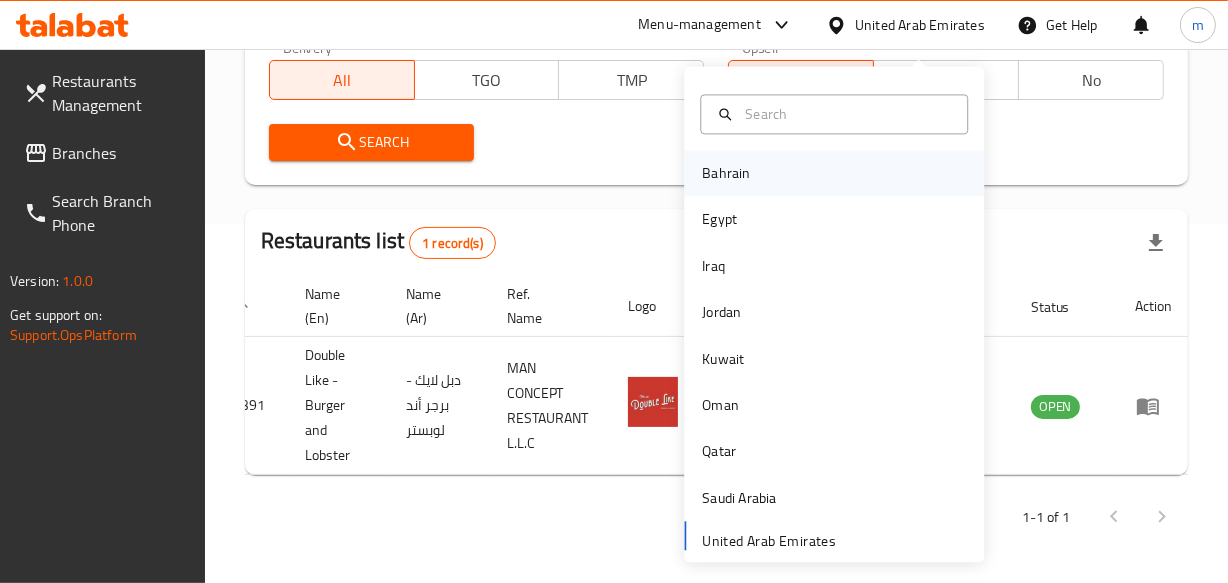 click on "Bahrain" at bounding box center (726, 173) 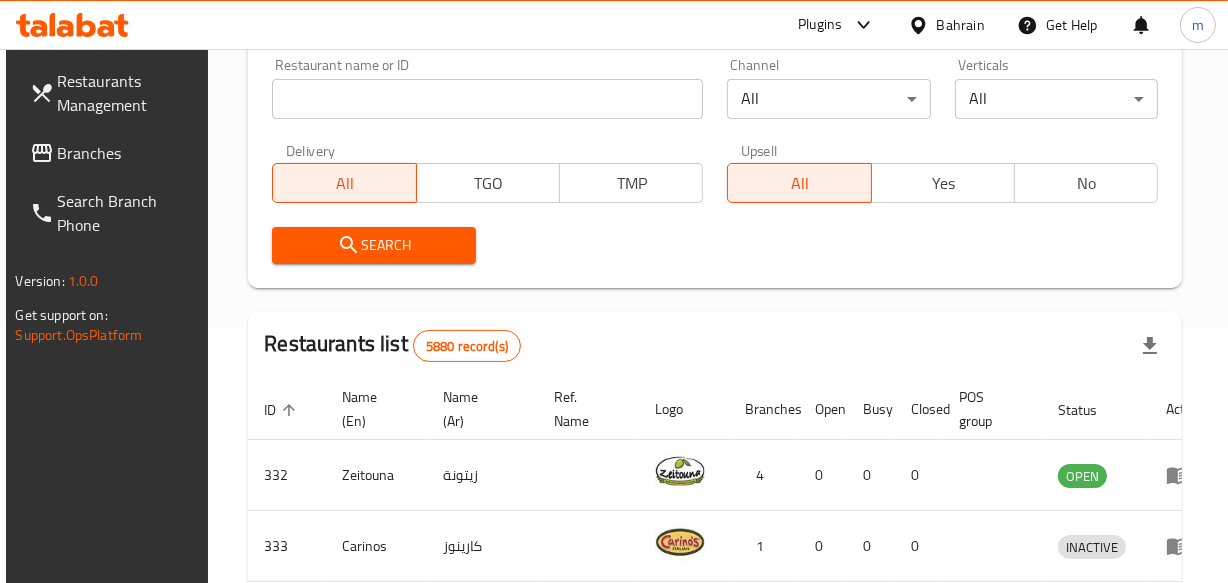 scroll, scrollTop: 373, scrollLeft: 0, axis: vertical 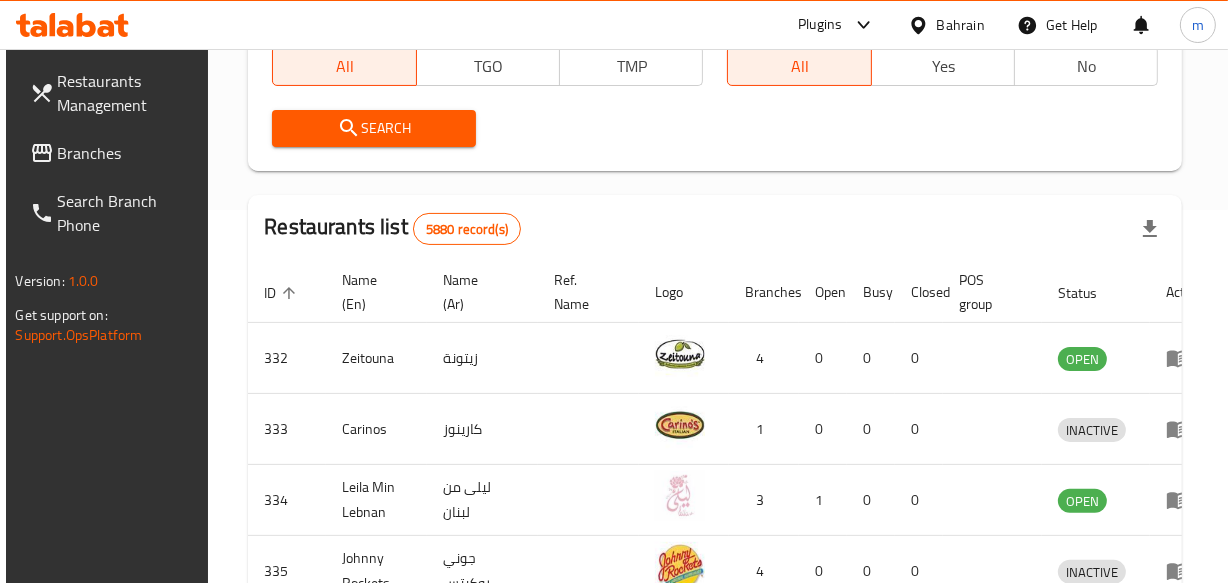 click on "Branches" at bounding box center [126, 153] 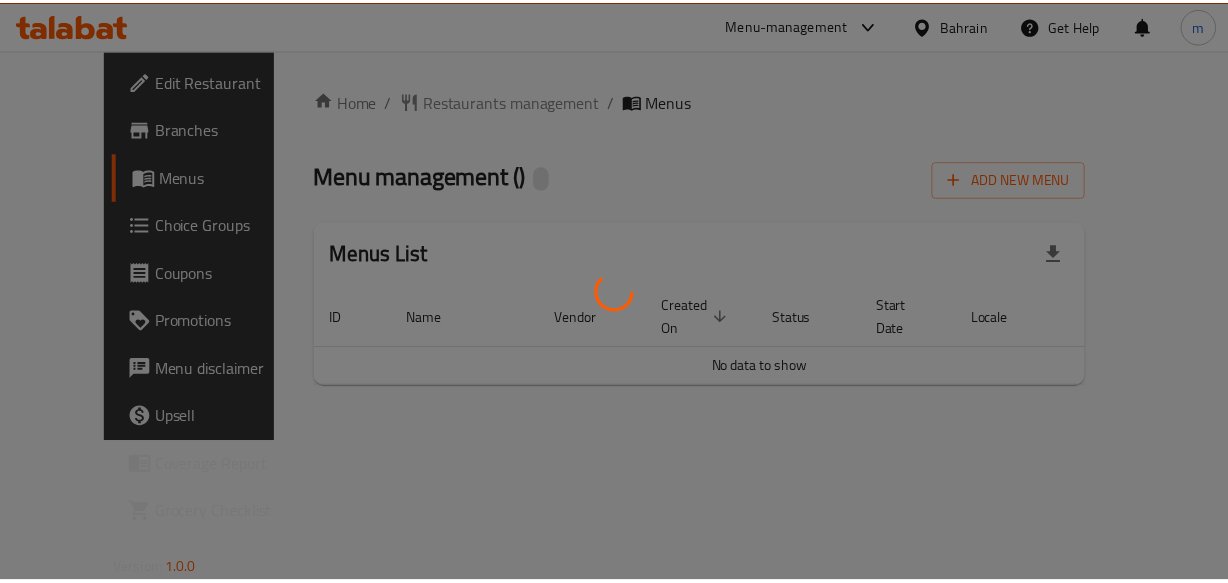 scroll, scrollTop: 0, scrollLeft: 0, axis: both 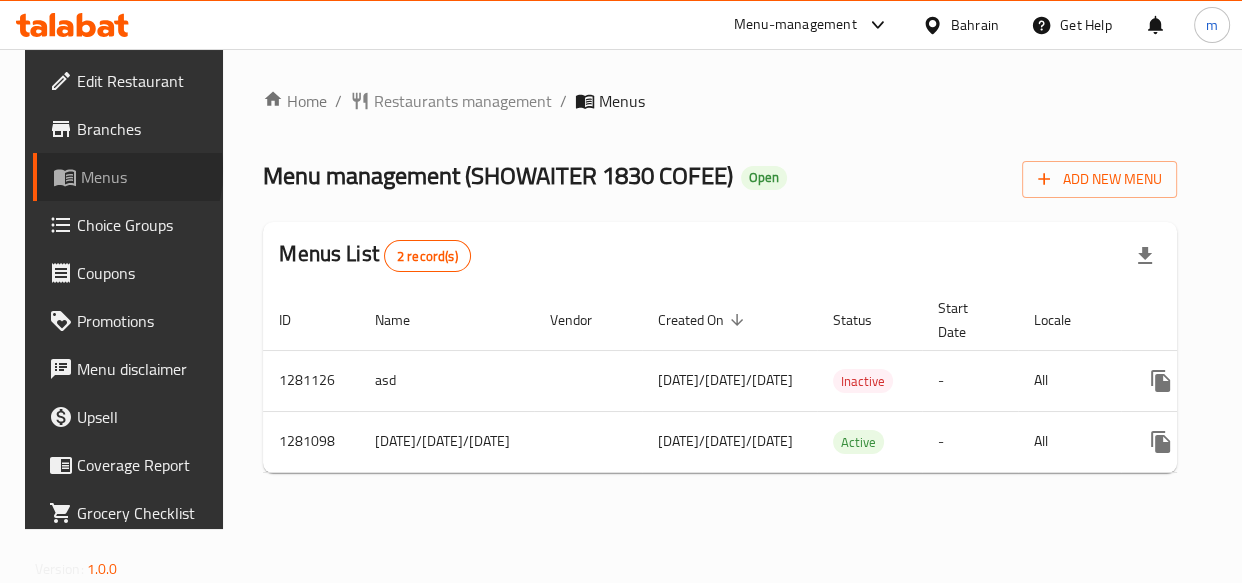 click on "Menus" at bounding box center [148, 177] 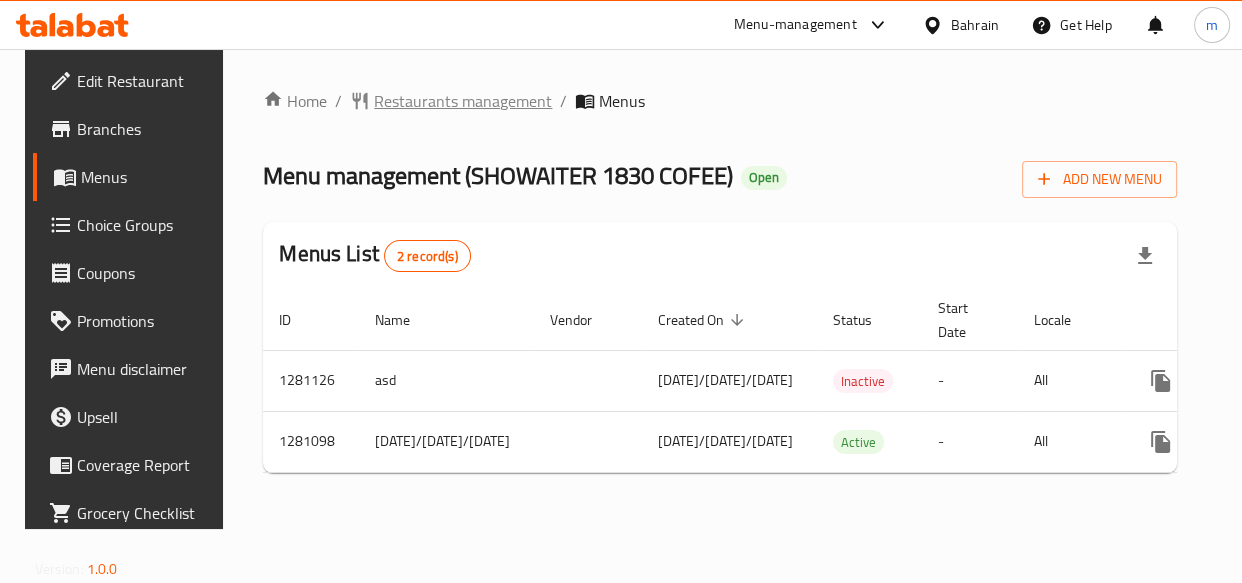click on "Restaurants management" at bounding box center [463, 101] 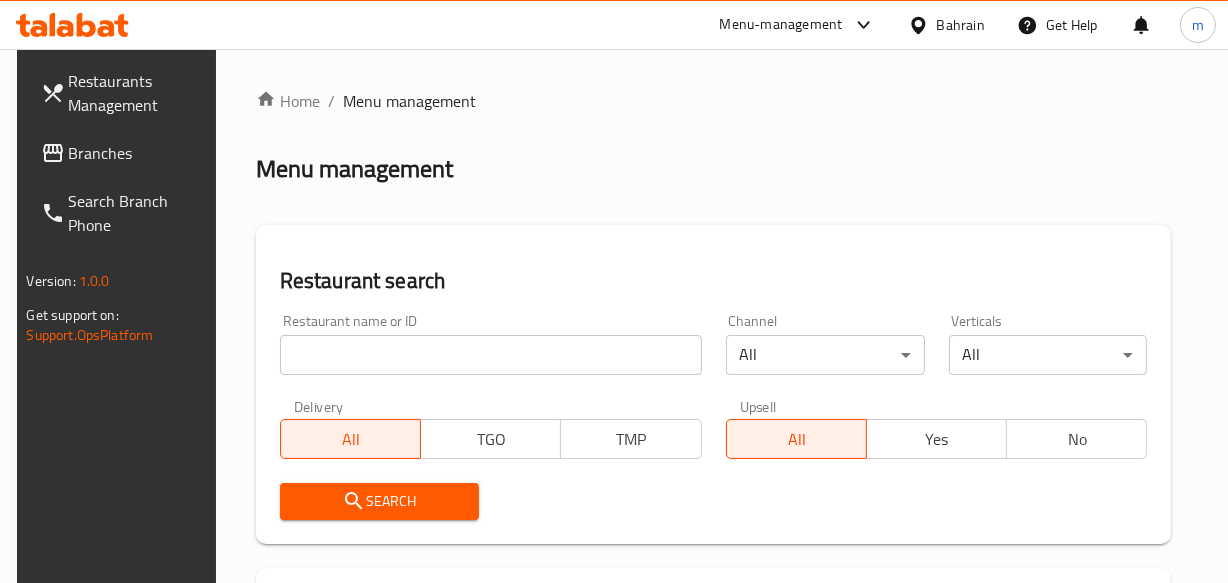 click at bounding box center (491, 355) 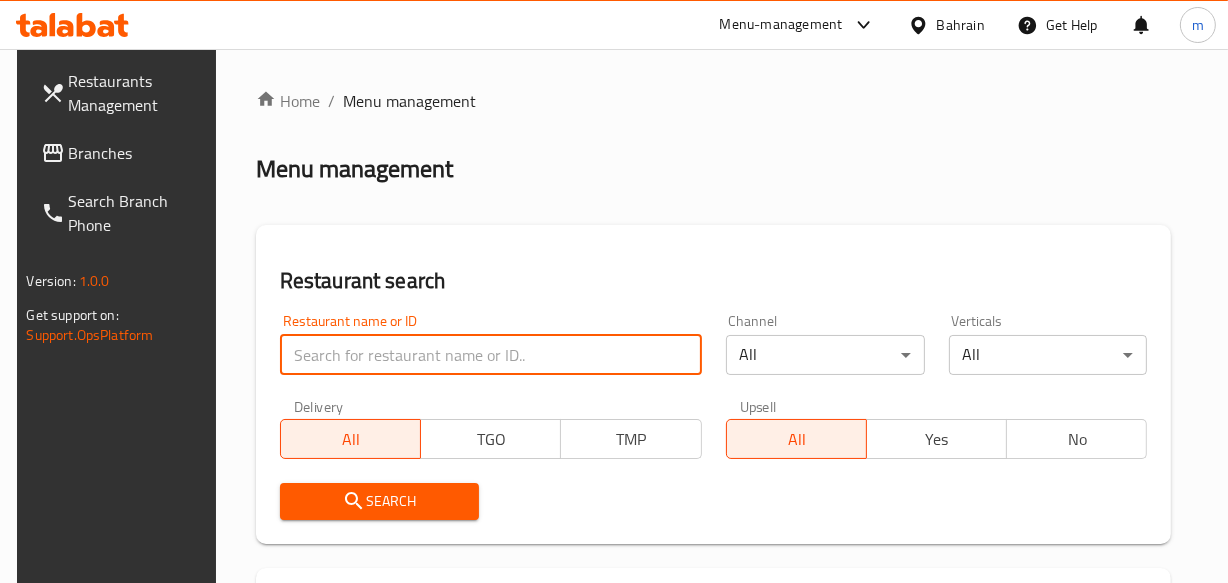 paste on "694166" 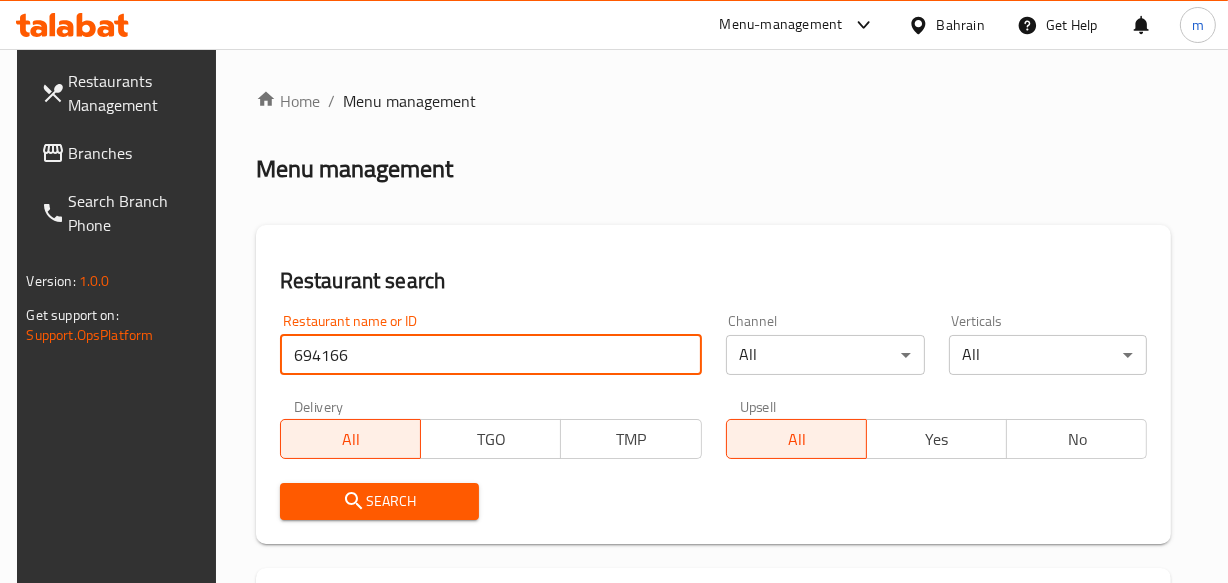 type on "694166" 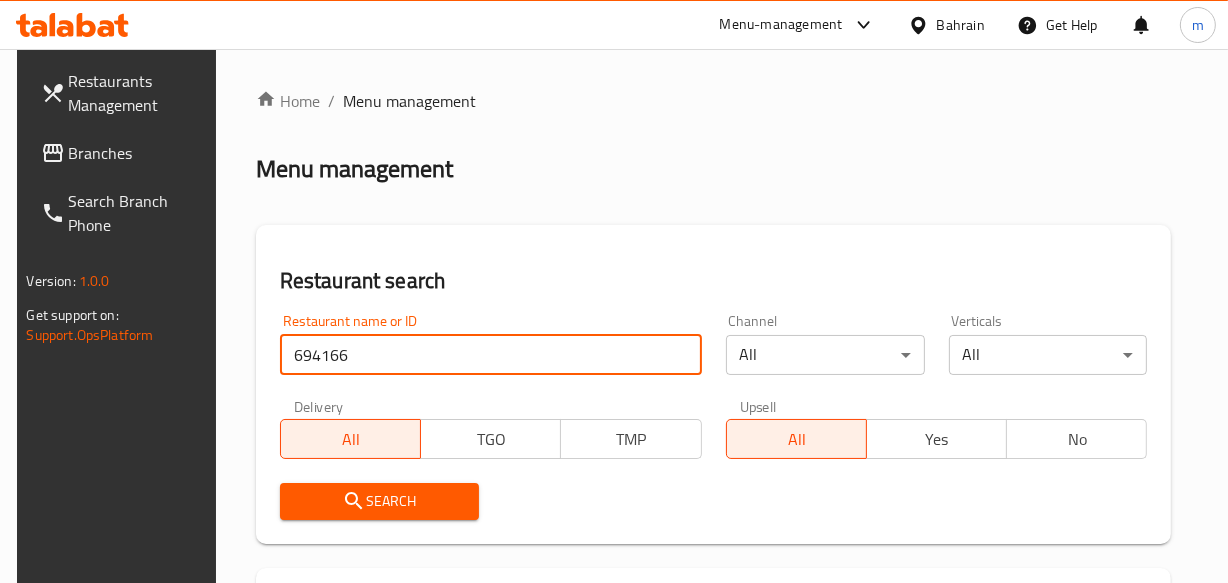 click on "Search" at bounding box center (379, 501) 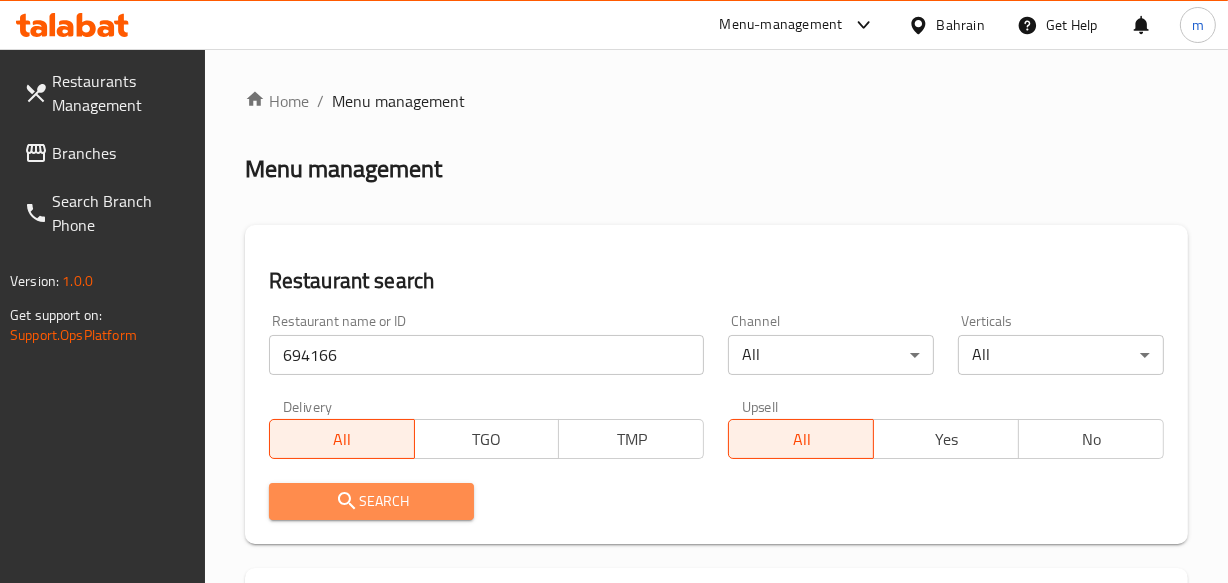 drag, startPoint x: 416, startPoint y: 498, endPoint x: 691, endPoint y: 7, distance: 562.76636 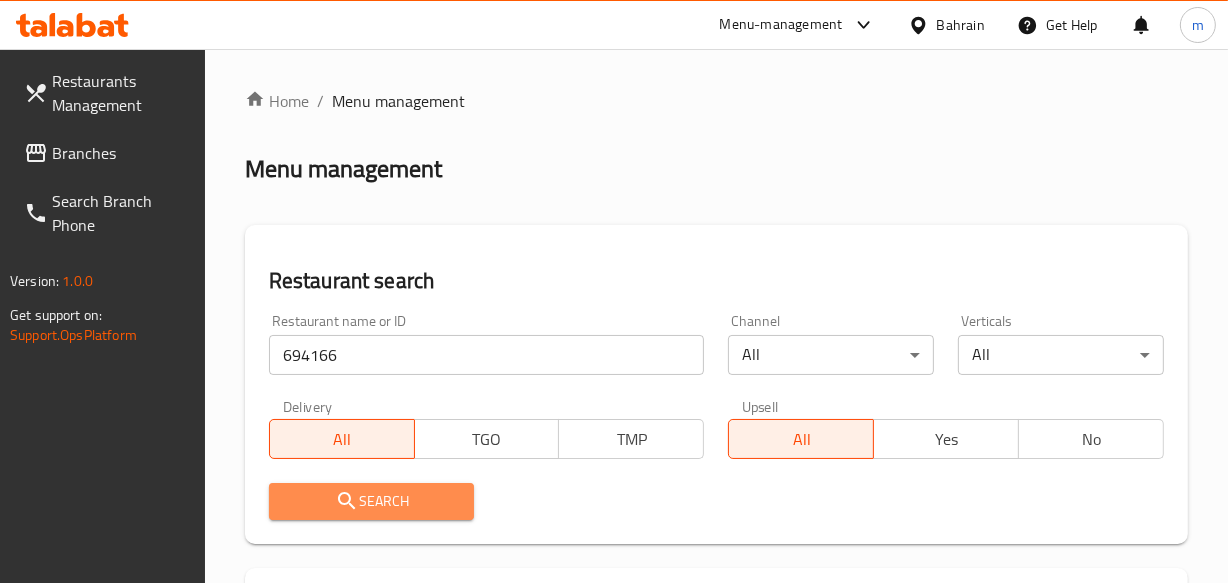 click on "Search" at bounding box center (372, 501) 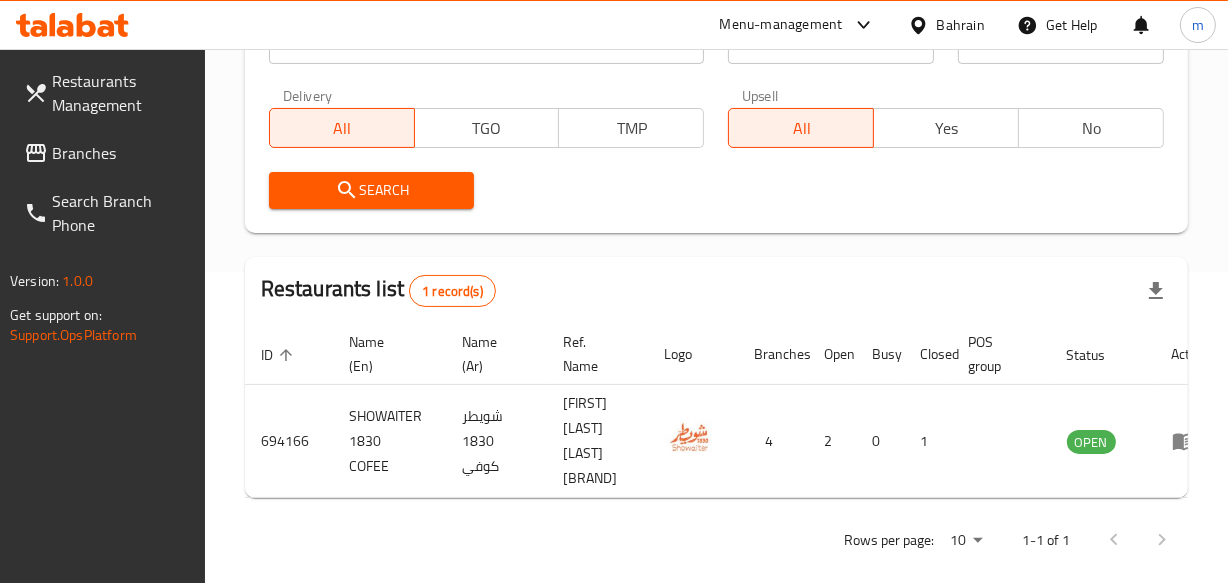 scroll, scrollTop: 349, scrollLeft: 0, axis: vertical 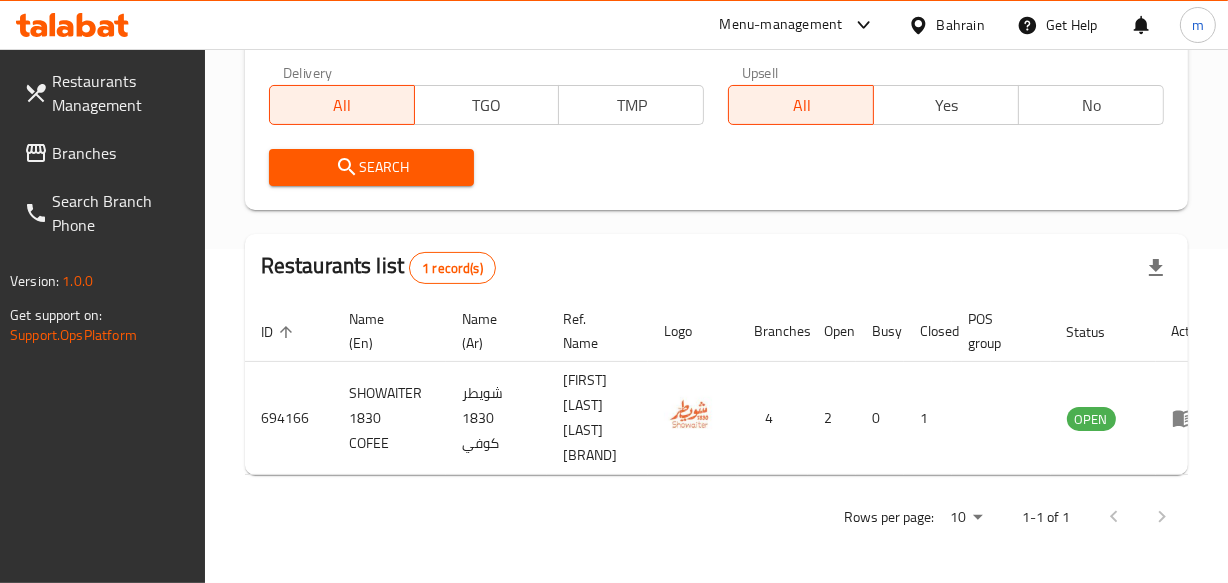 click on "Bahrain" at bounding box center (961, 25) 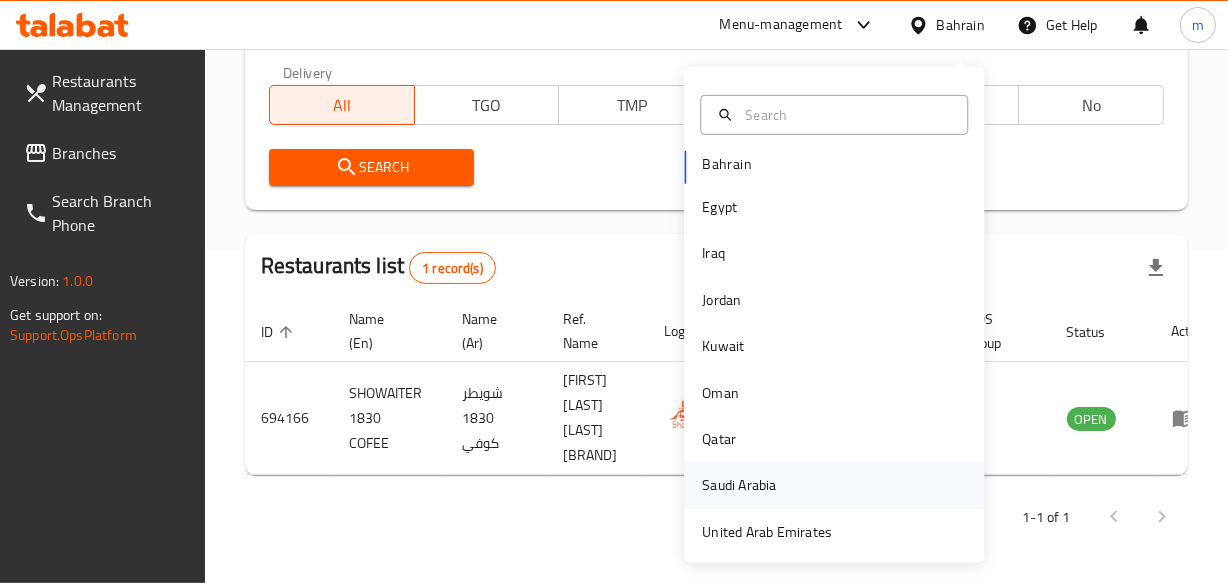 scroll, scrollTop: 10, scrollLeft: 0, axis: vertical 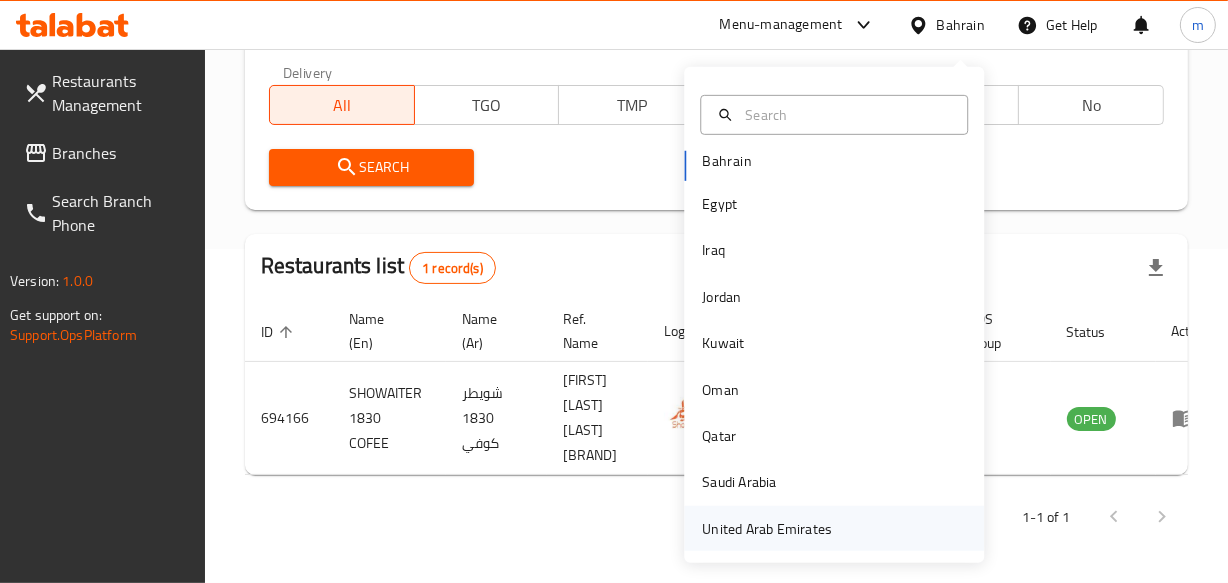 click on "United Arab Emirates" at bounding box center (767, 529) 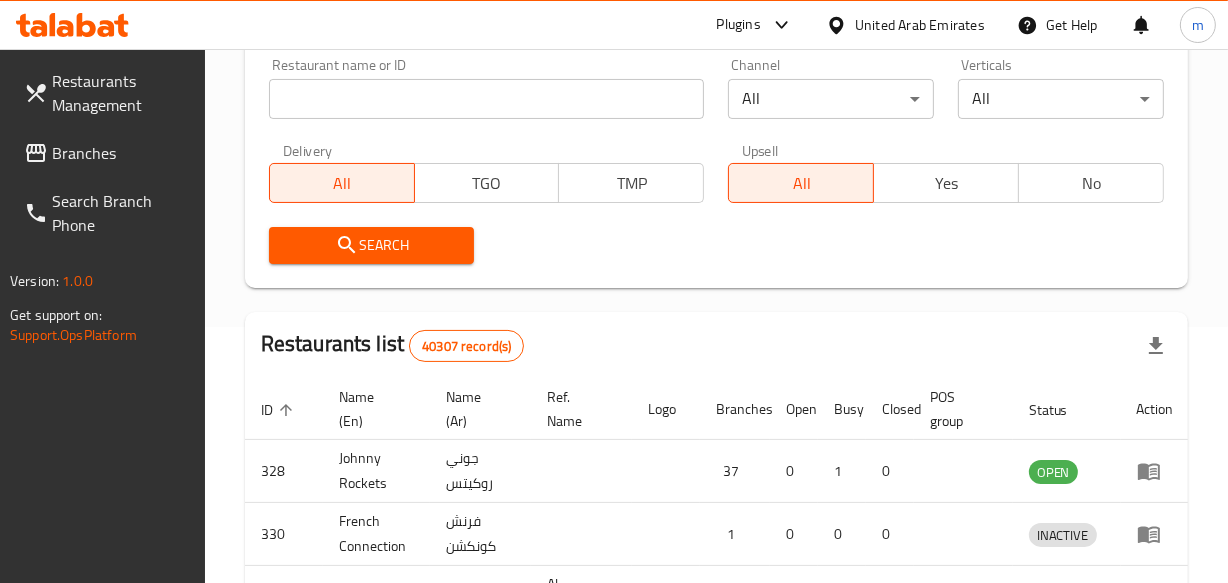 scroll, scrollTop: 349, scrollLeft: 0, axis: vertical 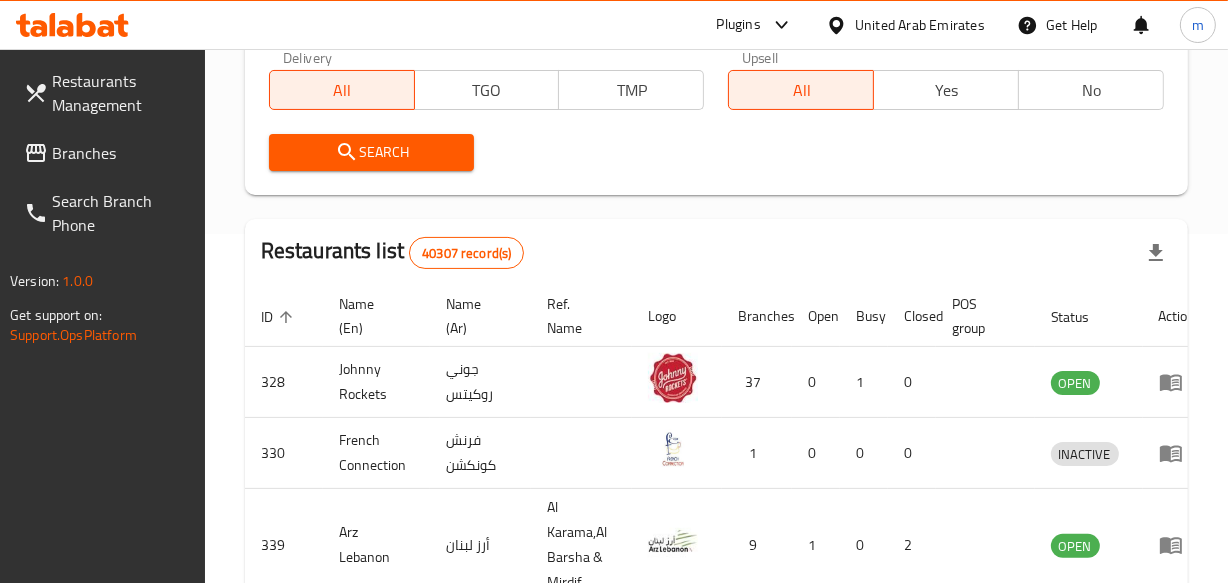 click on "Branches" at bounding box center [120, 153] 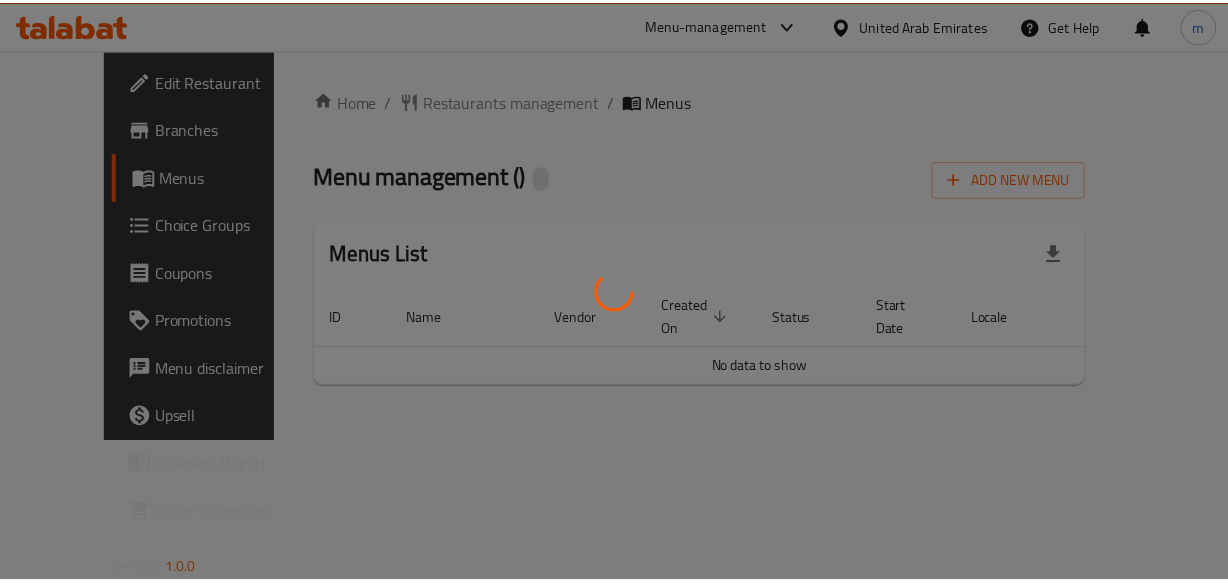 scroll, scrollTop: 0, scrollLeft: 0, axis: both 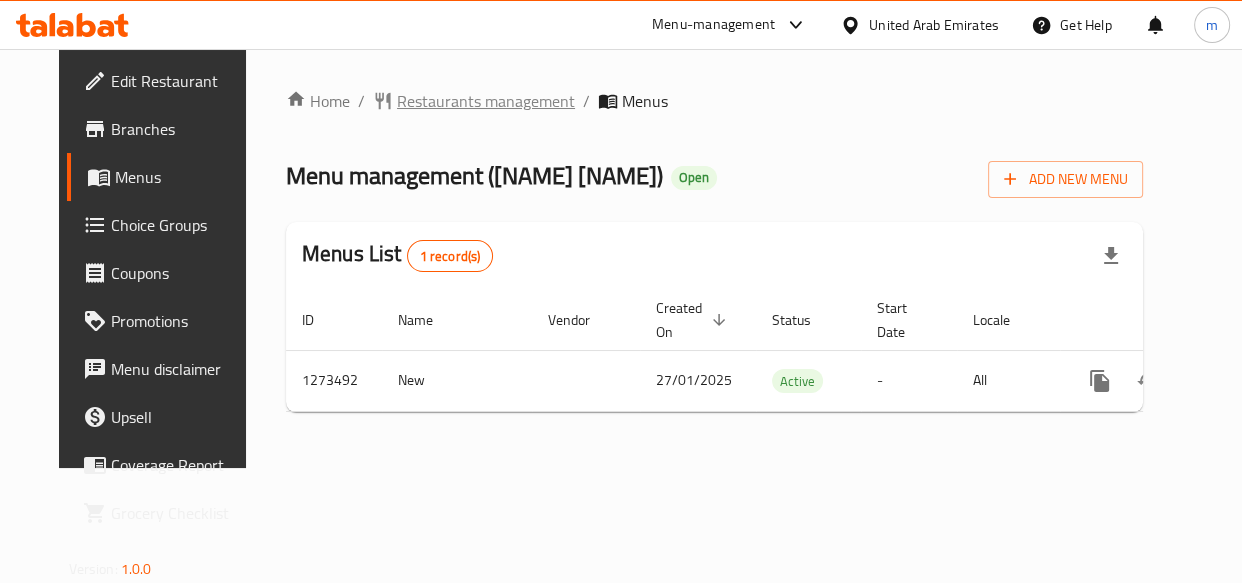 click on "Restaurants management" at bounding box center (486, 101) 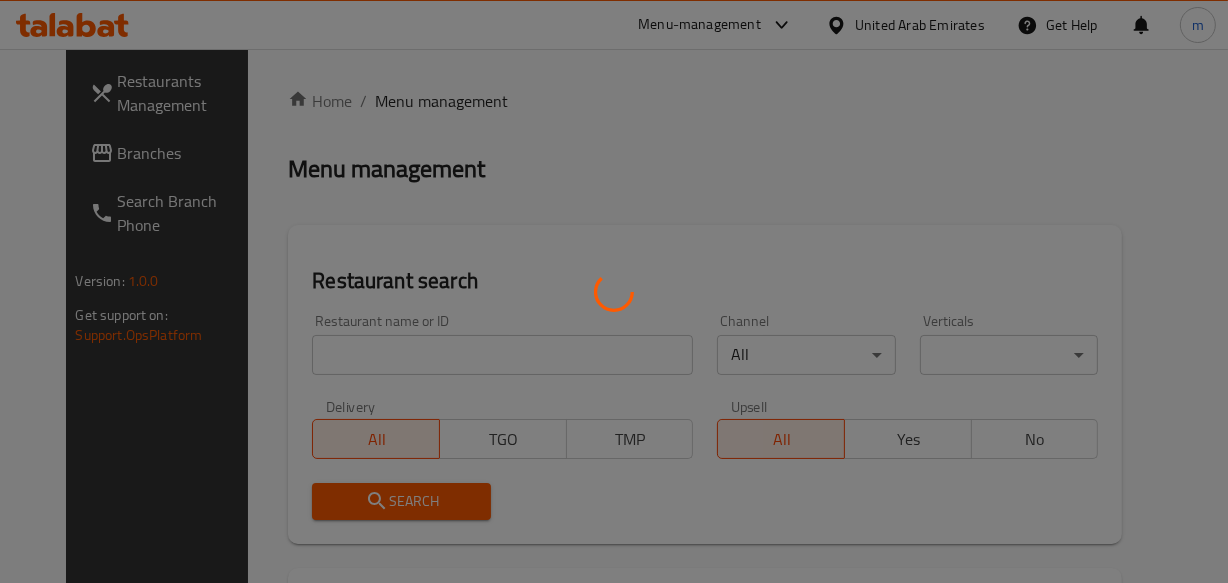 click at bounding box center [614, 291] 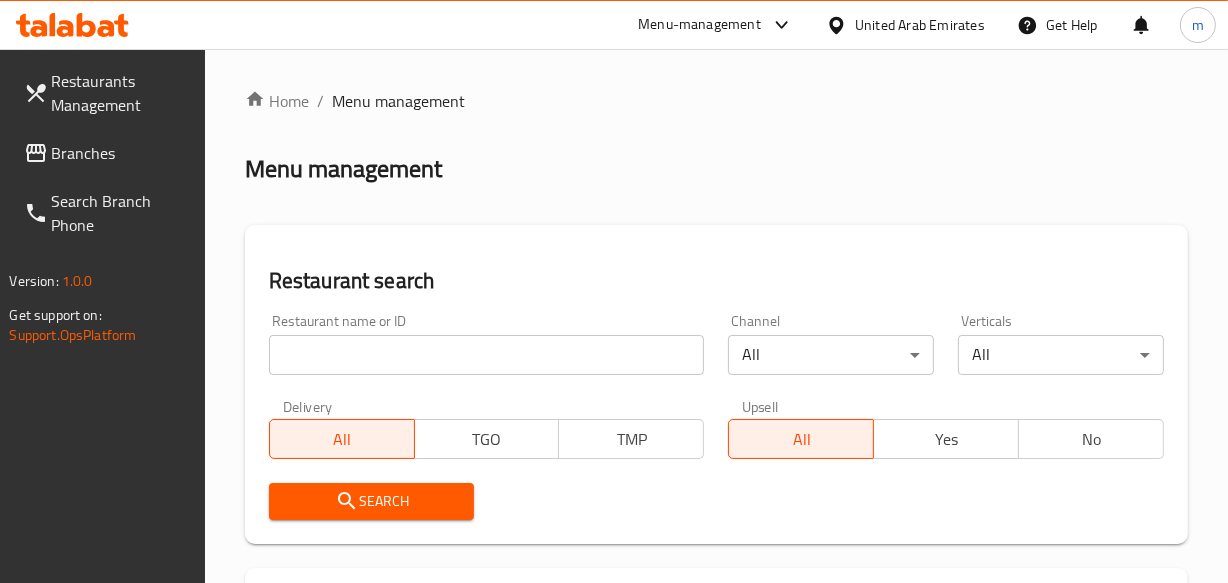 click at bounding box center [487, 355] 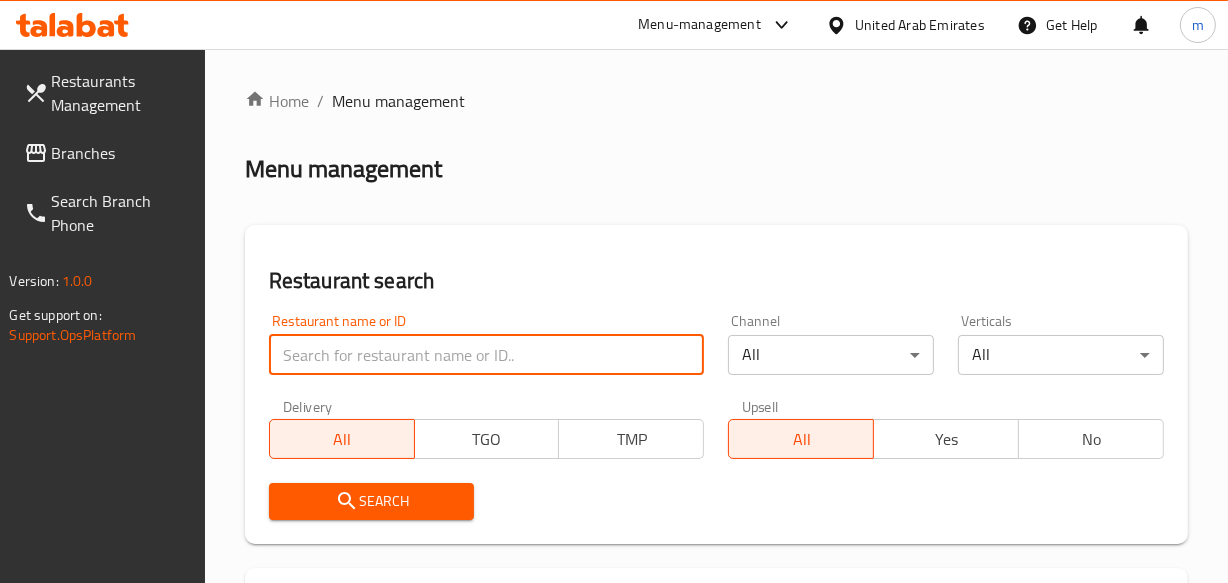 paste on "690692" 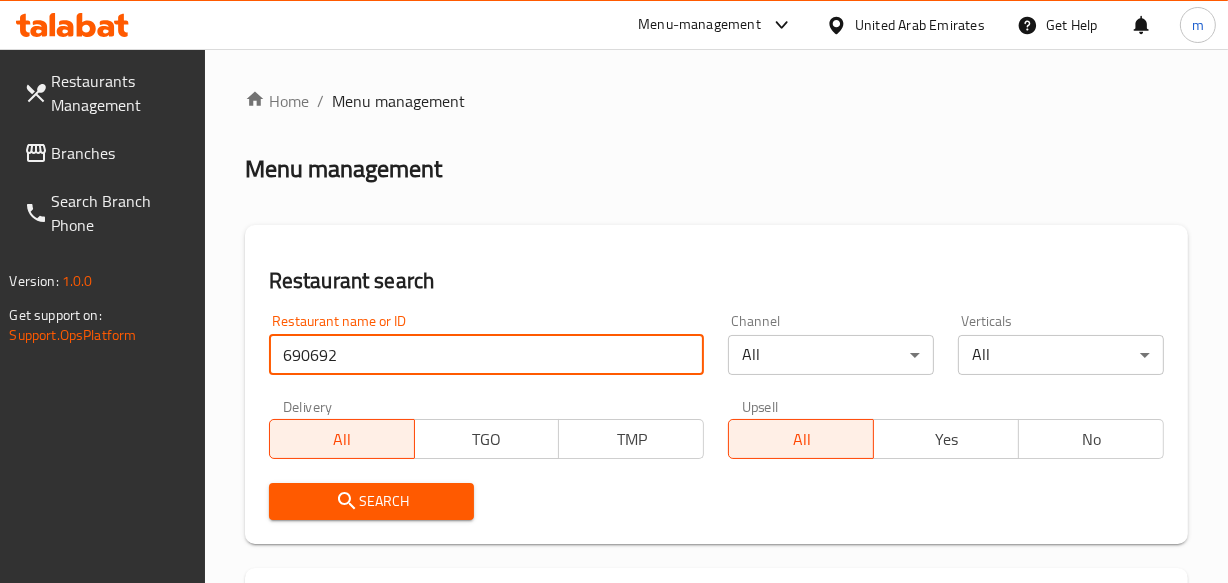 type on "690692" 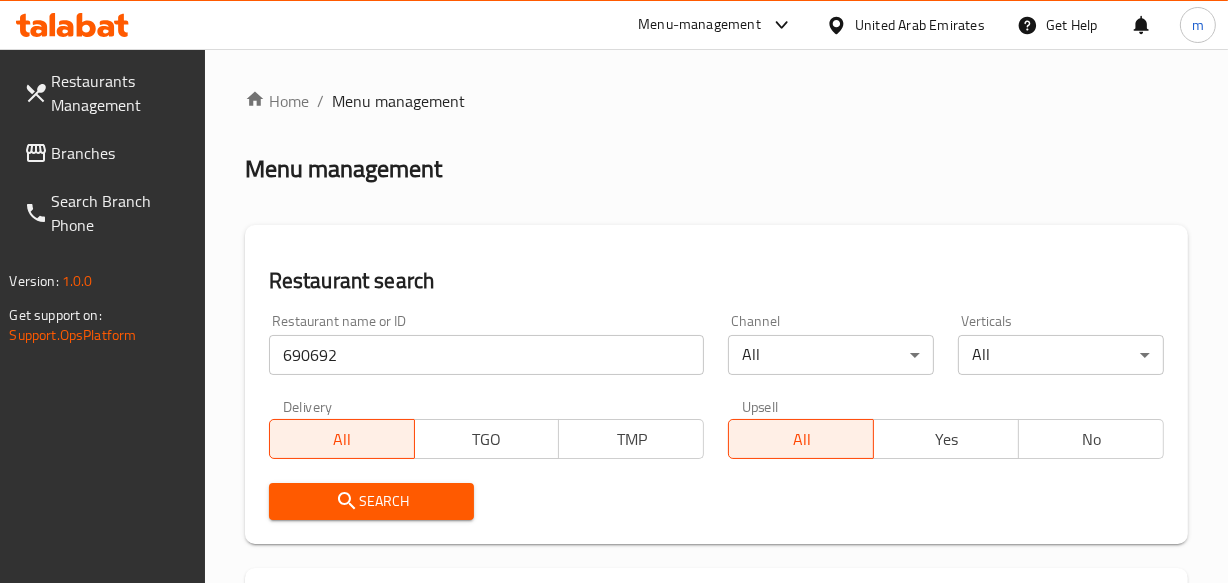 click on "Search" at bounding box center (372, 501) 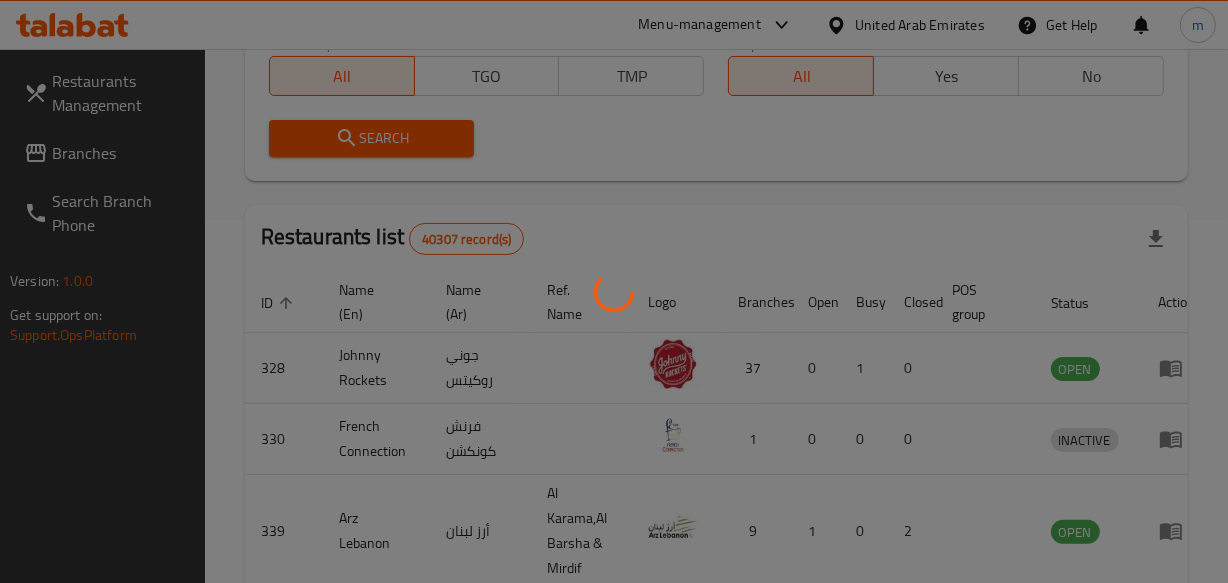 scroll, scrollTop: 349, scrollLeft: 0, axis: vertical 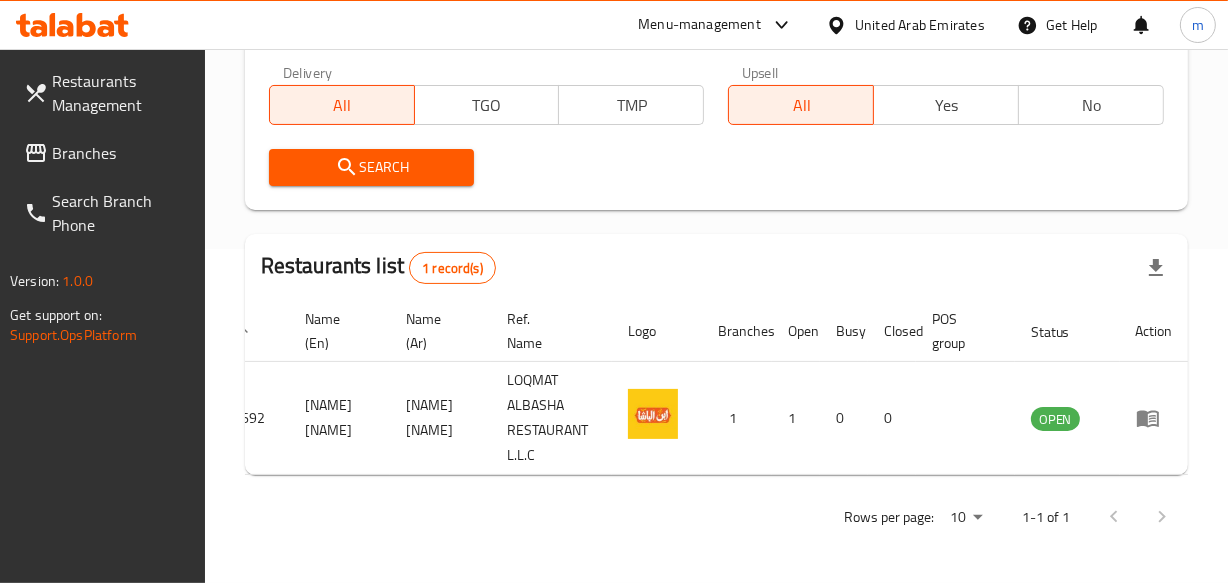 click on "Branches" at bounding box center (120, 153) 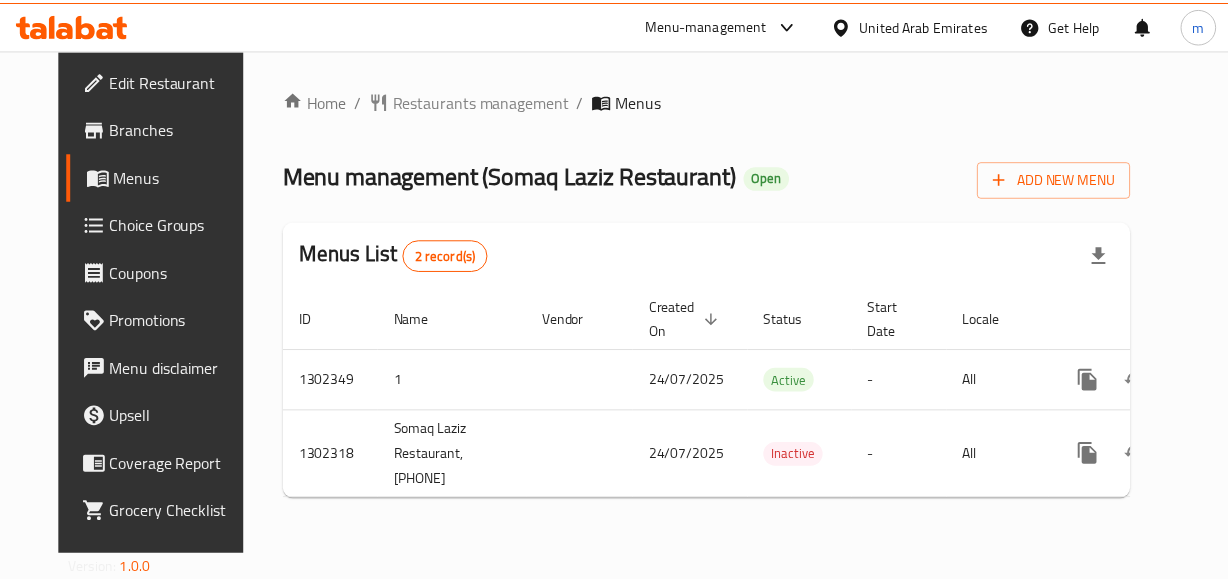 scroll, scrollTop: 0, scrollLeft: 0, axis: both 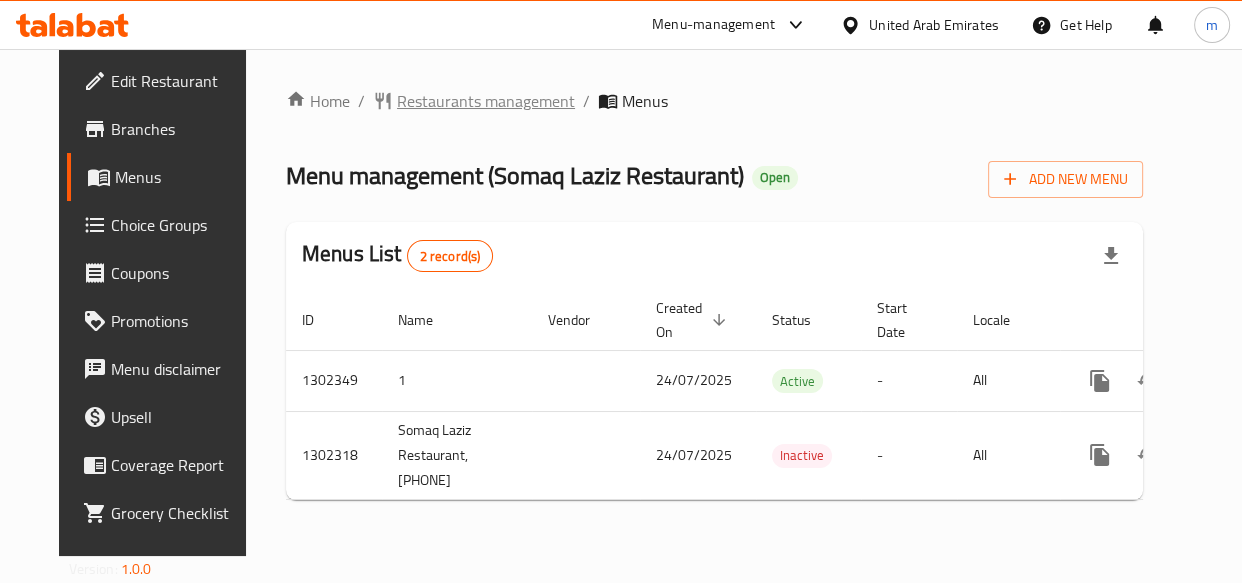 click on "Restaurants management" at bounding box center [486, 101] 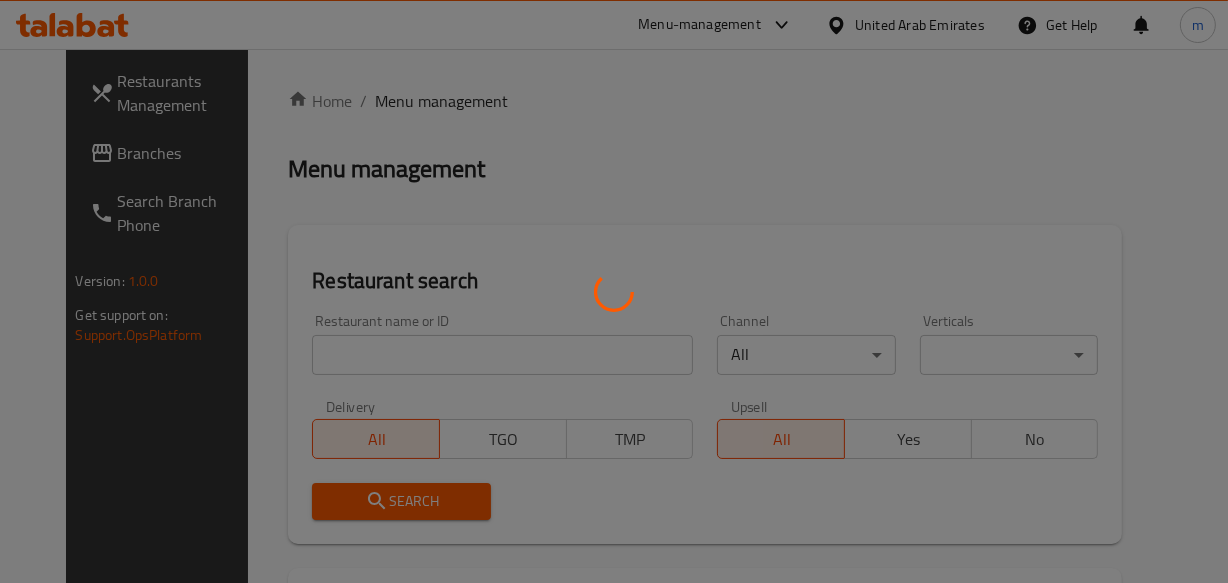click at bounding box center (614, 291) 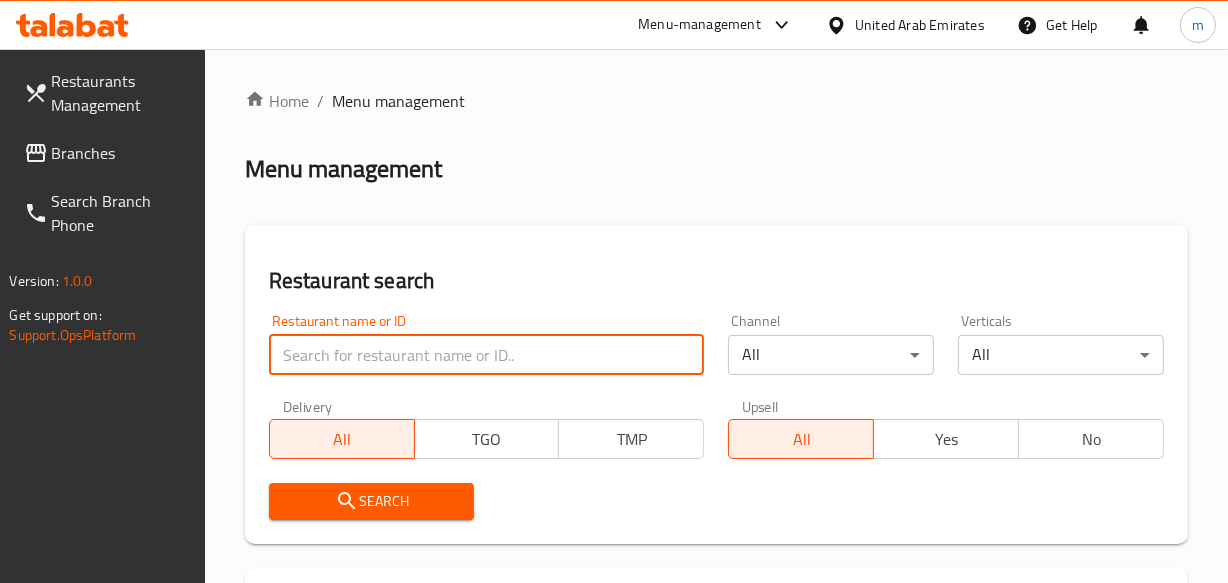 click at bounding box center (487, 355) 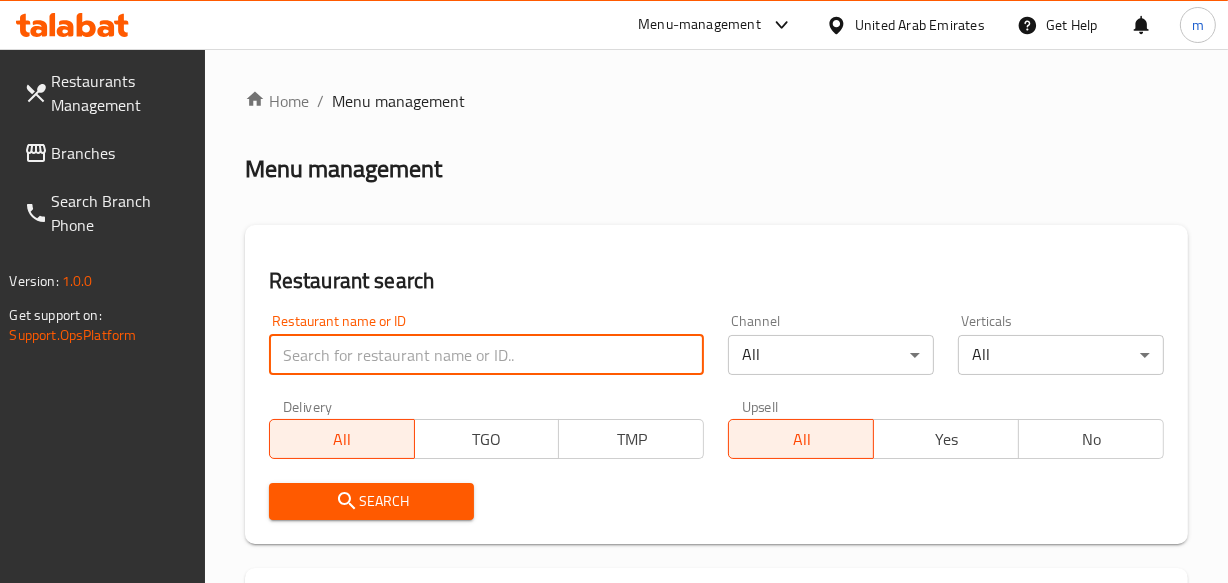paste on "702386" 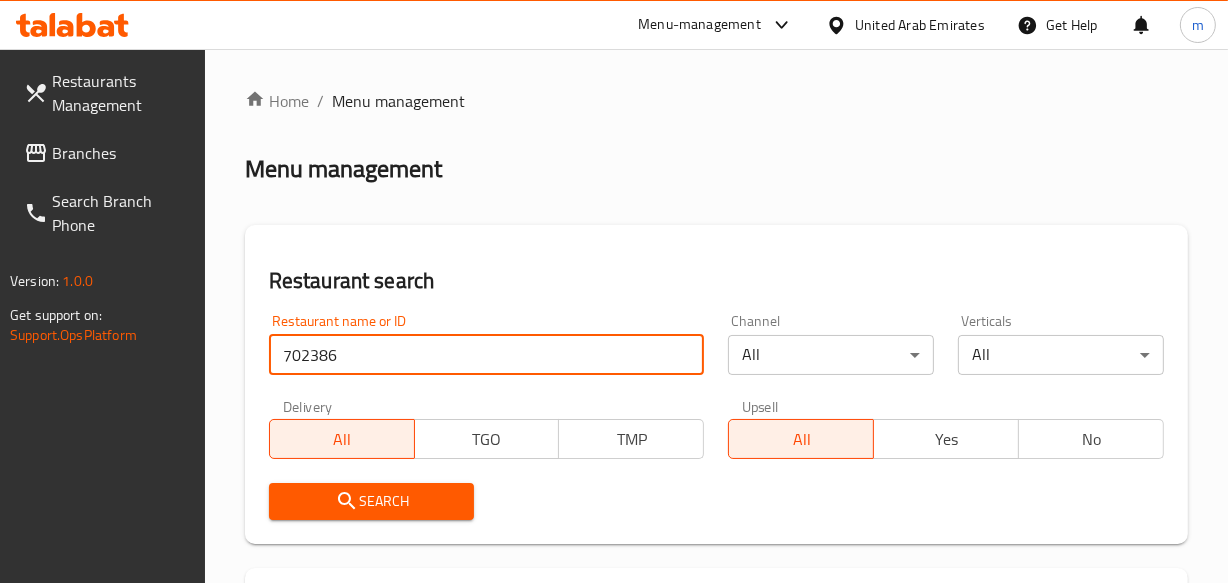 type on "702386" 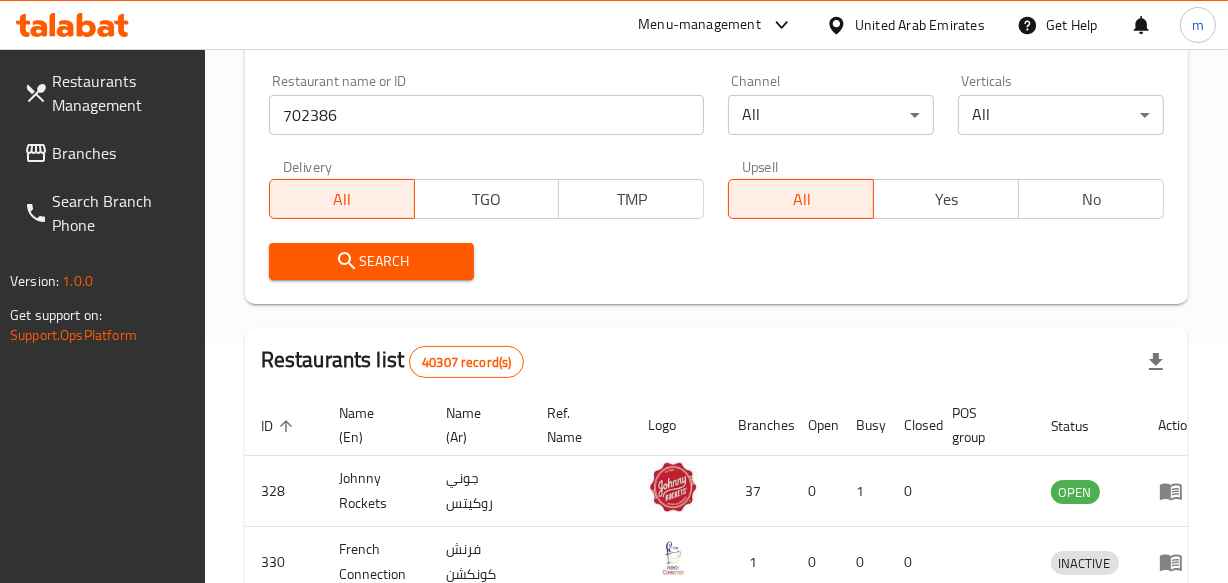 scroll, scrollTop: 272, scrollLeft: 0, axis: vertical 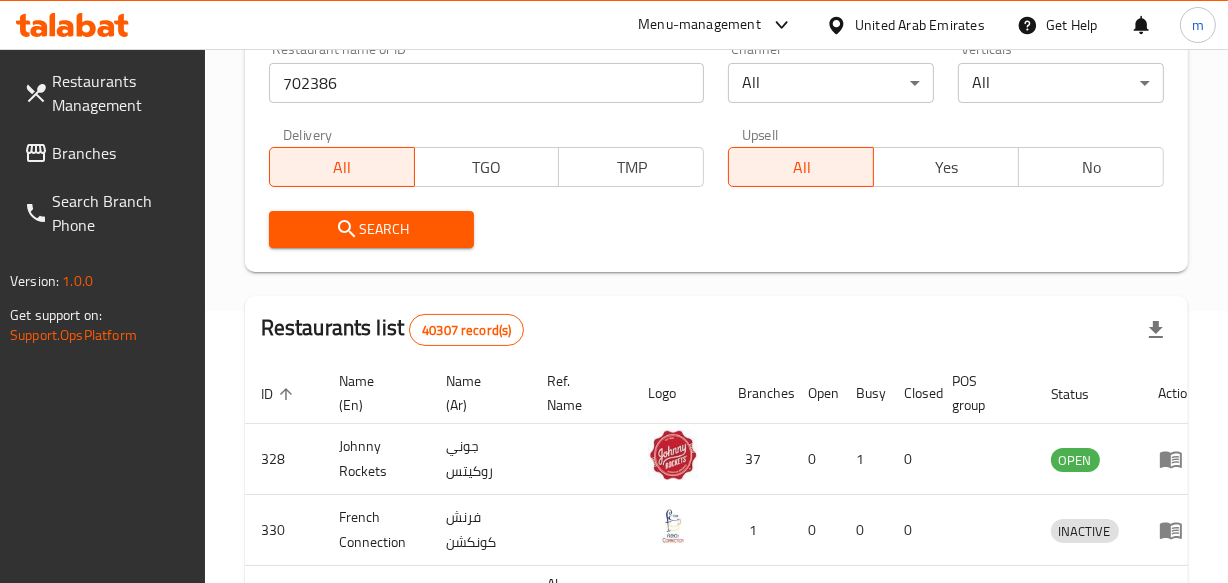 click on "Search" at bounding box center [372, 229] 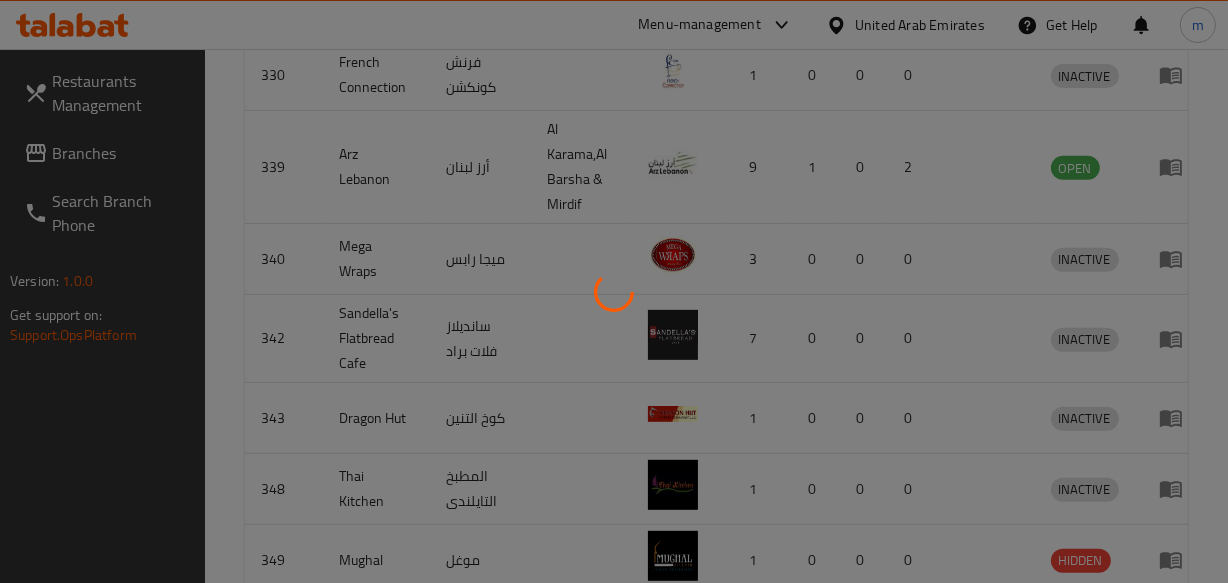 scroll, scrollTop: 349, scrollLeft: 0, axis: vertical 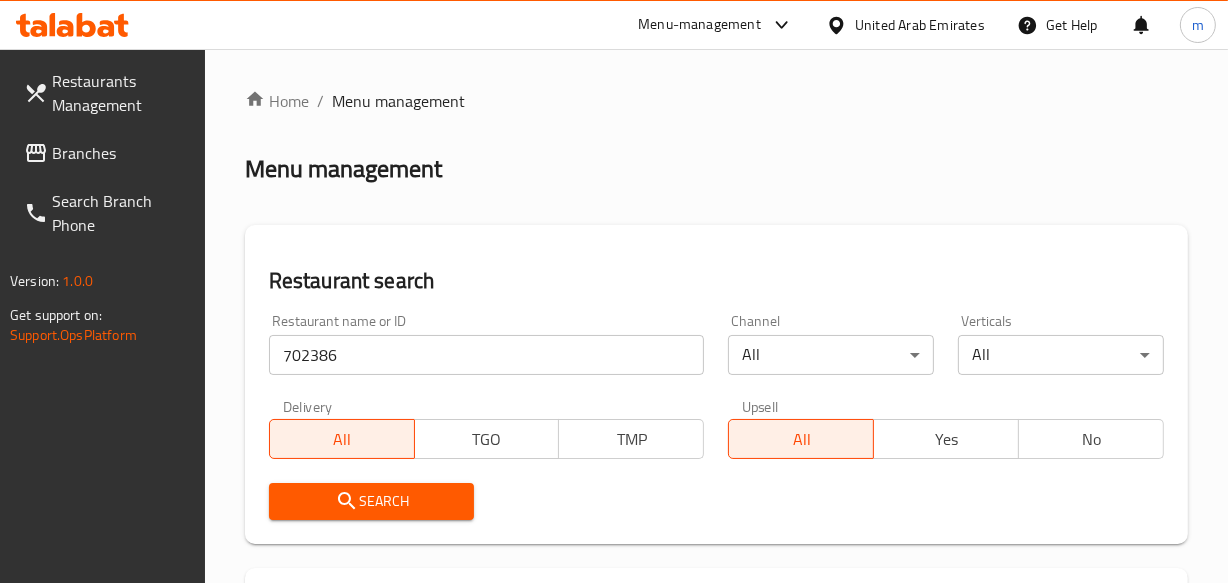 click on "United Arab Emirates" at bounding box center [920, 25] 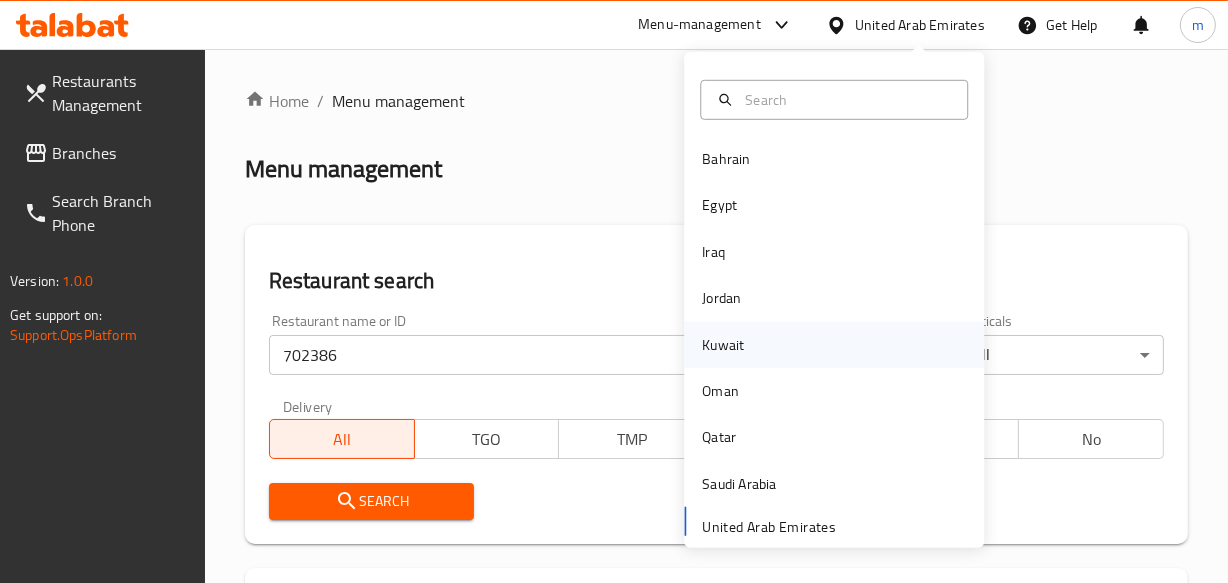 click on "Kuwait" at bounding box center (723, 344) 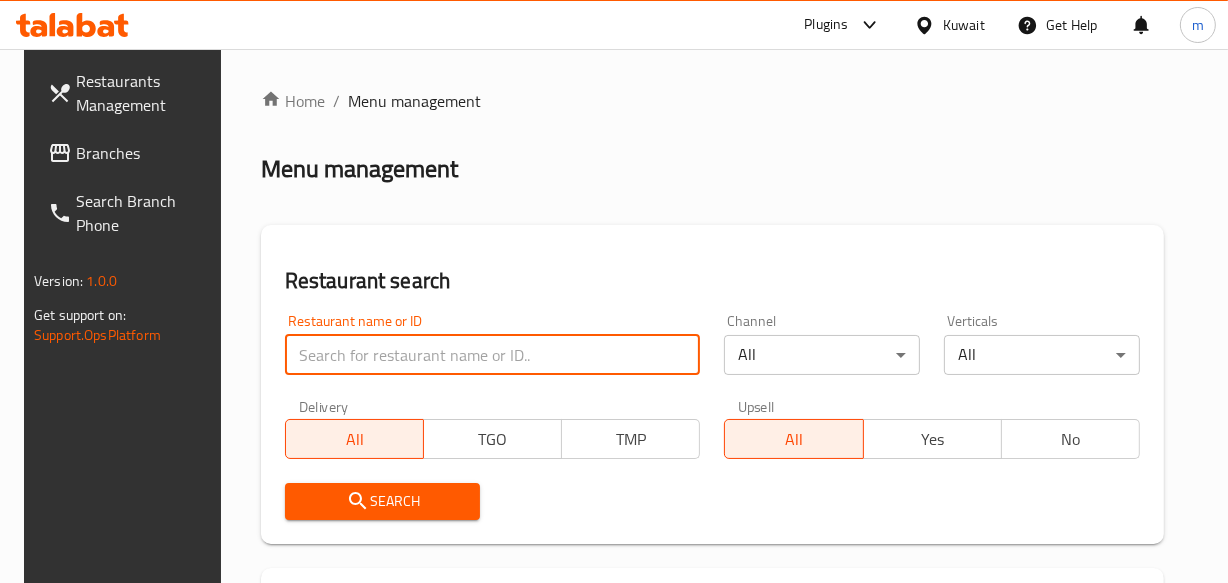 click at bounding box center (493, 355) 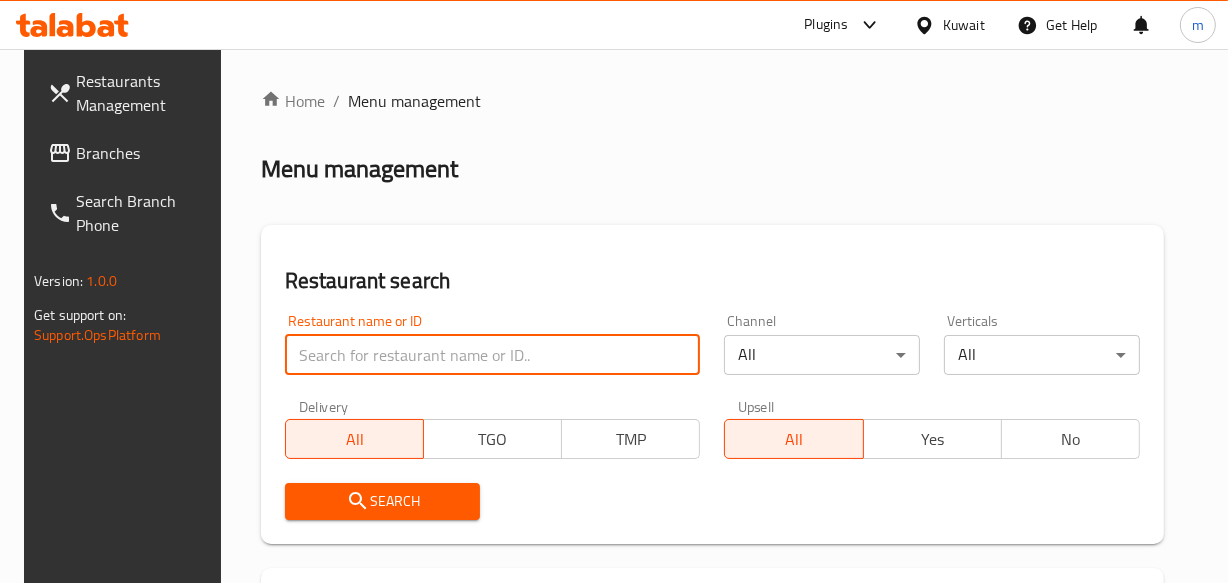 paste on "28366" 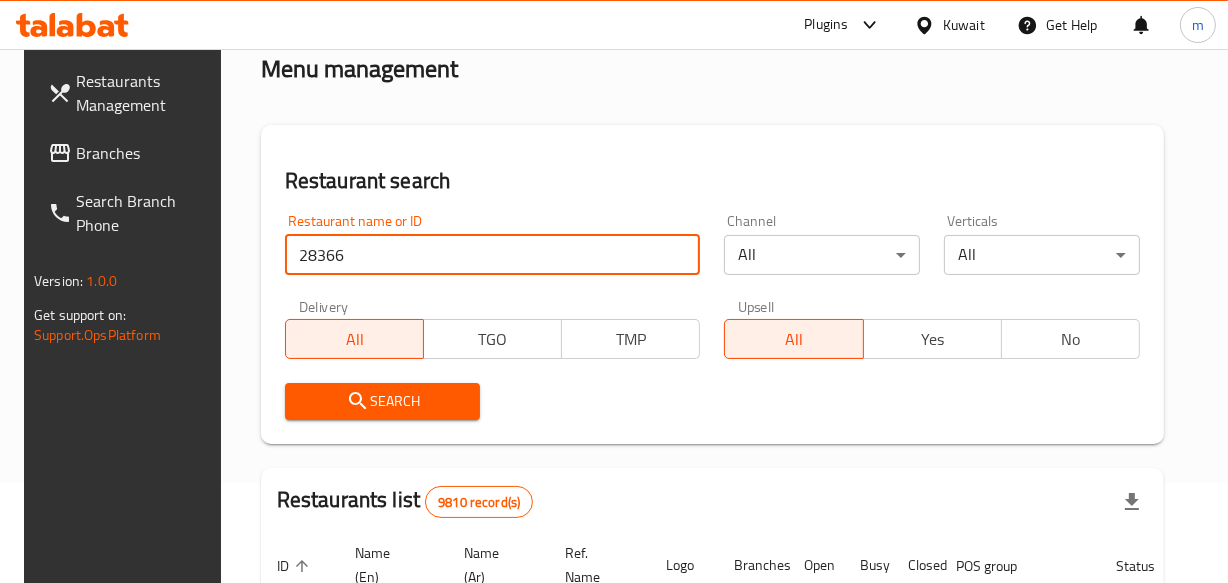 scroll, scrollTop: 363, scrollLeft: 0, axis: vertical 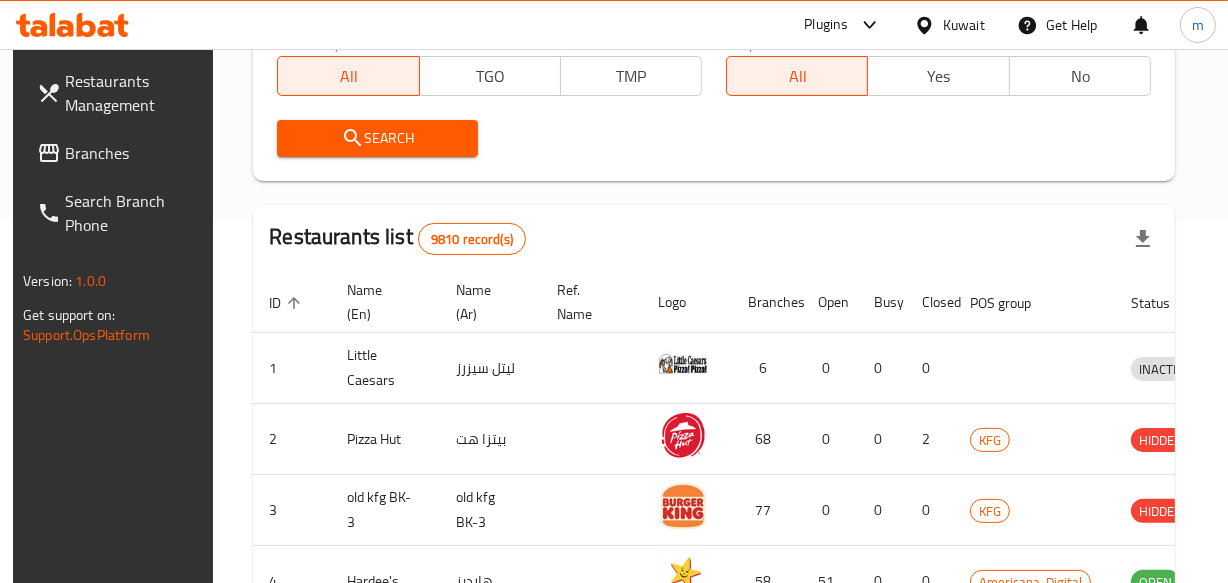 type on "28366" 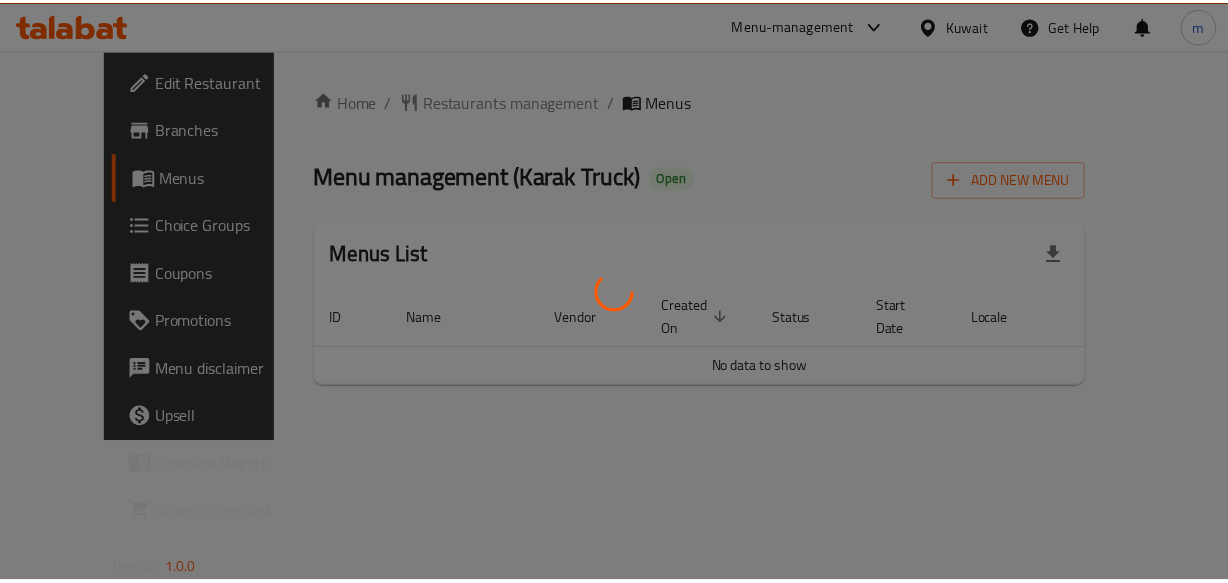 scroll, scrollTop: 0, scrollLeft: 0, axis: both 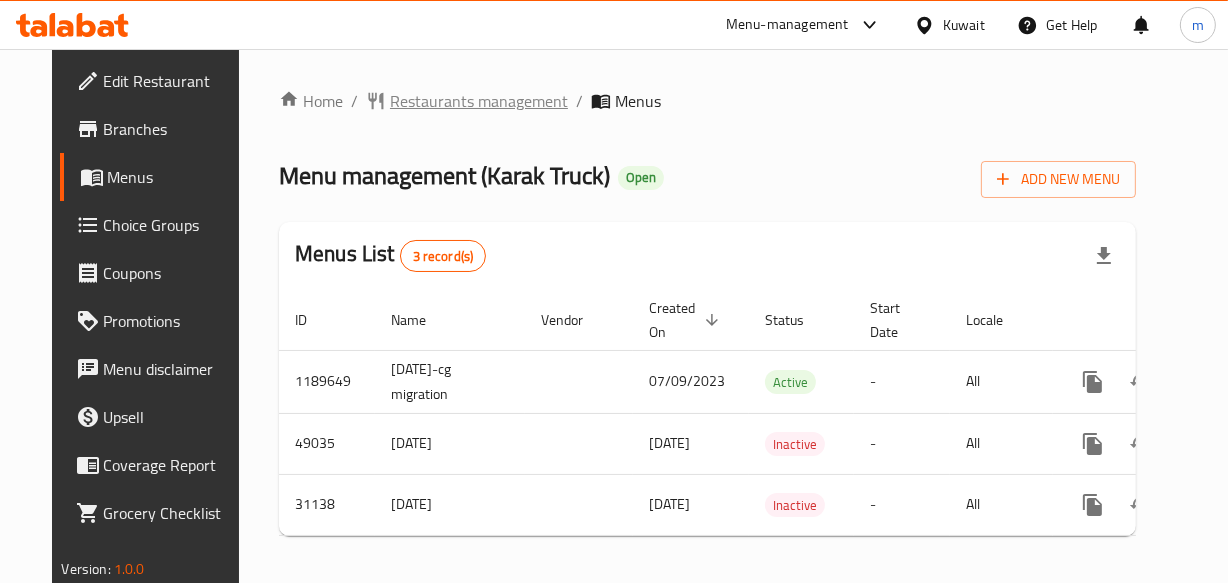 click on "Restaurants management" at bounding box center [479, 101] 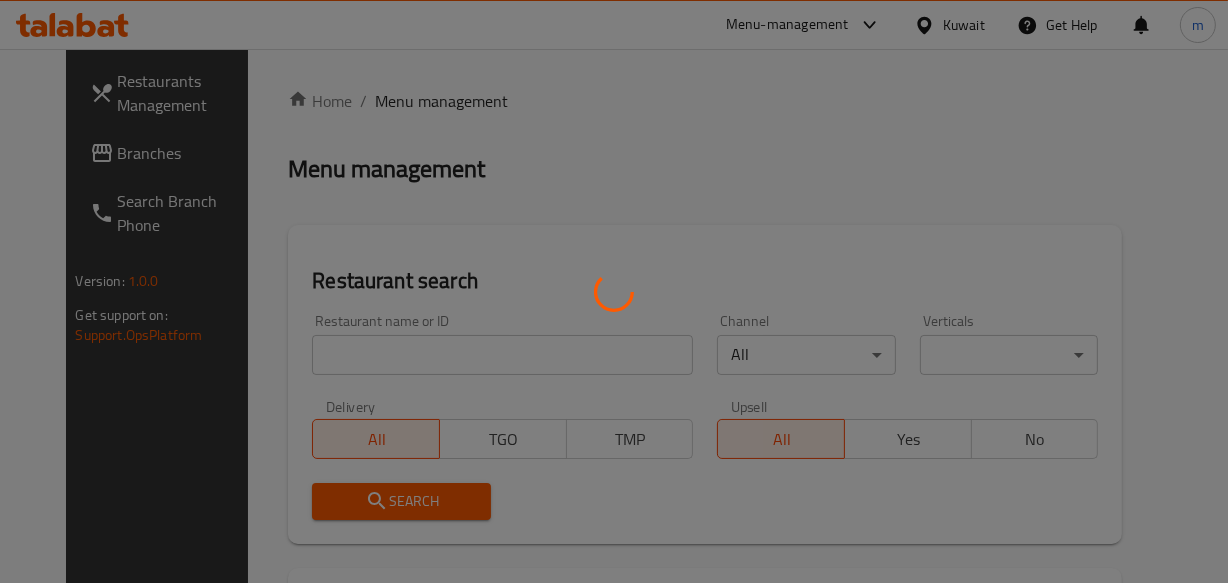 click at bounding box center (614, 291) 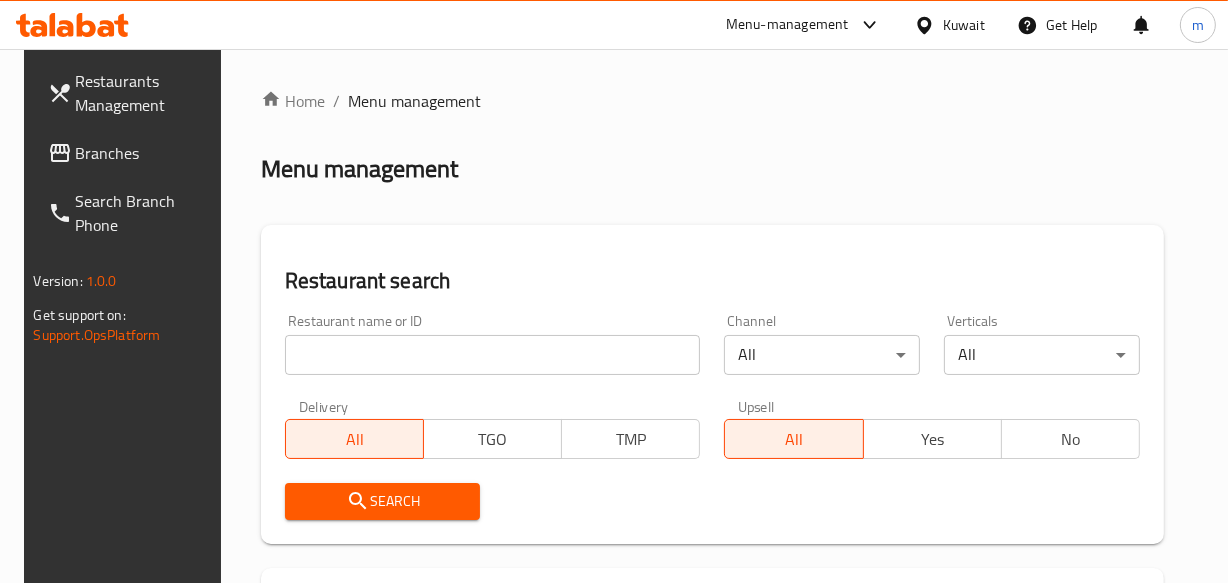 click at bounding box center (493, 355) 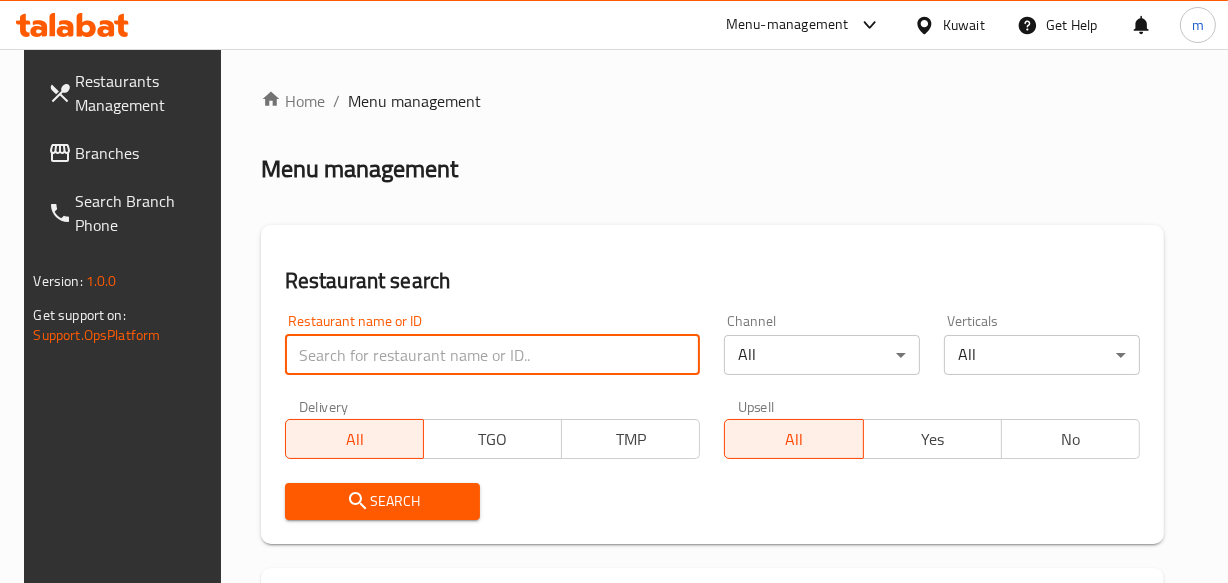 click at bounding box center (493, 355) 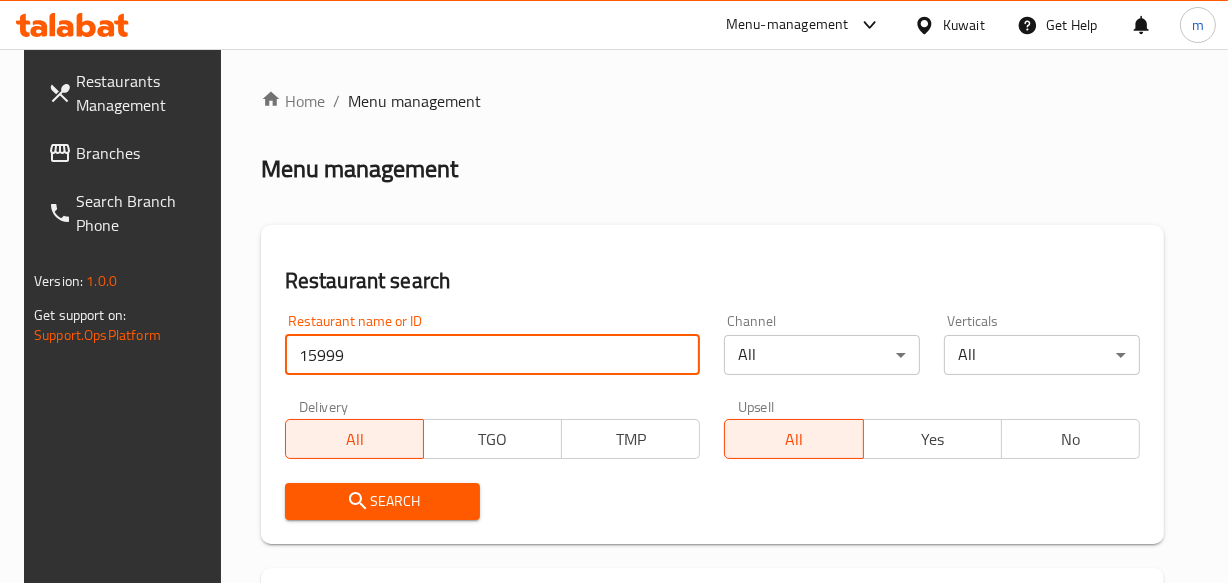 type on "15999" 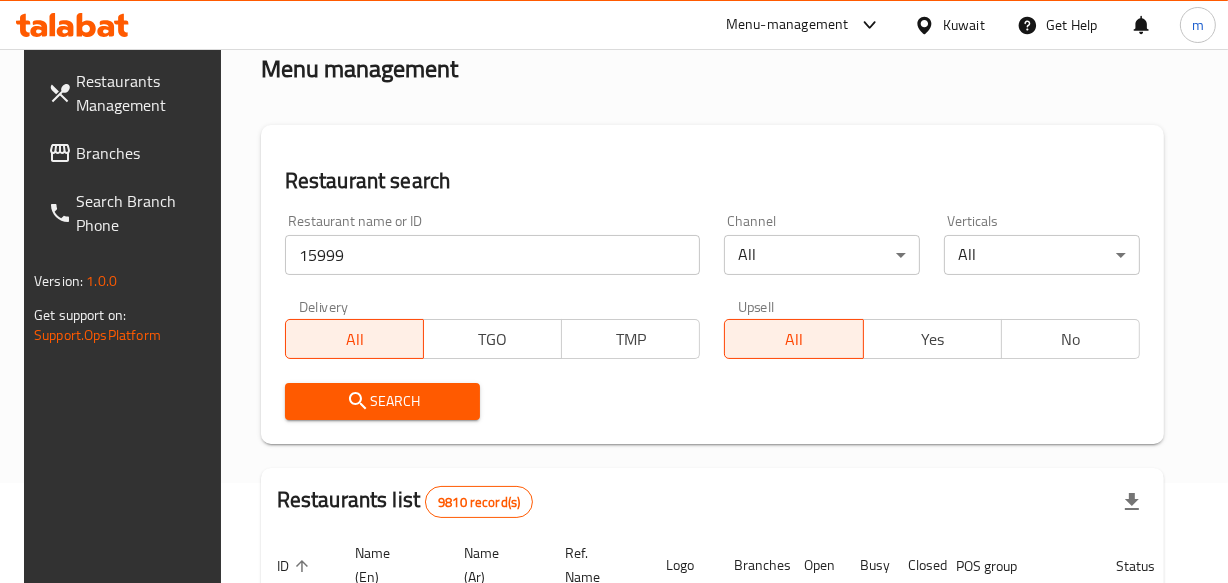 scroll, scrollTop: 363, scrollLeft: 0, axis: vertical 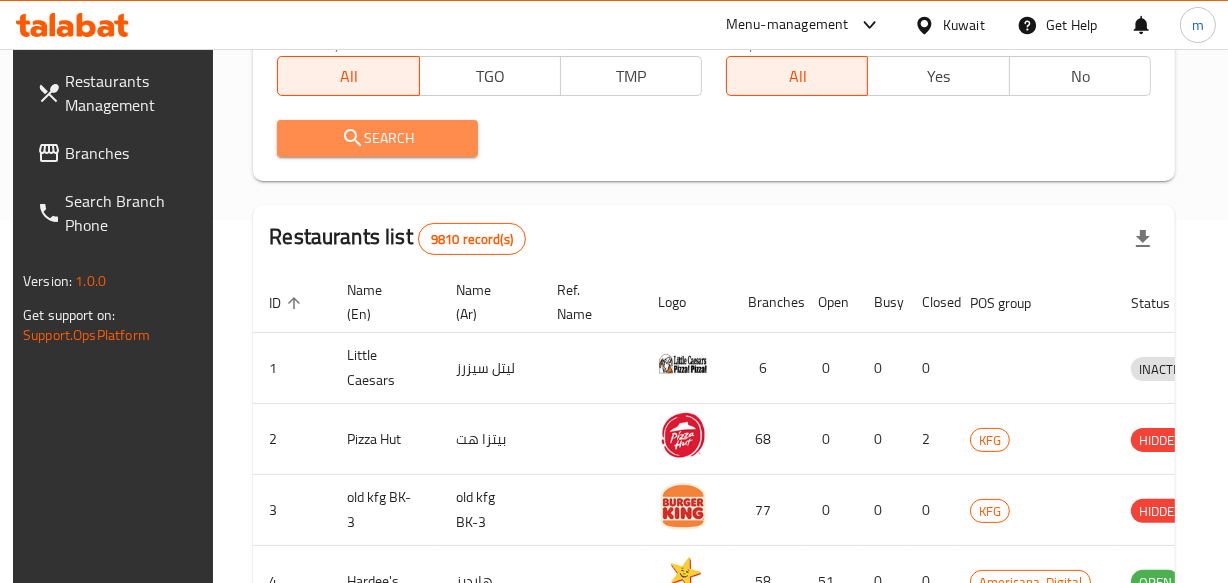 click on "Search" at bounding box center [377, 138] 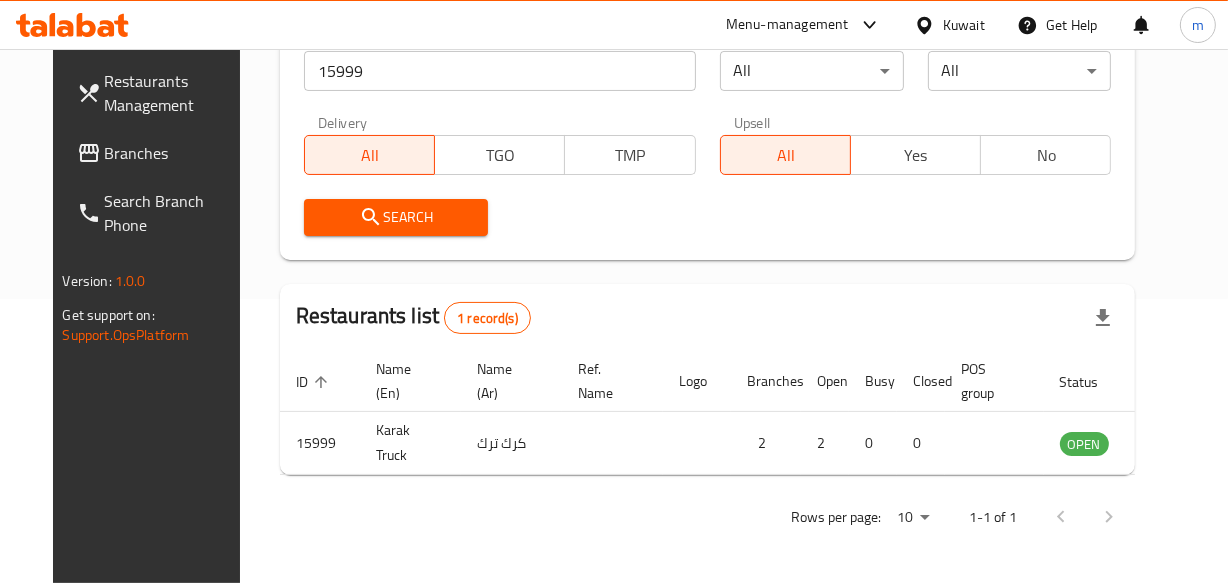scroll, scrollTop: 306, scrollLeft: 0, axis: vertical 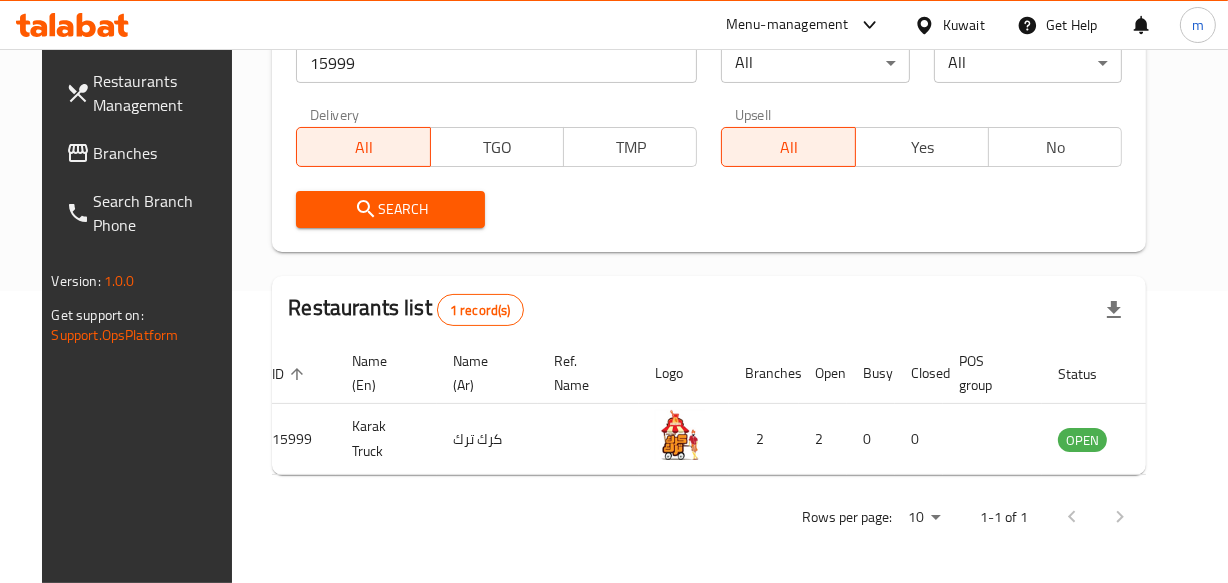 click at bounding box center [928, 25] 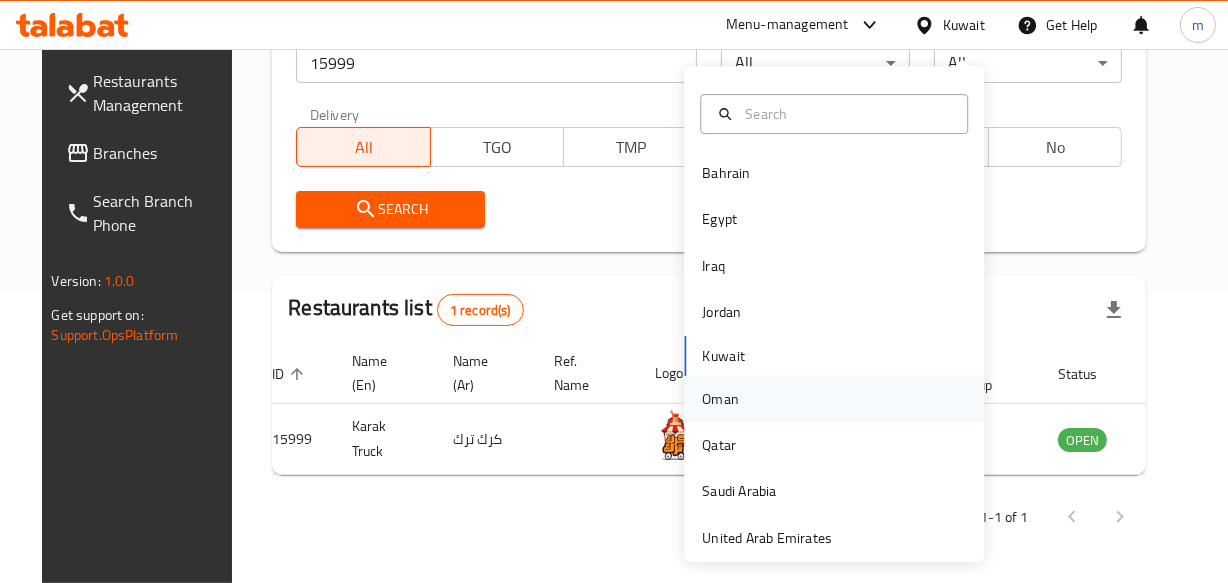 click on "Oman" at bounding box center (720, 399) 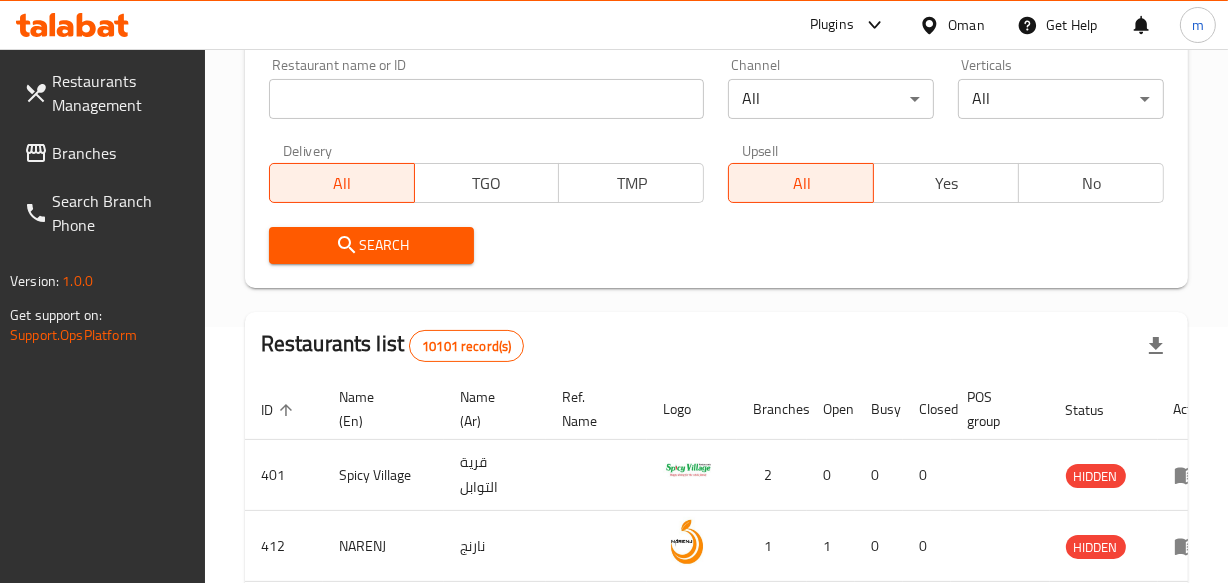scroll, scrollTop: 306, scrollLeft: 0, axis: vertical 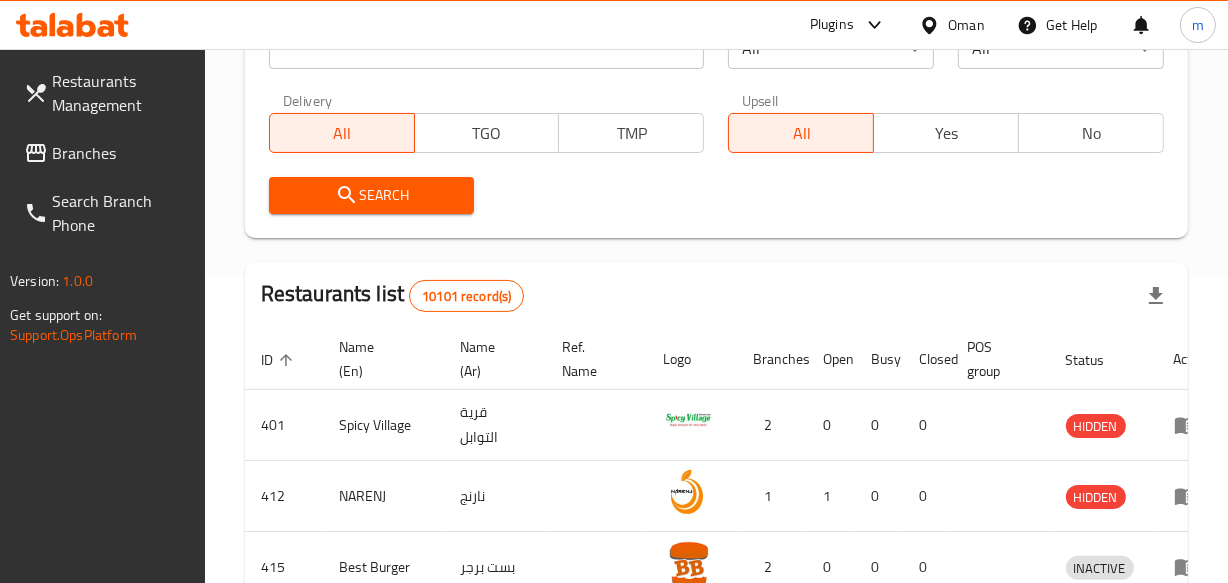click on "Branches" at bounding box center (120, 153) 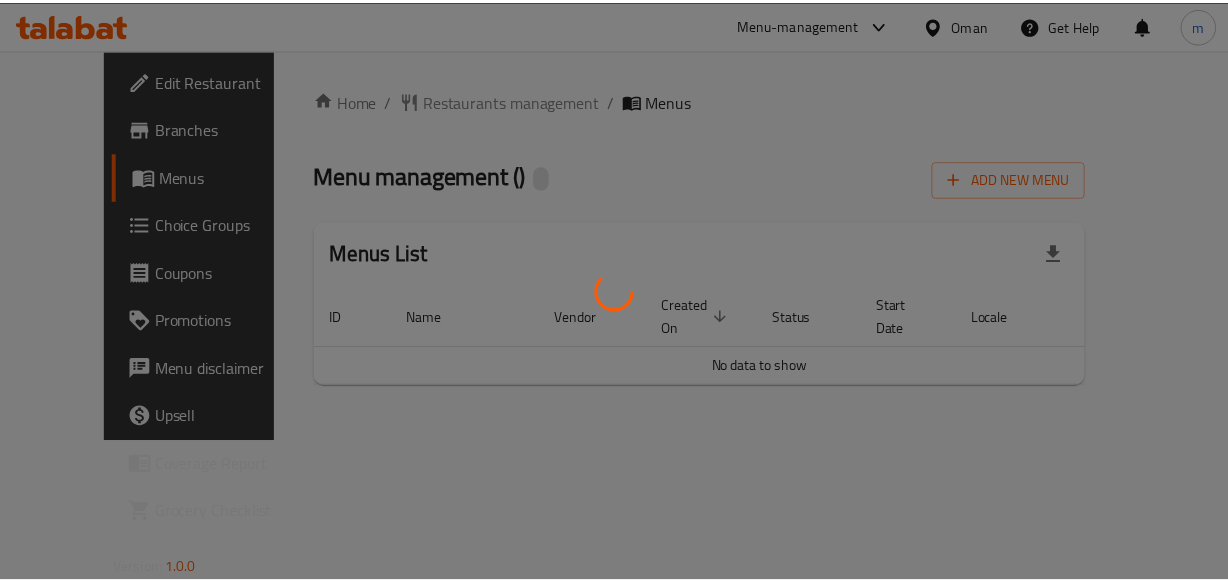 scroll, scrollTop: 0, scrollLeft: 0, axis: both 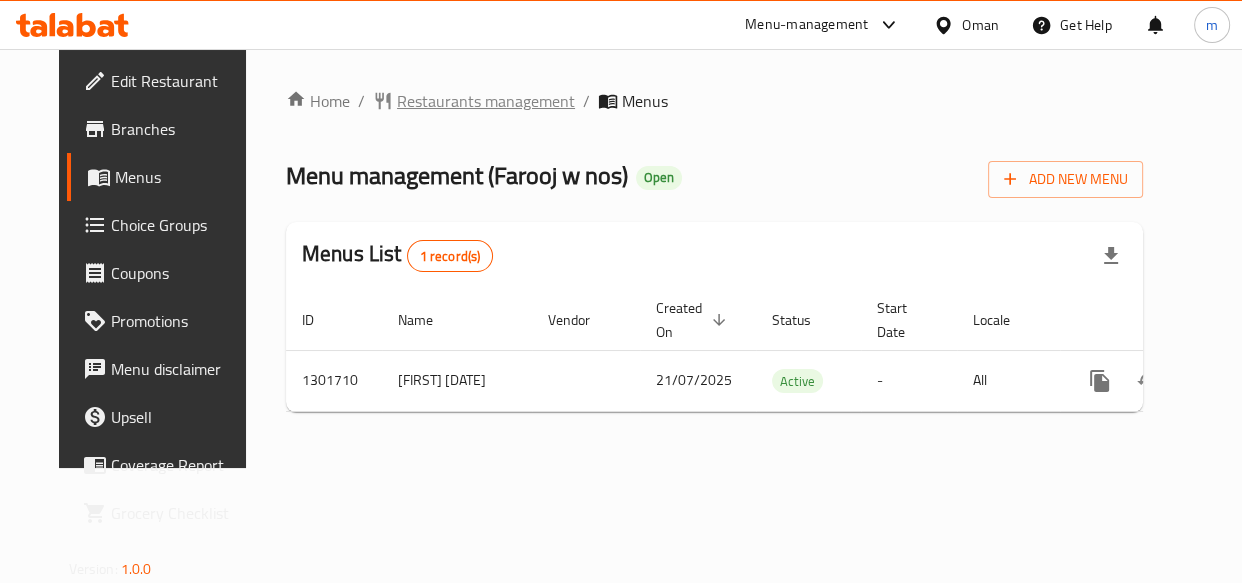 click on "Restaurants management" at bounding box center [486, 101] 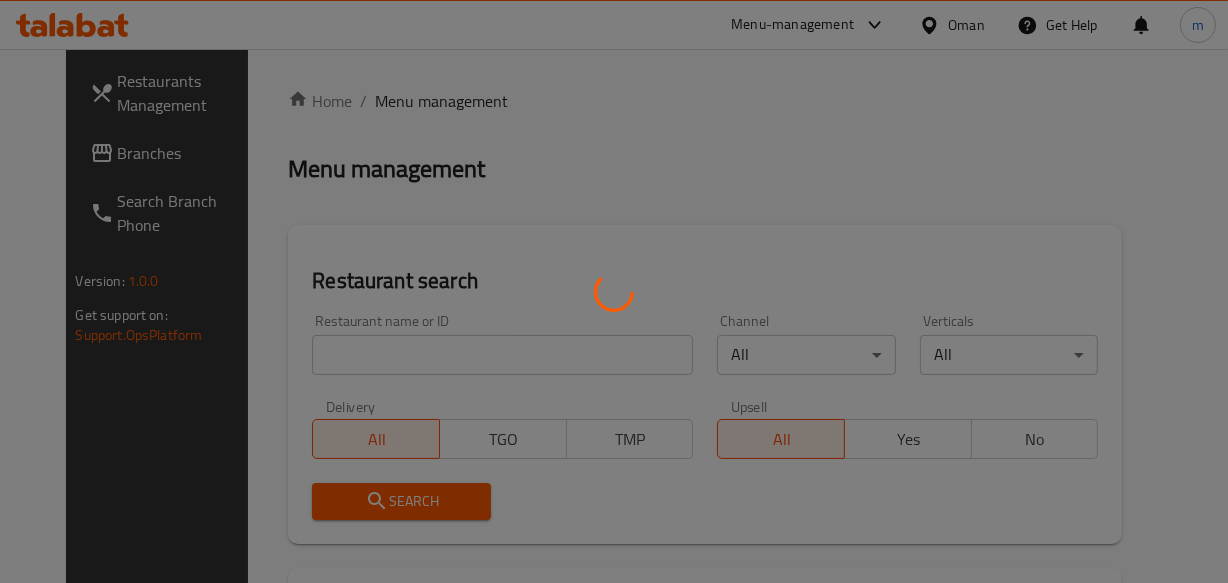 click at bounding box center [614, 291] 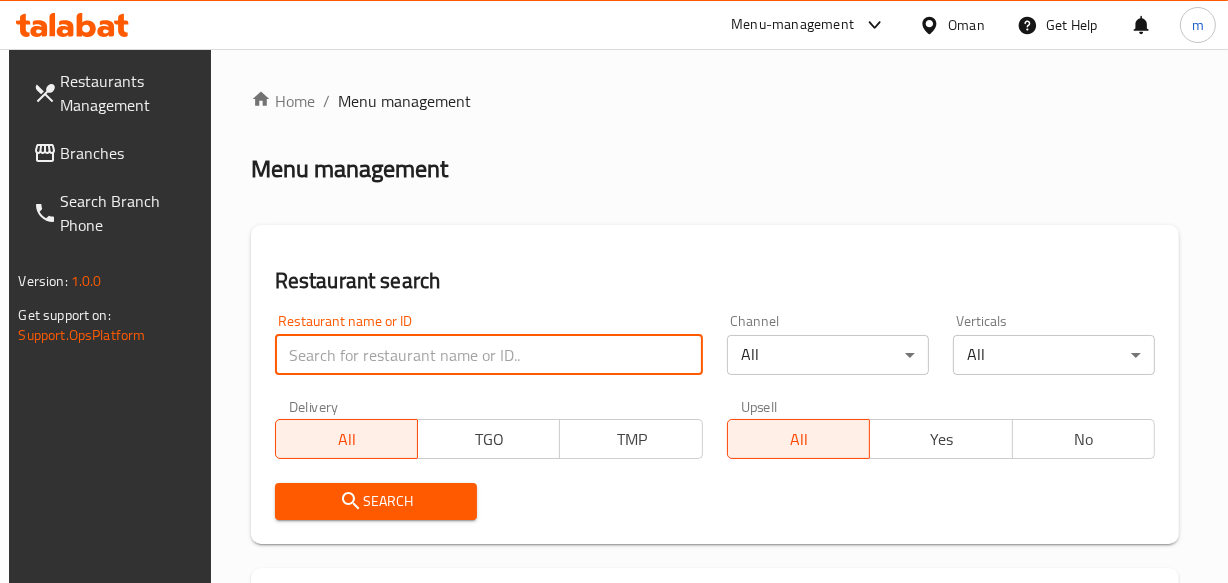 click at bounding box center [489, 355] 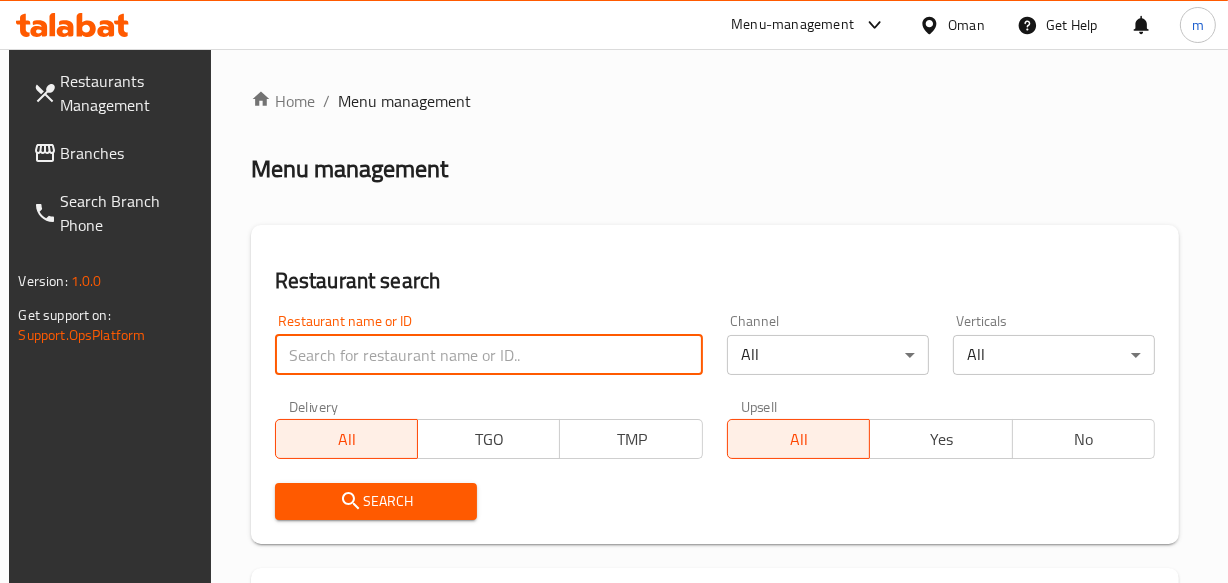 paste on "702164" 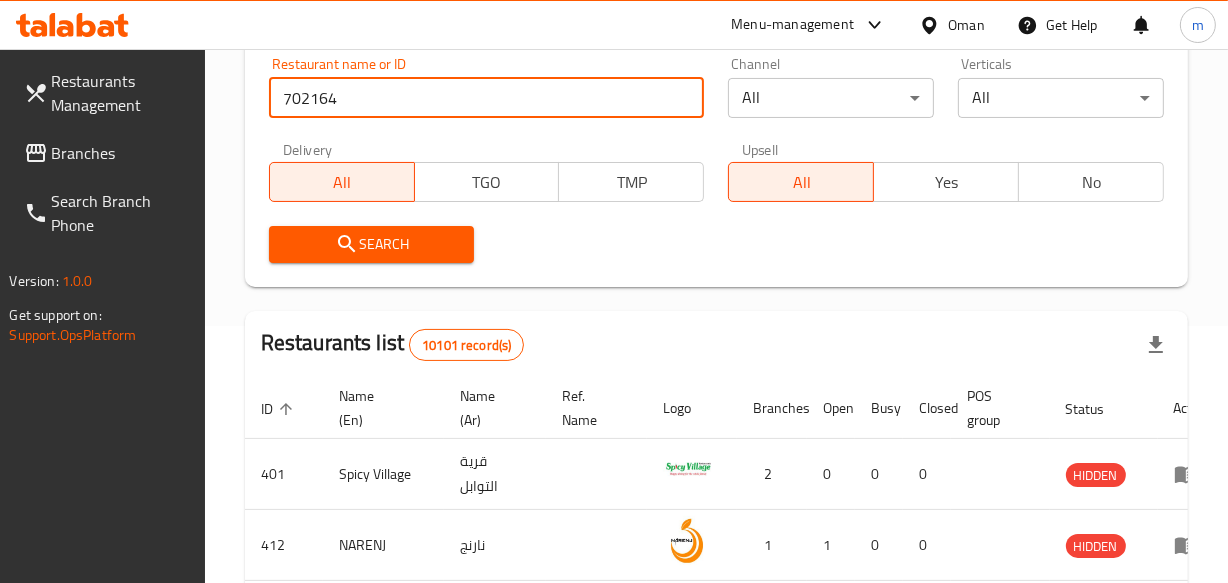 scroll, scrollTop: 272, scrollLeft: 0, axis: vertical 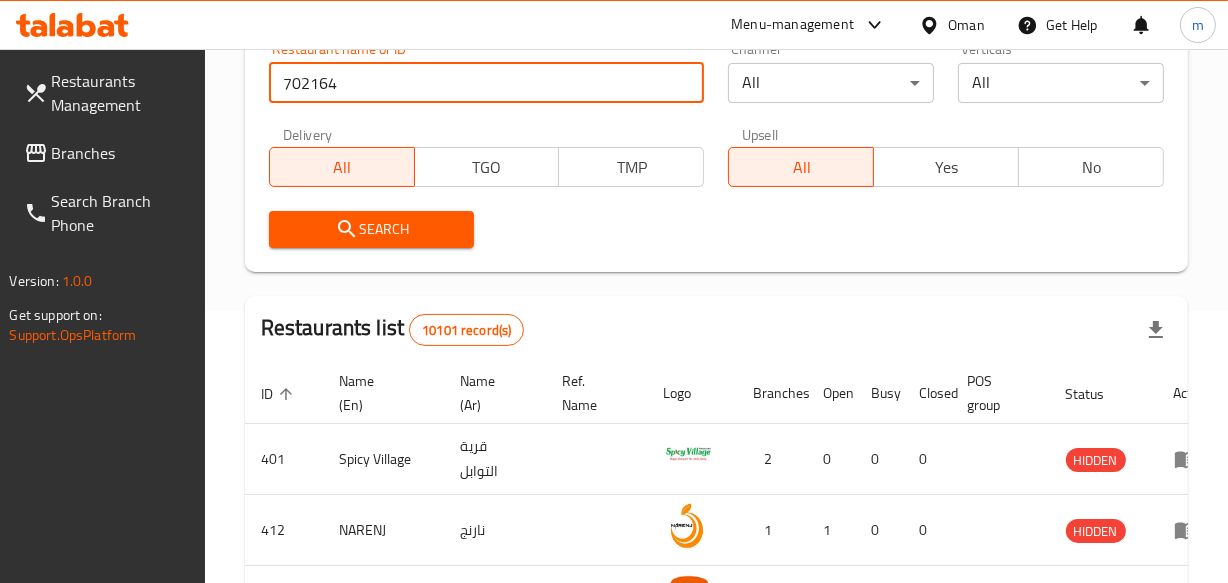 type on "702164" 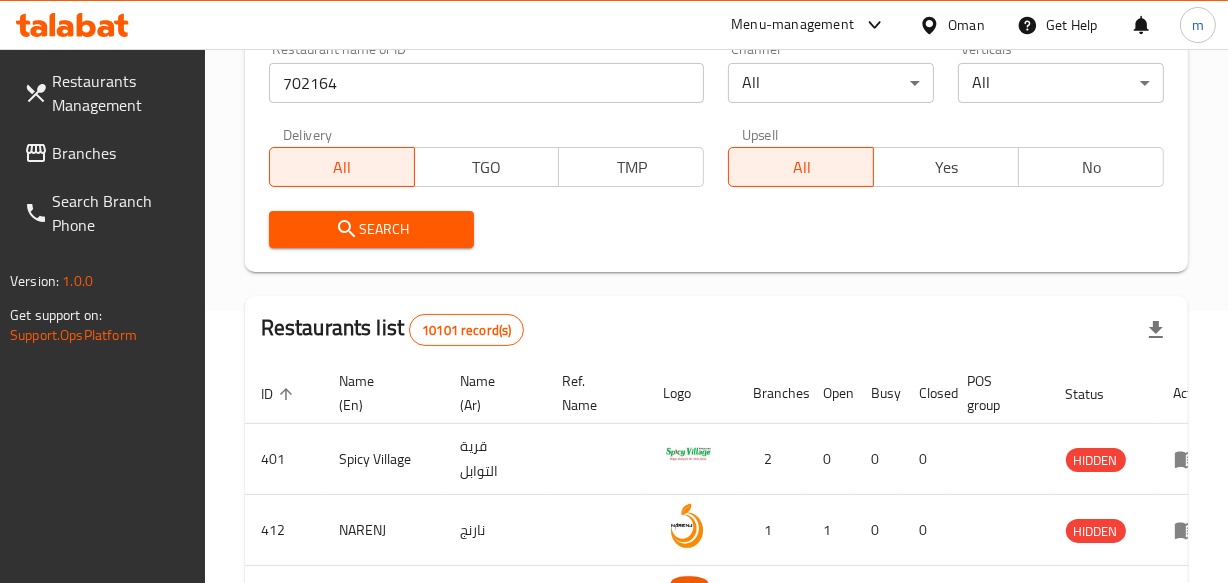 click on "Search" at bounding box center [372, 229] 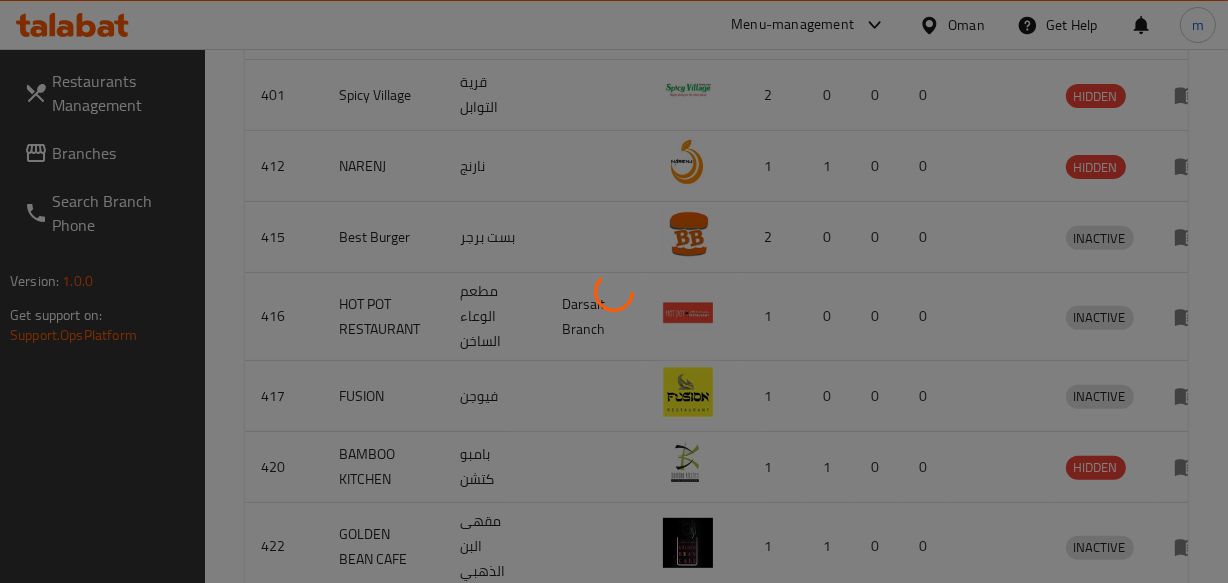 scroll, scrollTop: 323, scrollLeft: 0, axis: vertical 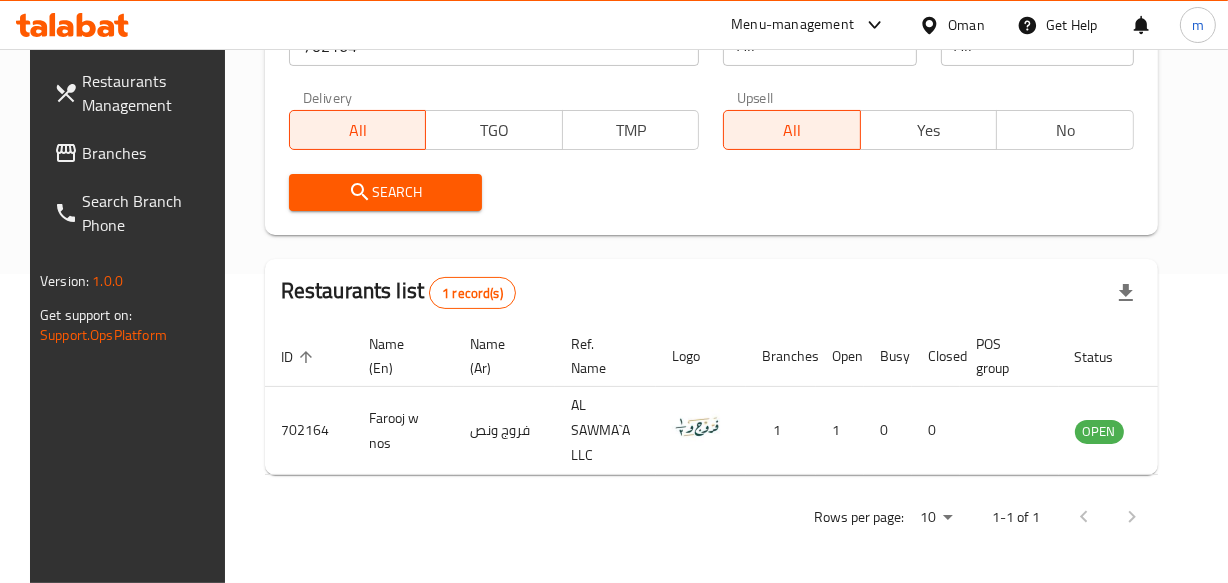 click on "Oman" at bounding box center [966, 25] 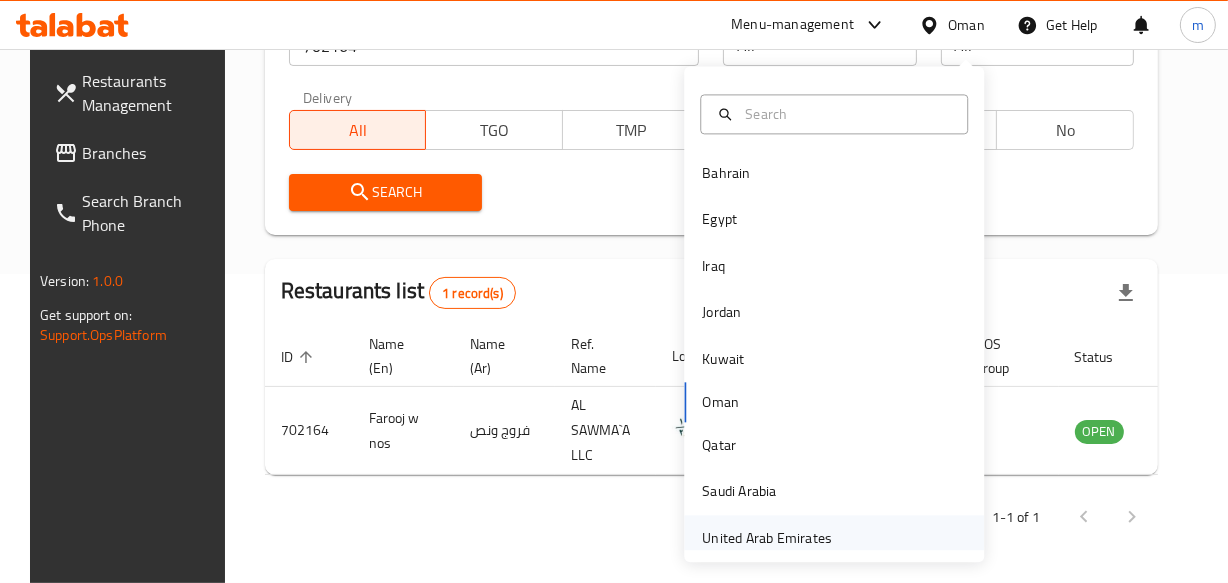 click on "United Arab Emirates" at bounding box center (767, 538) 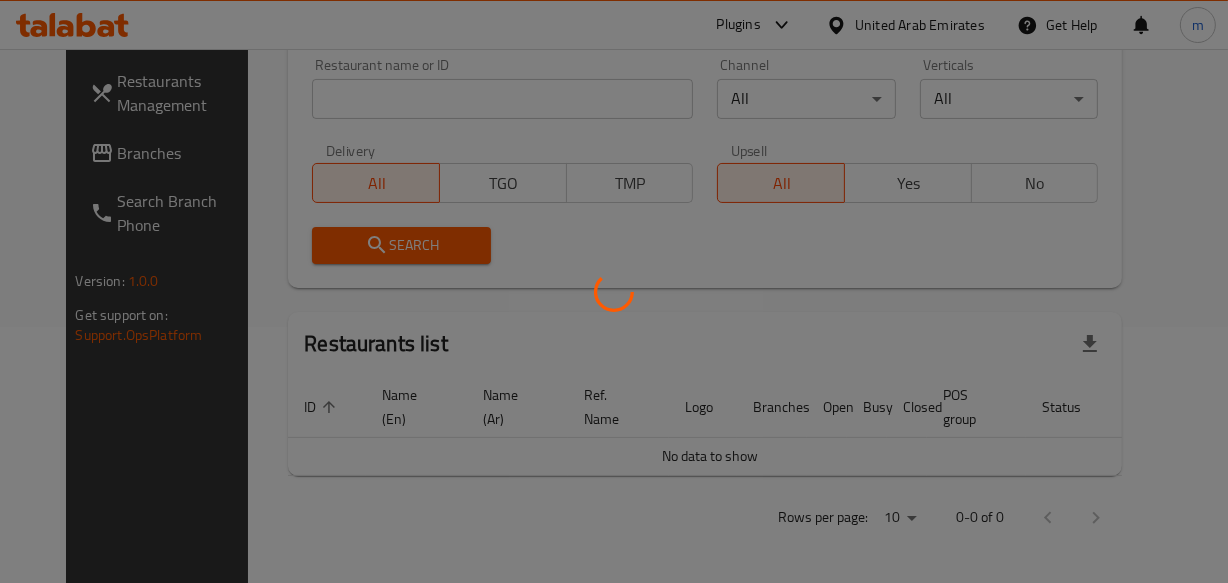 scroll, scrollTop: 323, scrollLeft: 0, axis: vertical 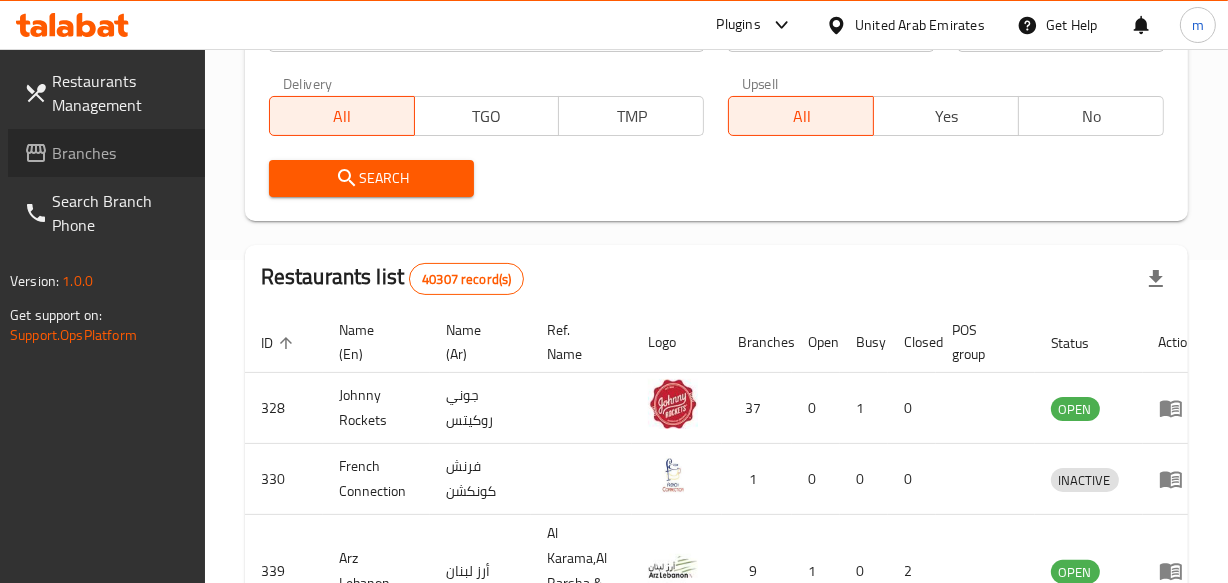 click on "Branches" at bounding box center [120, 153] 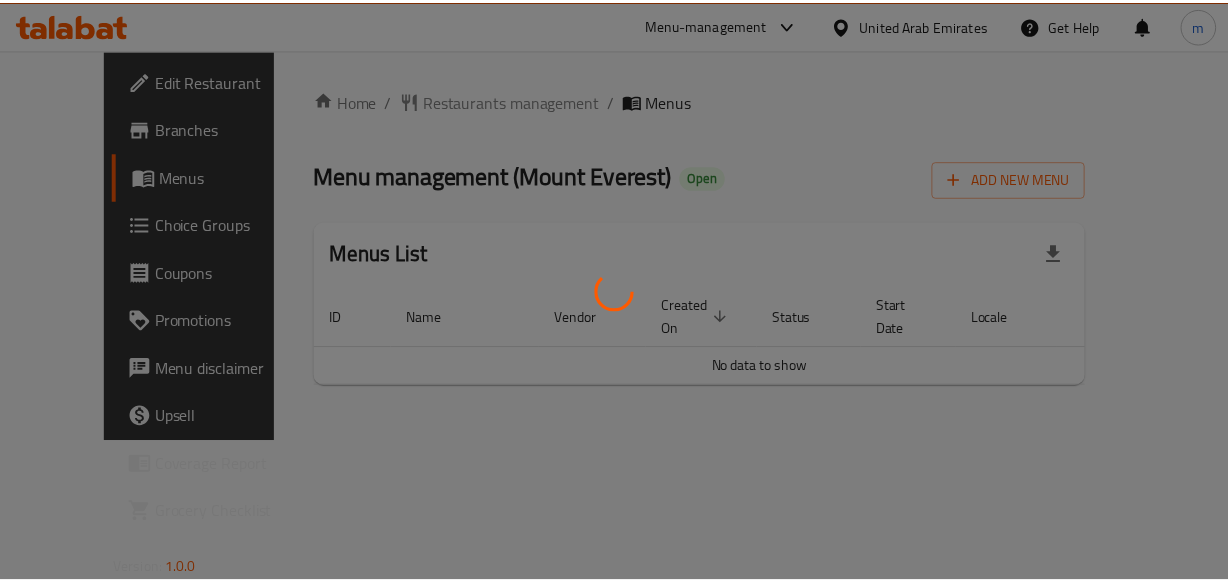 scroll, scrollTop: 0, scrollLeft: 0, axis: both 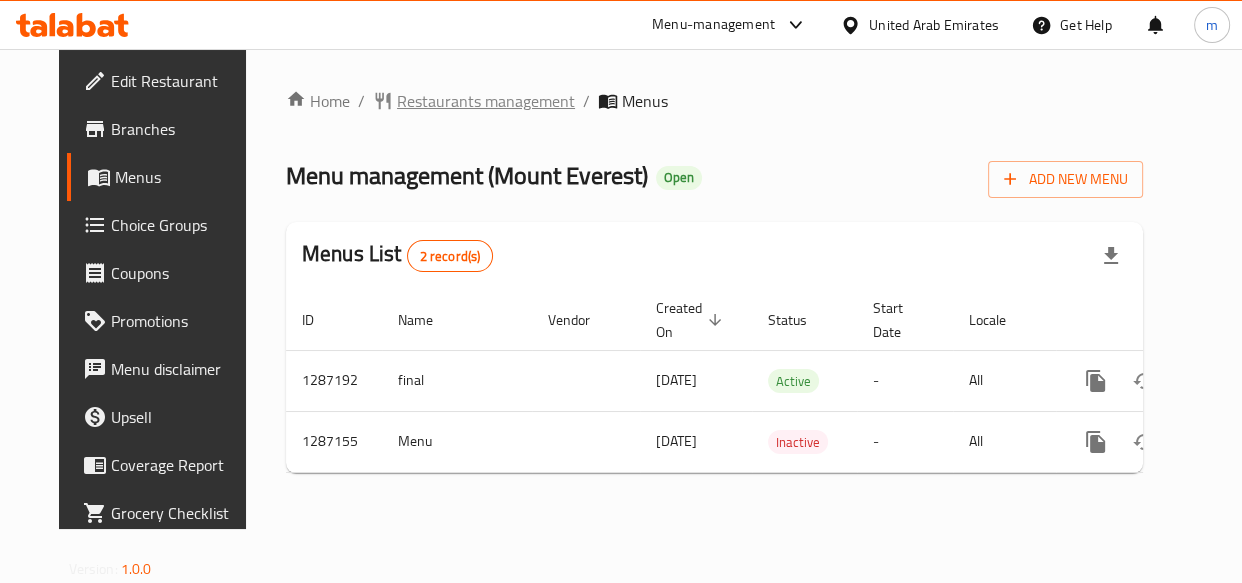 click on "Restaurants management" at bounding box center [486, 101] 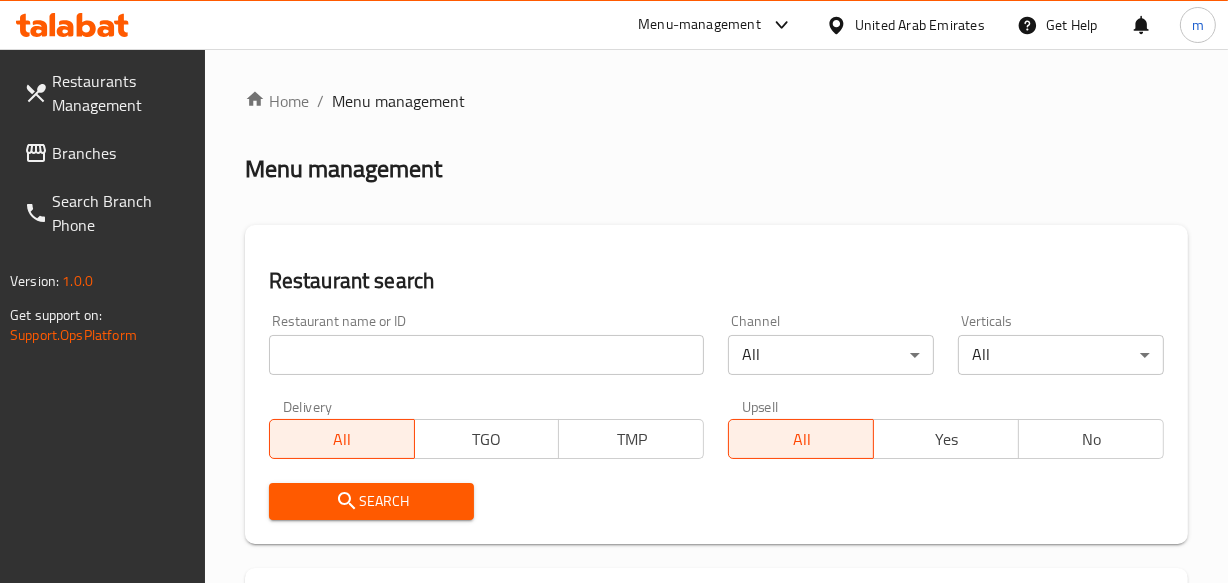 click at bounding box center (487, 355) 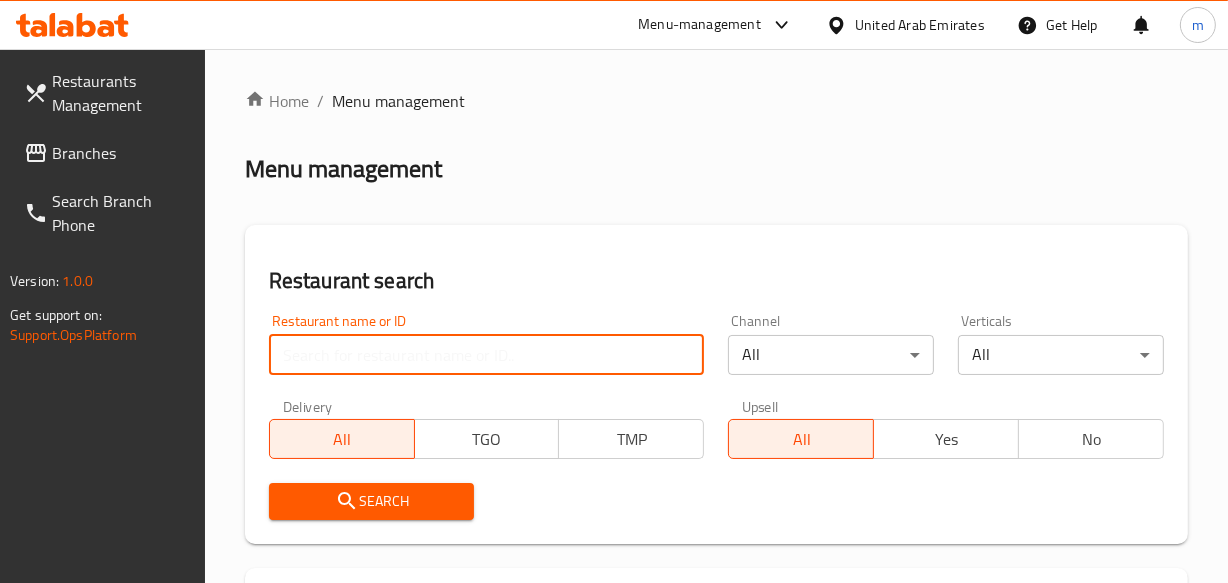 paste on "696474" 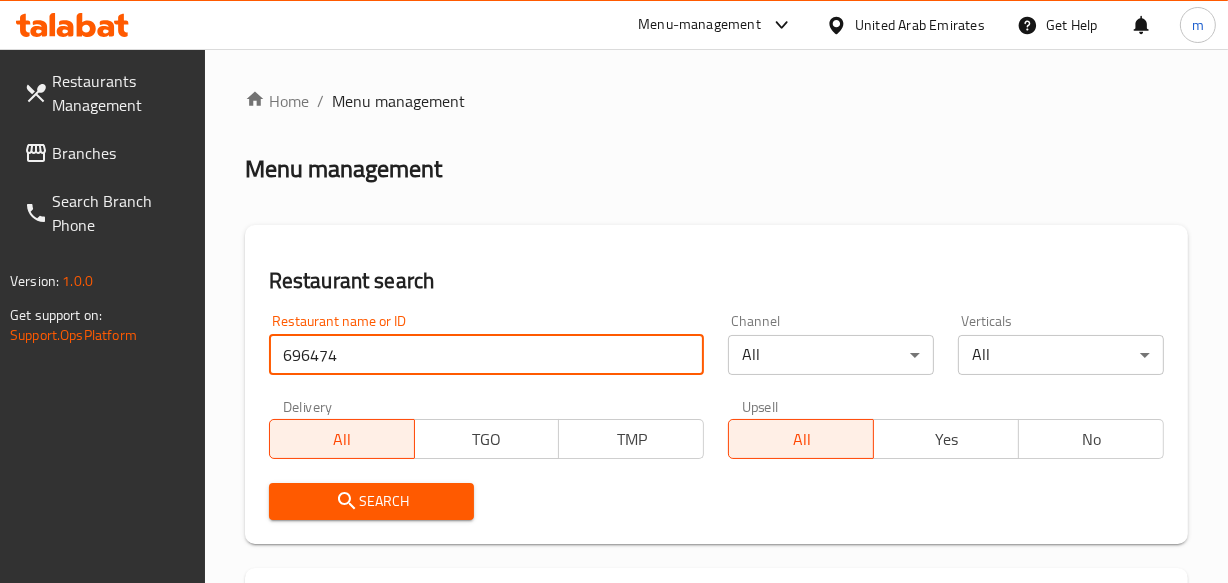 type on "696474" 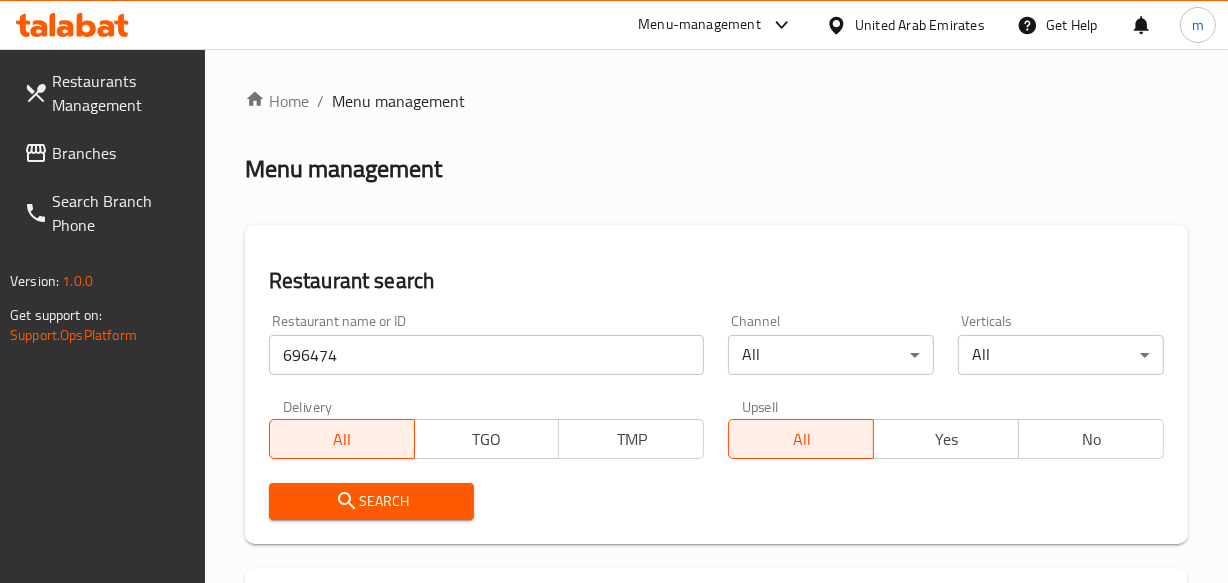 click on "Search" at bounding box center (372, 501) 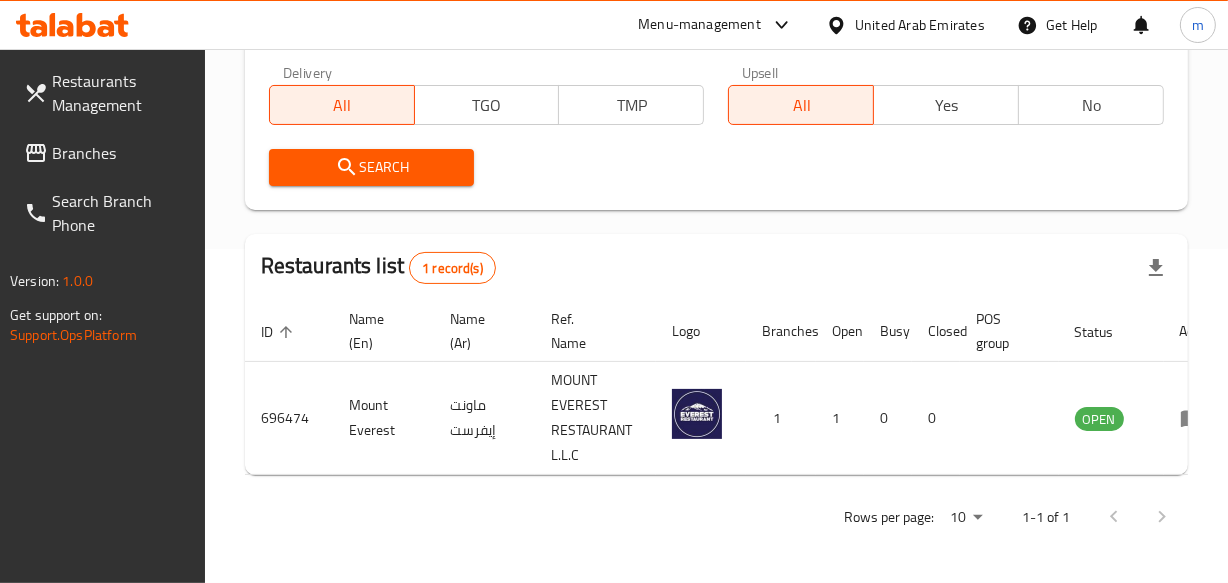 scroll, scrollTop: 349, scrollLeft: 0, axis: vertical 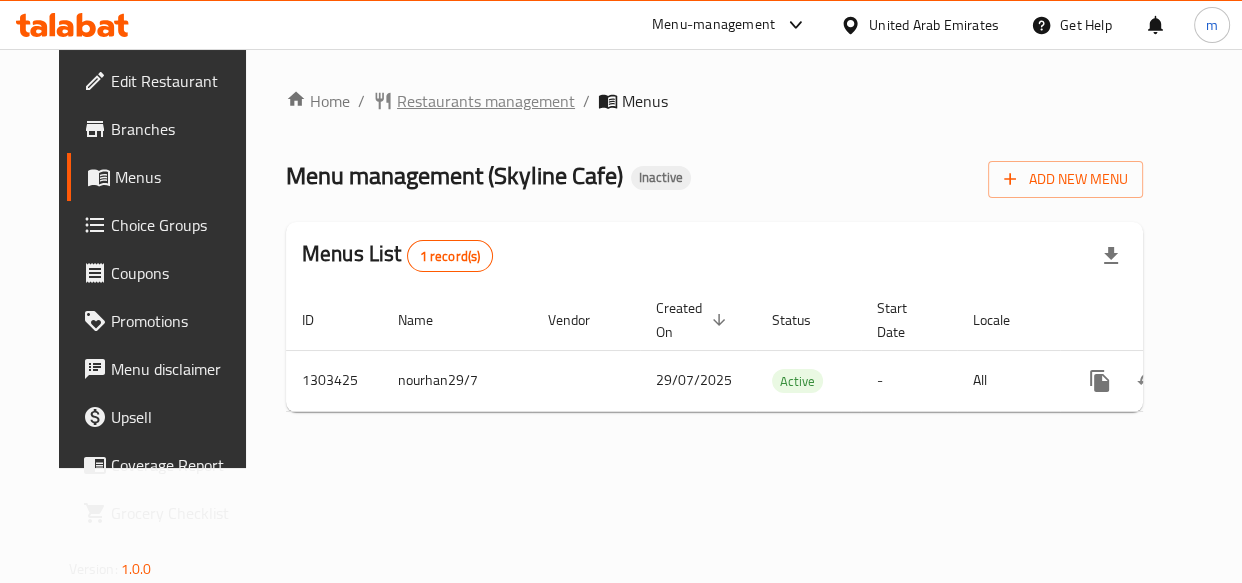 click on "Restaurants management" at bounding box center (486, 101) 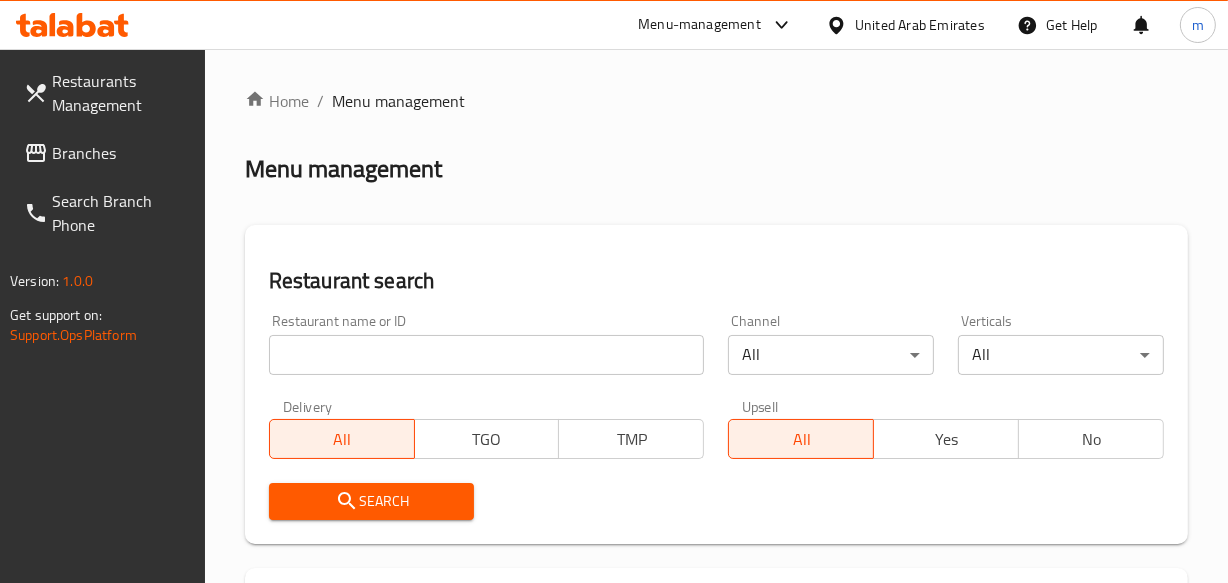 click at bounding box center (487, 355) 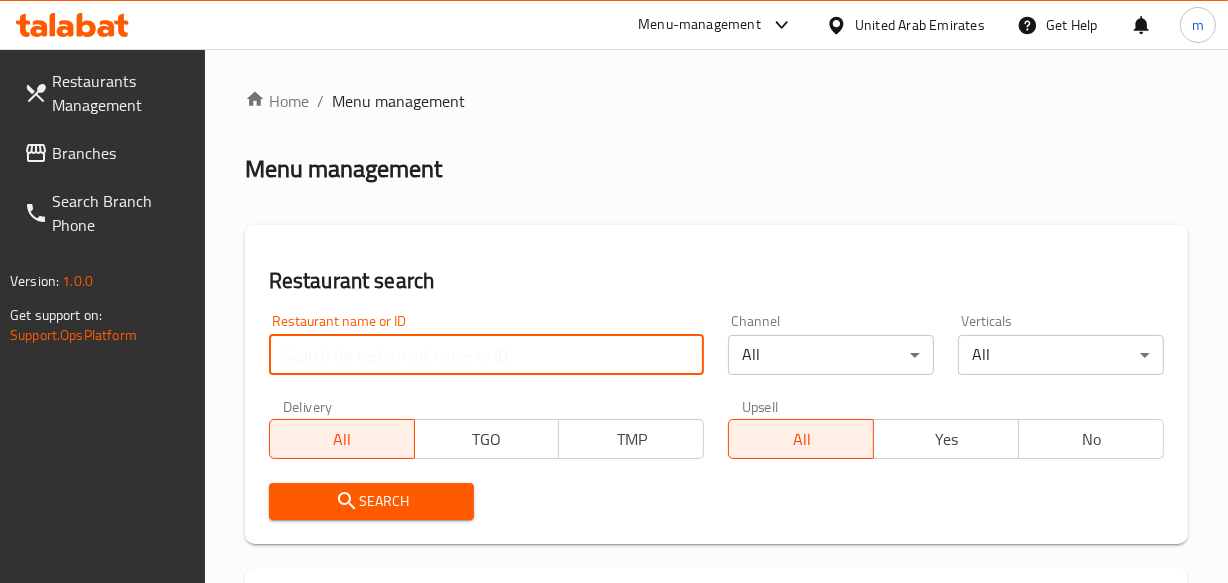 paste on "702798" 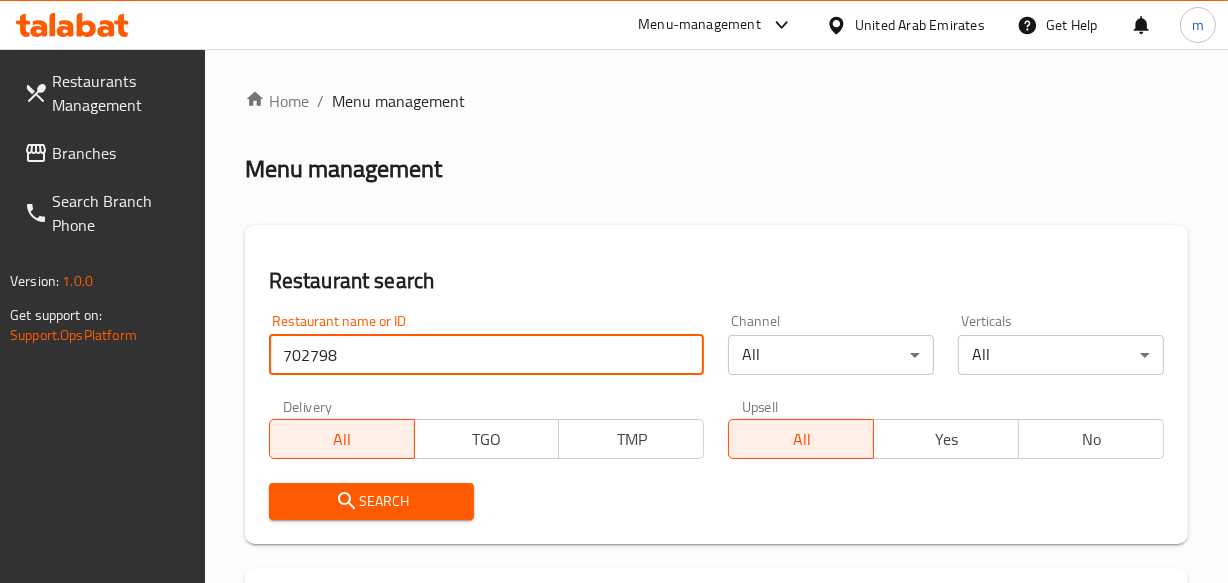 type on "702798" 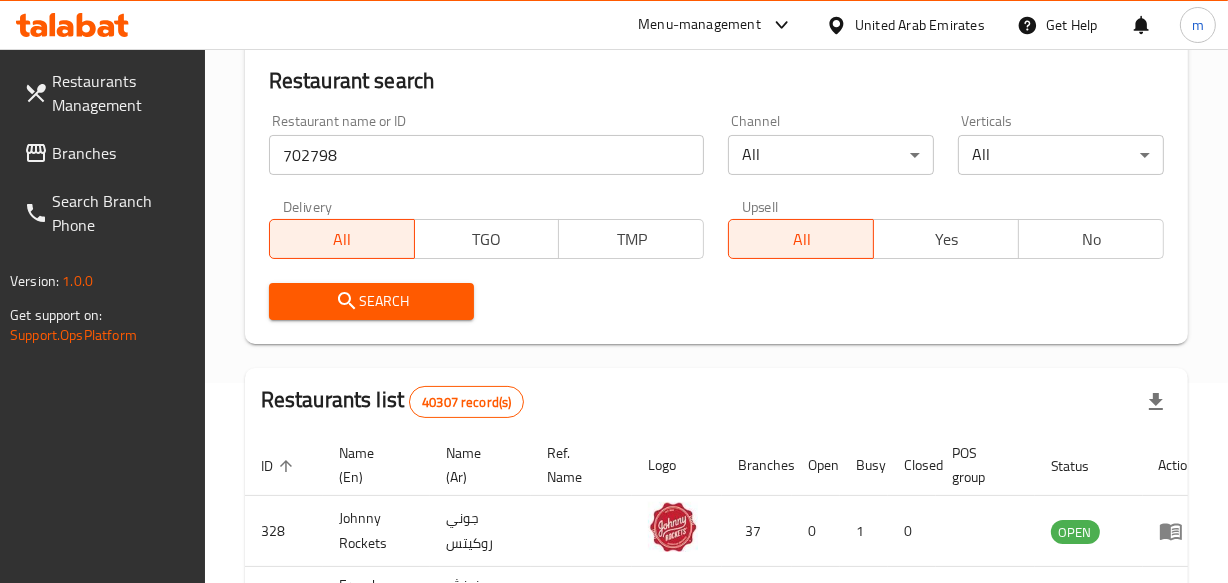 scroll, scrollTop: 272, scrollLeft: 0, axis: vertical 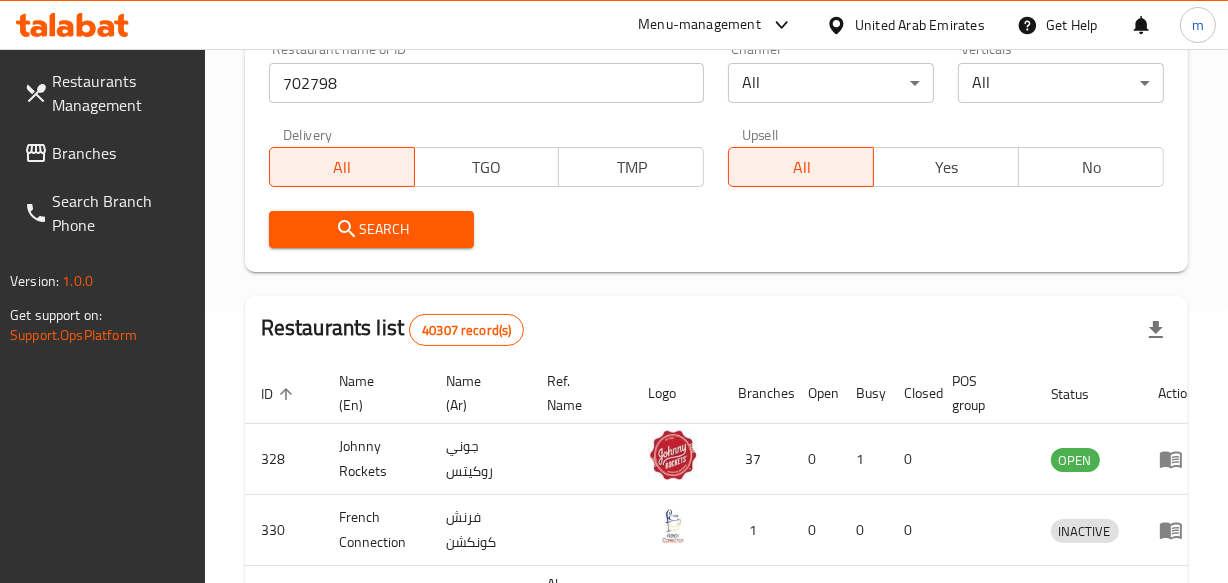 click on "Search" at bounding box center (372, 229) 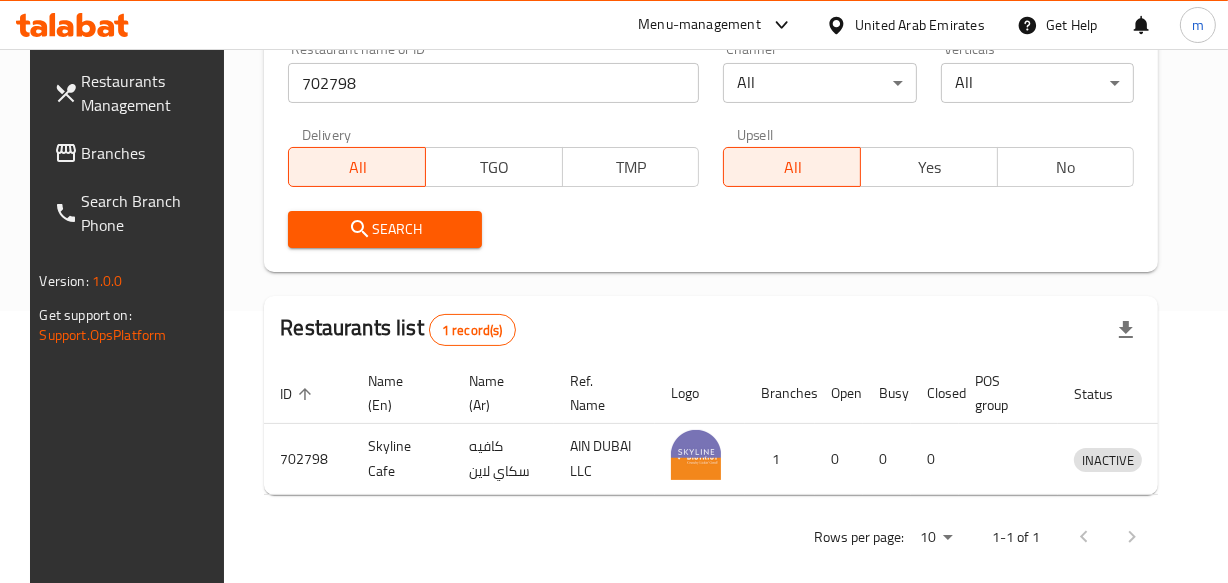scroll, scrollTop: 0, scrollLeft: 27, axis: horizontal 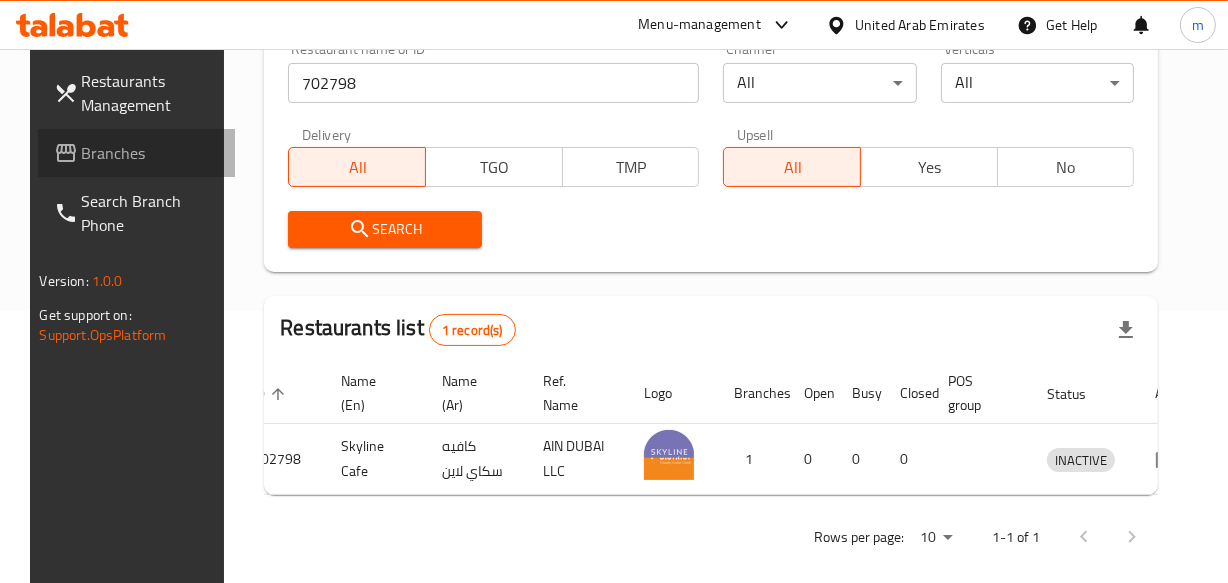 click on "Branches" at bounding box center (150, 153) 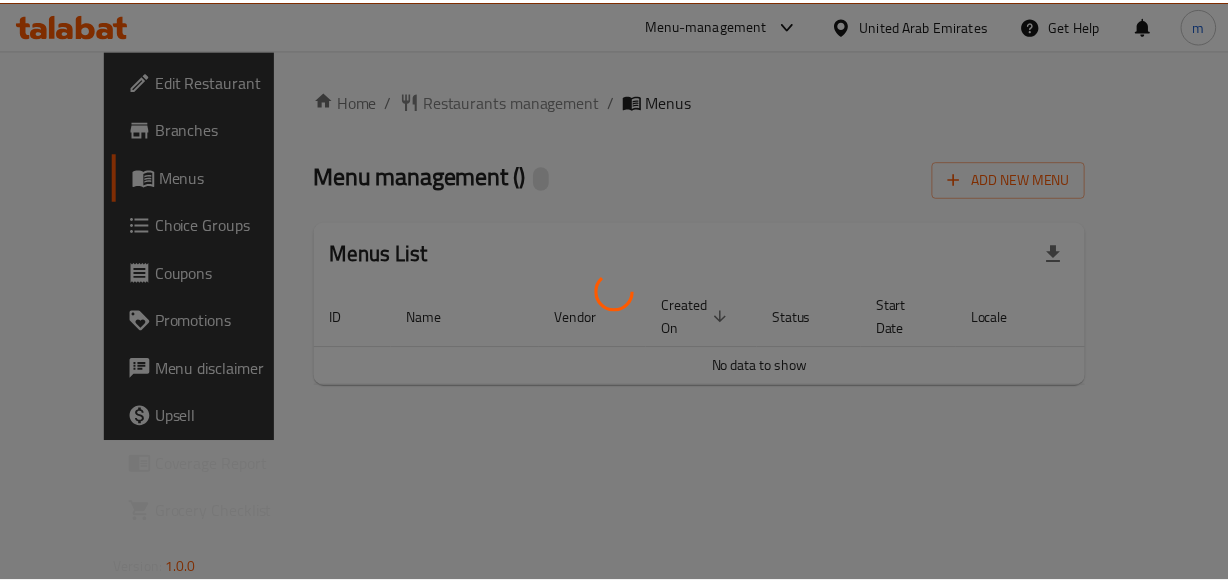 scroll, scrollTop: 0, scrollLeft: 0, axis: both 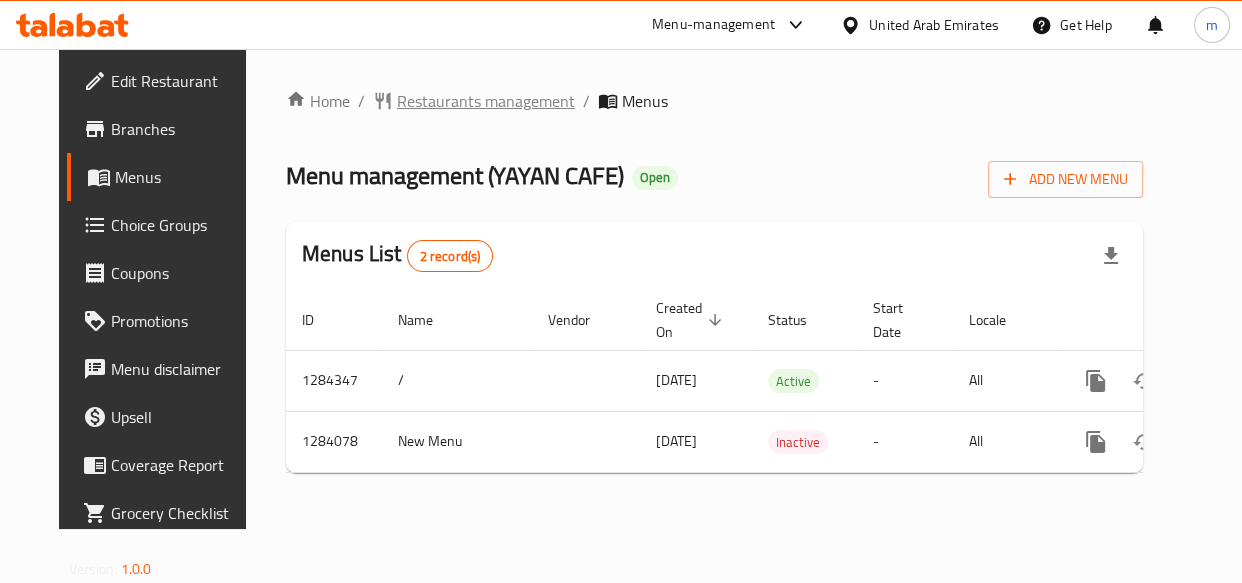 click on "Restaurants management" at bounding box center [486, 101] 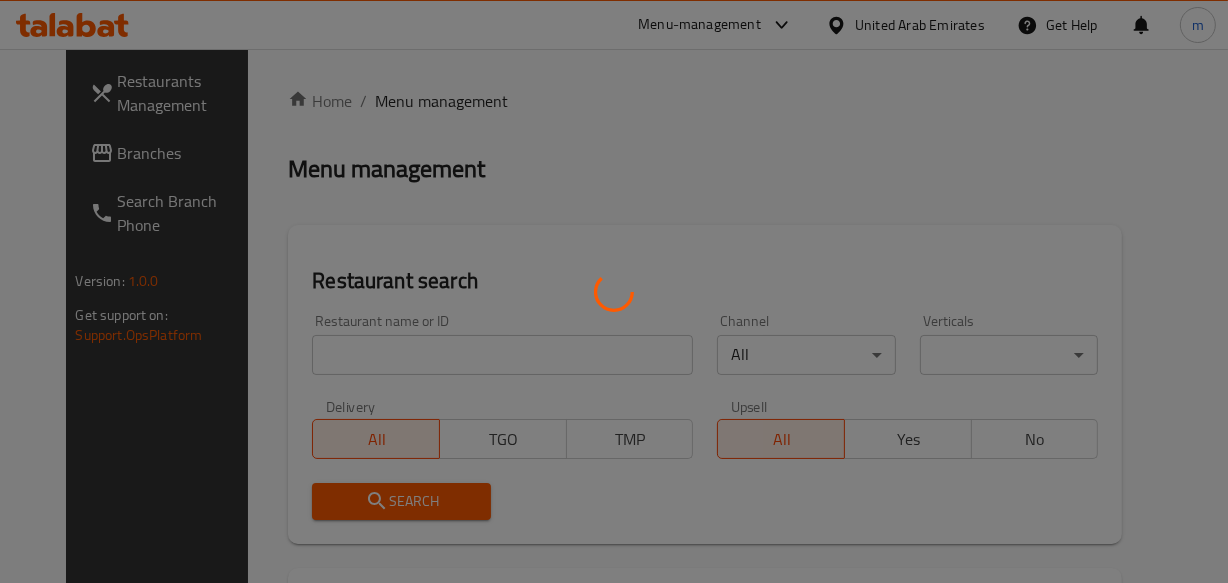 click at bounding box center (614, 291) 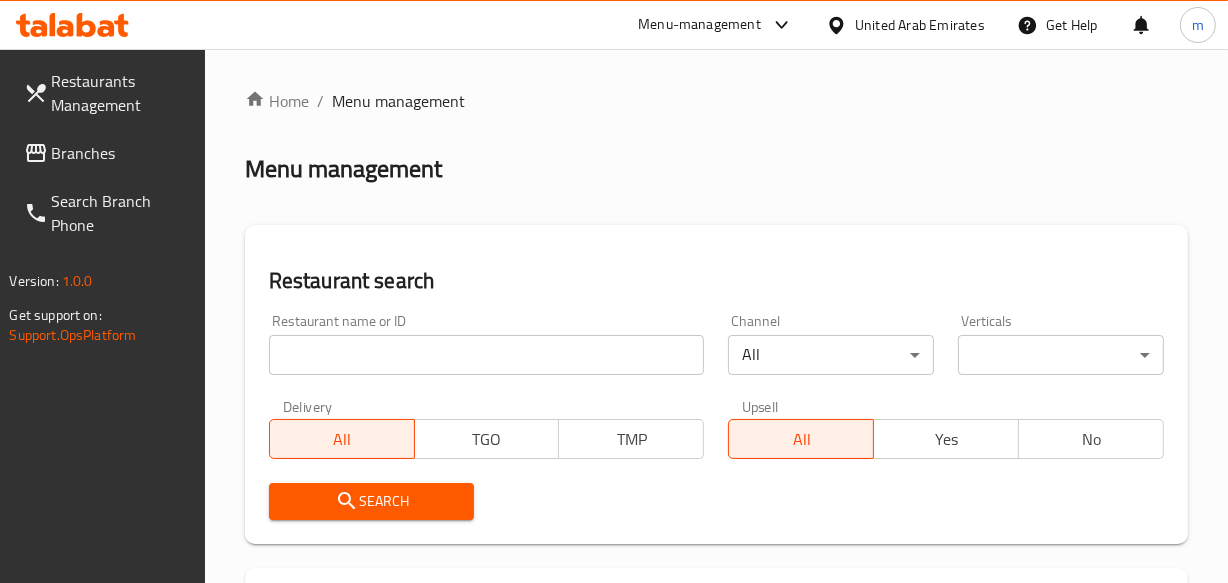 click on "Home / Menu management Menu management Restaurant search Restaurant name or ID Restaurant name or ID Channel All ​ Verticals ​ ​ Delivery All TGO TMP Upsell All Yes No   Search Restaurants list   40307 record(s) ID sorted ascending Name (En) Name (Ar) Ref. Name Logo Branches Open Busy Closed POS group Status Action 328 Johnny Rockets جوني روكيتس 37 0 1 0 OPEN 330 French Connection فرنش كونكشن 1 0 0 0 INACTIVE 339 Arz Lebanon أرز لبنان Al Karama,Al Barsha ​ 9 1 0 2 OPEN 340 Mega Wraps ميجا رابس 3 0 0 0 INACTIVE 342 Sandella's Flatbread Cafe سانديلاز فلات براد 7 0 0 0 INACTIVE 343 Dragon Hut كوخ التنين 1 0 0 0 INACTIVE 348 Thai Kitchen المطبخ التايلندى 1 0 0 0 INACTIVE 349 Mughal  موغل 1 0 0 0 HIDDEN 350 HOT N COOL (Old) هوت و كول 1 0 0 0 INACTIVE 355 Al Habasha  الحبشة 11 1 0 0 HIDDEN Rows per page: 10 1-10 of 40307" at bounding box center [716, 742] 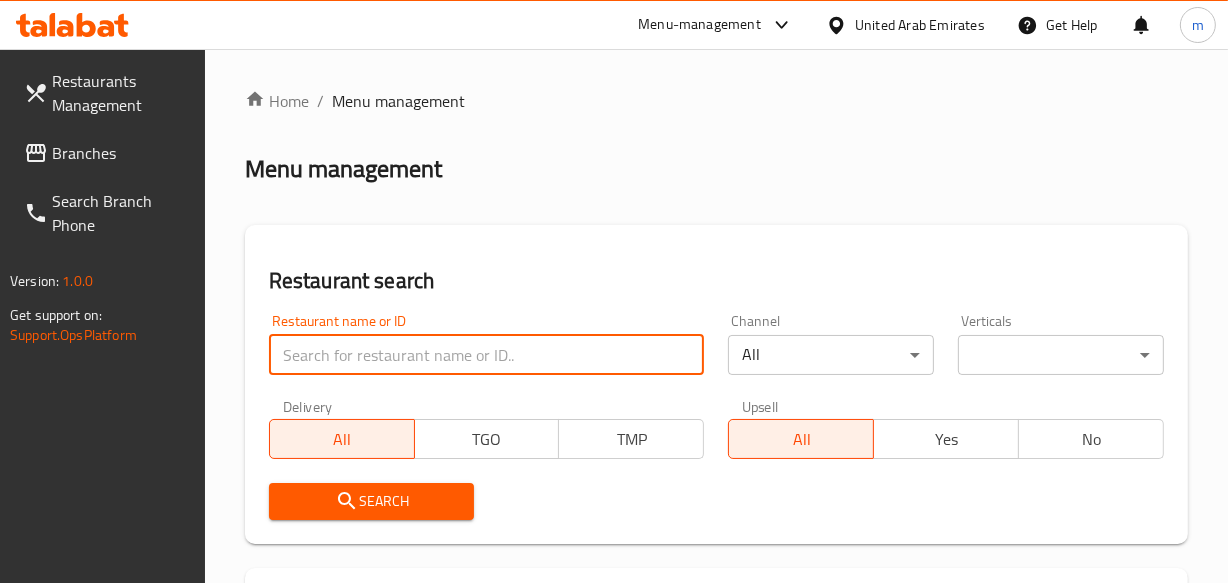 click at bounding box center (487, 355) 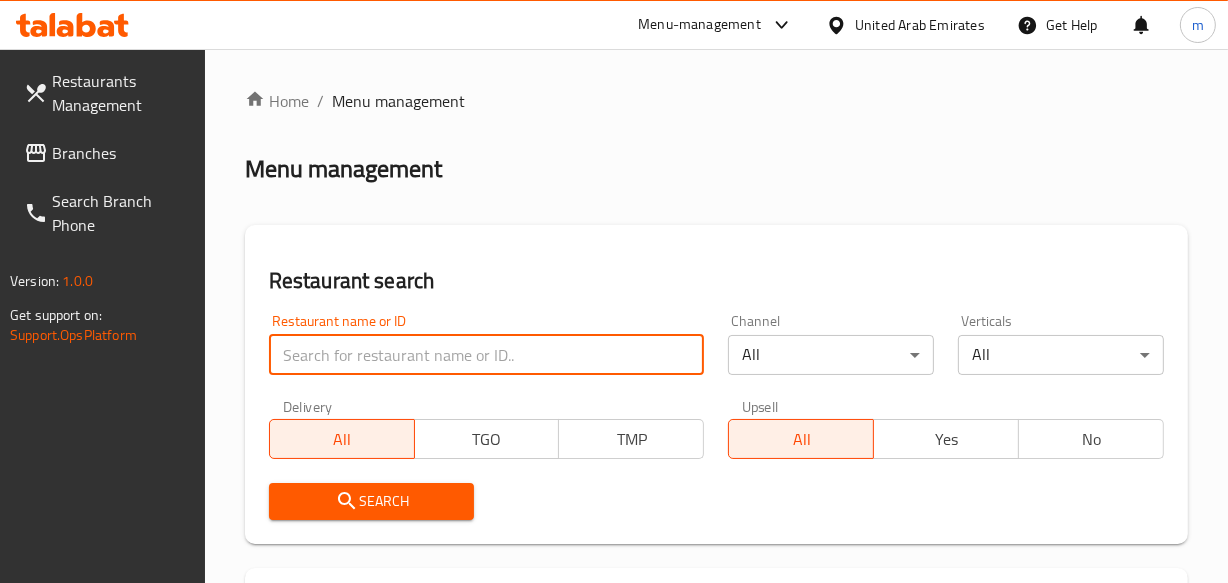 paste on "695565" 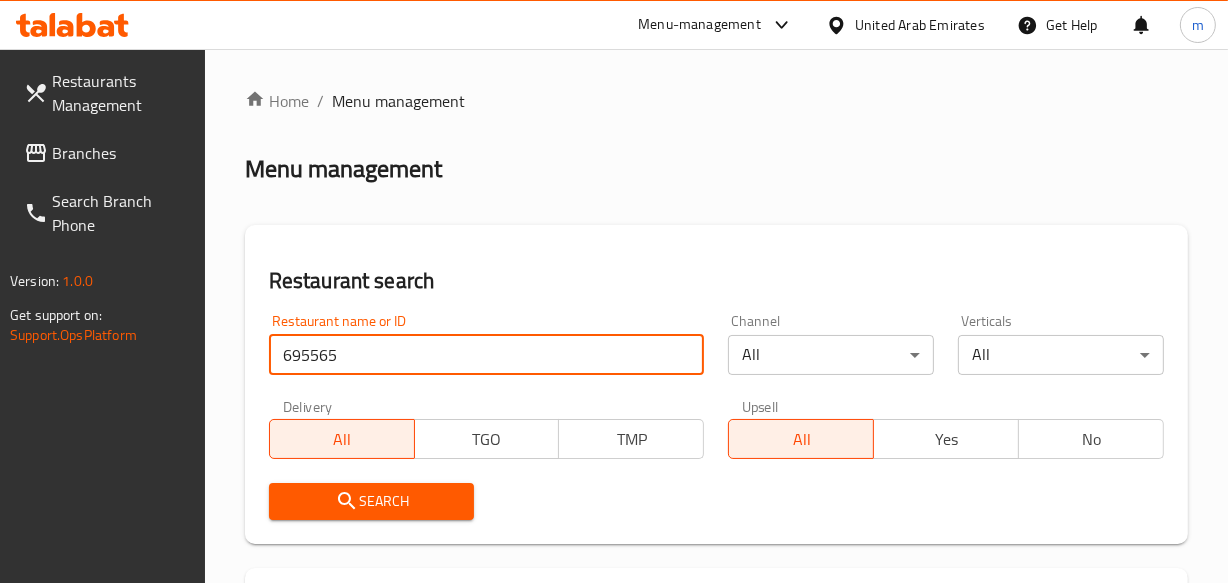 type on "695565" 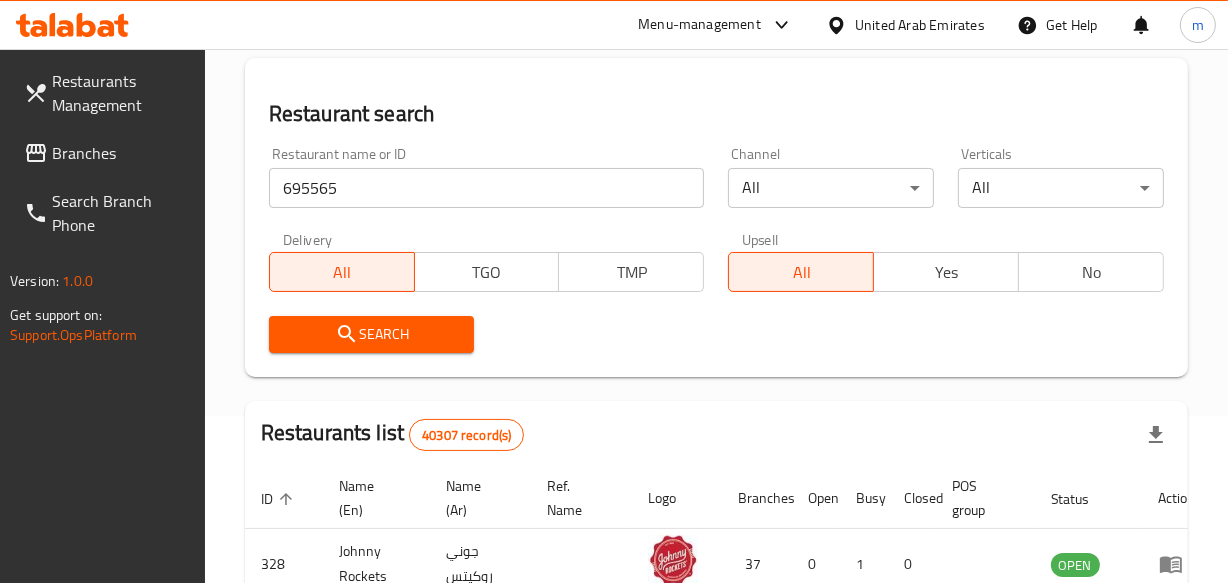 scroll, scrollTop: 181, scrollLeft: 0, axis: vertical 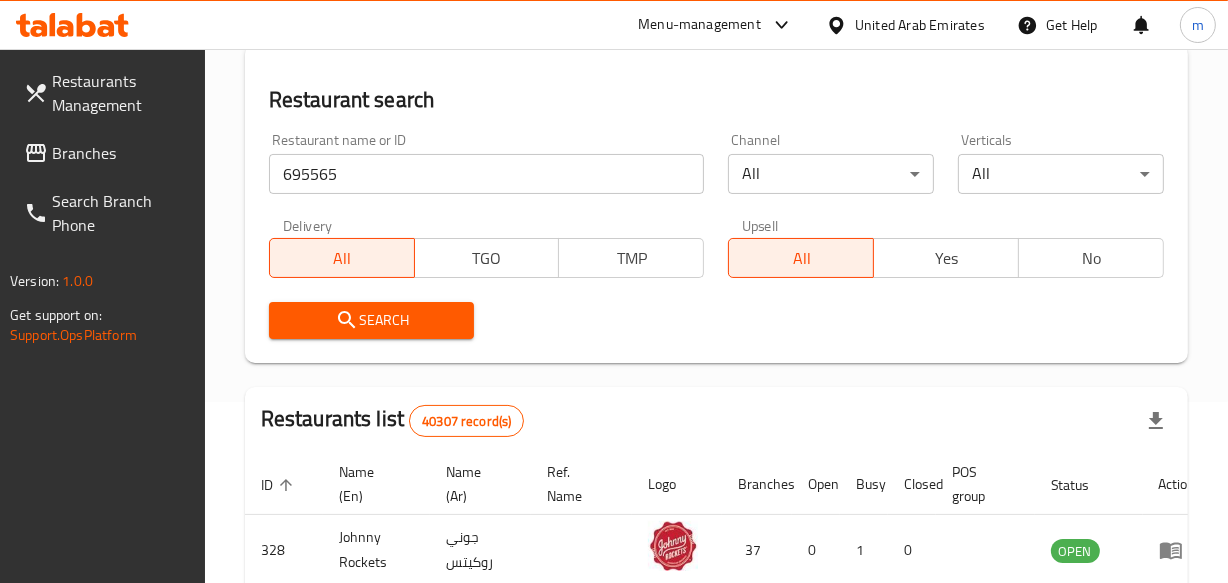click on "Search" at bounding box center (372, 320) 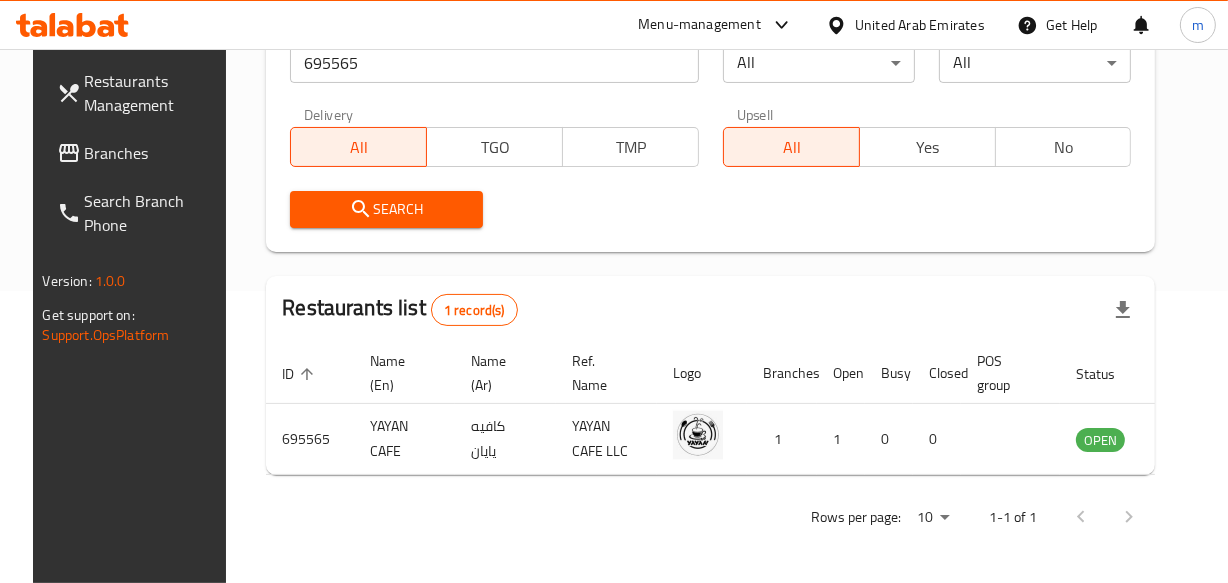scroll, scrollTop: 306, scrollLeft: 0, axis: vertical 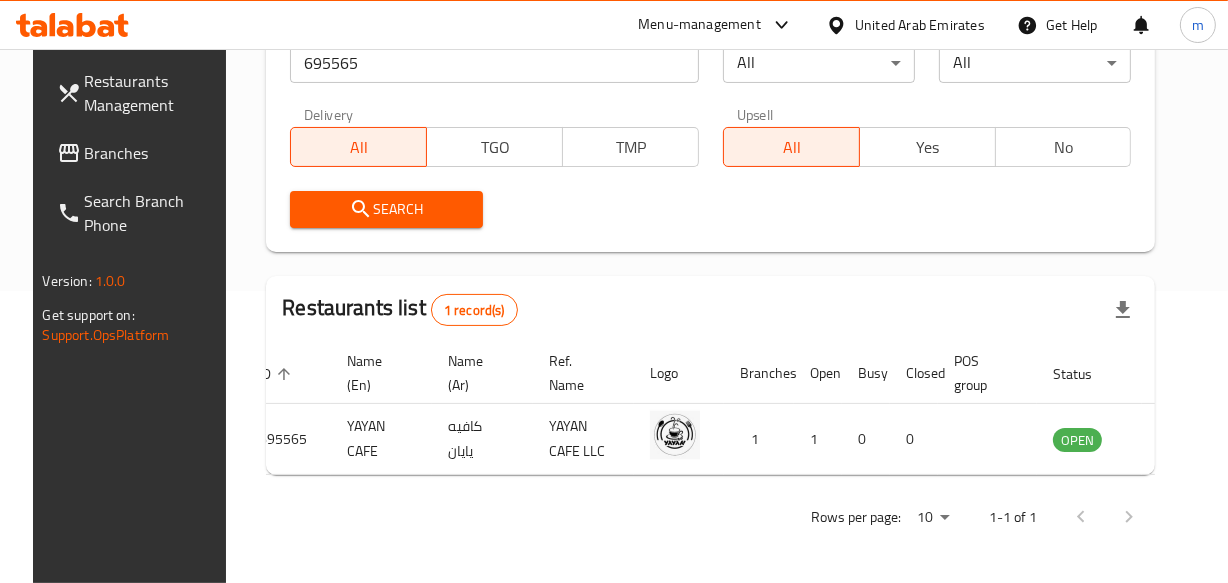 click on "Branches" at bounding box center [153, 153] 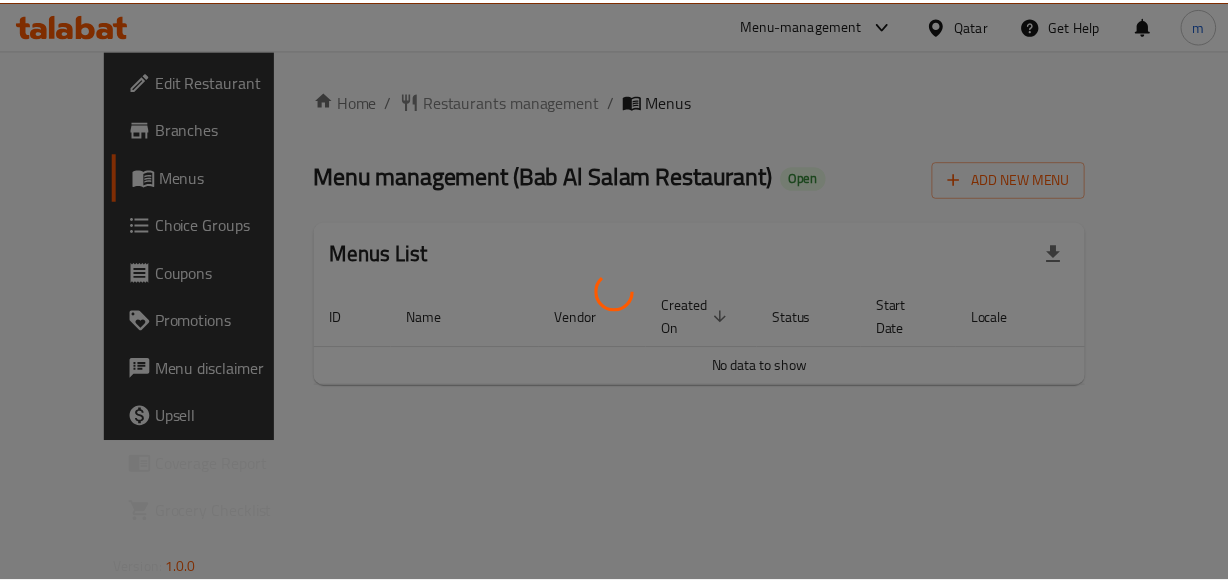 scroll, scrollTop: 0, scrollLeft: 0, axis: both 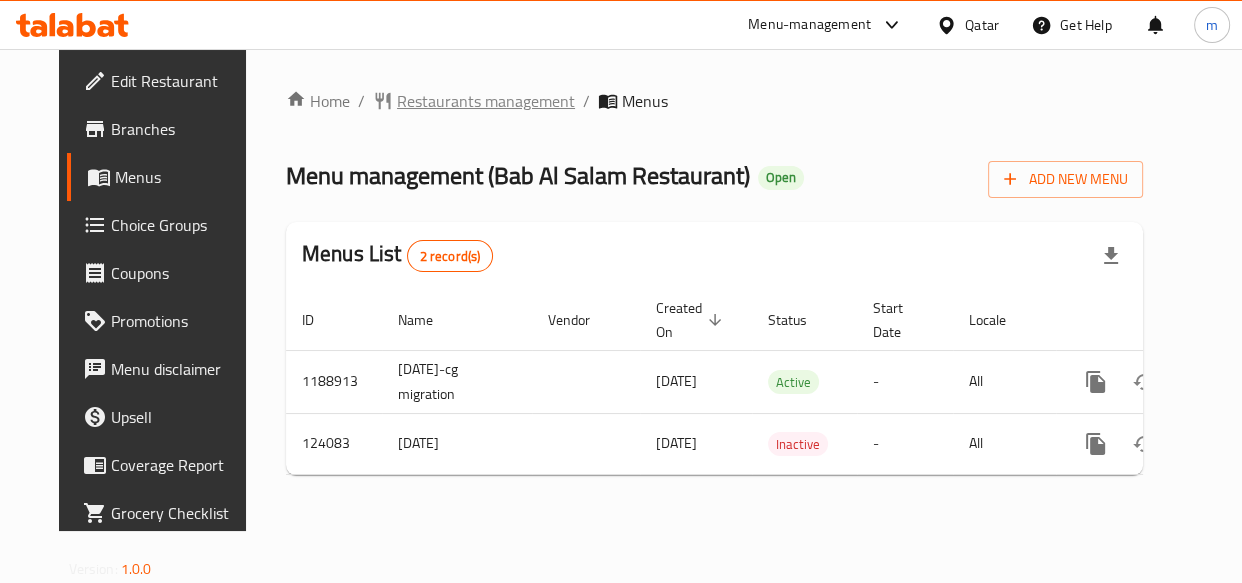 click on "Restaurants management" at bounding box center (486, 101) 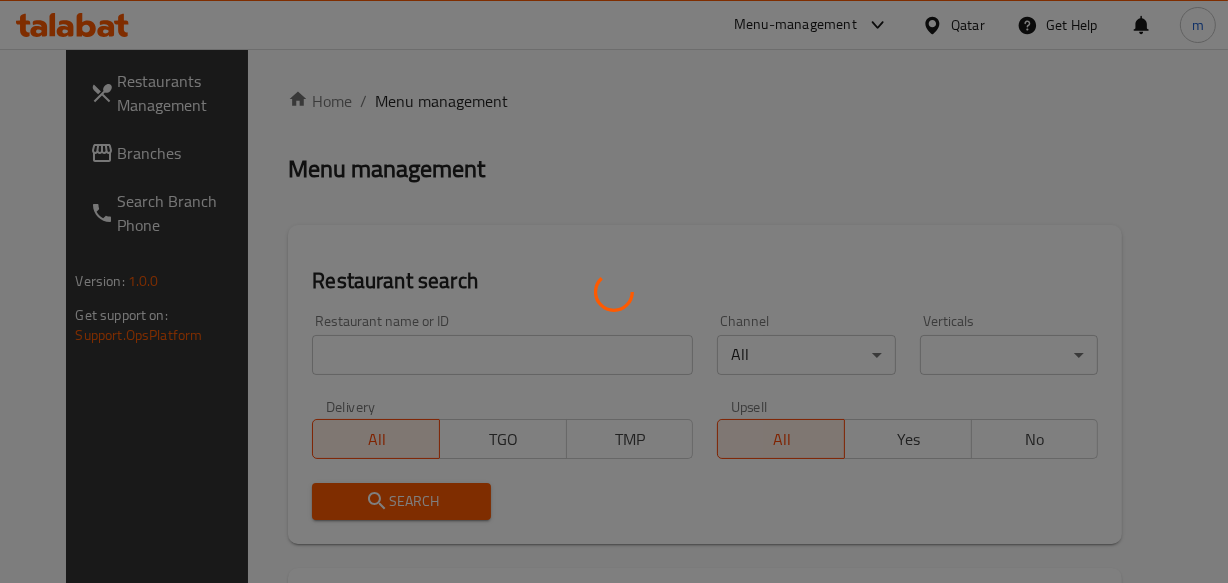 click at bounding box center [614, 291] 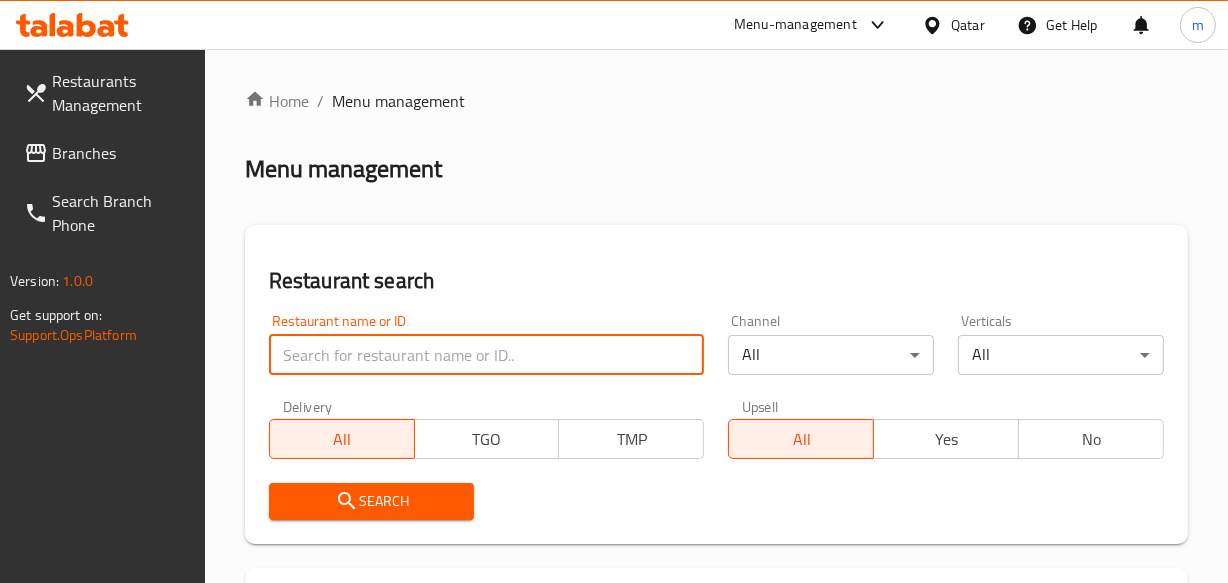 click at bounding box center [487, 355] 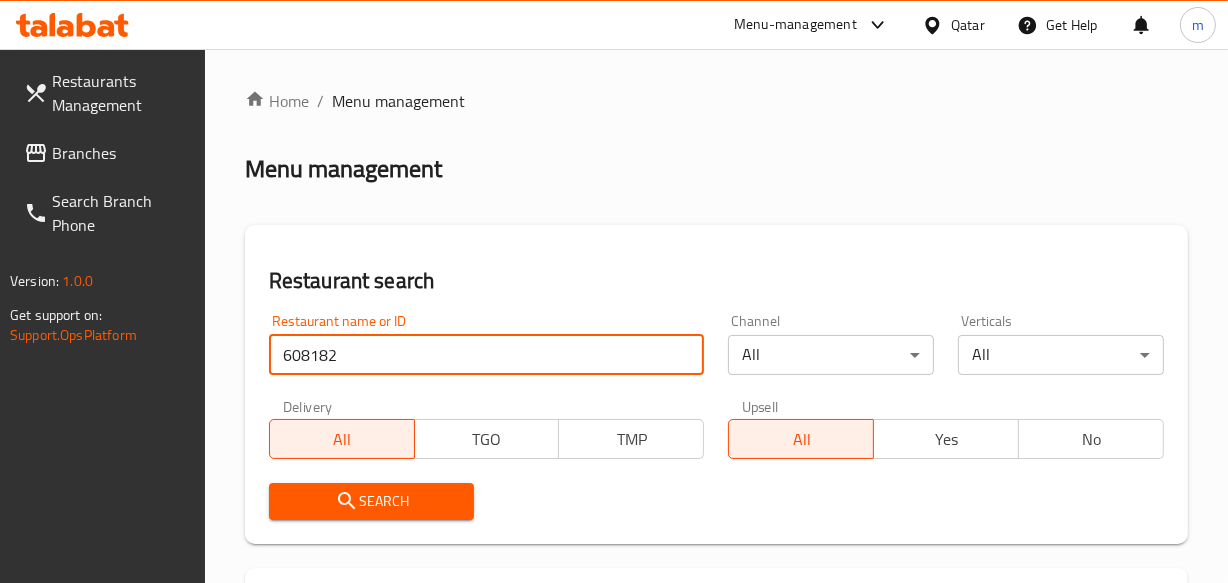 type on "608182" 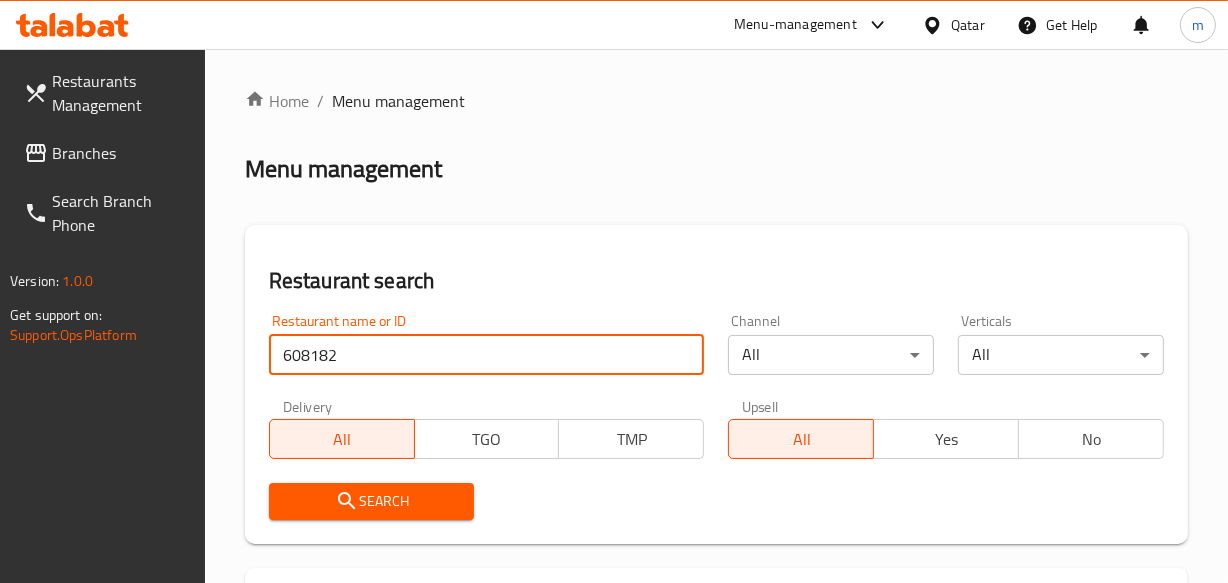 click on "Search" at bounding box center (372, 501) 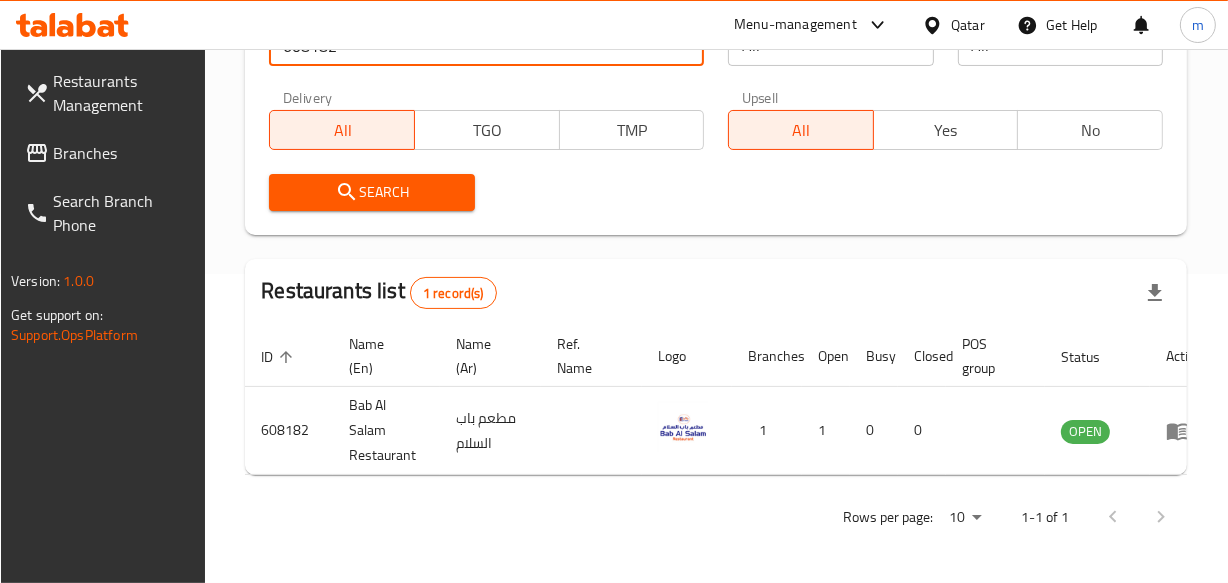 scroll, scrollTop: 323, scrollLeft: 0, axis: vertical 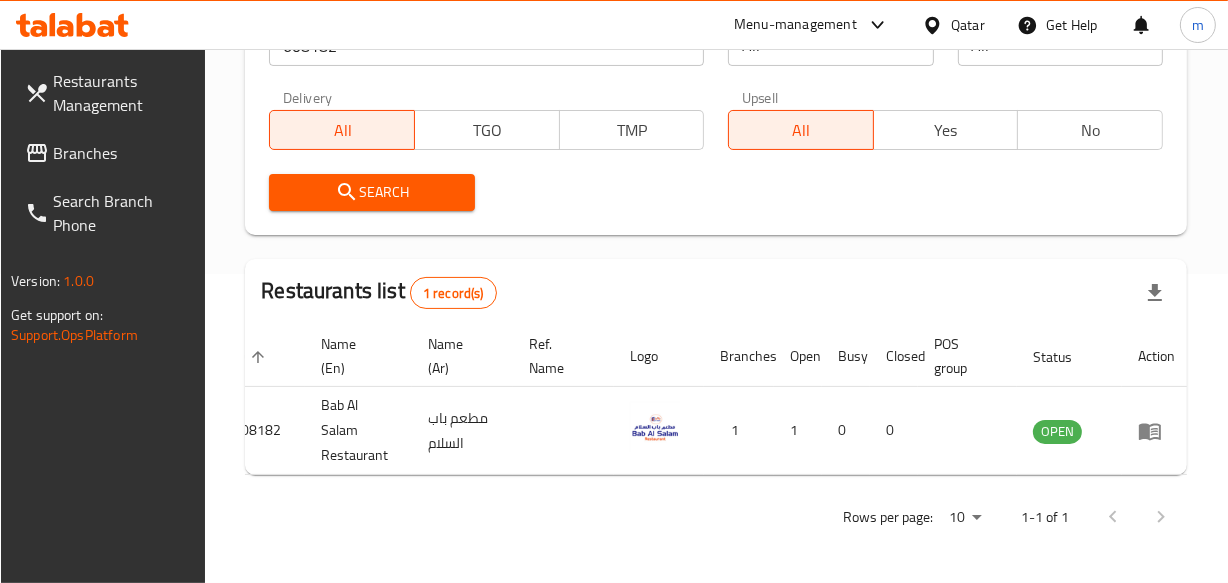 click on "Qatar" at bounding box center [968, 25] 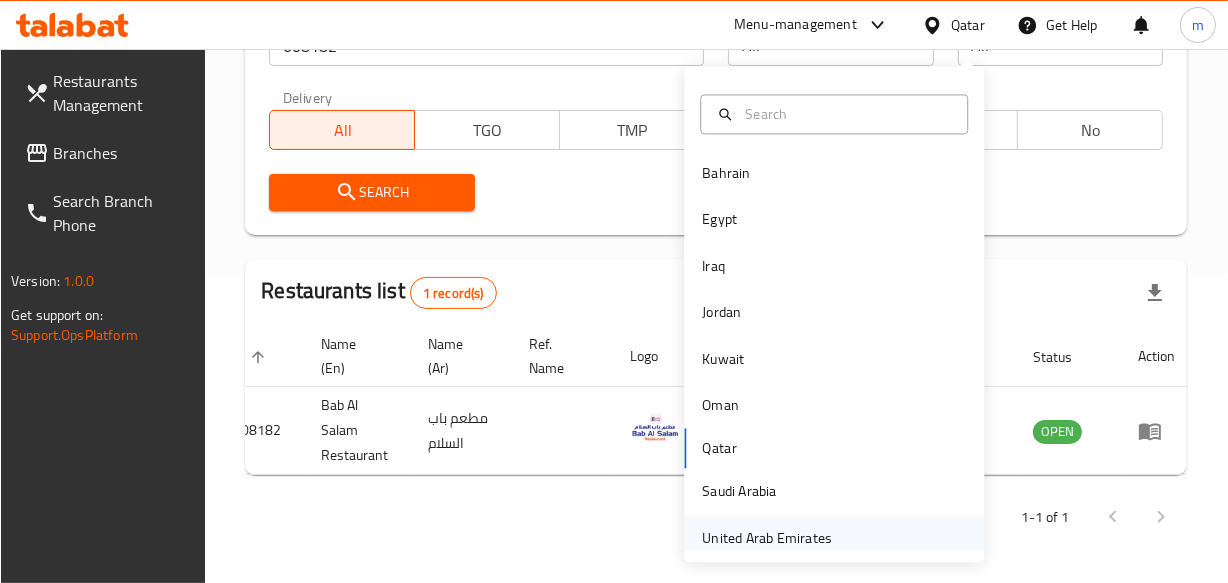 click on "United Arab Emirates" at bounding box center [767, 538] 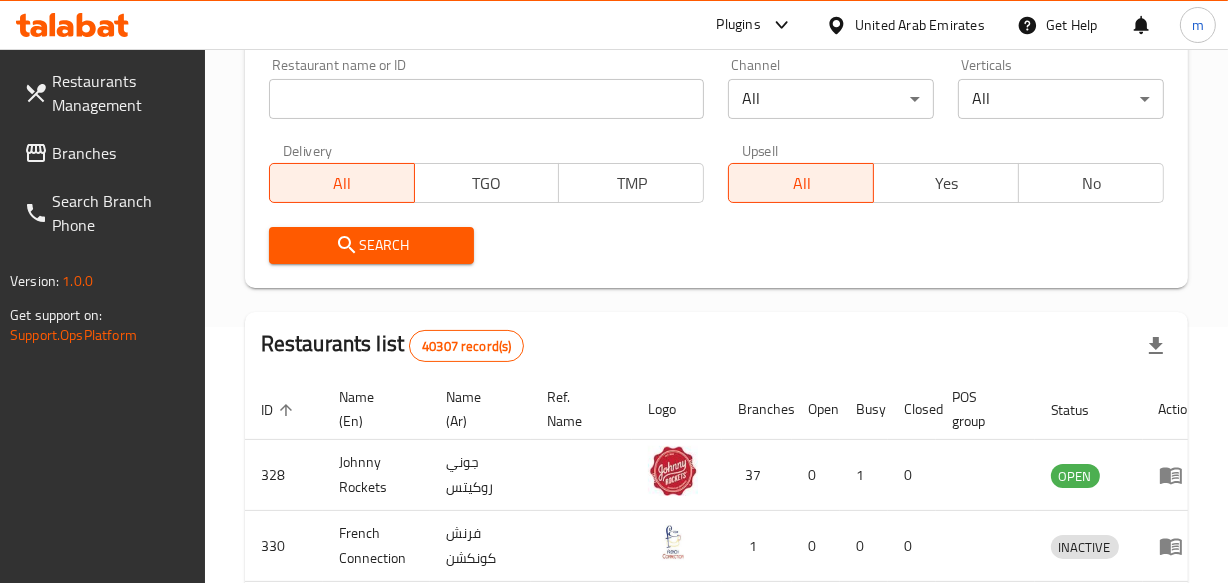 scroll, scrollTop: 323, scrollLeft: 0, axis: vertical 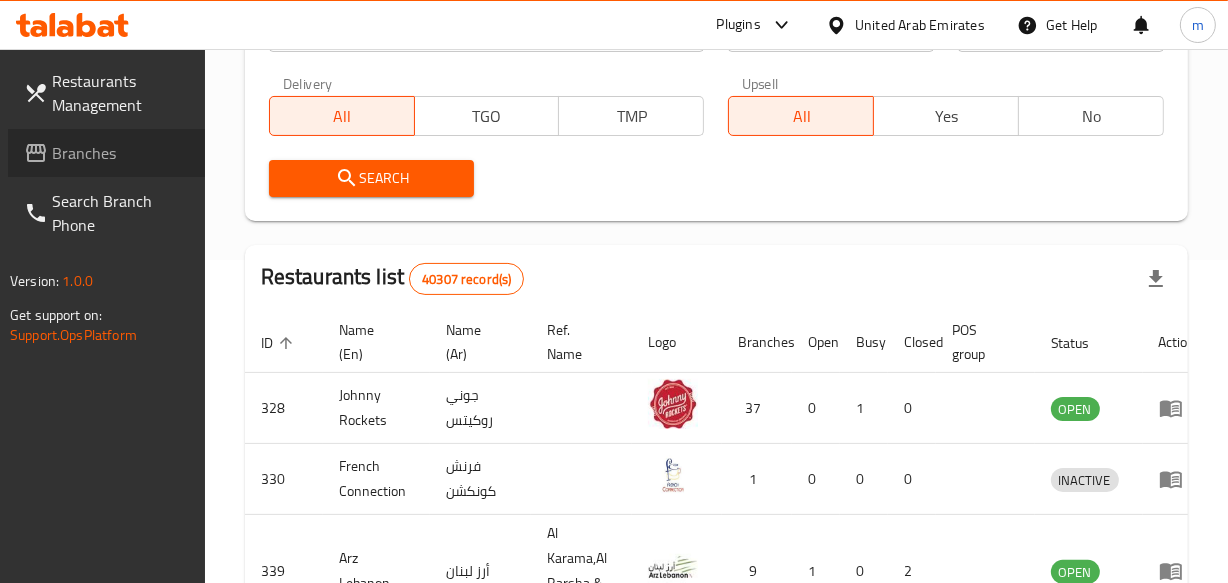 click on "Branches" at bounding box center (120, 153) 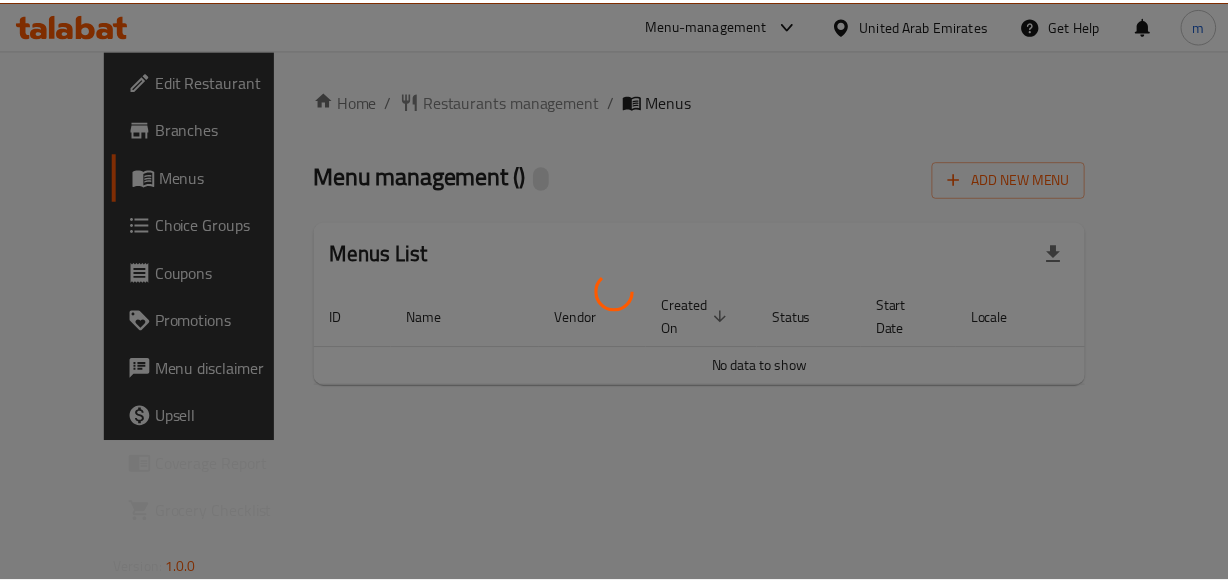 scroll, scrollTop: 0, scrollLeft: 0, axis: both 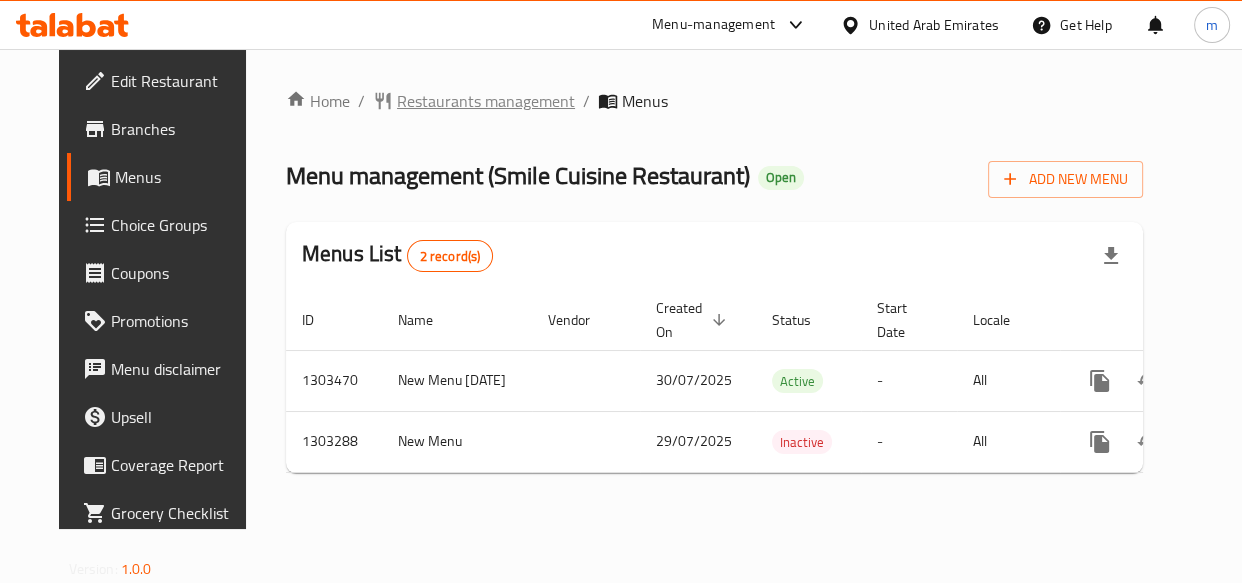 click on "Restaurants management" at bounding box center (486, 101) 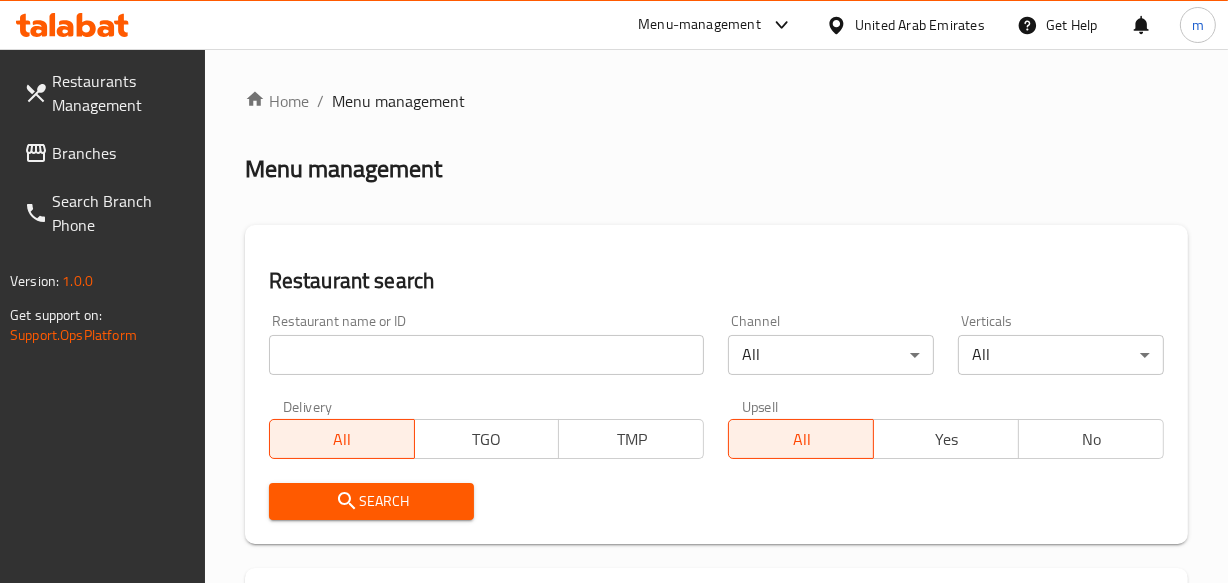 click at bounding box center (487, 355) 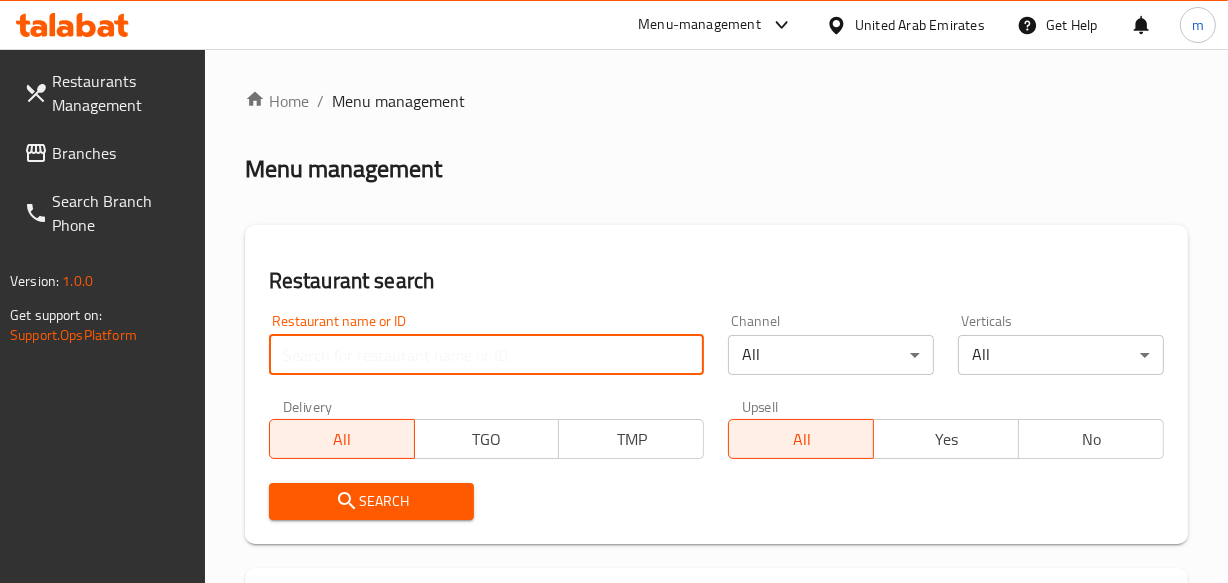 paste on "702726" 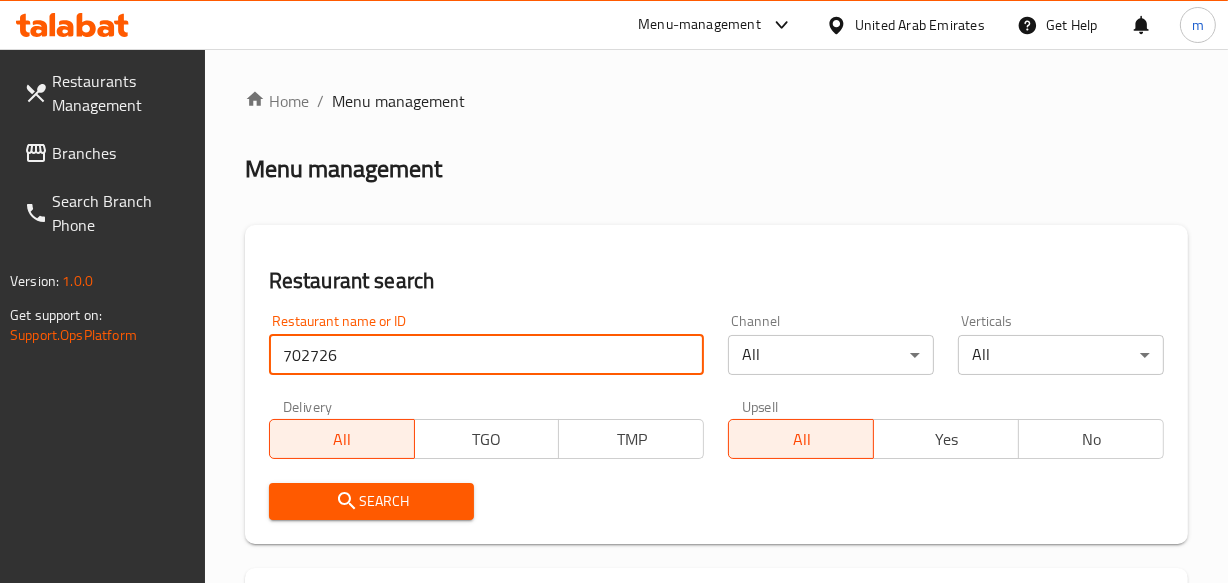 scroll, scrollTop: 454, scrollLeft: 0, axis: vertical 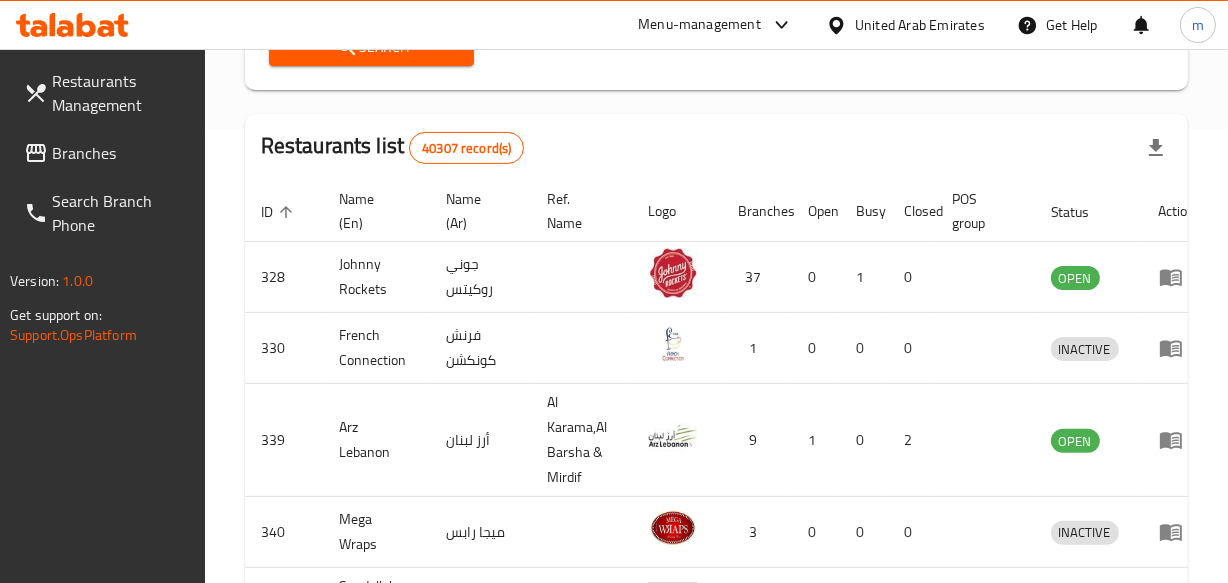 type on "702726" 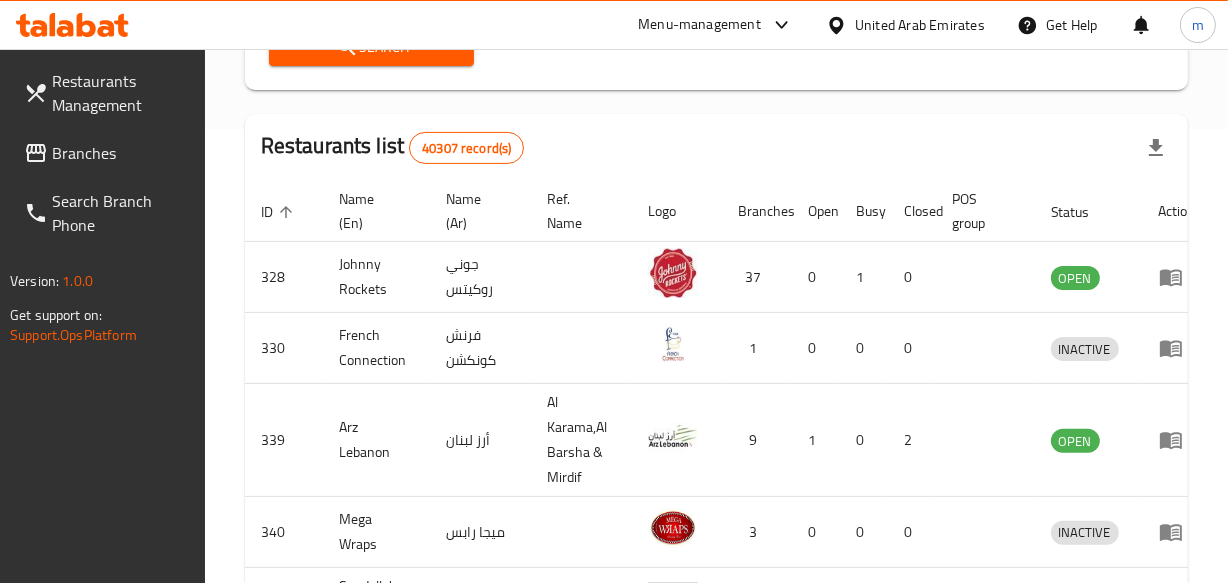 click on "Search" at bounding box center [372, 47] 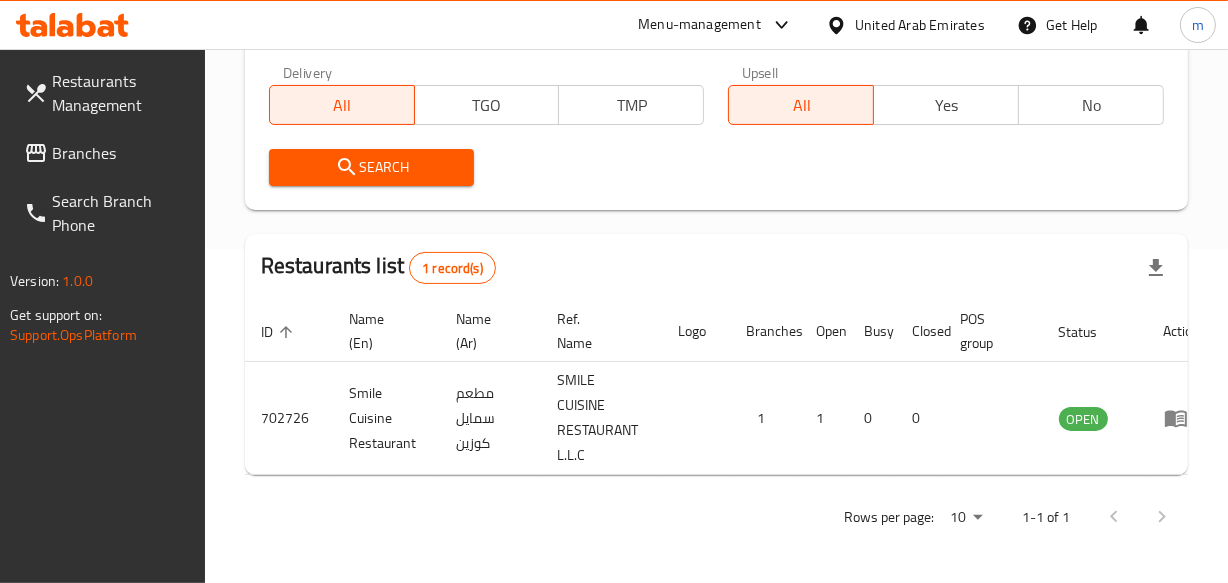 scroll, scrollTop: 349, scrollLeft: 0, axis: vertical 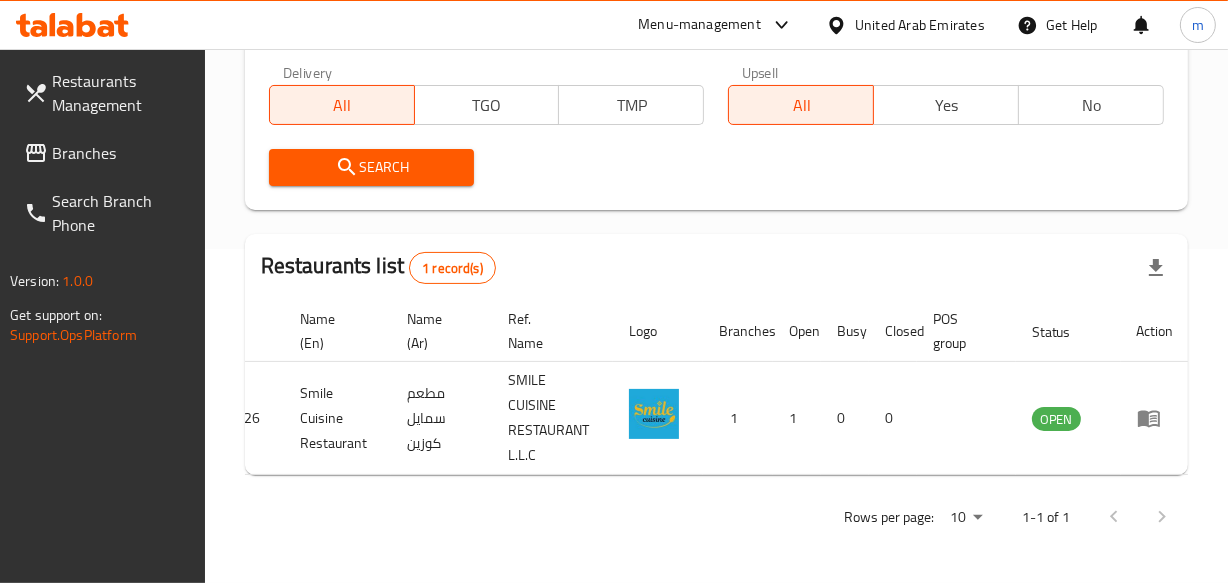 drag, startPoint x: 894, startPoint y: 10, endPoint x: 889, endPoint y: 66, distance: 56.22277 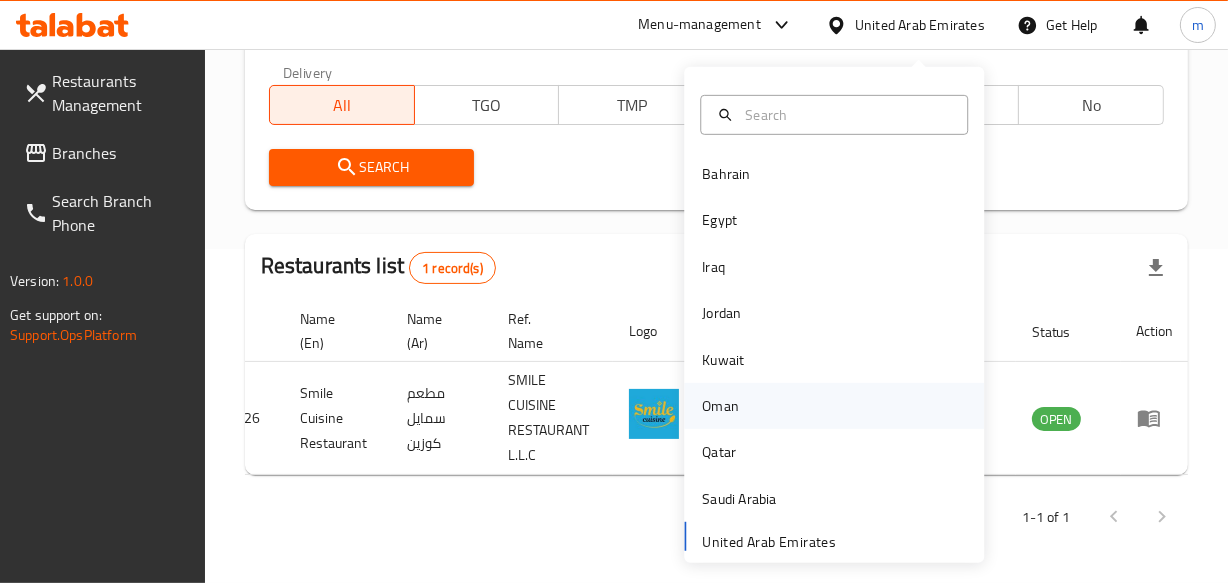 click on "Oman" at bounding box center (720, 406) 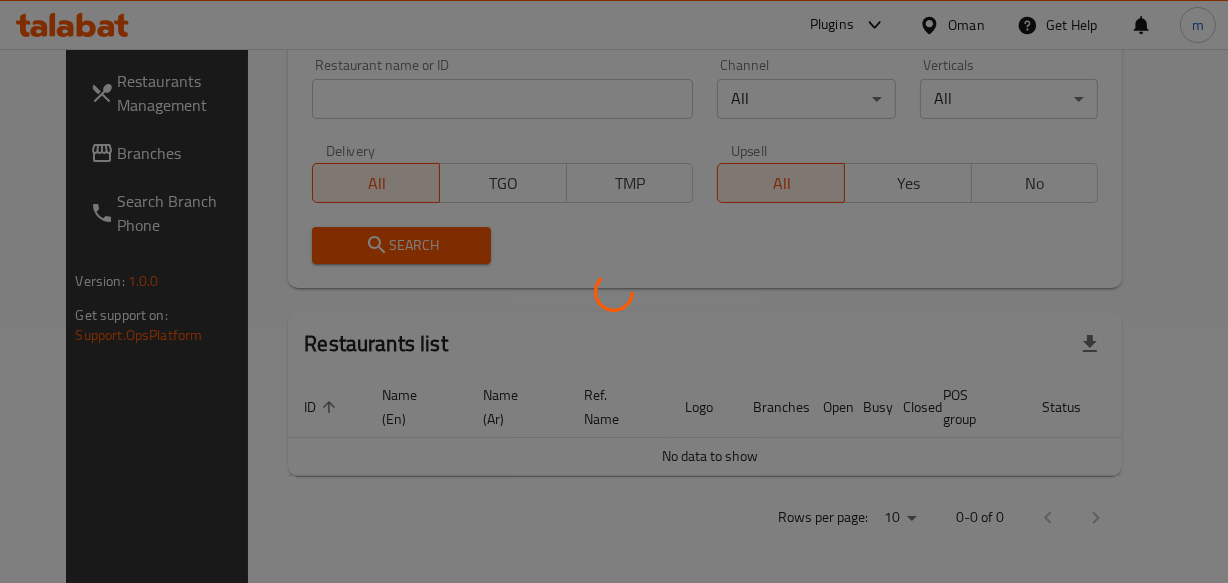 scroll, scrollTop: 349, scrollLeft: 0, axis: vertical 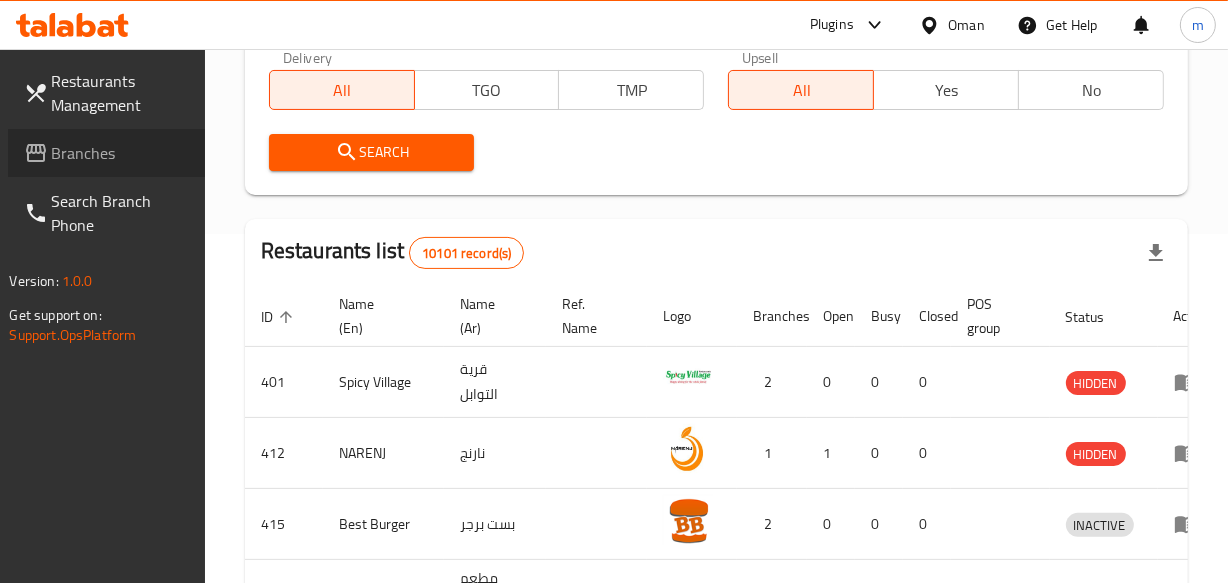 click on "Branches" at bounding box center [120, 153] 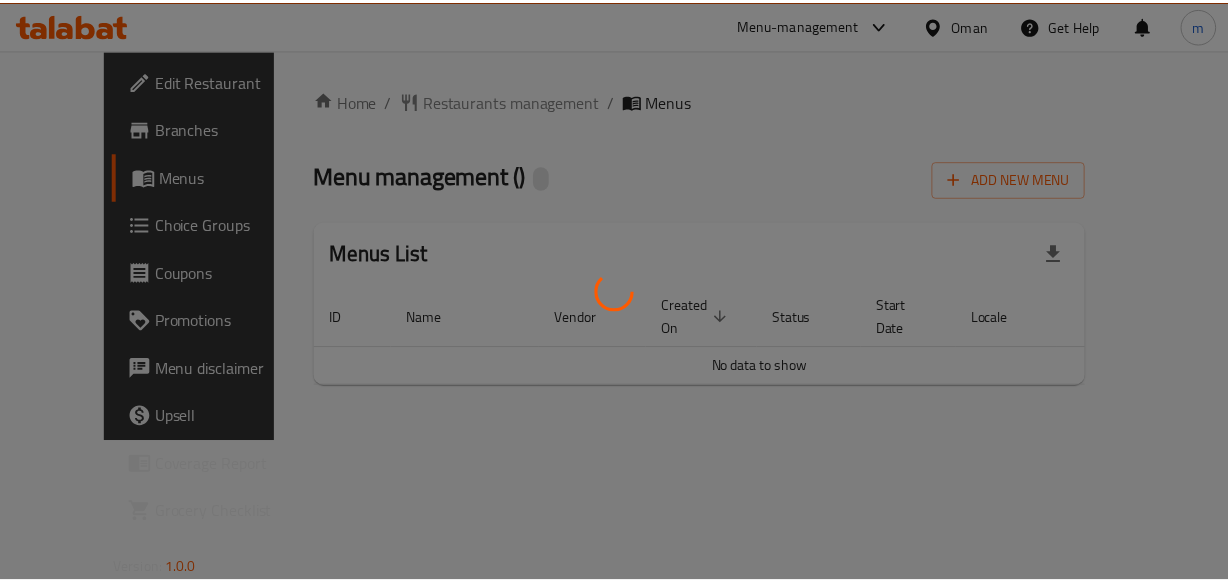 scroll, scrollTop: 0, scrollLeft: 0, axis: both 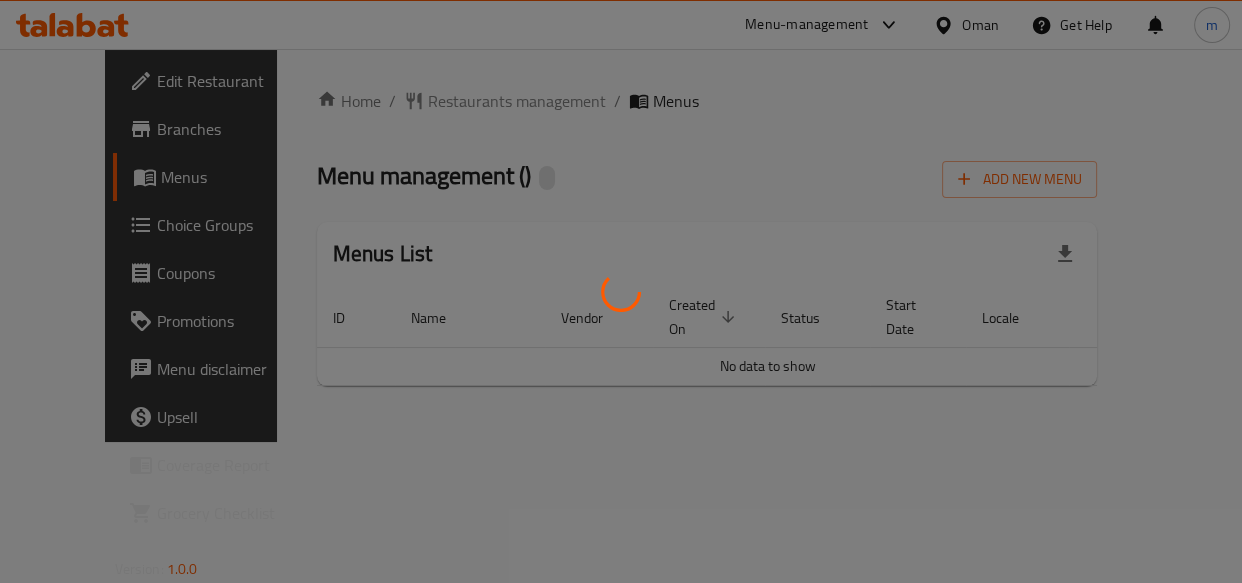 drag, startPoint x: 0, startPoint y: 0, endPoint x: 438, endPoint y: 34, distance: 439.31766 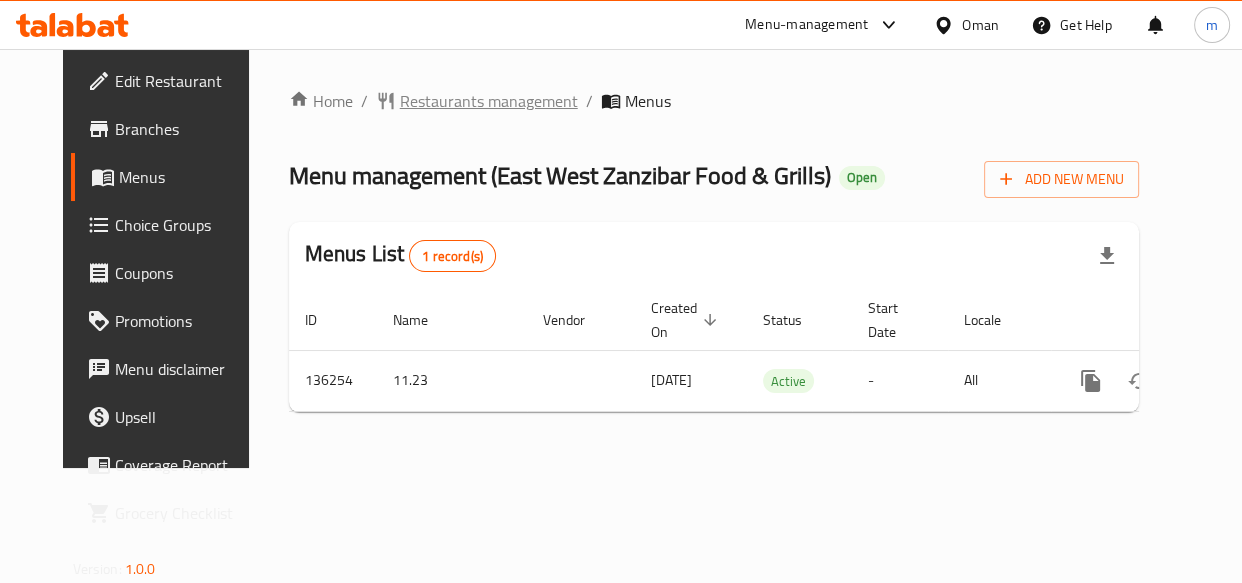 click on "Restaurants management" at bounding box center [489, 101] 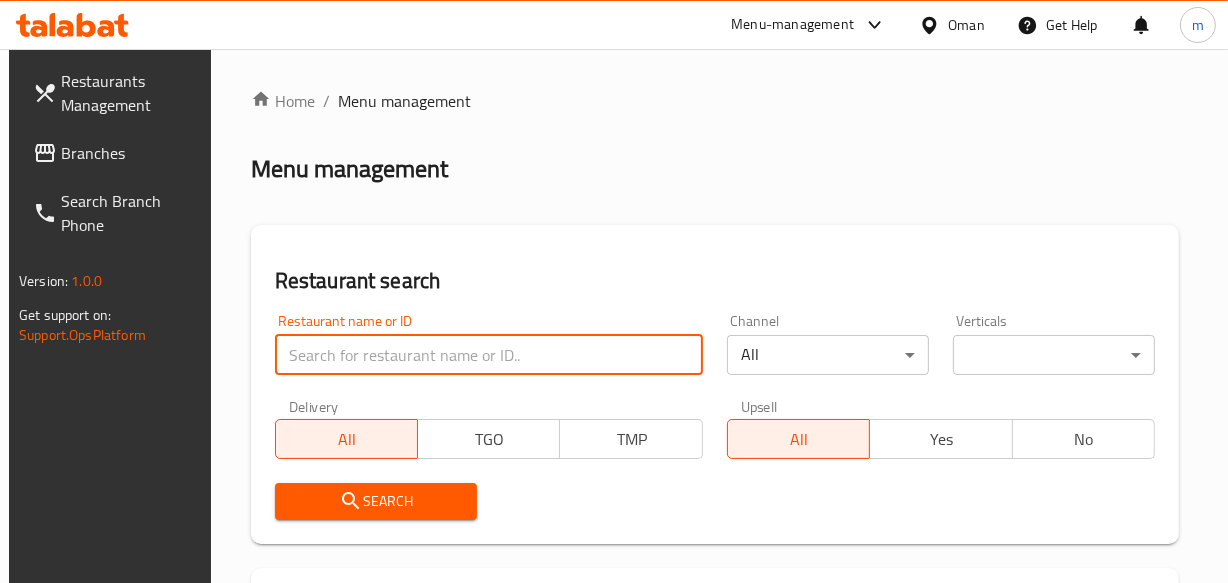 click at bounding box center (489, 355) 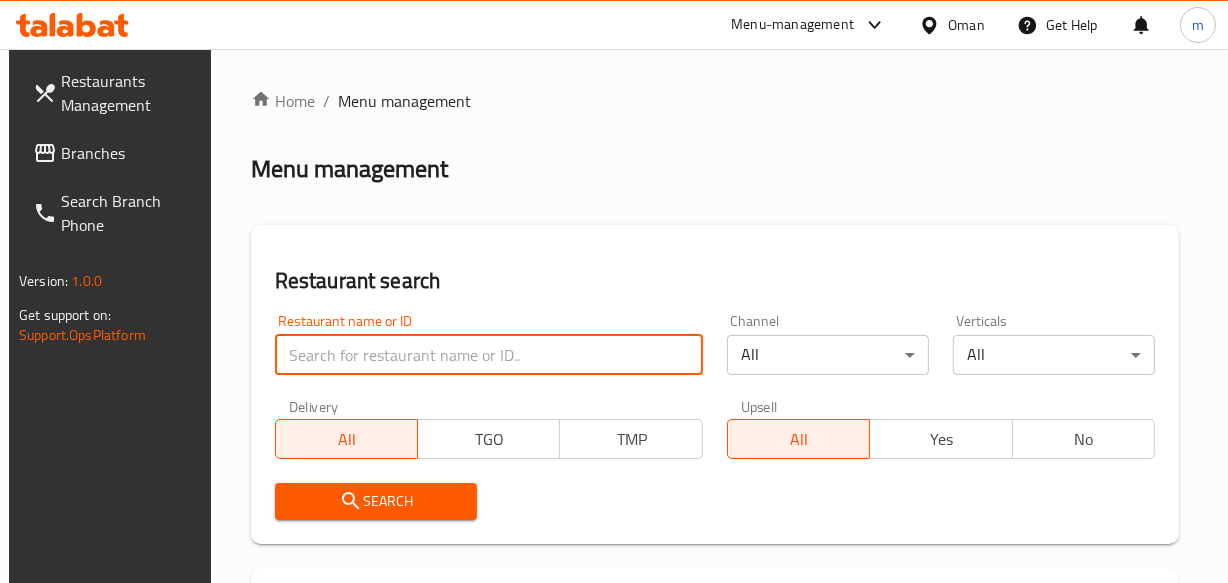 paste on "[NUMBER]" 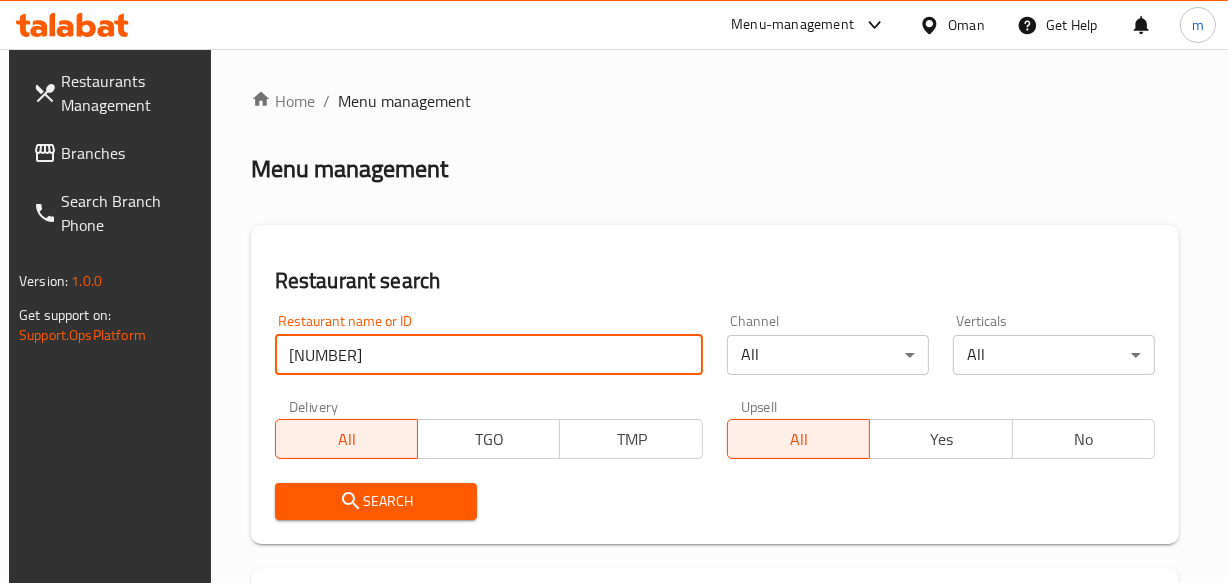 type on "[NUMBER]" 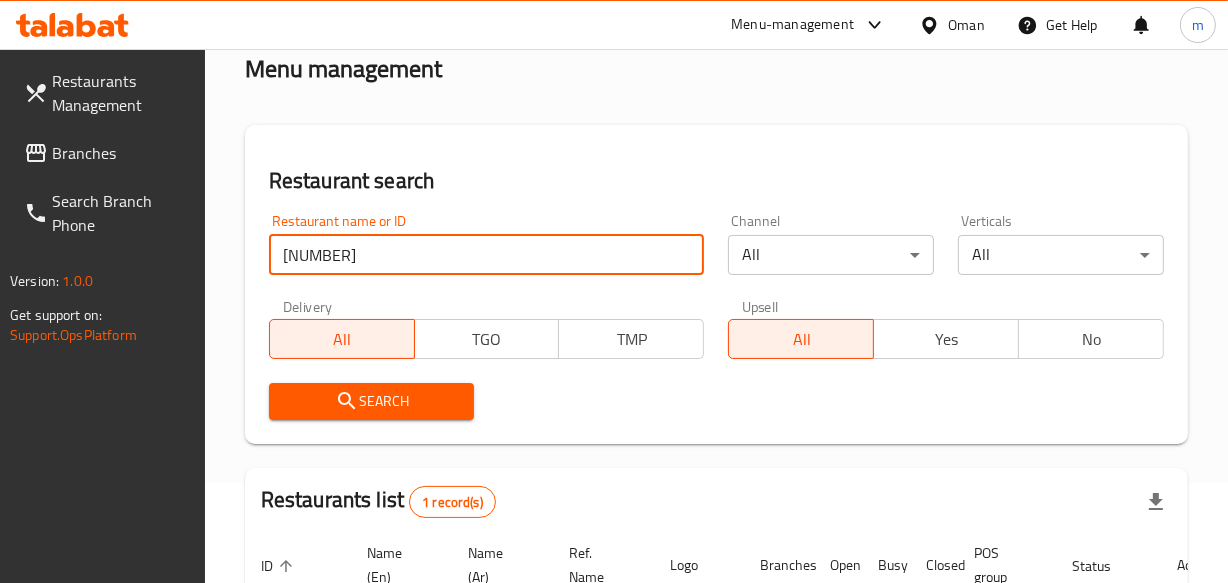 scroll, scrollTop: 373, scrollLeft: 0, axis: vertical 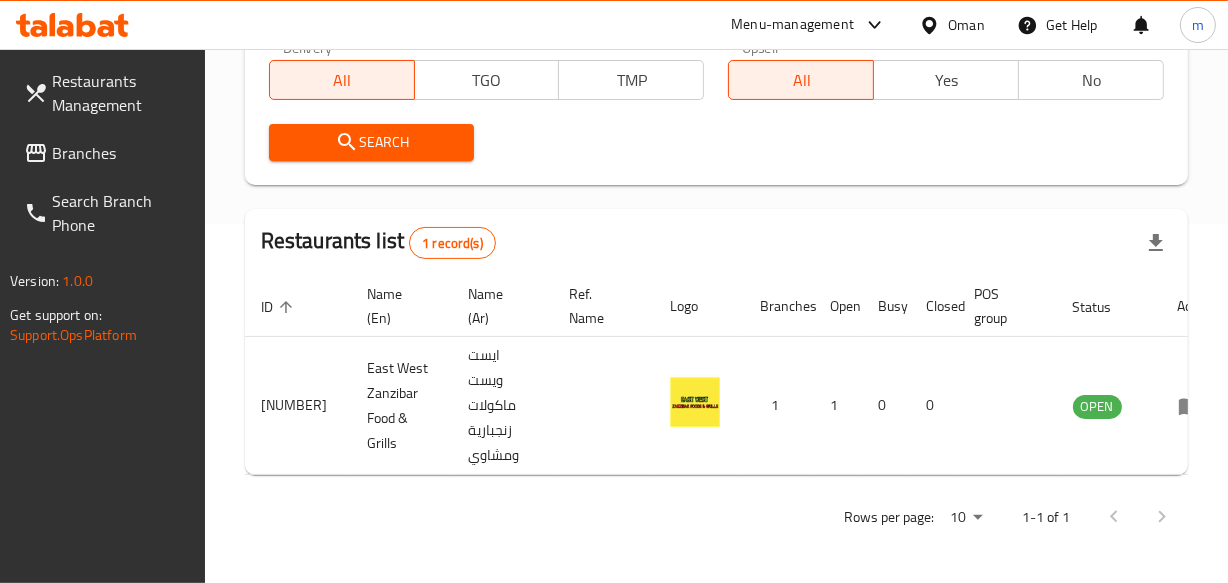 click on "Branches" at bounding box center [120, 153] 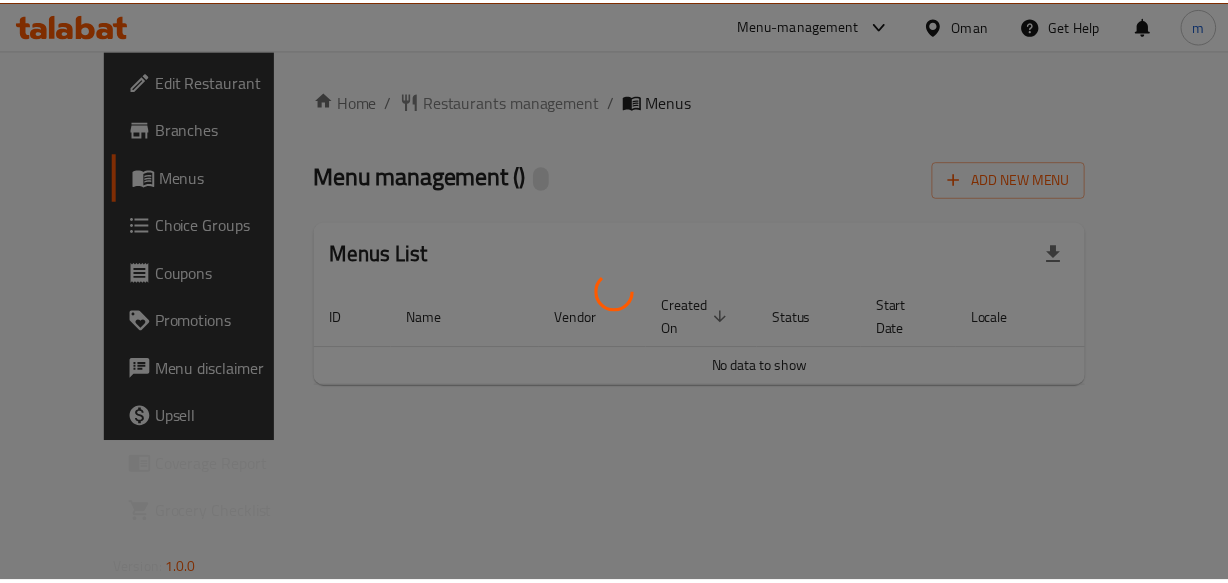 scroll, scrollTop: 0, scrollLeft: 0, axis: both 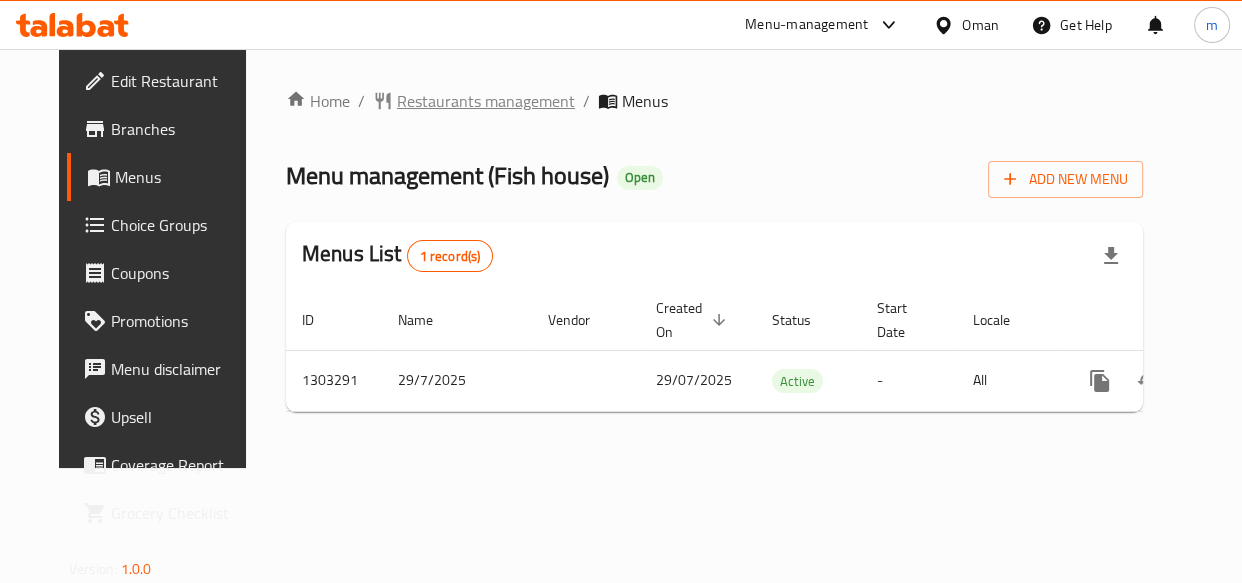 click on "Restaurants management" at bounding box center (486, 101) 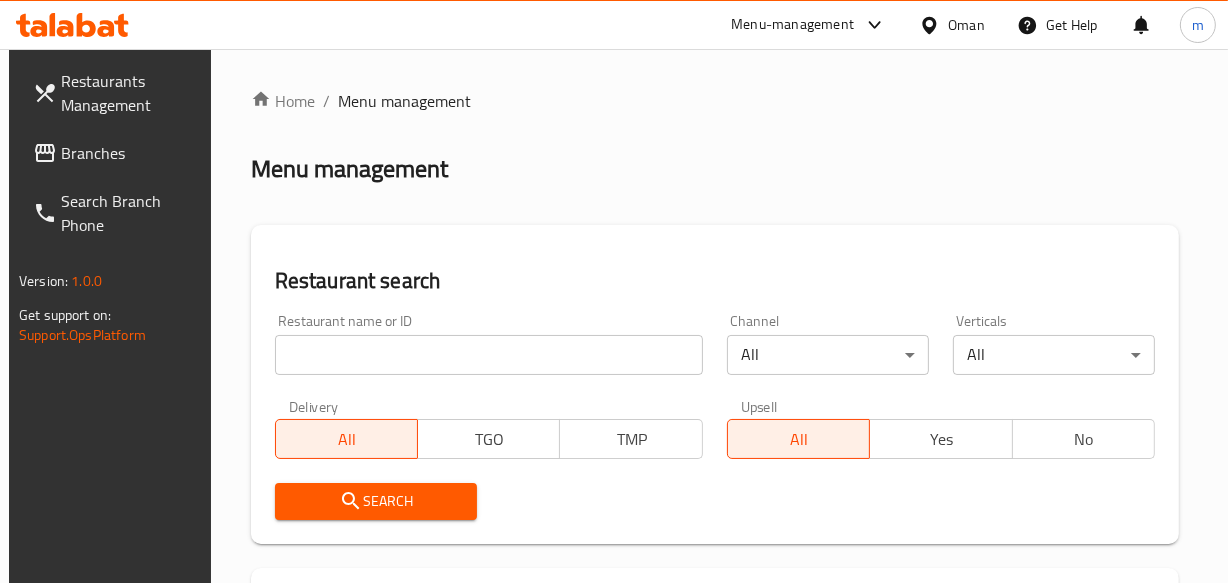 click at bounding box center (489, 355) 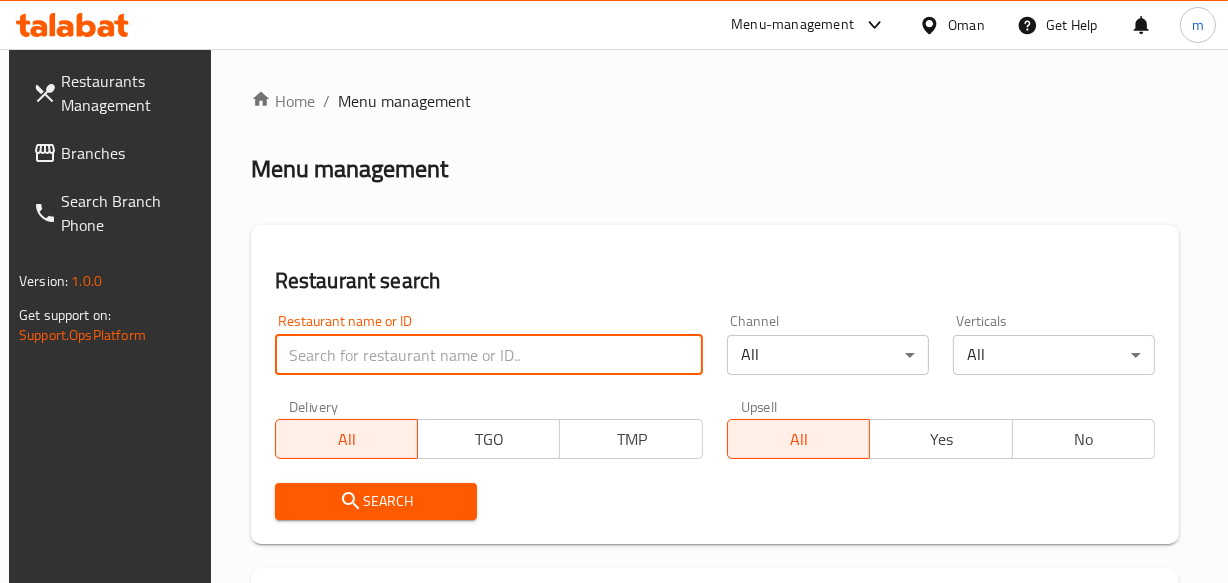 paste on "702599" 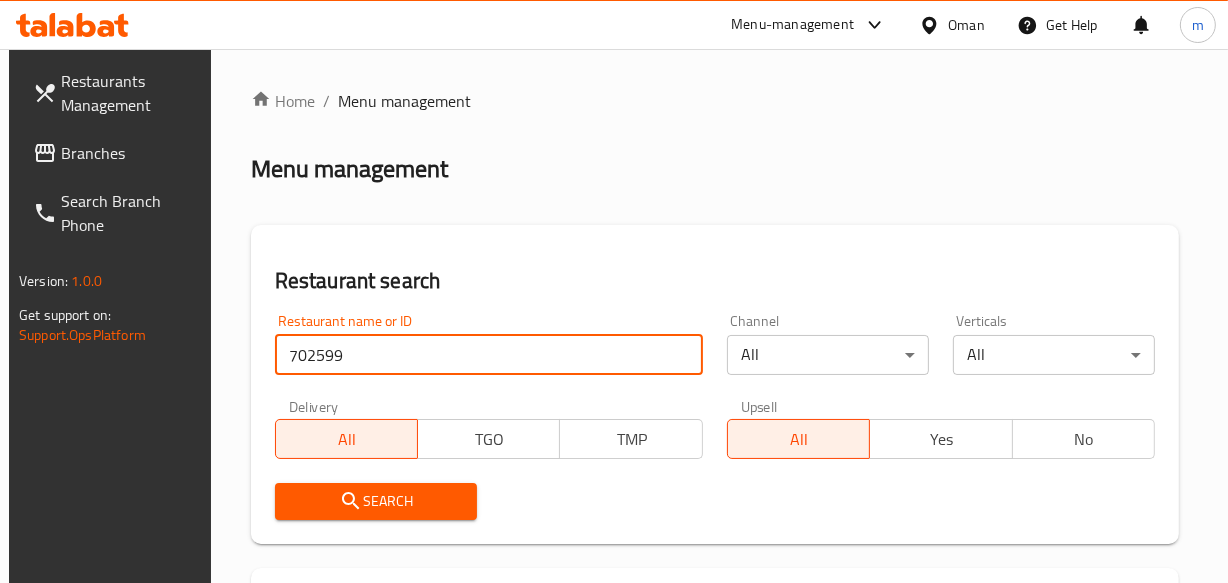 type on "702599" 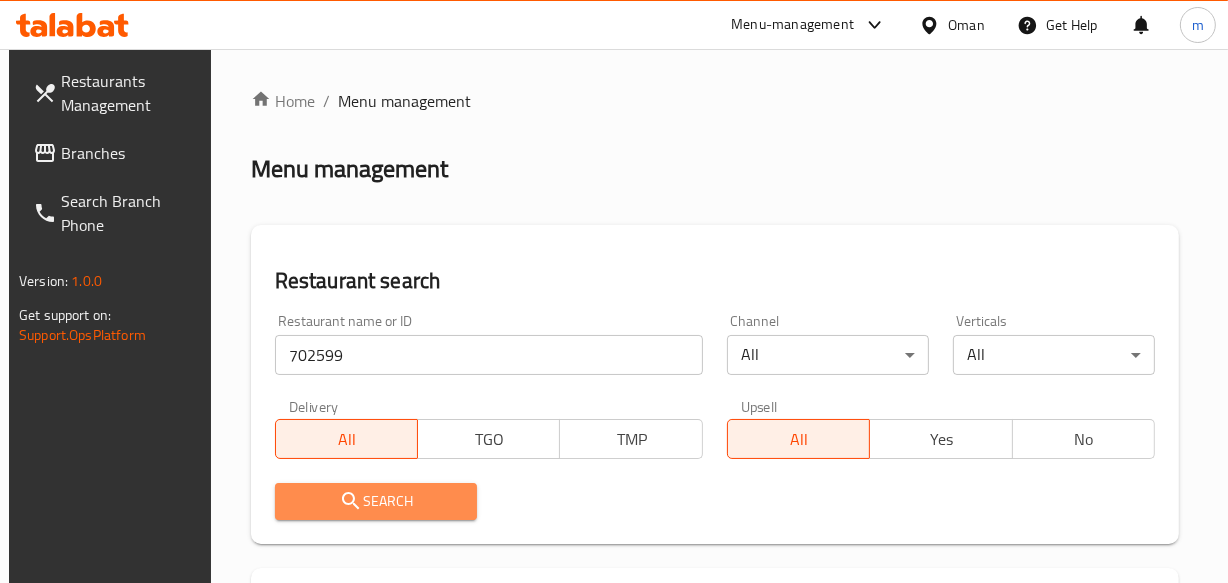 click on "Search" at bounding box center (376, 501) 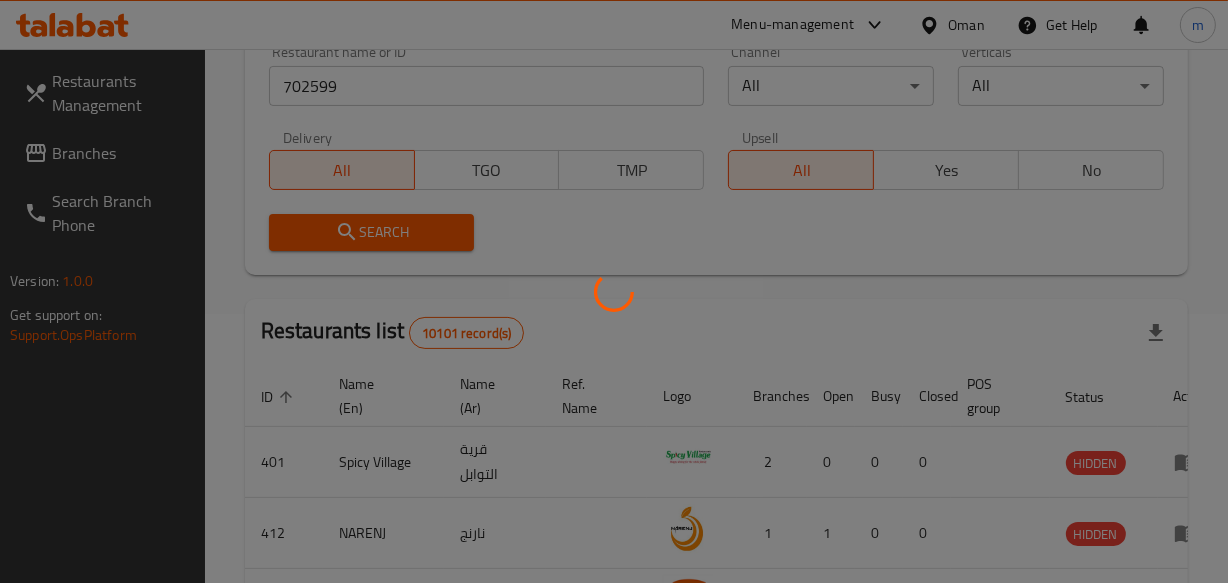 scroll, scrollTop: 272, scrollLeft: 0, axis: vertical 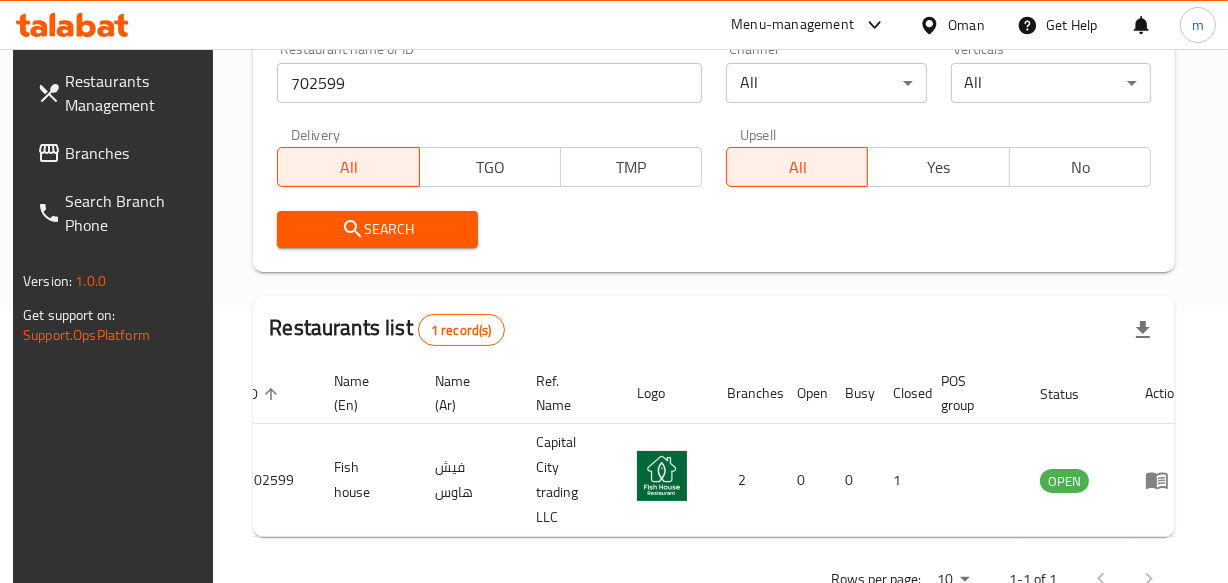 click on "Oman" at bounding box center [966, 25] 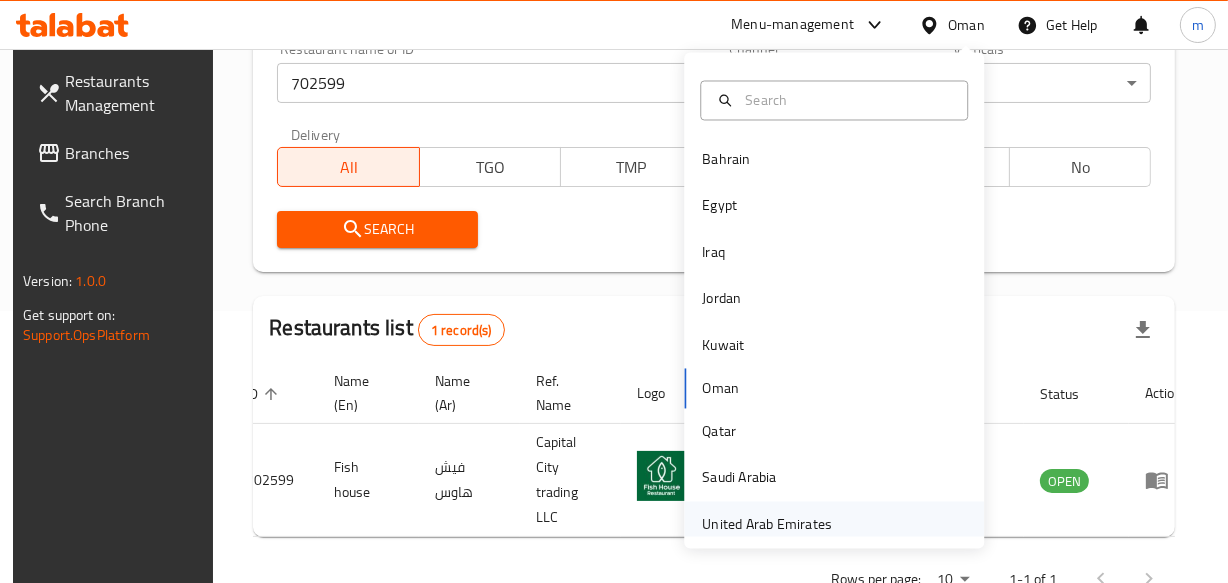 click on "United Arab Emirates" at bounding box center (767, 524) 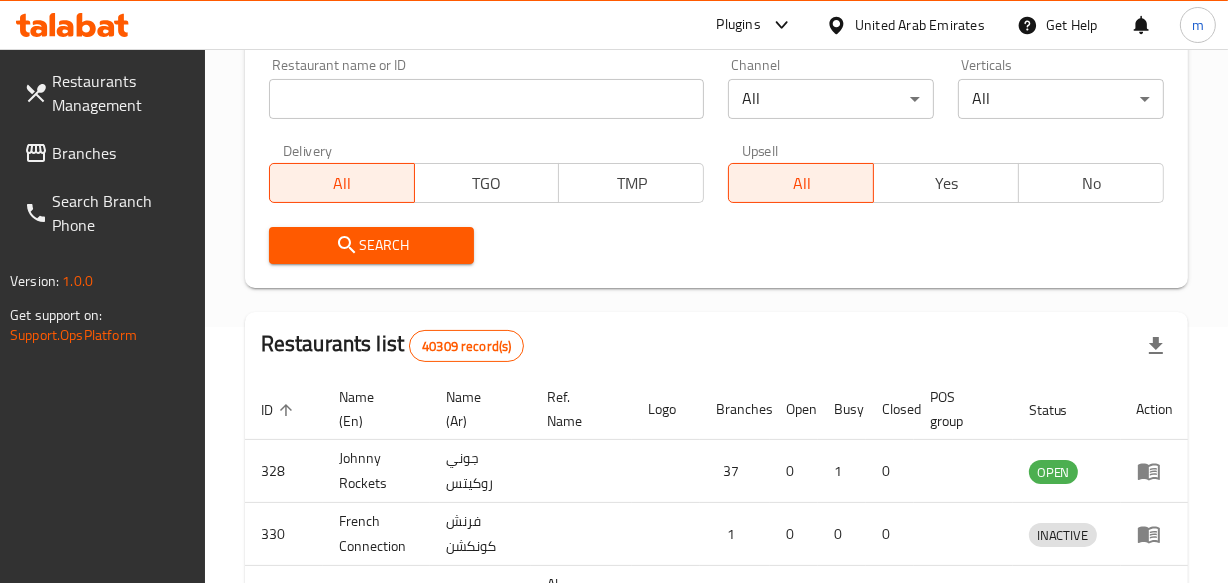 scroll, scrollTop: 272, scrollLeft: 0, axis: vertical 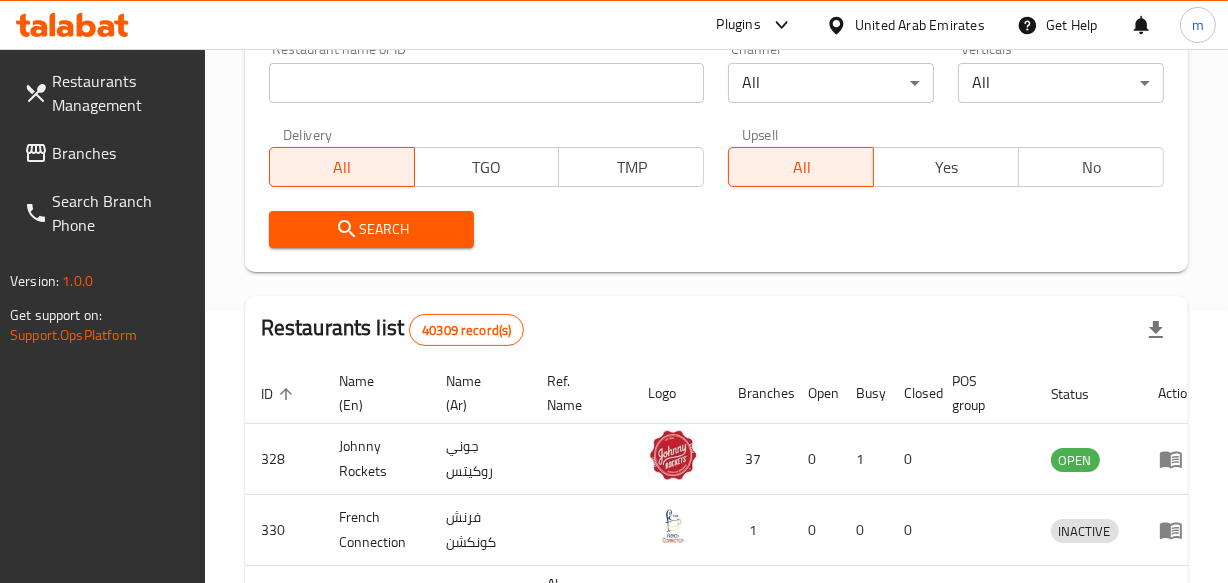 click on "Branches" at bounding box center (120, 153) 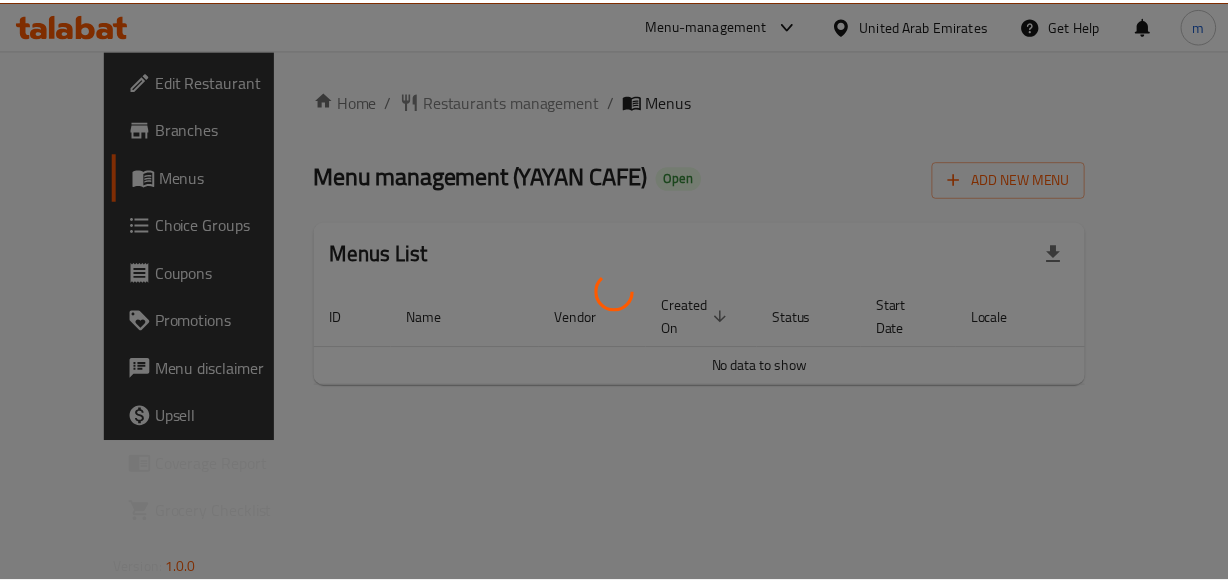 scroll, scrollTop: 0, scrollLeft: 0, axis: both 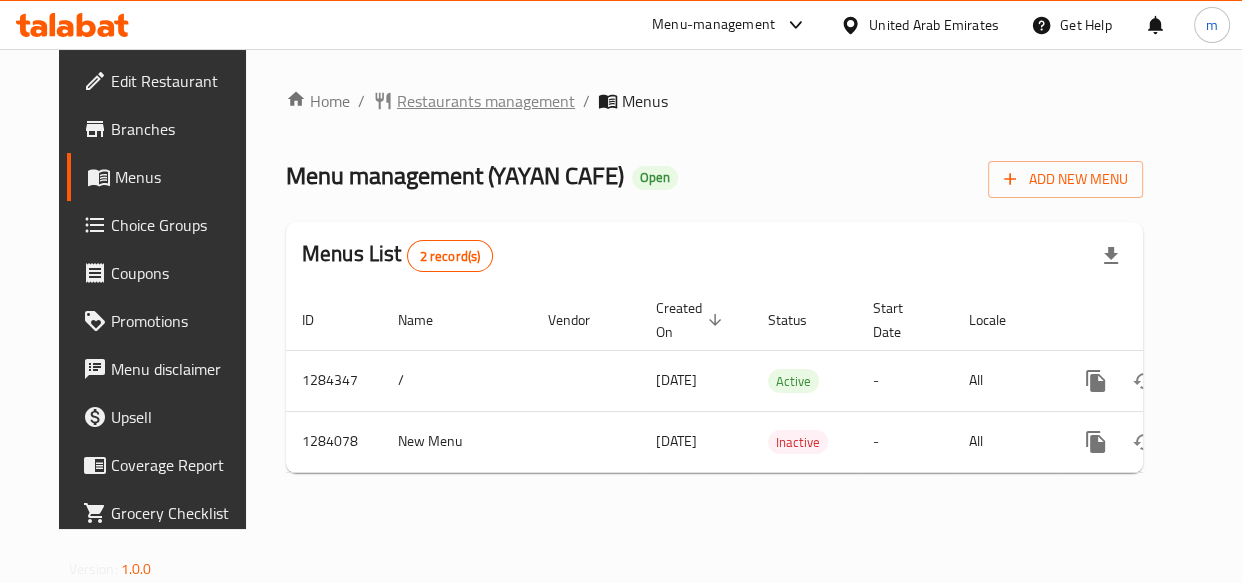click on "Restaurants management" at bounding box center [486, 101] 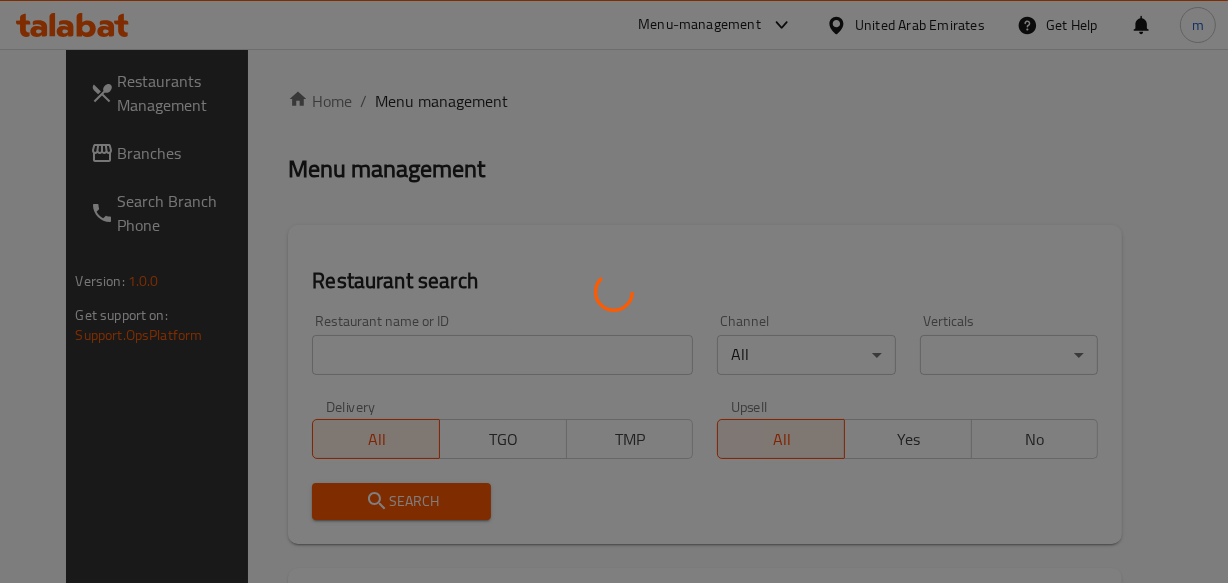 click at bounding box center (614, 291) 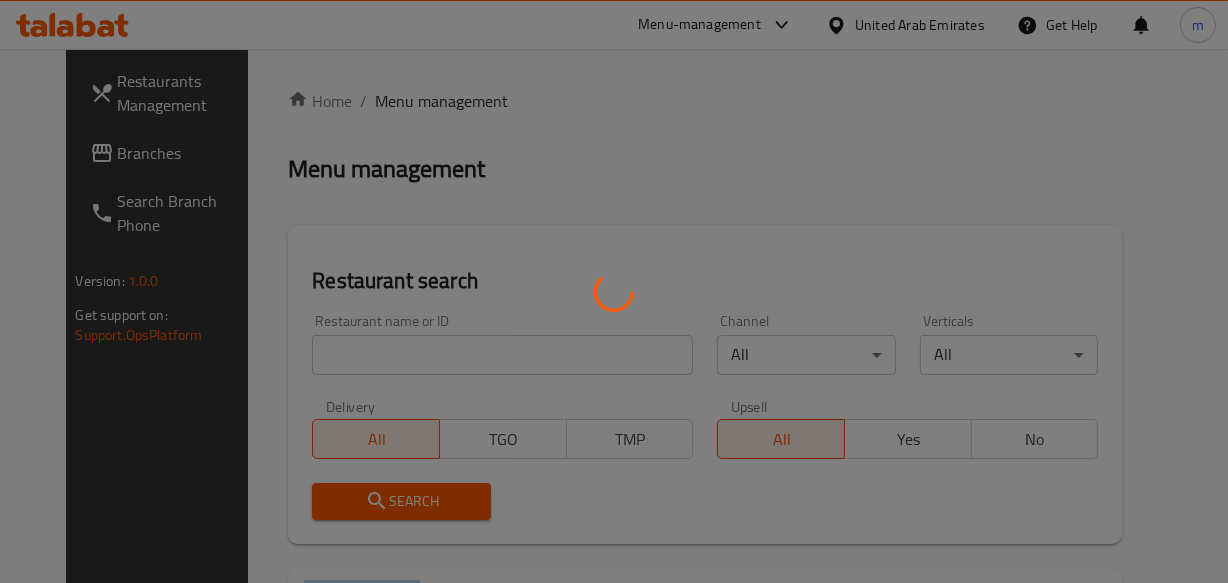 click at bounding box center [614, 291] 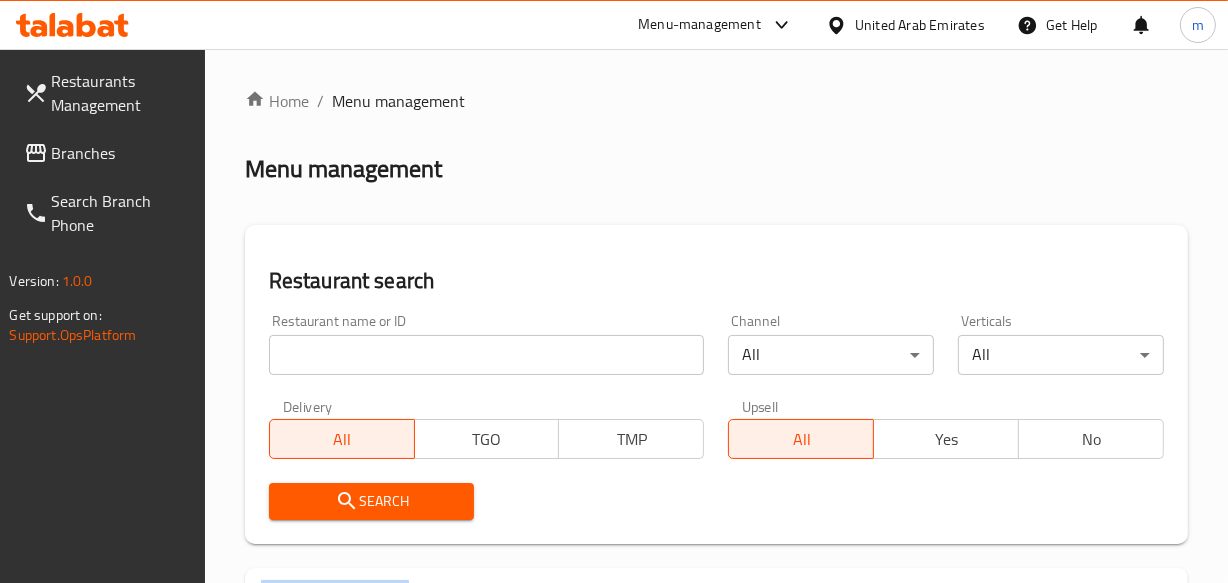 click on "Home / Menu management Menu management Restaurant search Restaurant name or ID Restaurant name or ID Channel All ​ Verticals All ​ Delivery All TGO TMP Upsell All Yes No   Search Restaurants list   40309 record(s) ID sorted ascending Name (En) Name (Ar) Ref. Name Logo Branches Open Busy Closed POS group Status Action 328 Johnny Rockets جوني روكيتس 37 0 1 0 OPEN 330 French Connection فرنش كونكشن 1 0 0 0 INACTIVE 339 Arz Lebanon أرز لبنان Al Karama,Al Barsha & Mirdif 9 1 0 2 OPEN 340 Mega Wraps ميجا رابس 3 0 0 0 INACTIVE 342 Sandella's Flatbread Cafe سانديلاز فلات براد 7 0 0 0 INACTIVE 343 Dragon Hut كوخ التنين 1 0 0 0 INACTIVE 348 Thai Kitchen المطبخ التايلندى 1 0 0 0 INACTIVE 349 Mughal  موغل 1 0 0 0 HIDDEN 350 HOT N COOL (Old) هوت و كول 1 0 0 0 INACTIVE 355 Al Habasha  الحبشة 11 1 0 0 HIDDEN Rows per page: 10 1-10 of 40309" at bounding box center [716, 742] 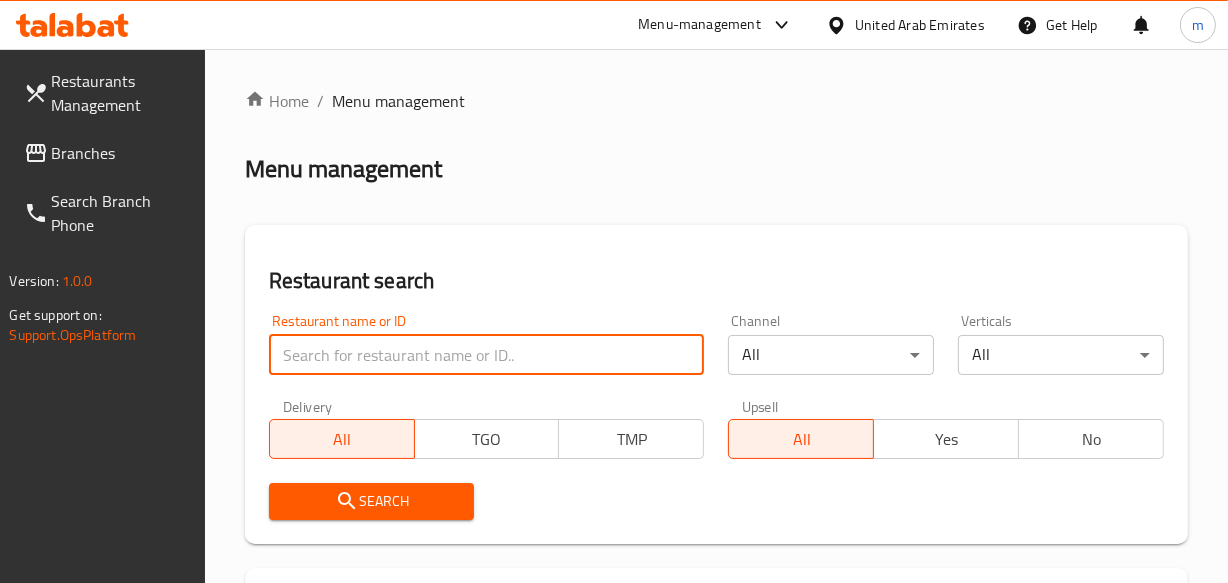 click at bounding box center [487, 355] 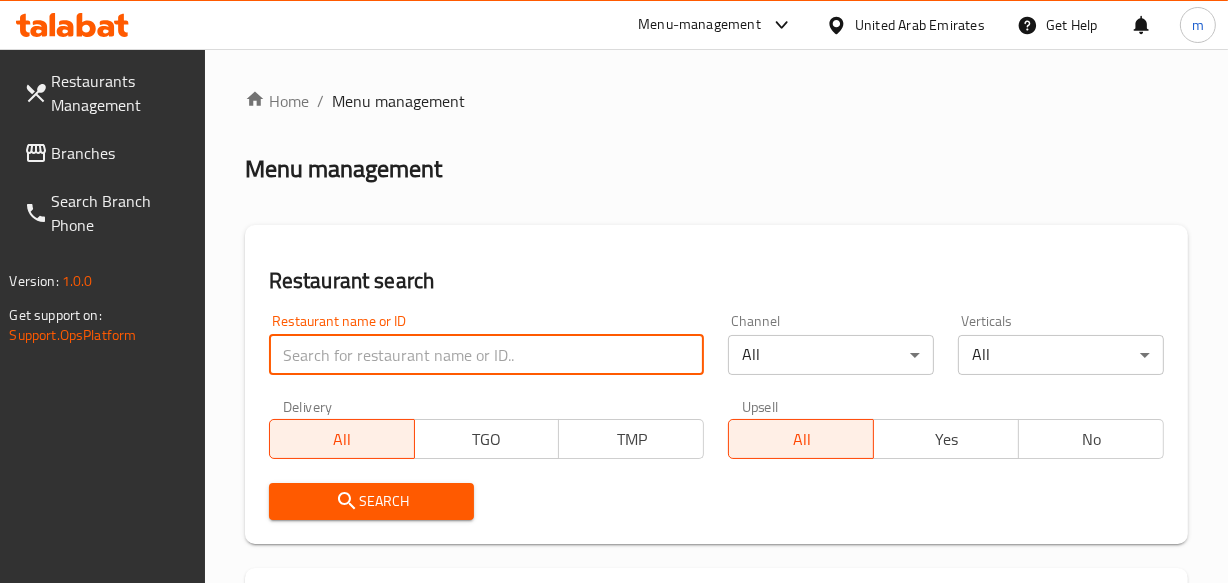 paste on "695565" 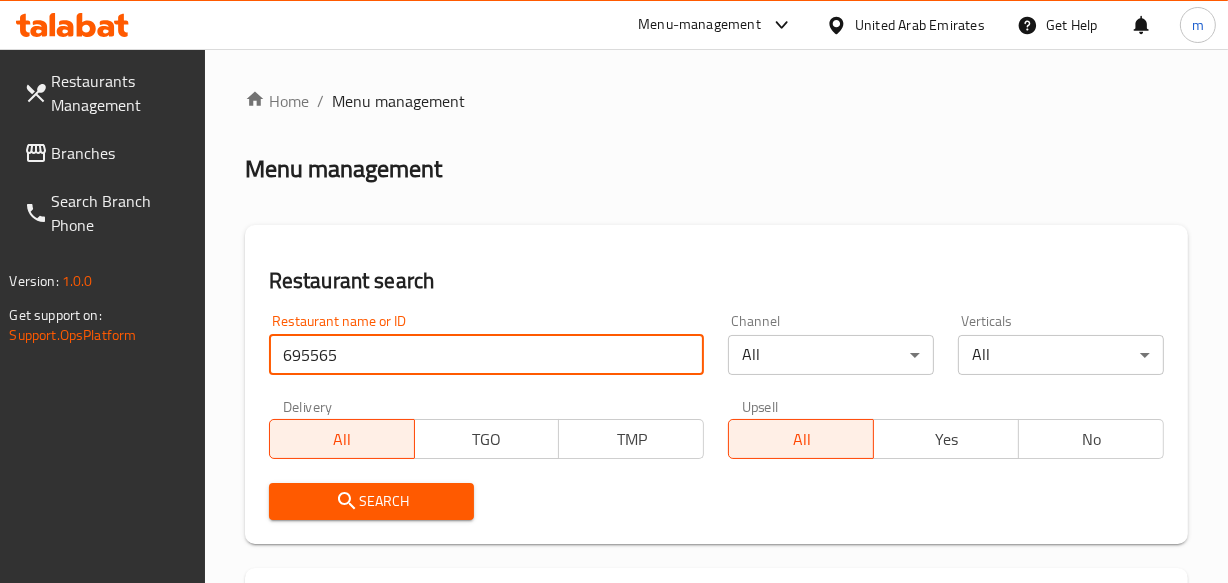 type on "695565" 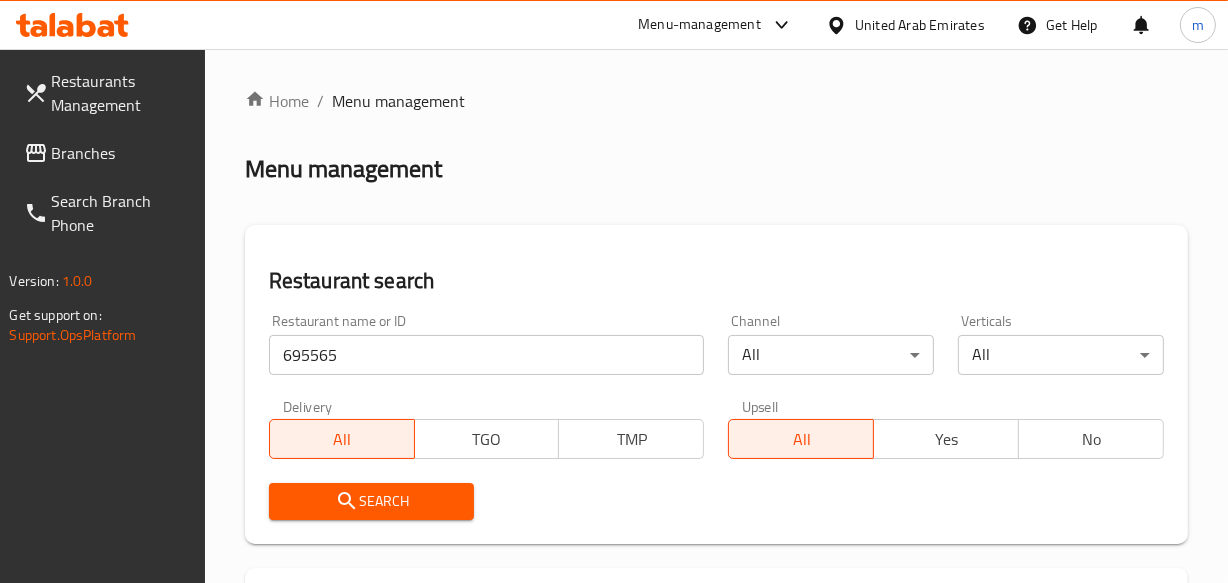 click on "Search" at bounding box center [372, 501] 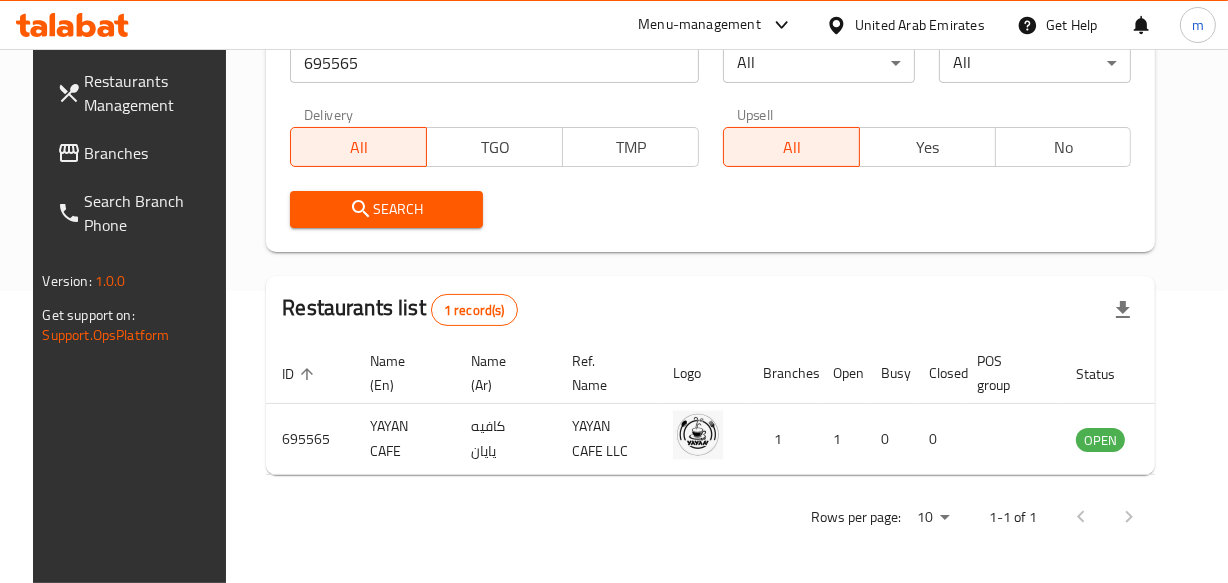 scroll, scrollTop: 306, scrollLeft: 0, axis: vertical 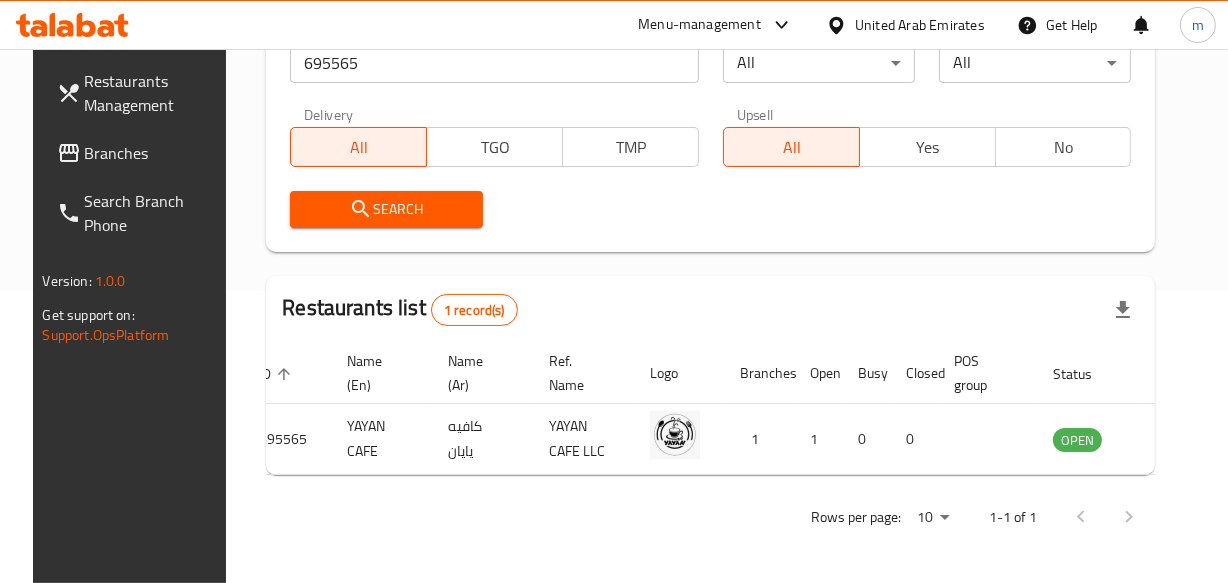 click on "United Arab Emirates" at bounding box center (920, 25) 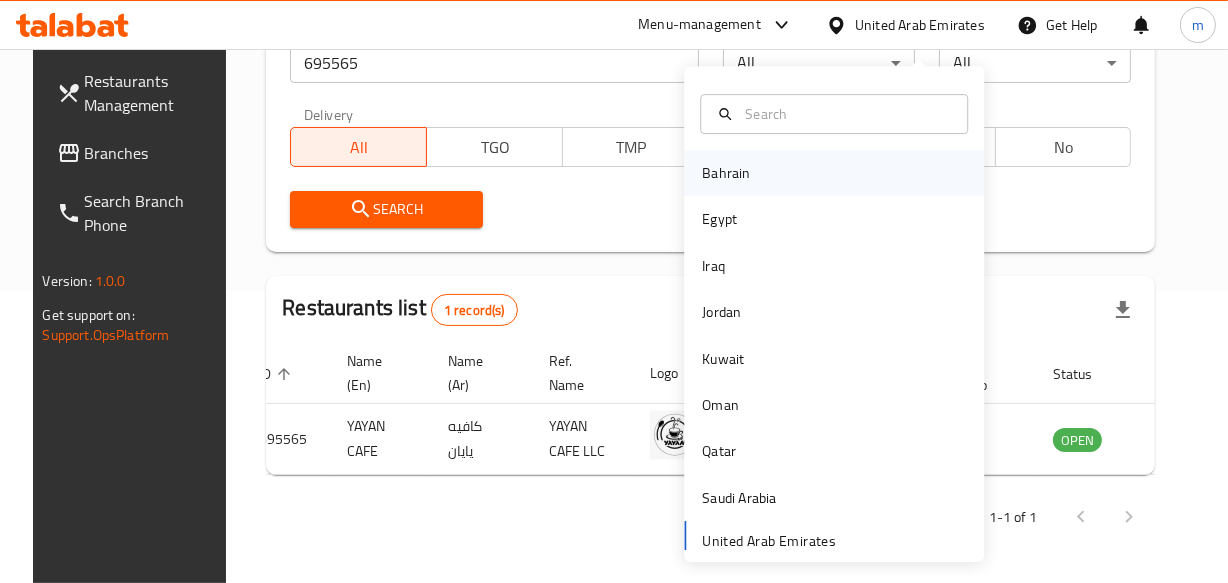 click on "Bahrain" at bounding box center (726, 173) 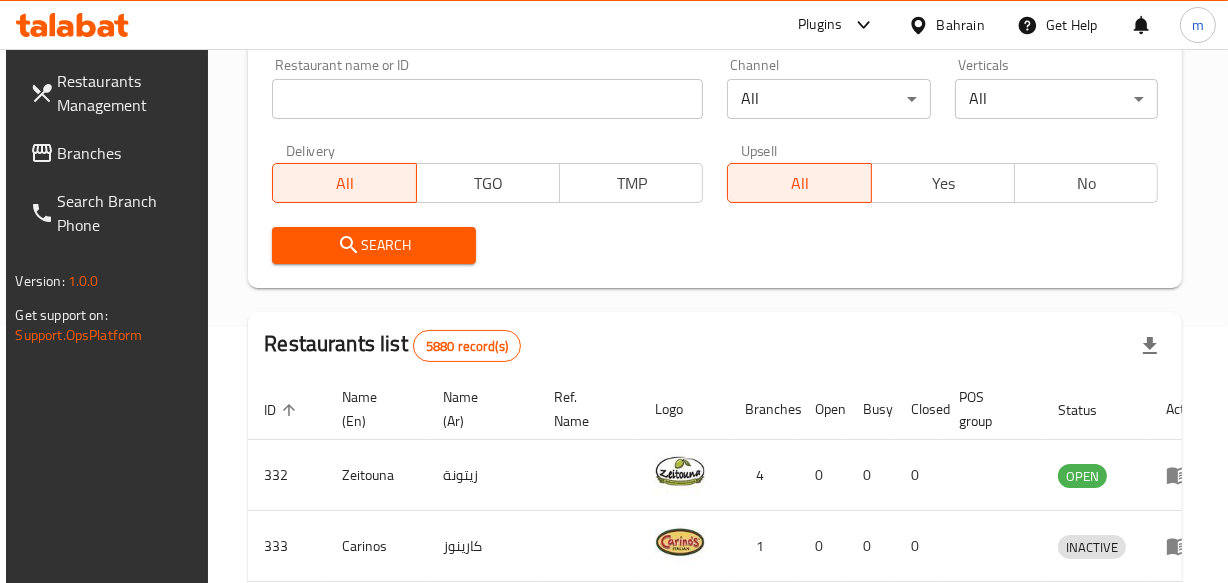 scroll, scrollTop: 306, scrollLeft: 0, axis: vertical 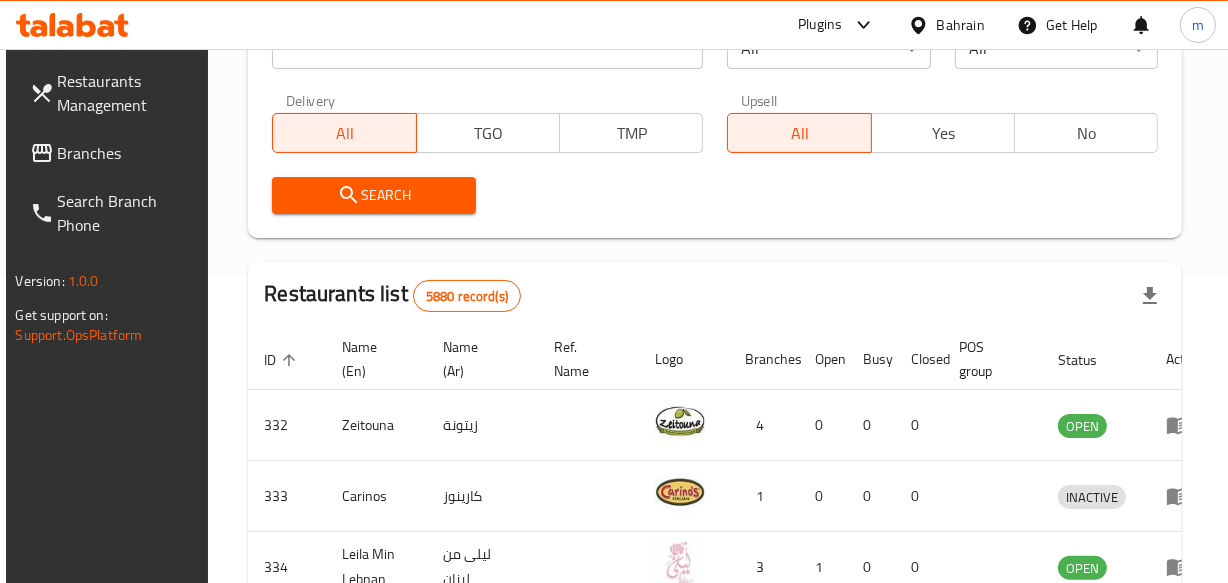 click on "Branches" at bounding box center [126, 153] 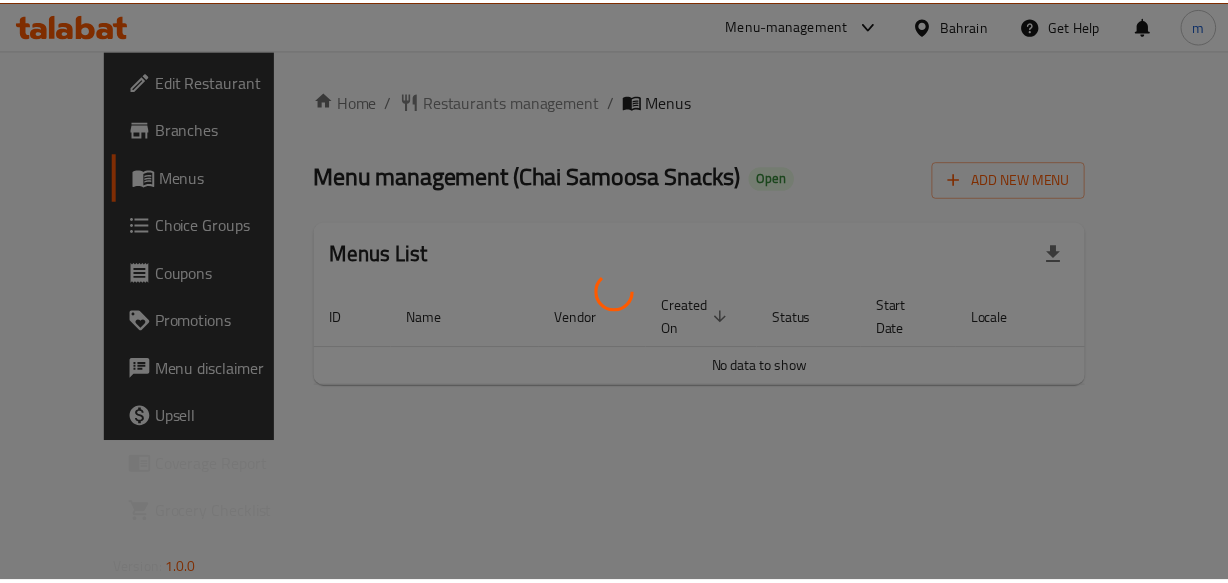scroll, scrollTop: 0, scrollLeft: 0, axis: both 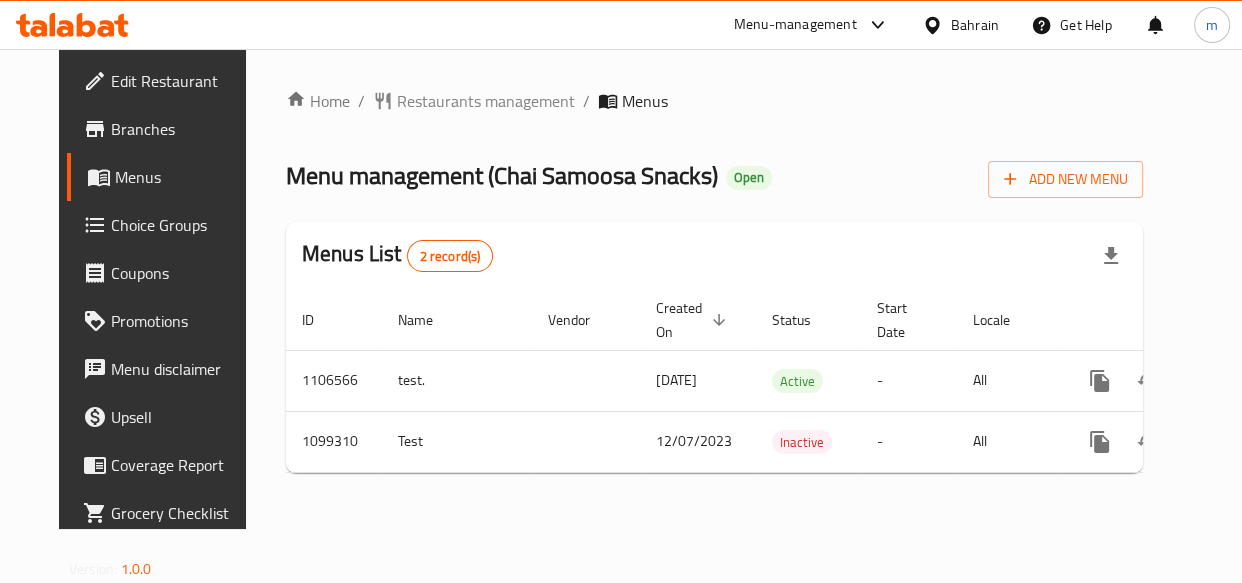 click on "Restaurants management" at bounding box center (486, 101) 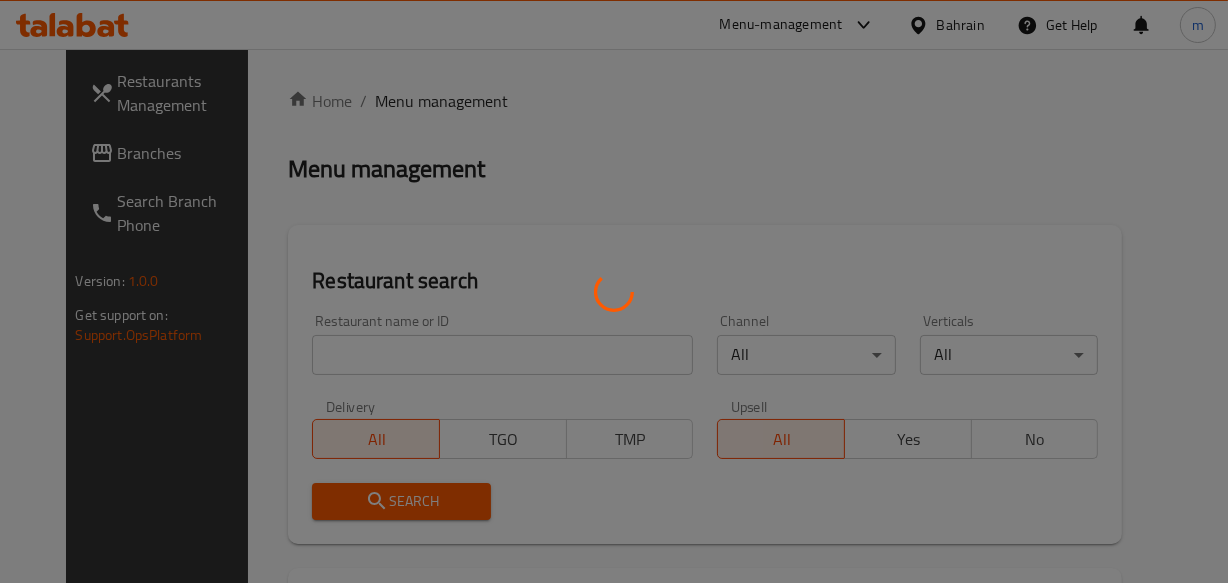 click at bounding box center [614, 291] 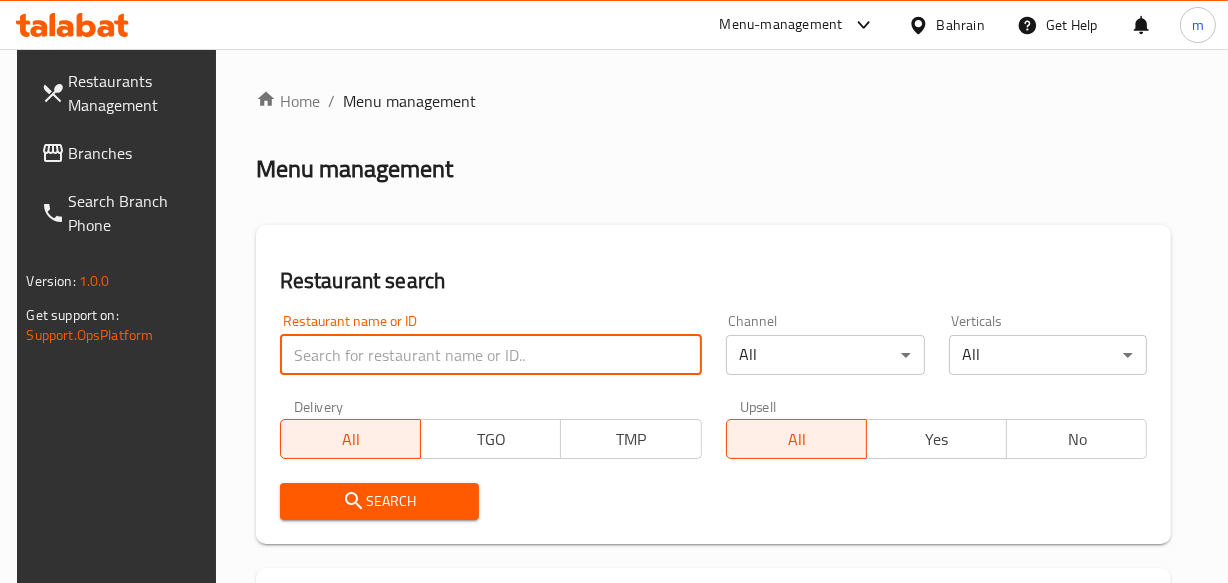click at bounding box center (491, 355) 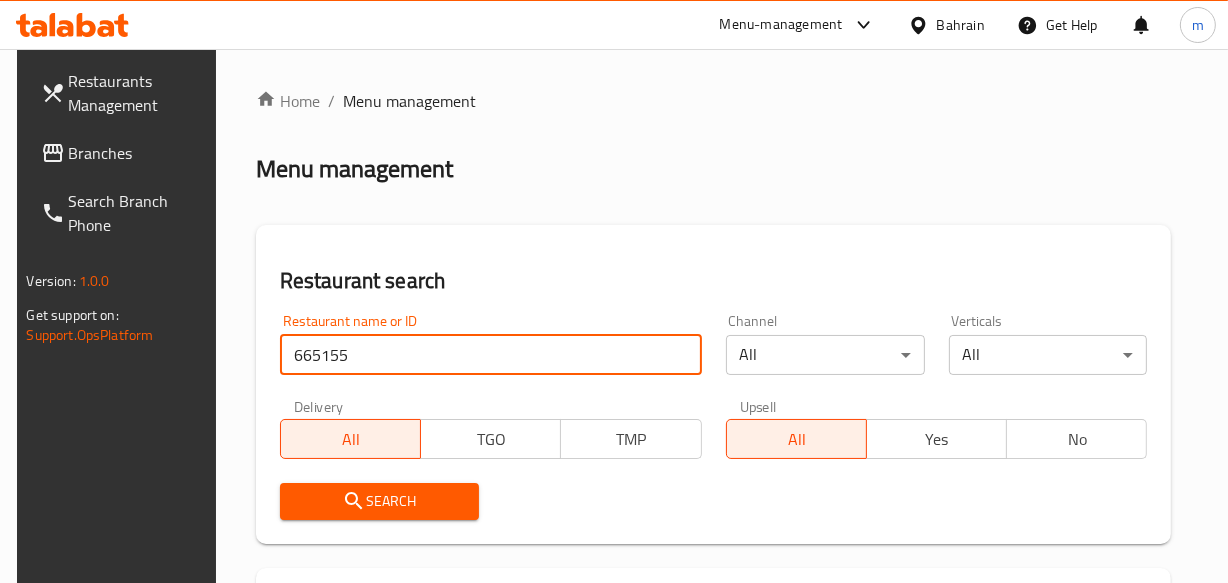 type on "665155" 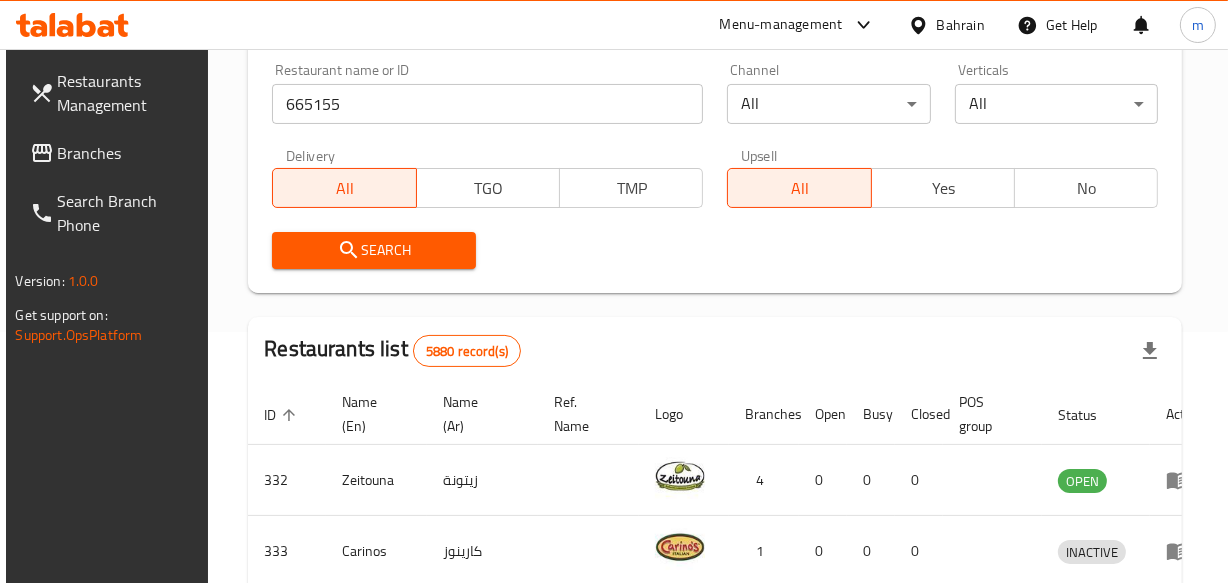 scroll, scrollTop: 272, scrollLeft: 0, axis: vertical 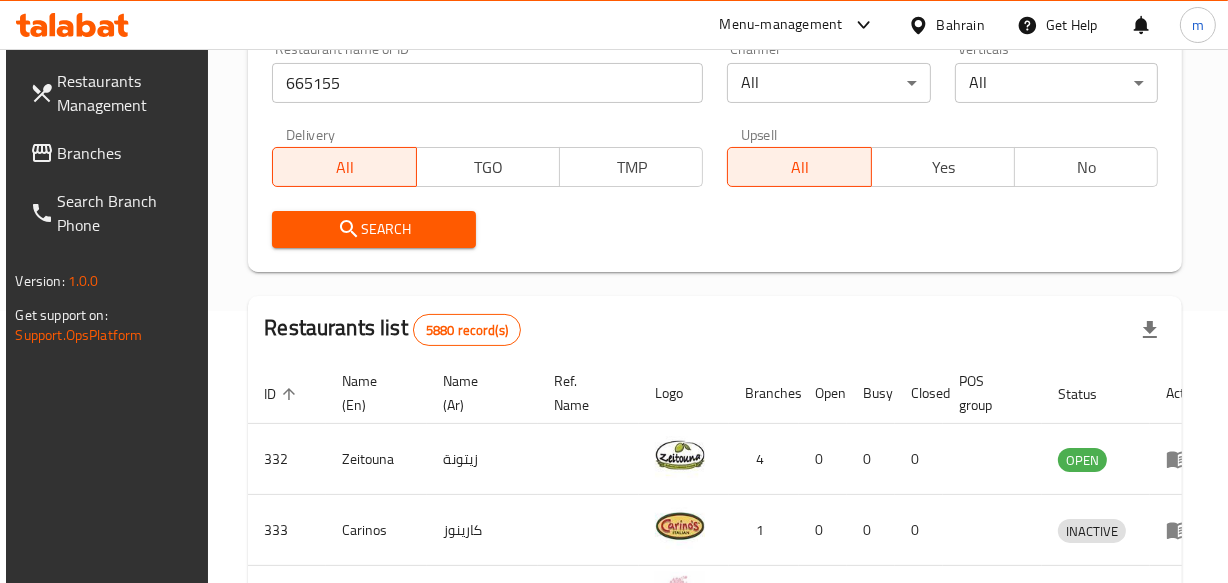 click on "Search" at bounding box center (374, 229) 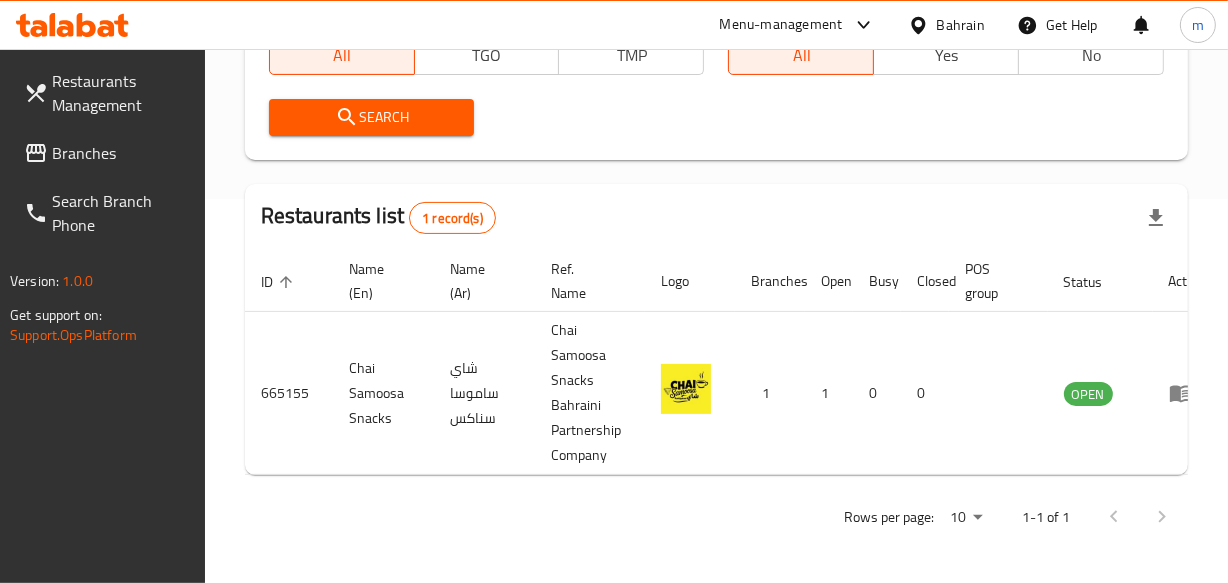 scroll, scrollTop: 399, scrollLeft: 0, axis: vertical 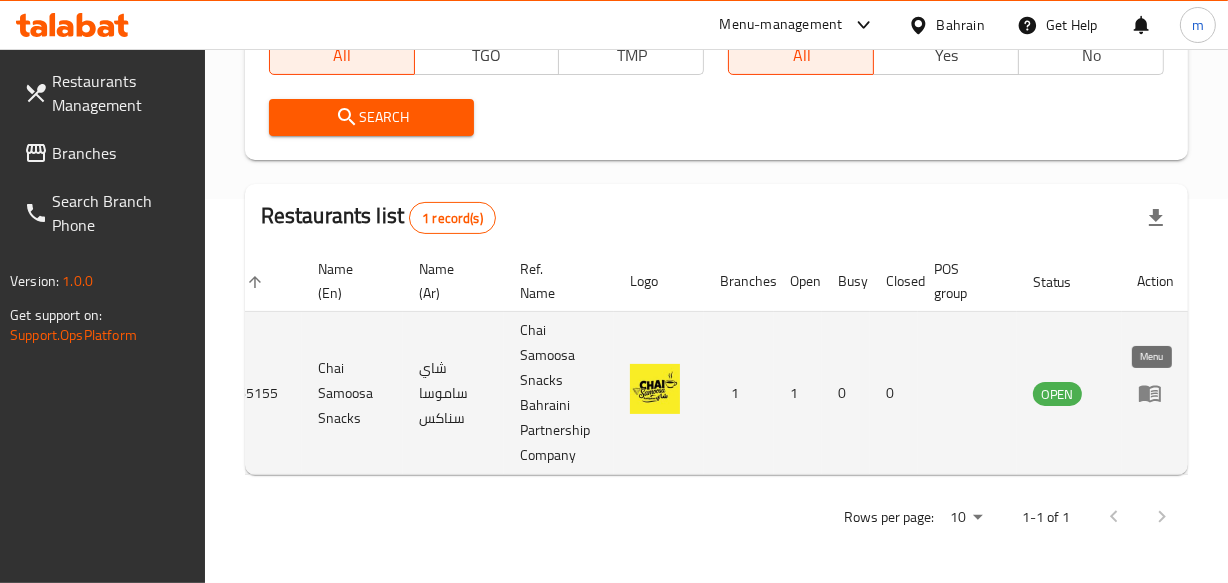 click 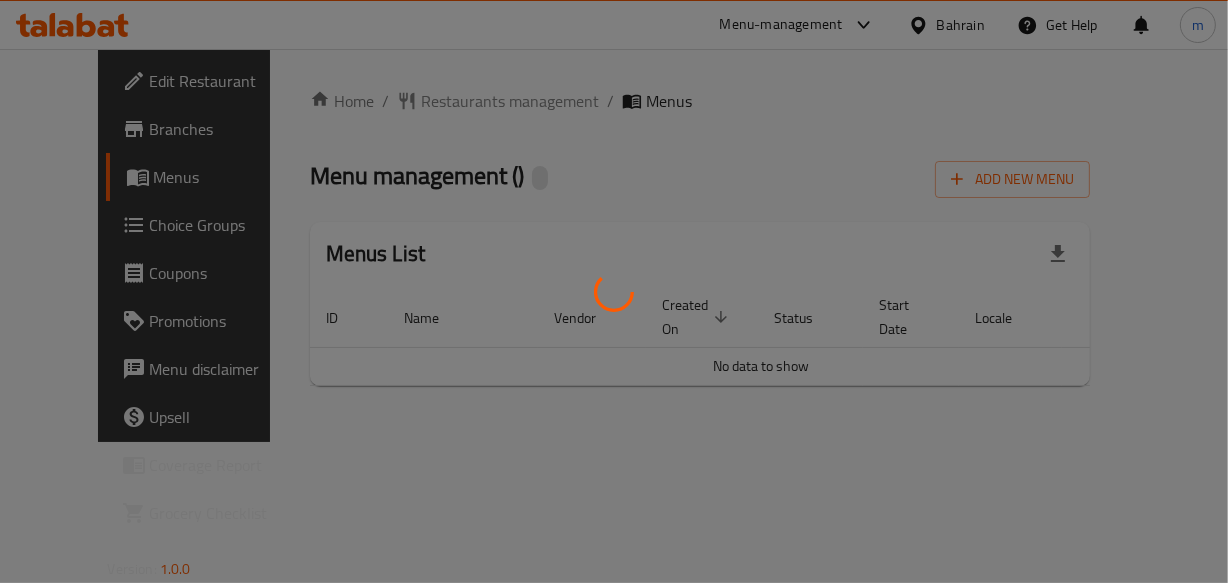 scroll, scrollTop: 0, scrollLeft: 0, axis: both 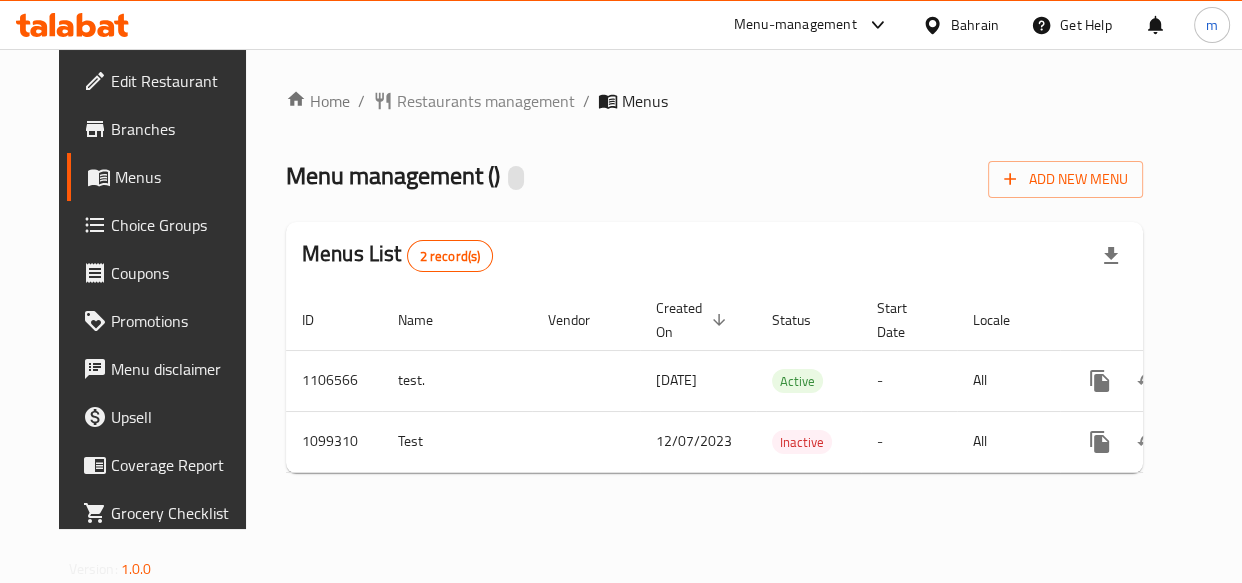 click on "Choice Groups" at bounding box center (180, 225) 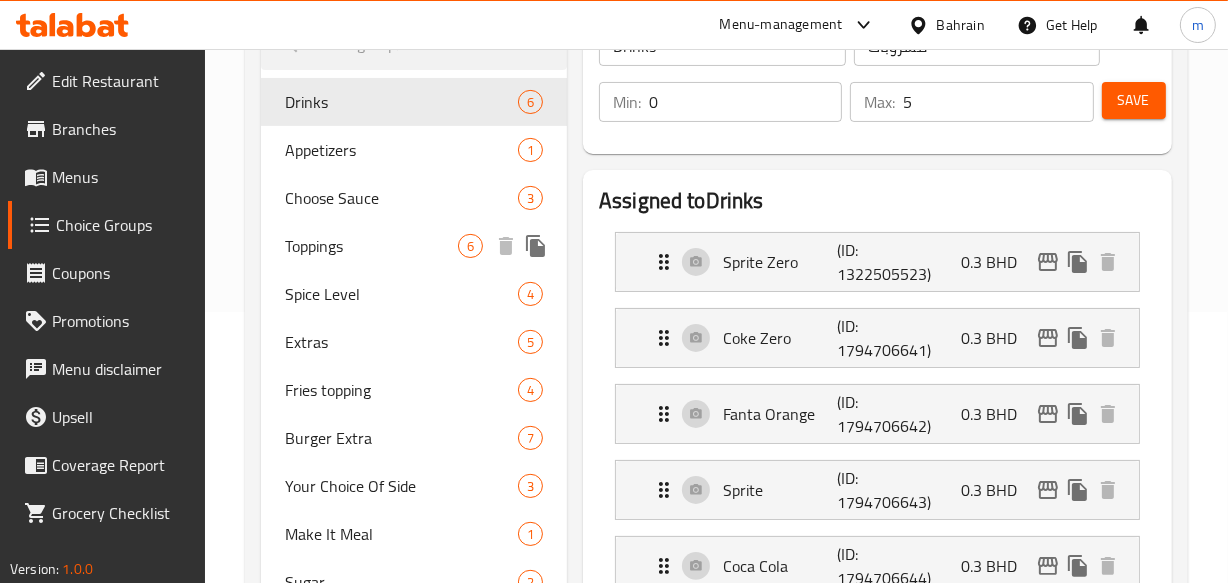 scroll, scrollTop: 272, scrollLeft: 0, axis: vertical 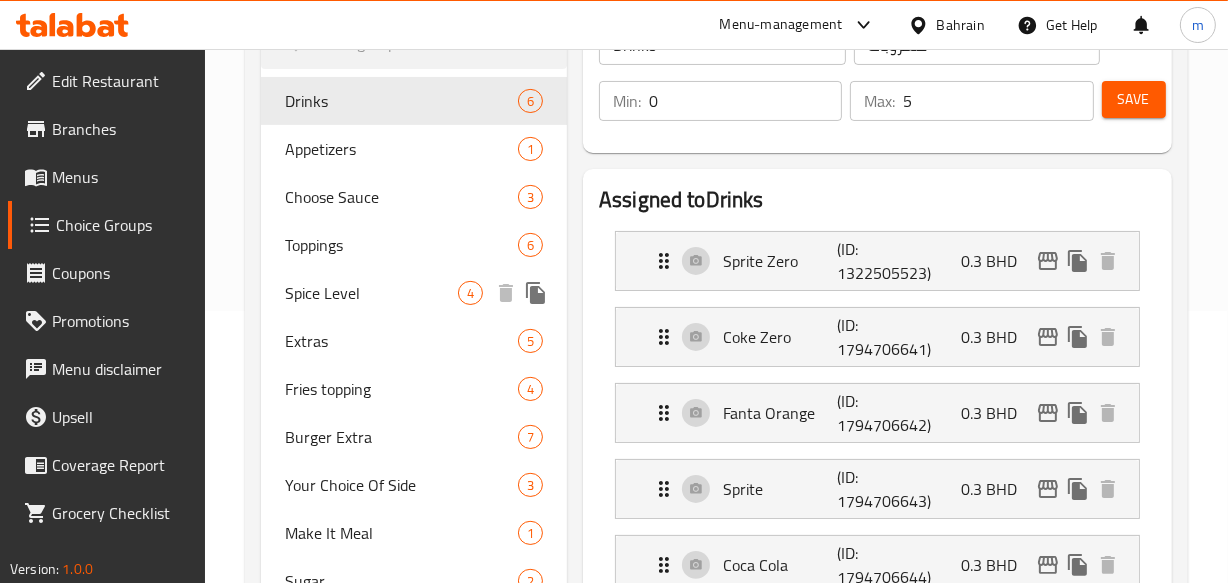 click on "Spice Level" at bounding box center (371, 293) 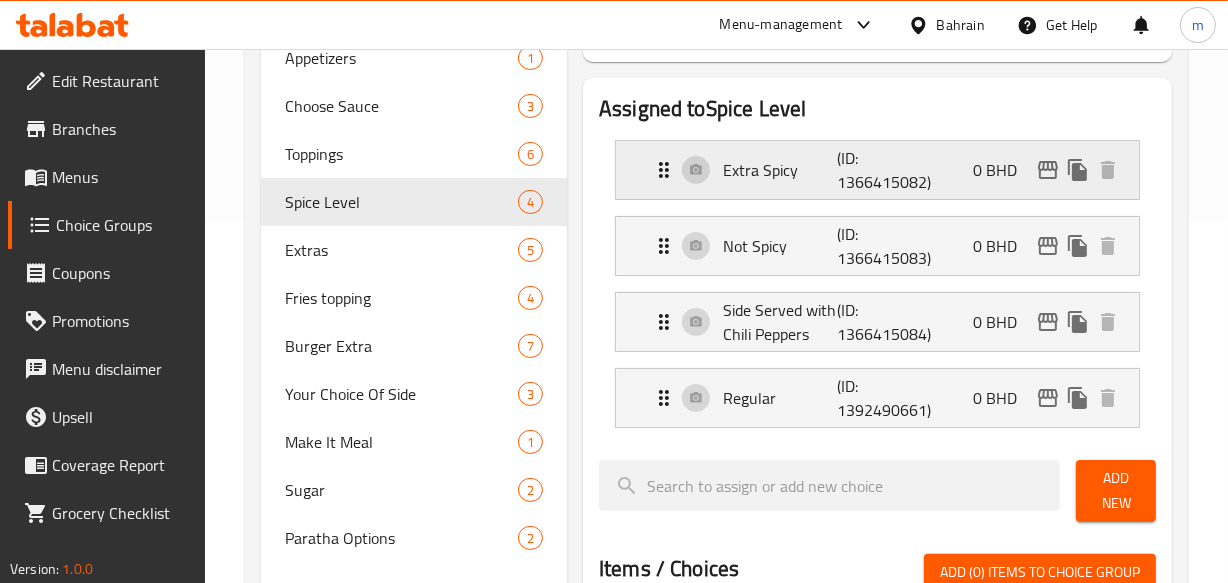 scroll, scrollTop: 181, scrollLeft: 0, axis: vertical 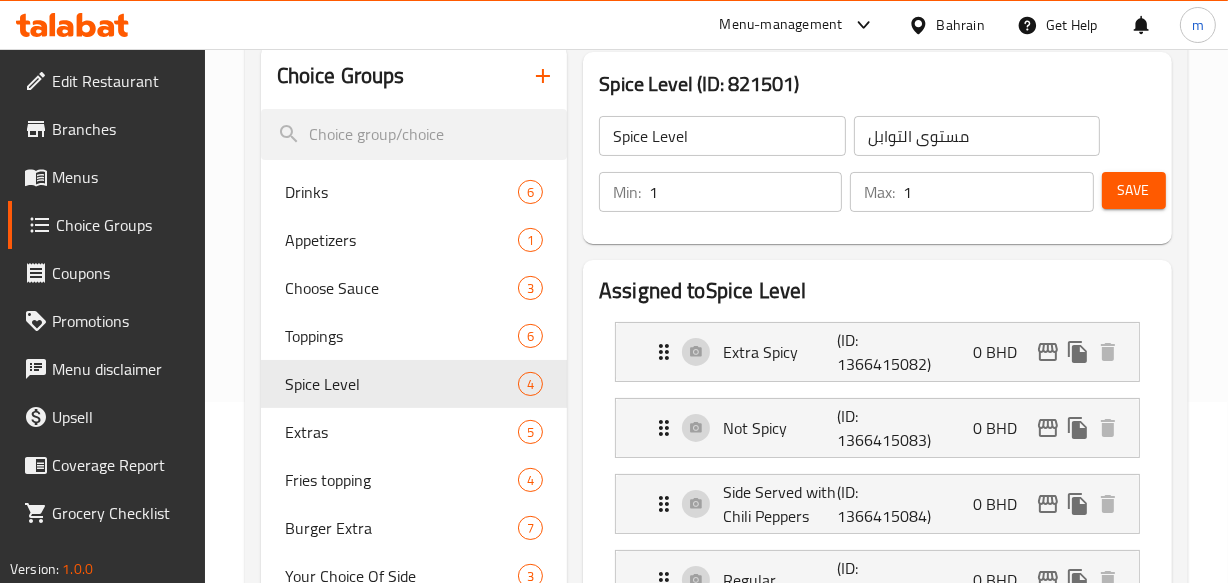 click on "Bahrain" at bounding box center [961, 25] 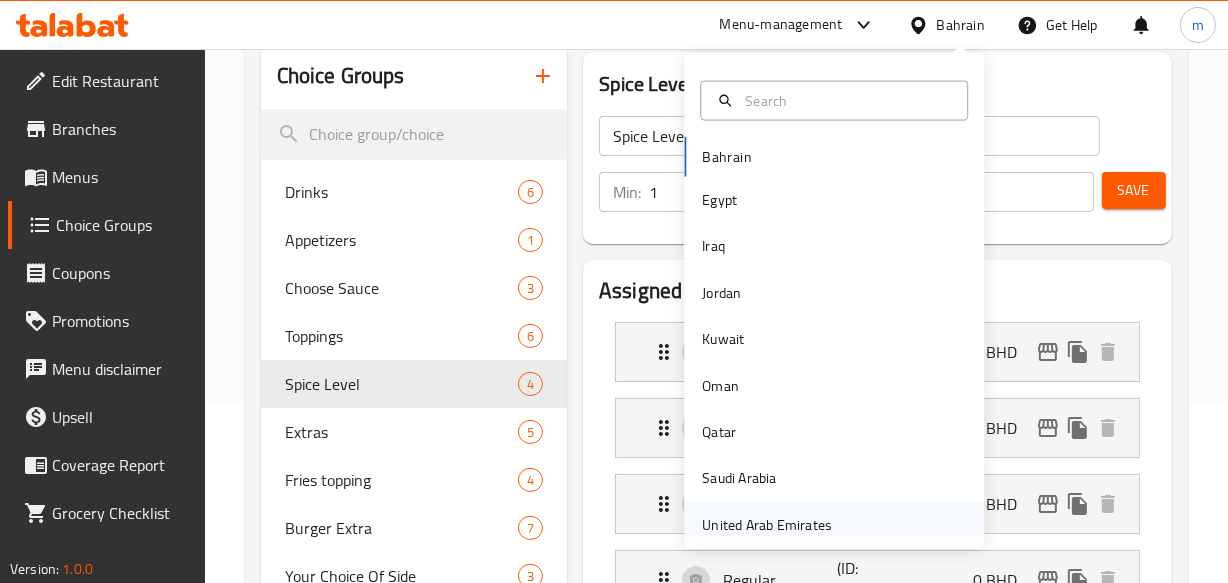 click on "United Arab Emirates" at bounding box center [767, 524] 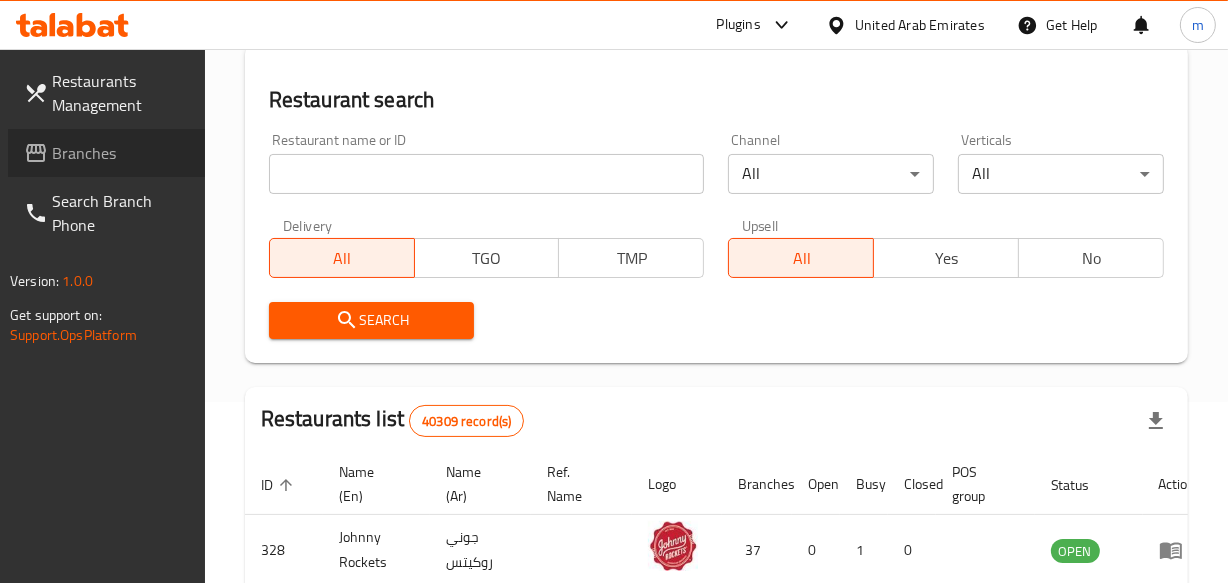 click on "Branches" at bounding box center [120, 153] 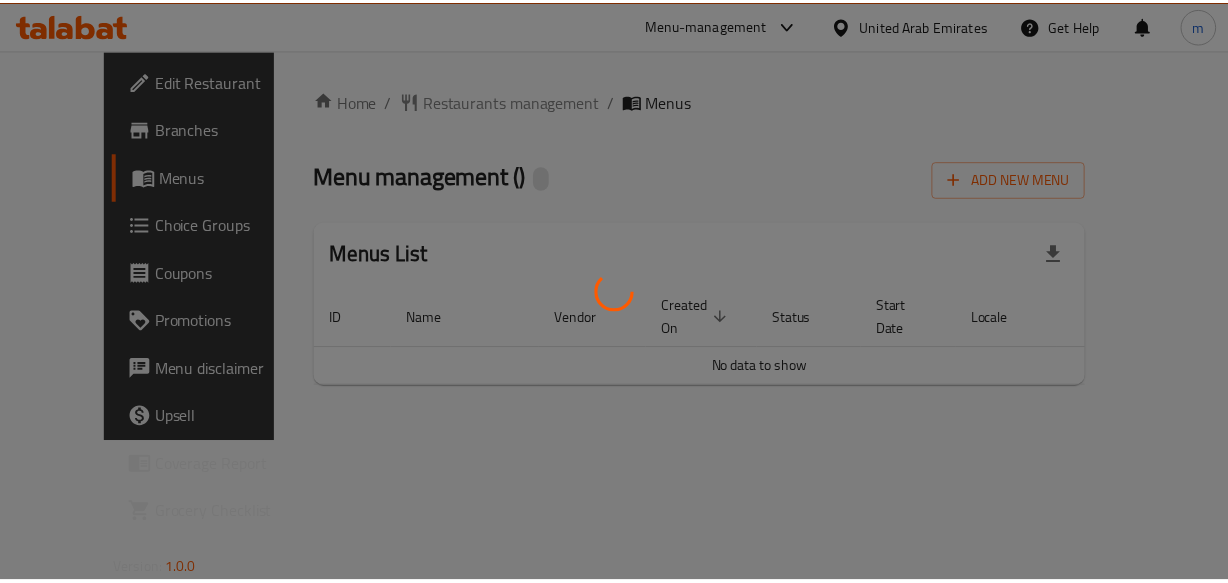 scroll, scrollTop: 0, scrollLeft: 0, axis: both 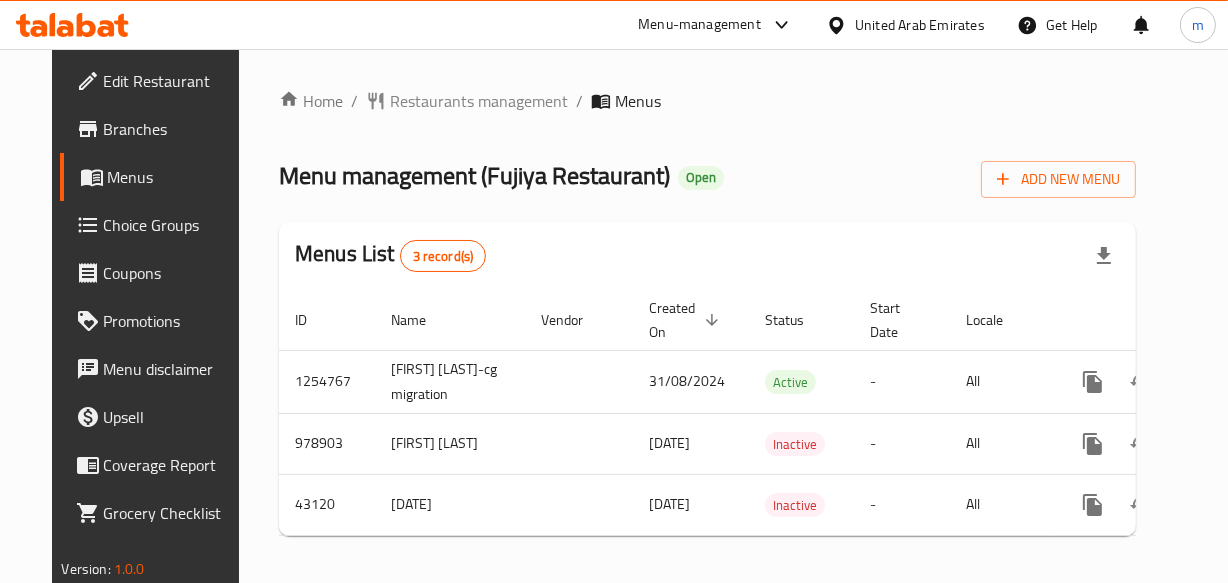 click on "Restaurants management" at bounding box center [479, 101] 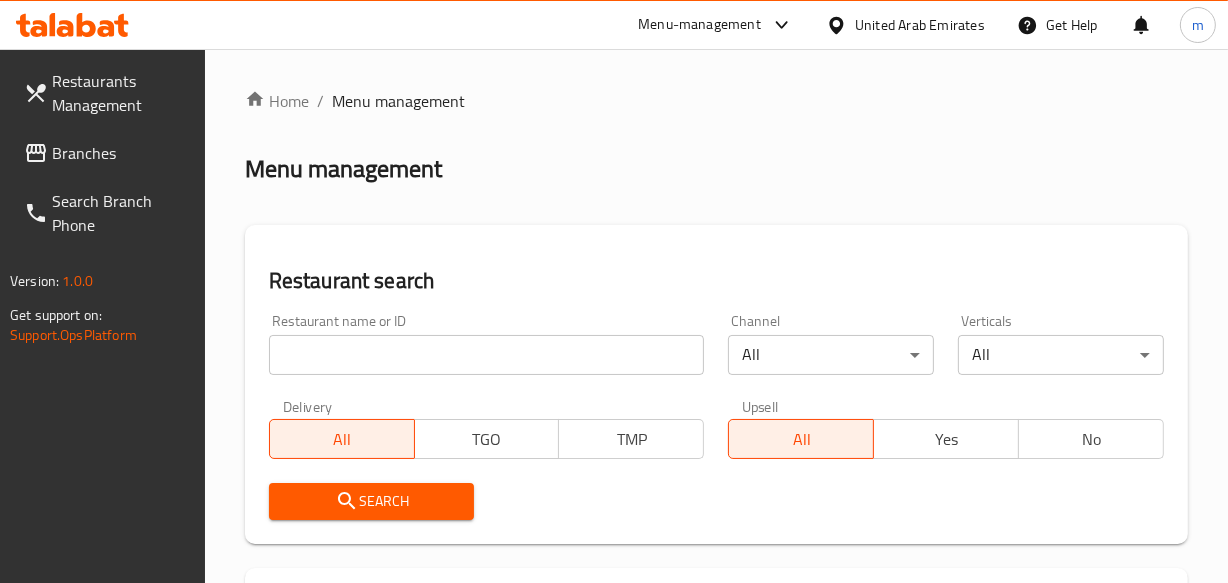 click at bounding box center (487, 355) 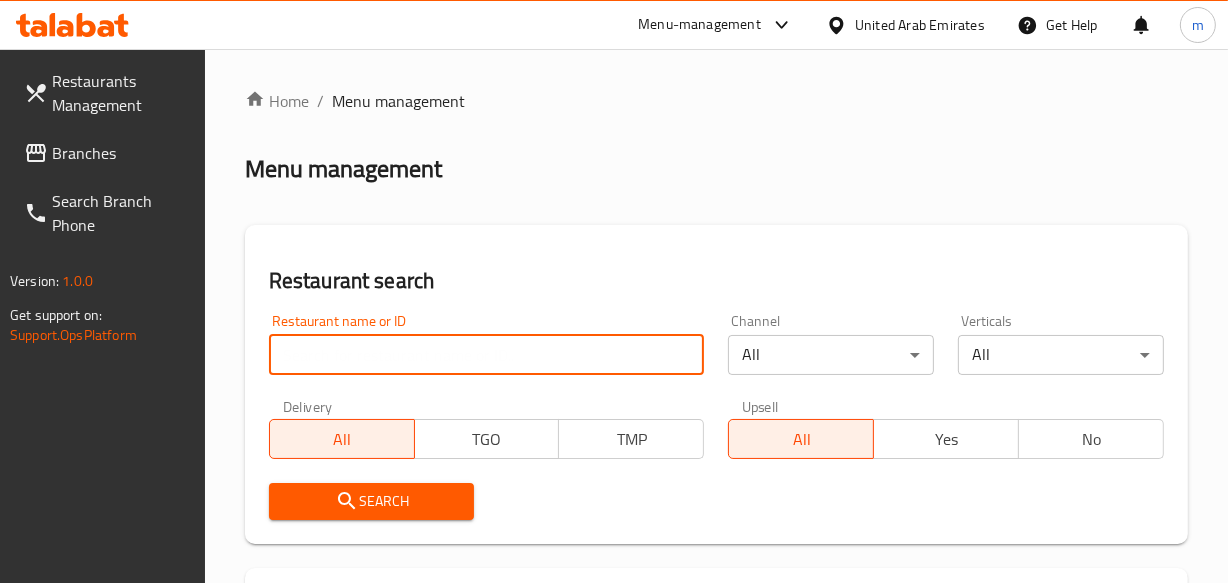 paste on "22349" 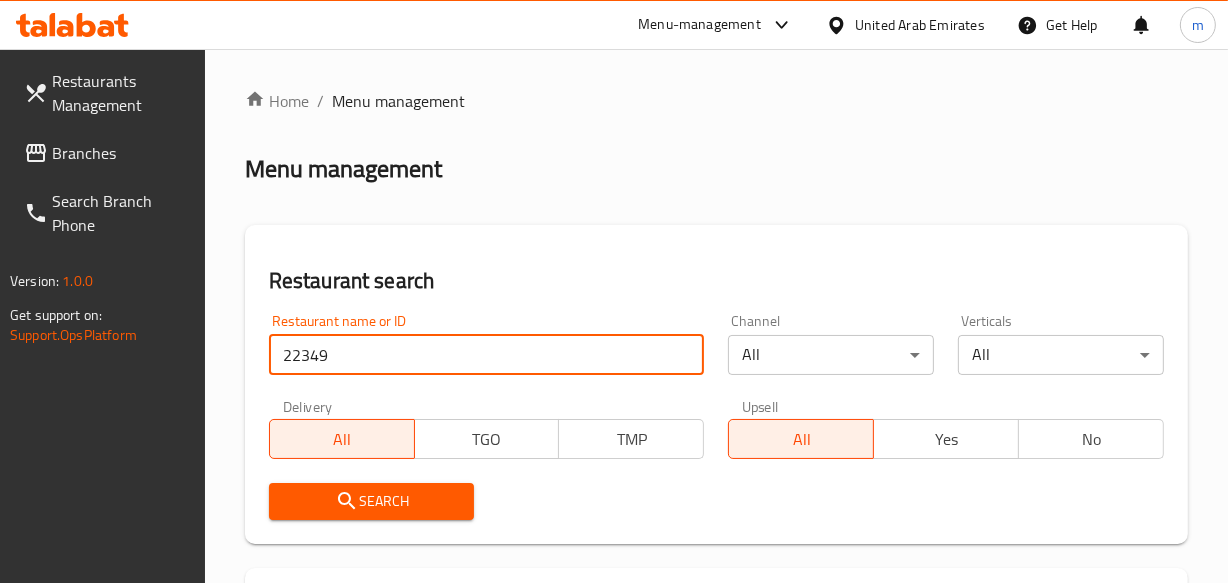 type on "22349" 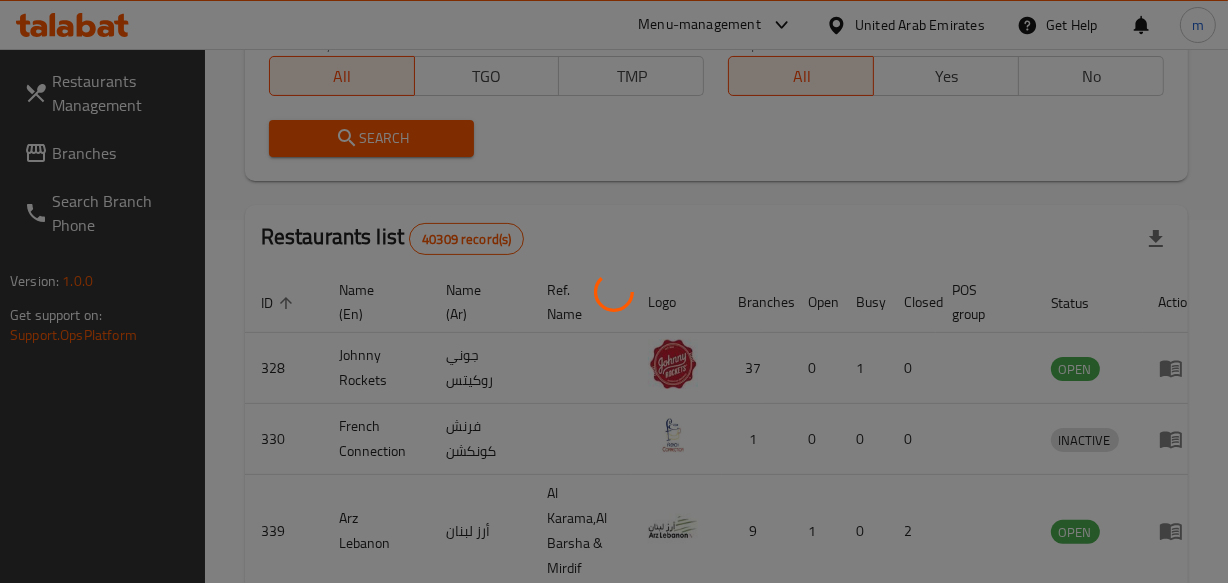 scroll, scrollTop: 323, scrollLeft: 0, axis: vertical 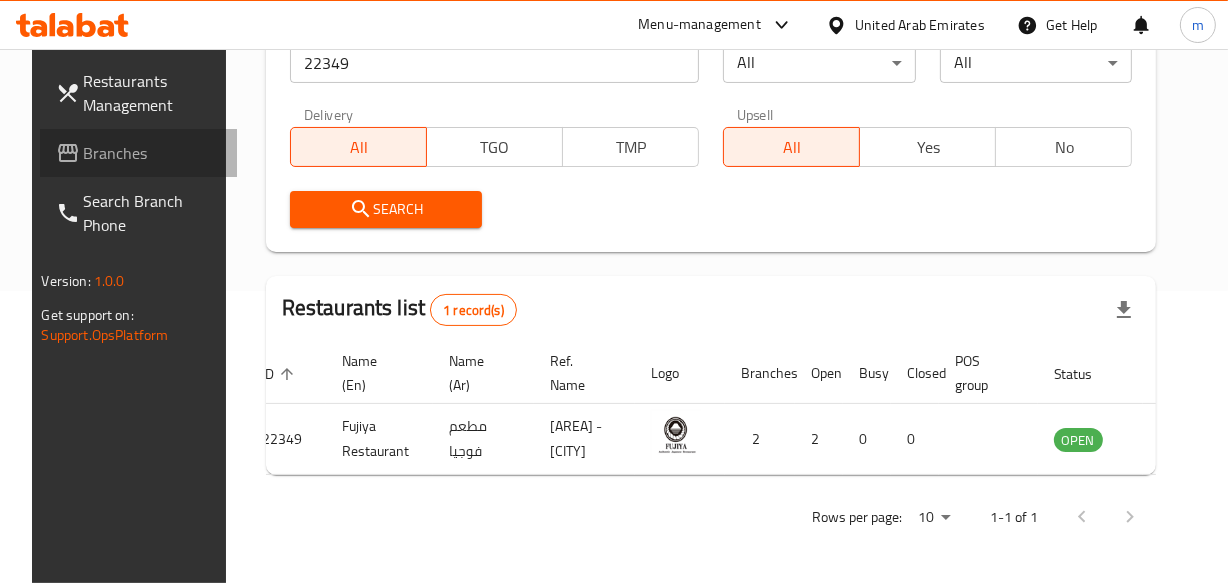 click on "Branches" at bounding box center [152, 153] 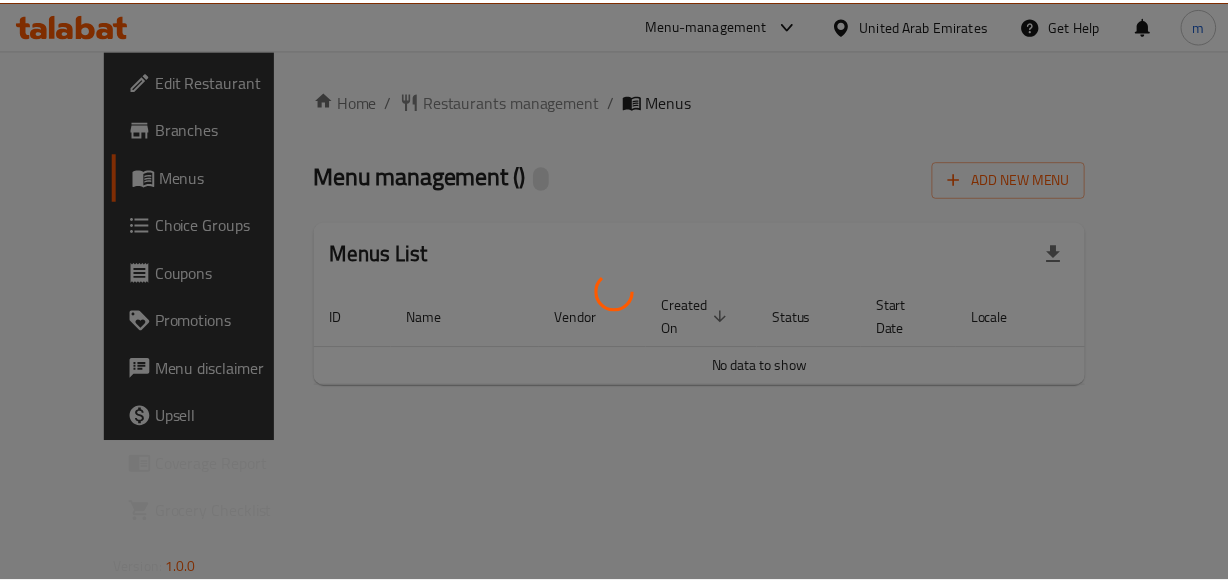 scroll, scrollTop: 0, scrollLeft: 0, axis: both 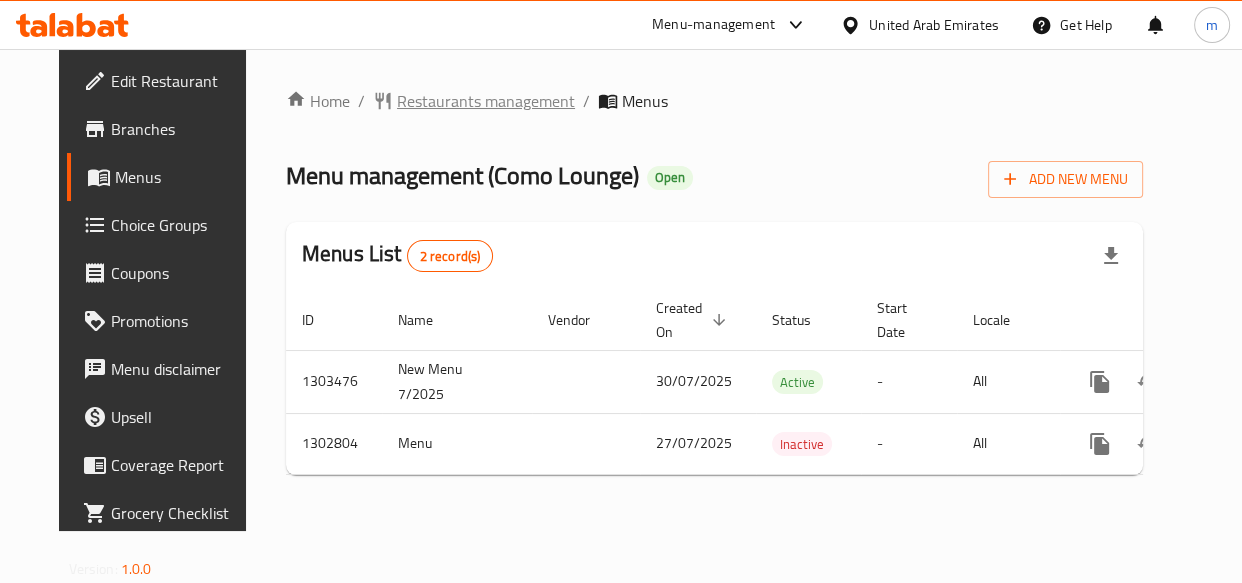 click on "Restaurants management" at bounding box center (486, 101) 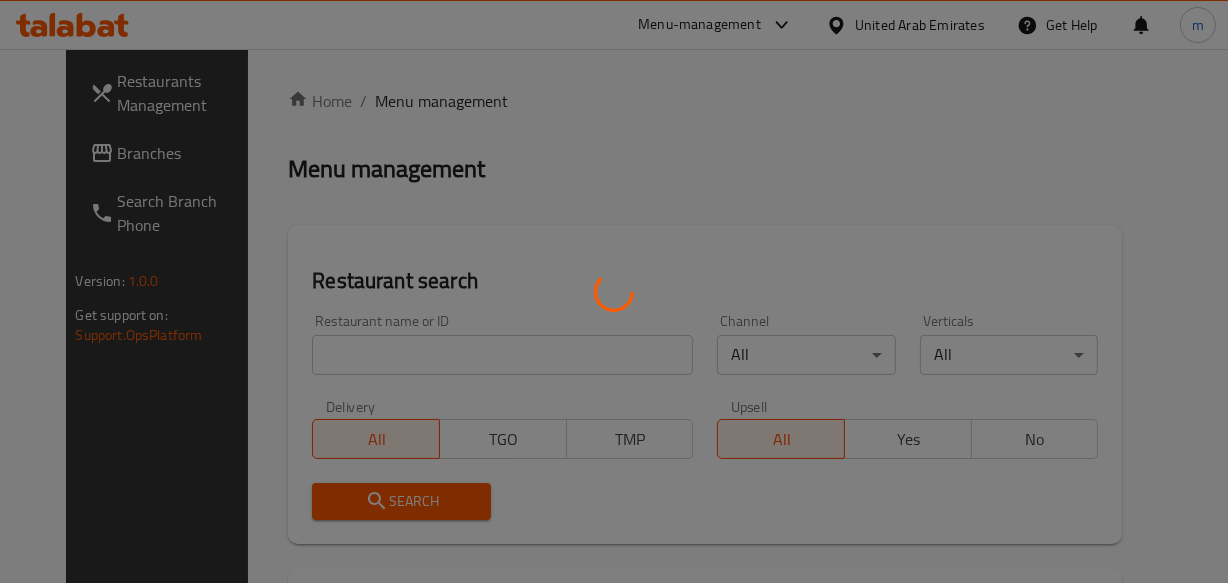 click at bounding box center (614, 291) 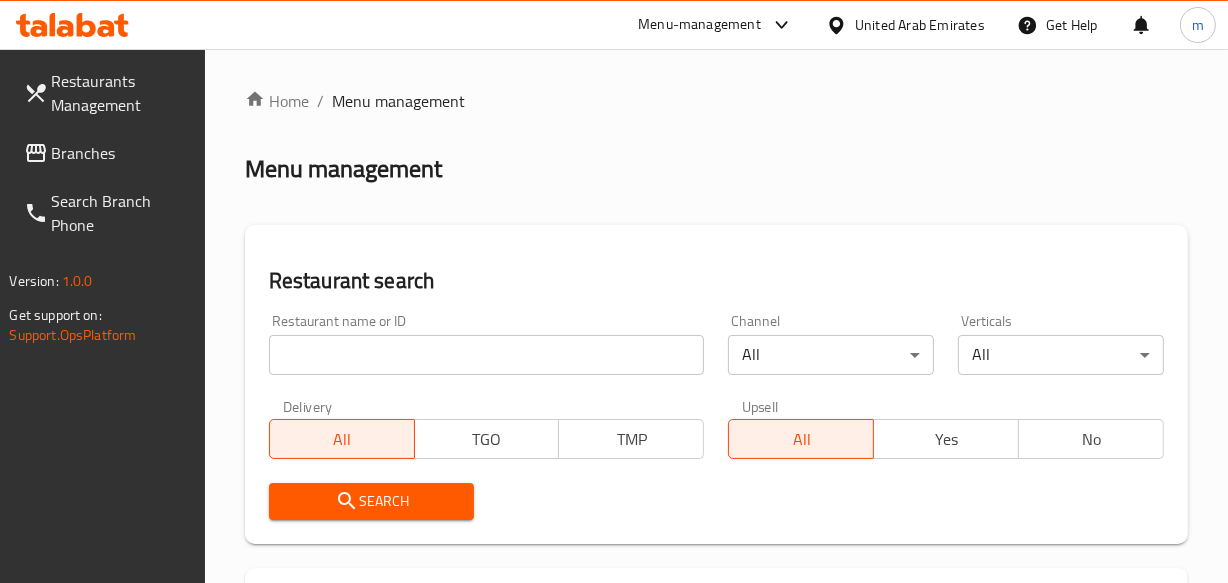 click at bounding box center [487, 355] 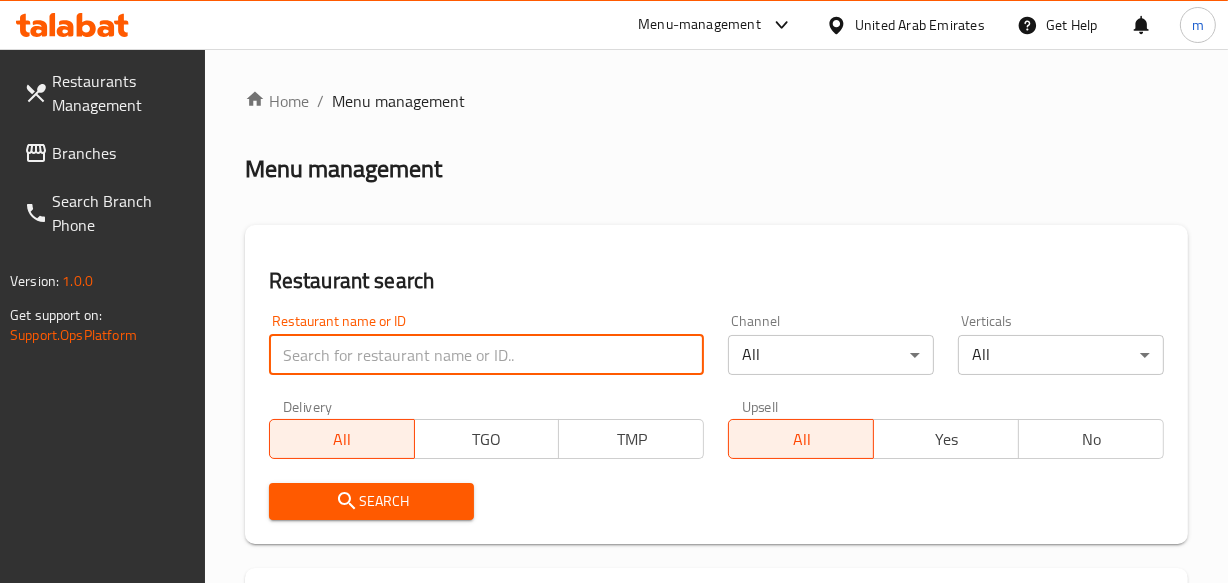 paste on "702242" 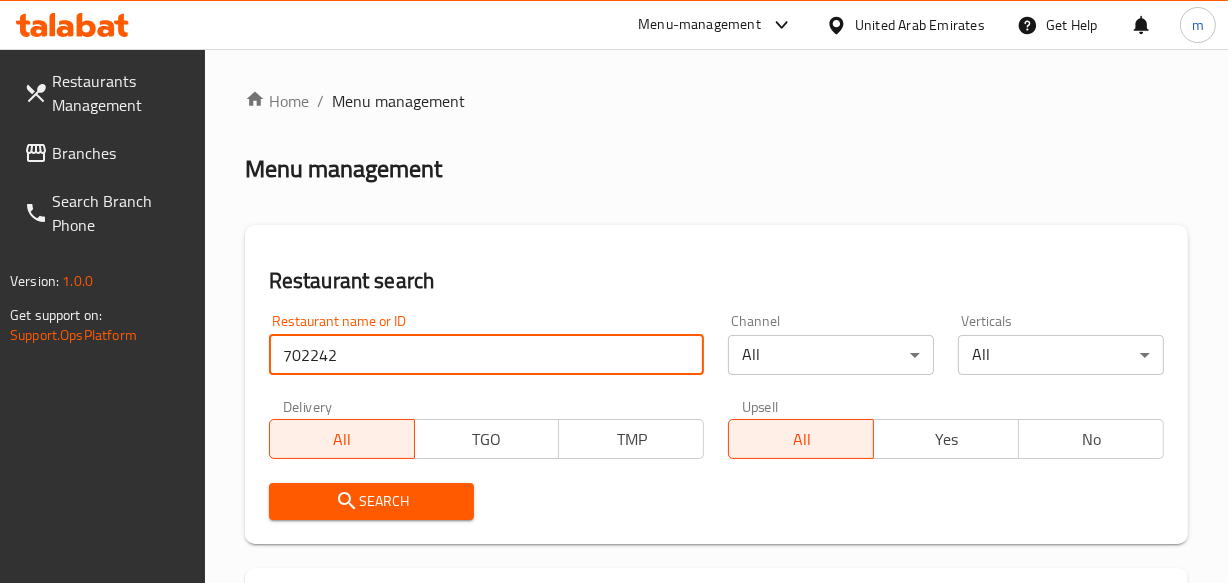 type on "702242" 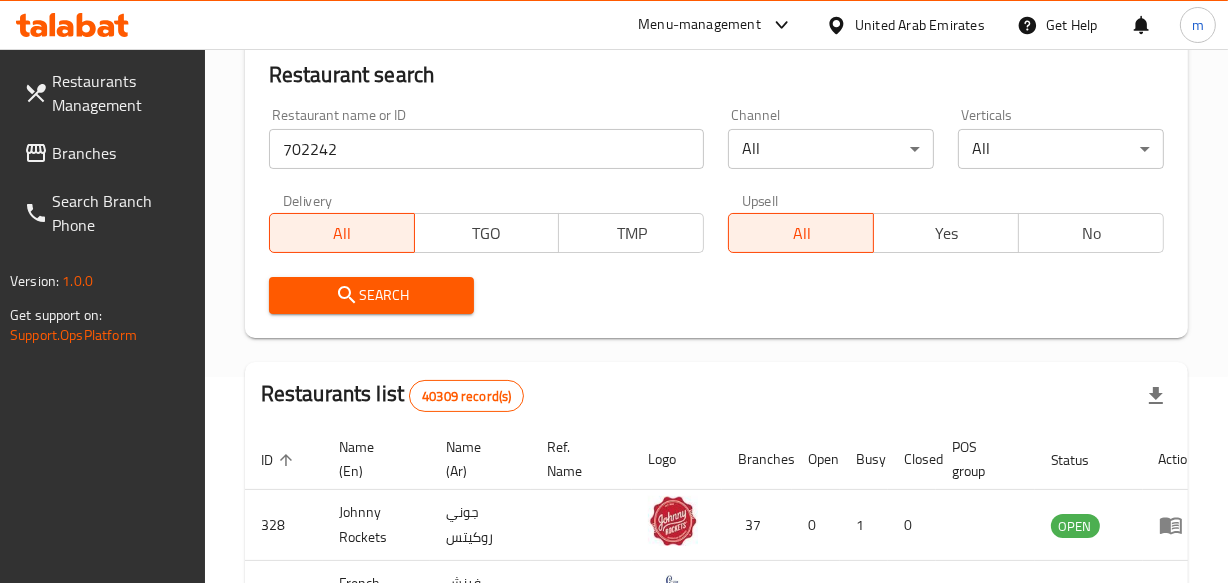 scroll, scrollTop: 272, scrollLeft: 0, axis: vertical 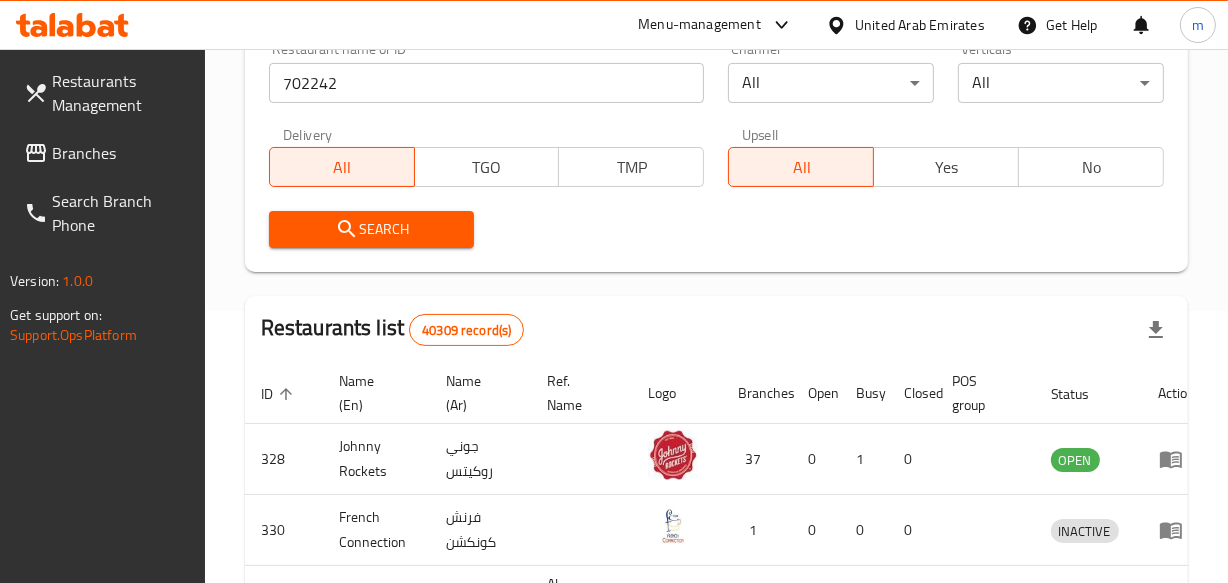 click 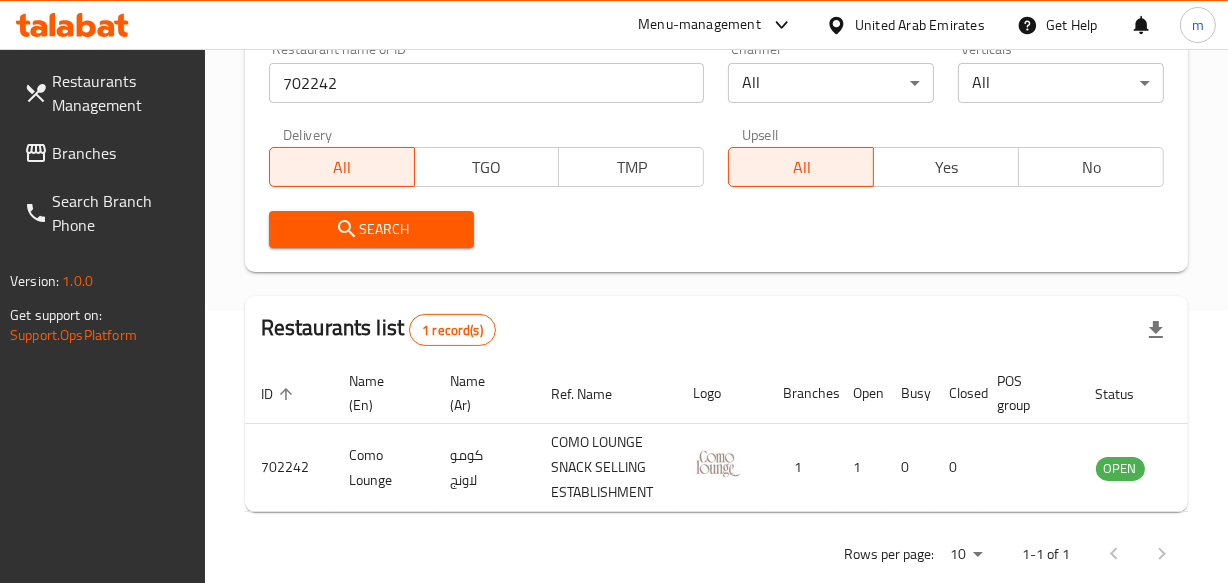 scroll, scrollTop: 0, scrollLeft: 65, axis: horizontal 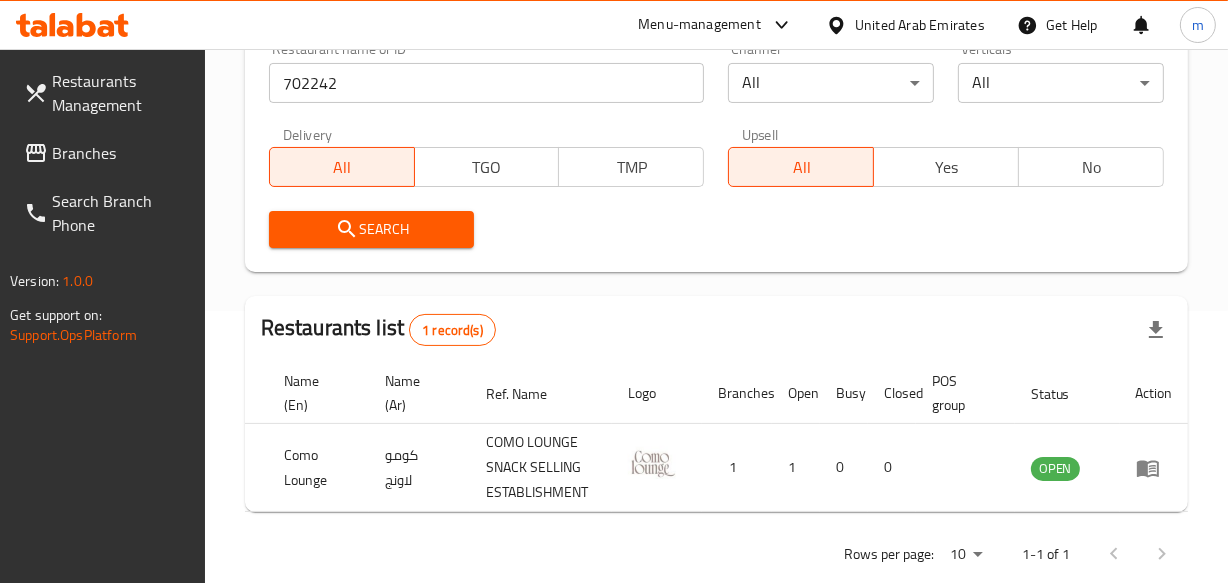 click on "United Arab Emirates" at bounding box center (920, 25) 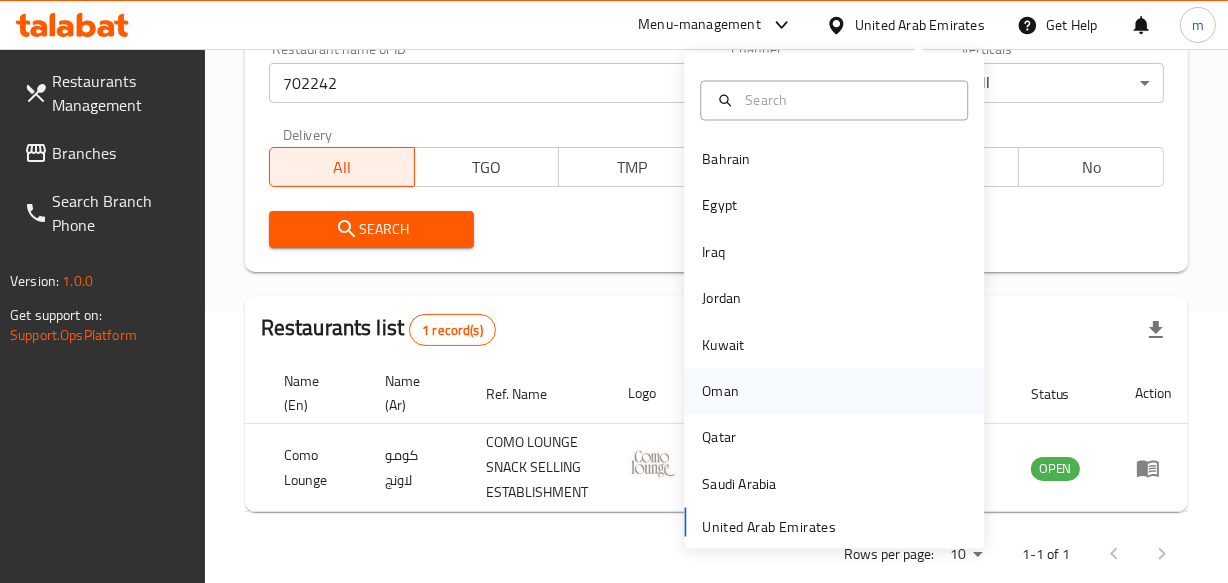 click on "Oman" at bounding box center [720, 392] 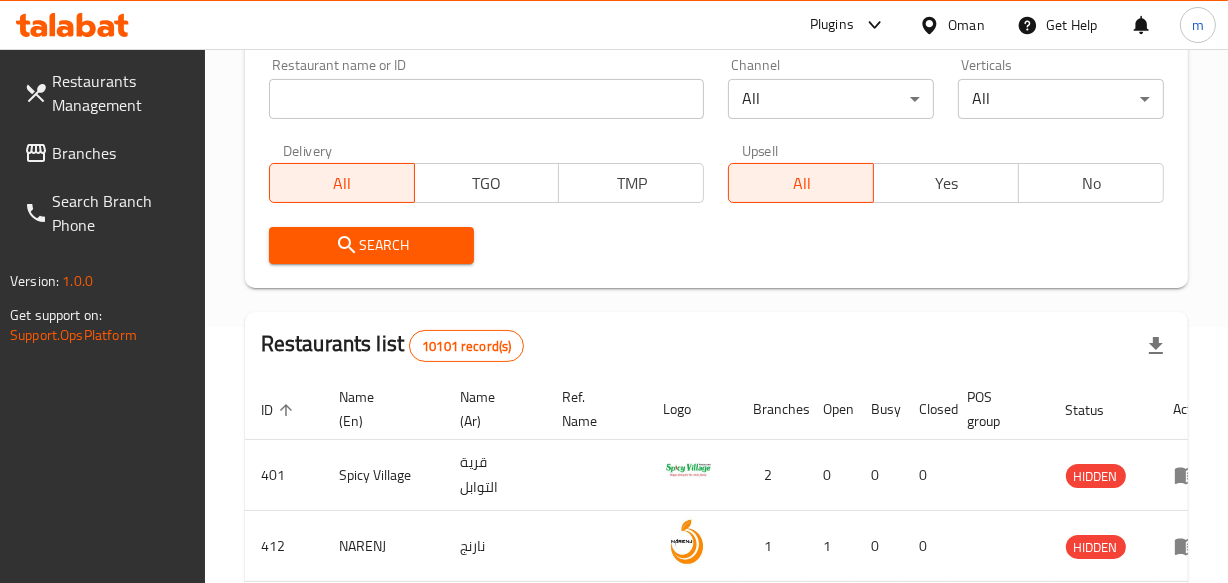scroll, scrollTop: 272, scrollLeft: 0, axis: vertical 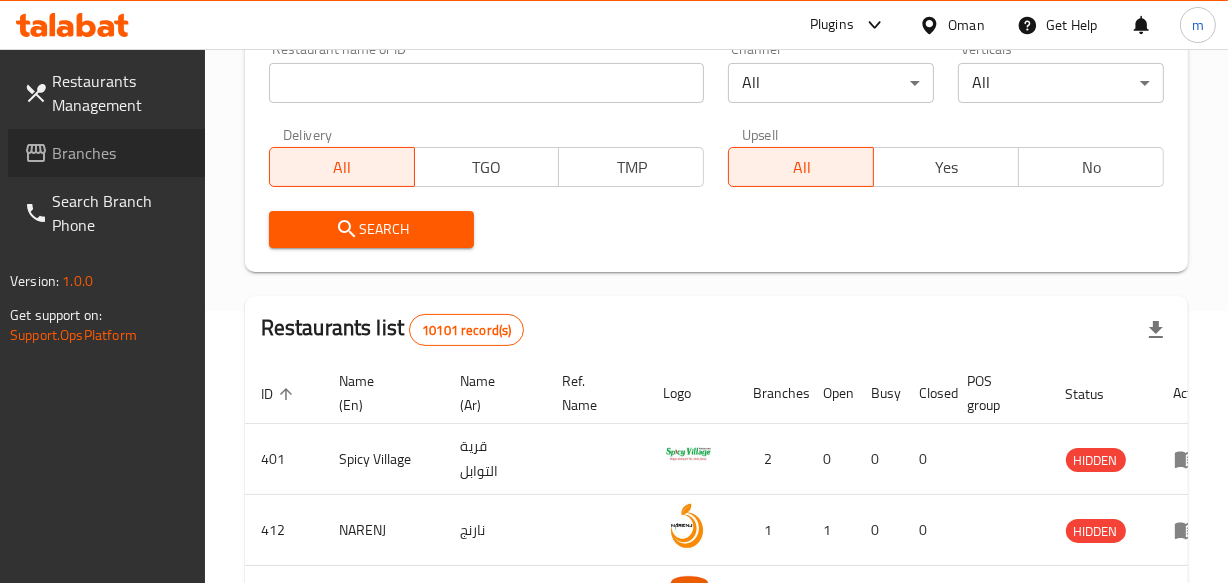 click on "Branches" at bounding box center [120, 153] 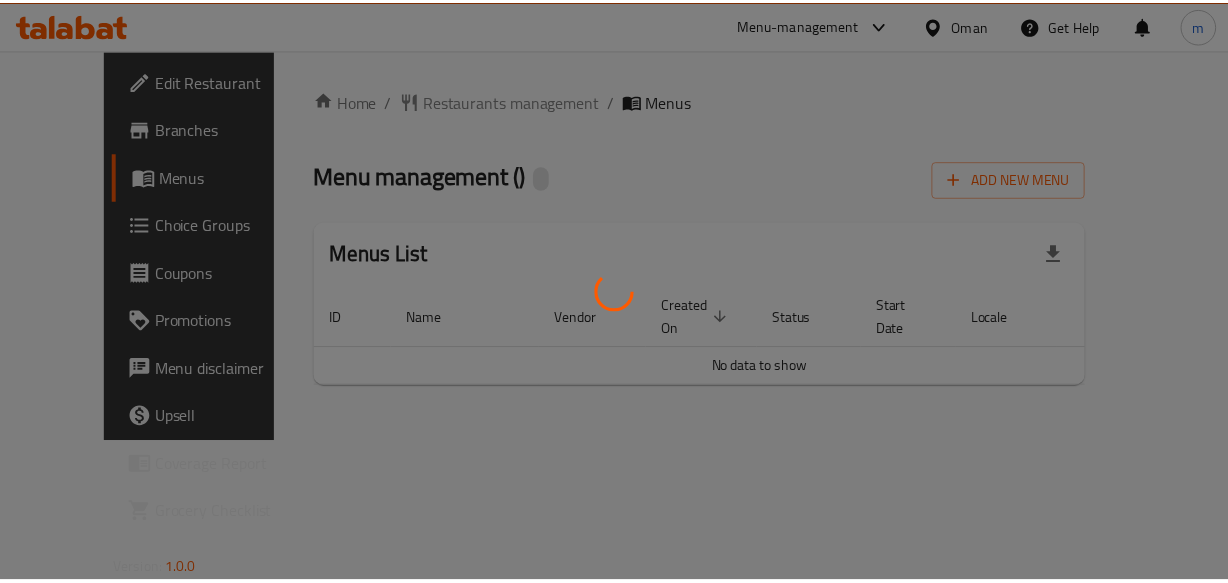 scroll, scrollTop: 0, scrollLeft: 0, axis: both 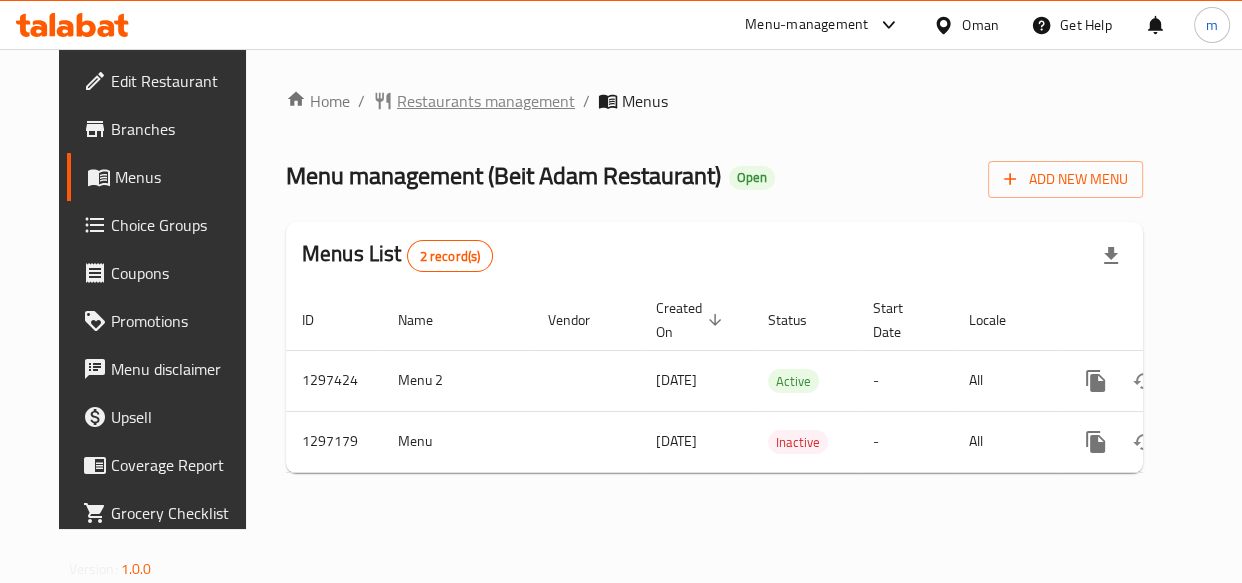 click on "Restaurants management" at bounding box center [486, 101] 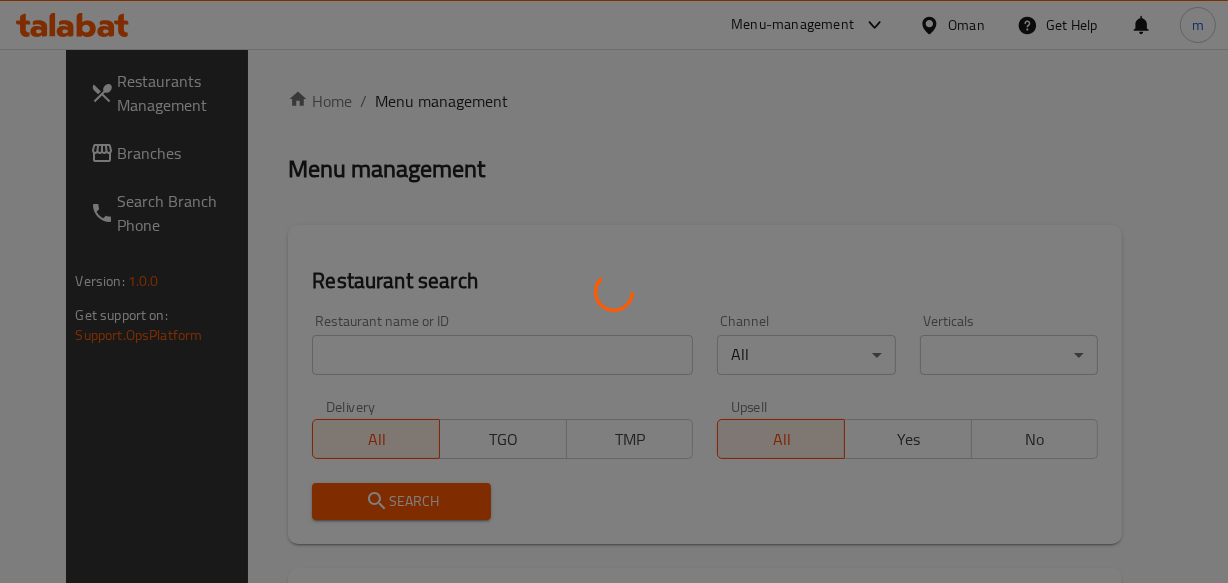 click at bounding box center [614, 291] 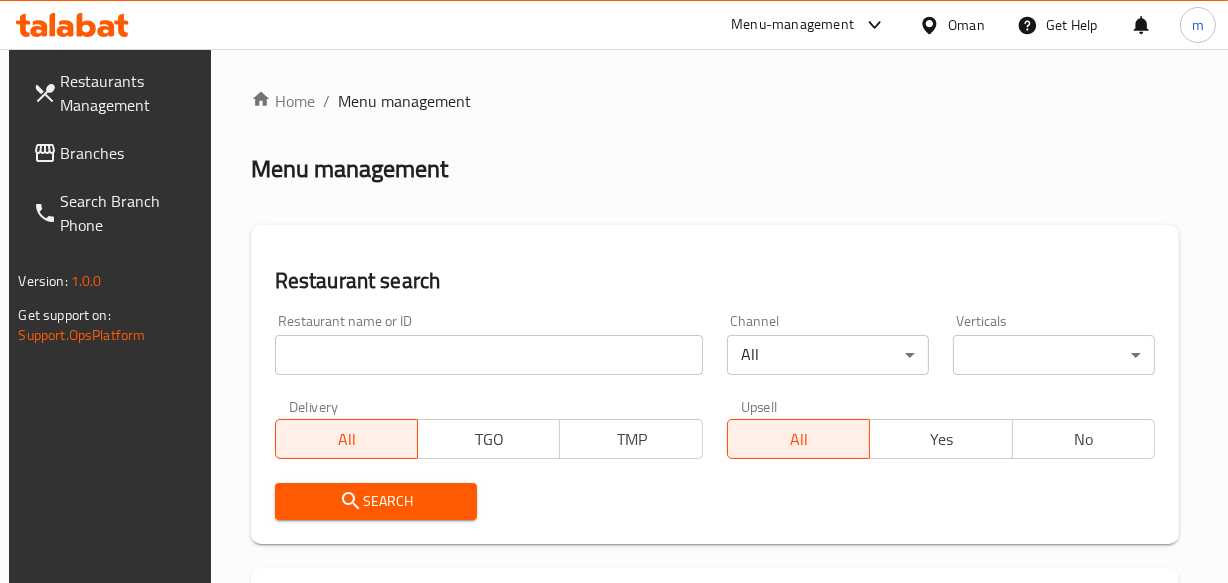 click at bounding box center (489, 355) 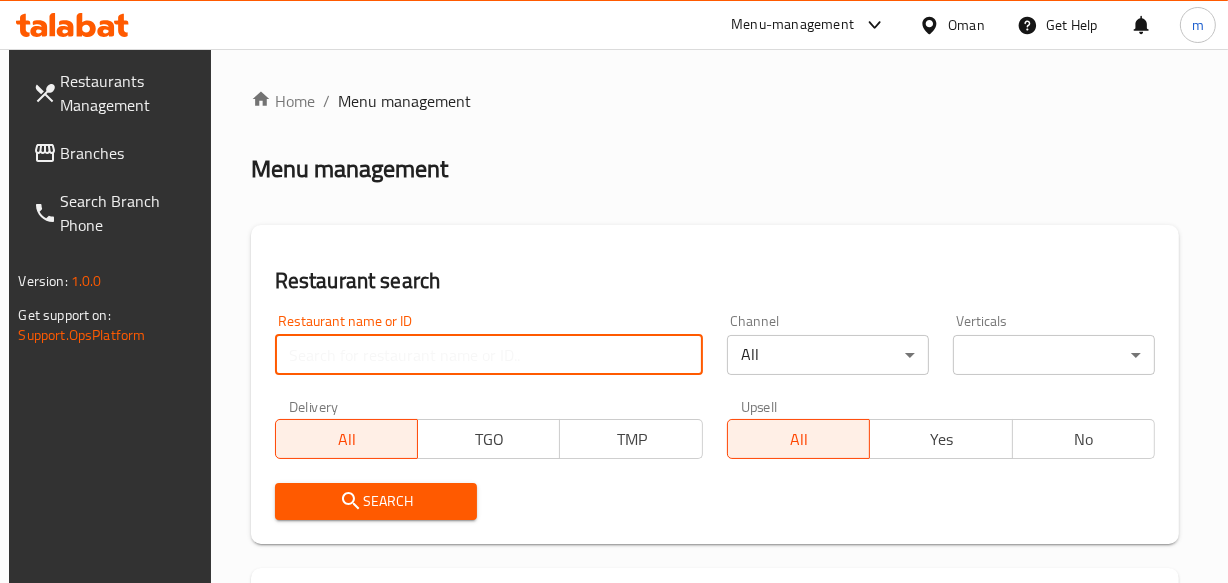 paste on "[POSTAL_CODE]" 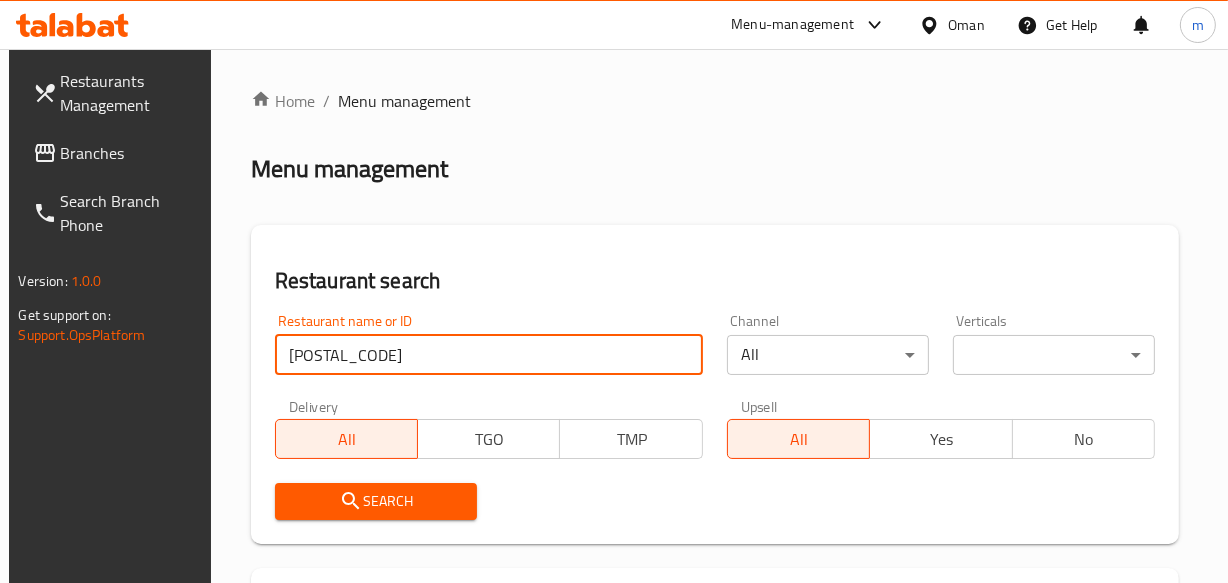type on "[POSTAL_CODE]" 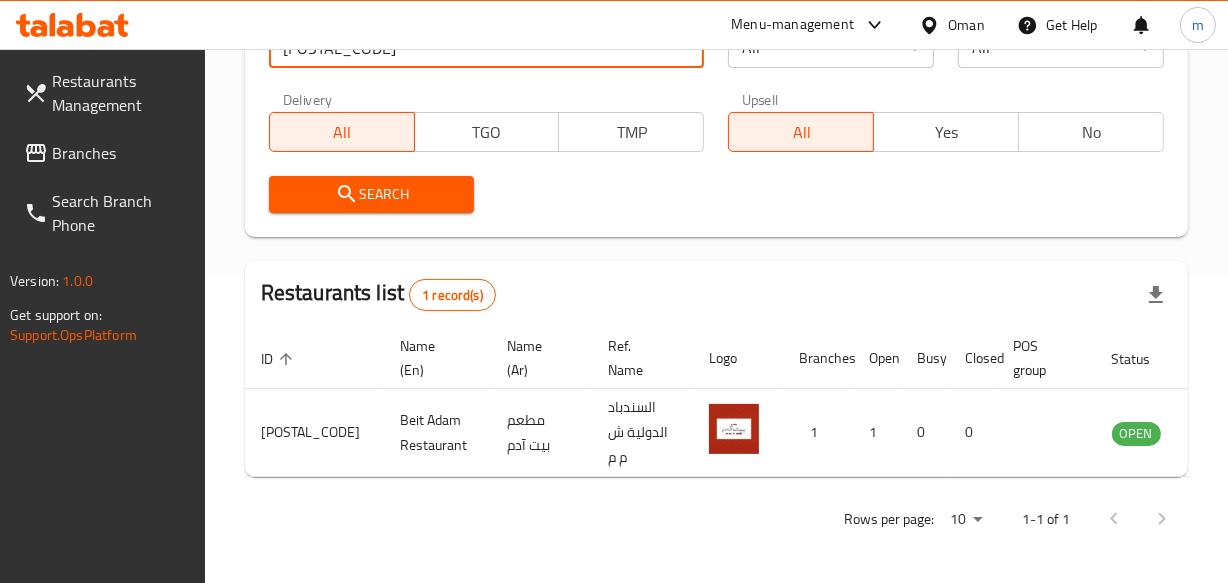 scroll, scrollTop: 323, scrollLeft: 0, axis: vertical 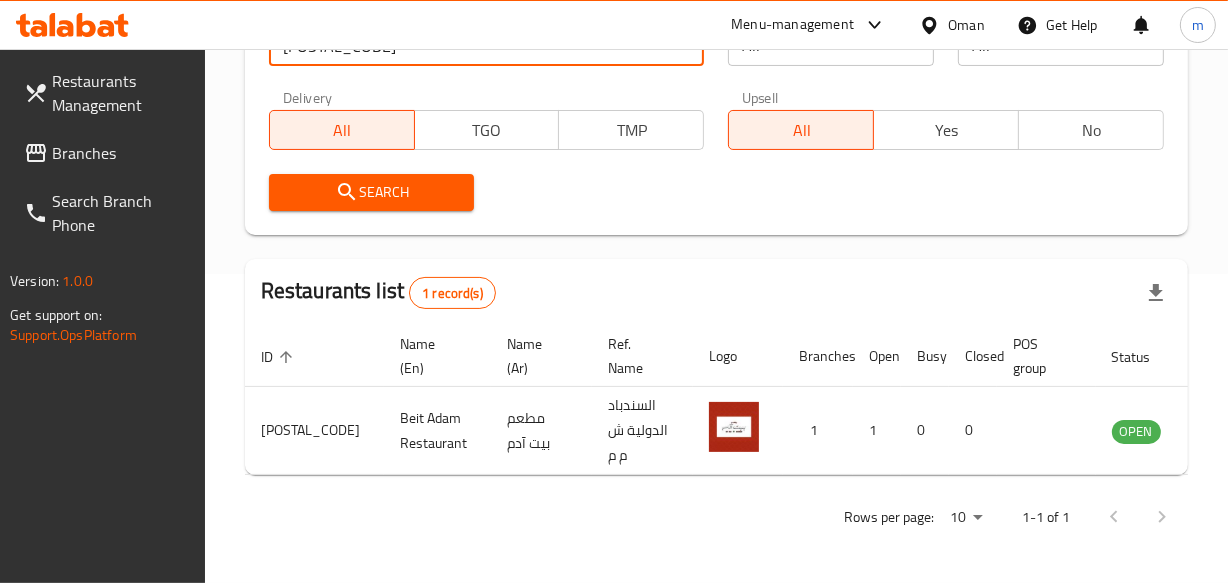 click 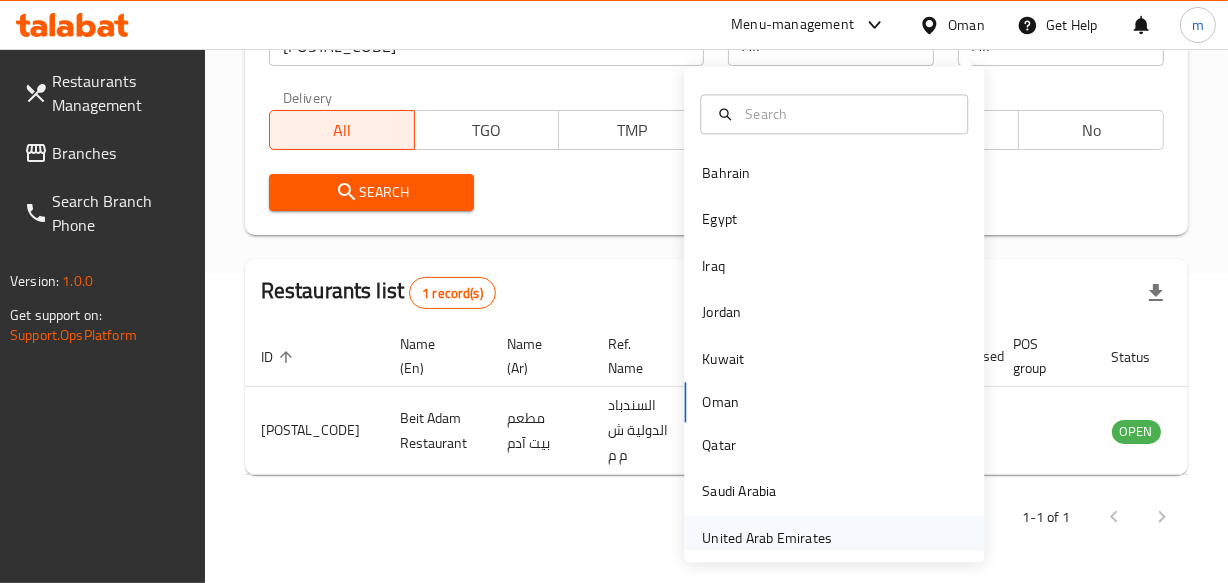 click on "United Arab Emirates" at bounding box center [767, 538] 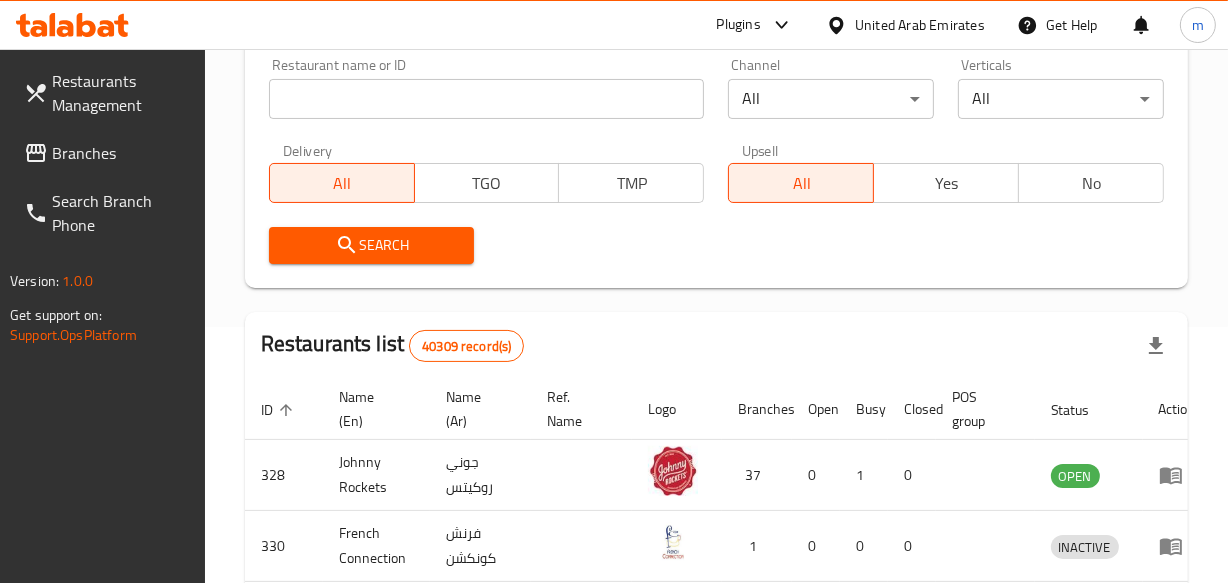 scroll, scrollTop: 323, scrollLeft: 0, axis: vertical 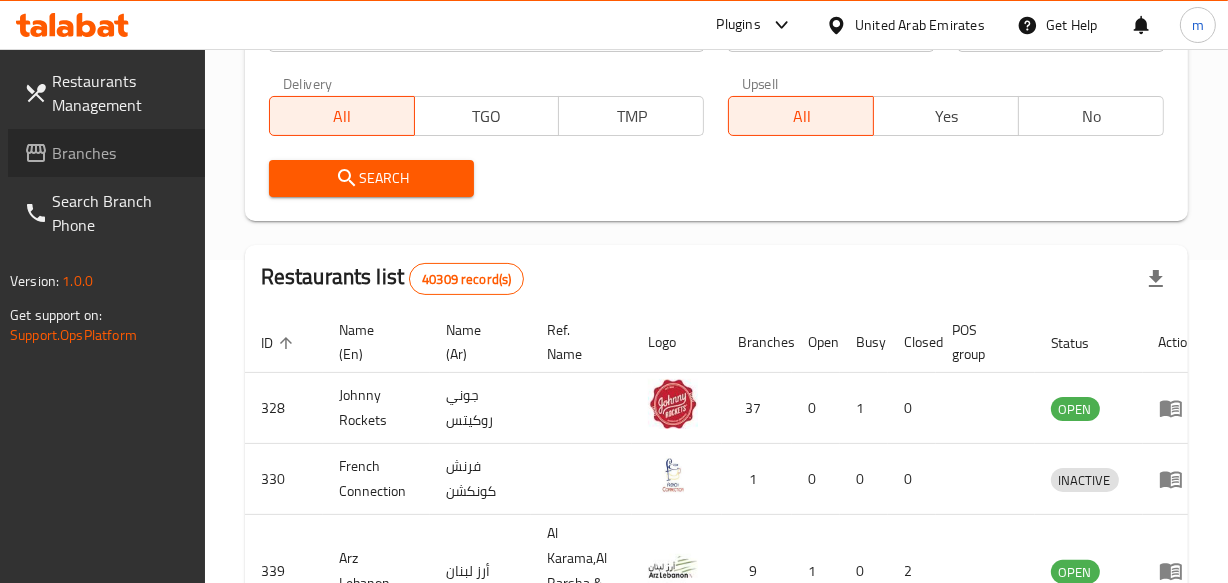 click on "Branches" at bounding box center (120, 153) 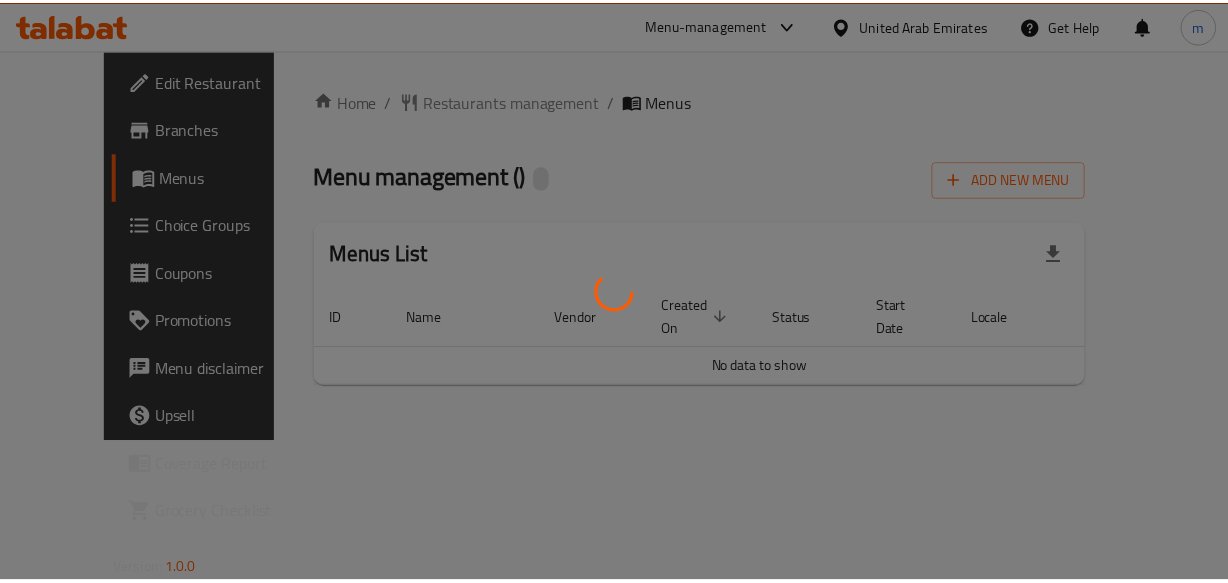 scroll, scrollTop: 0, scrollLeft: 0, axis: both 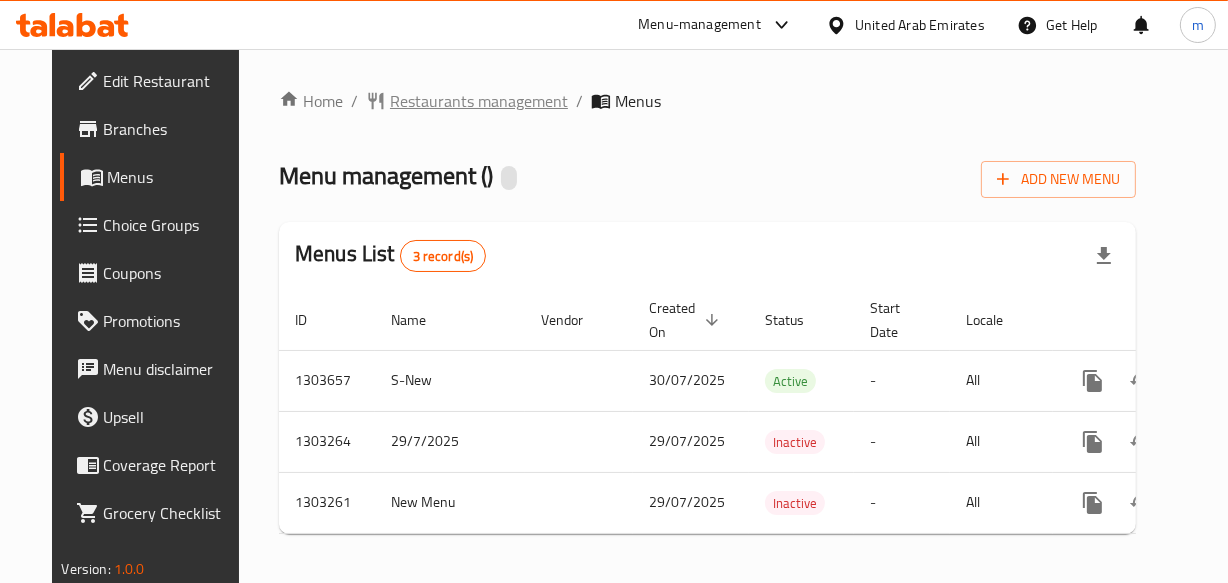 click on "Restaurants management" at bounding box center [479, 101] 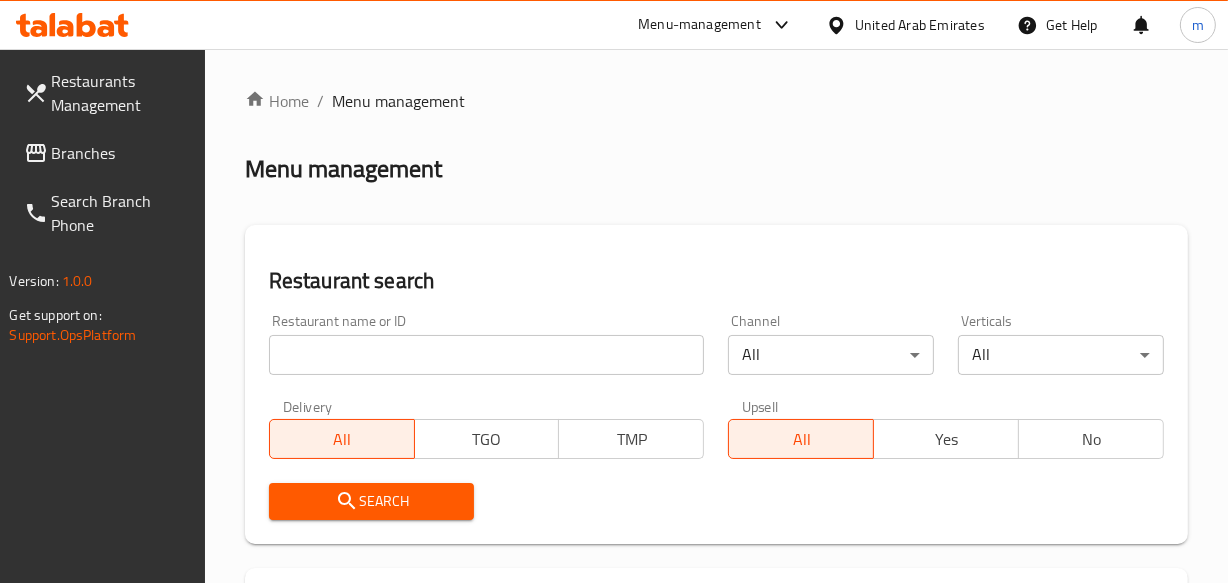 click on "Home / Menu management Menu management Restaurant search Restaurant name or ID Restaurant name or ID Channel All ​ Verticals All ​ Delivery All TGO TMP Upsell All Yes No   Search Restaurants list   40309 record(s) ID sorted ascending Name (En) Name (Ar) Ref. Name Logo Branches Open Busy Closed POS group Status Action 328 Johnny Rockets جوني روكيتس 37 0 1 0 OPEN 330 French Connection فرنش كونكشن 1 0 0 0 INACTIVE 339 Arz Lebanon أرز لبنان Al Karama,Al Barsha & Mirdif 9 1 0 2 OPEN 340 Mega Wraps ميجا رابس 3 0 0 0 INACTIVE 342 Sandella's Flatbread Cafe سانديلاز فلات براد 7 0 0 0 INACTIVE 343 Dragon Hut كوخ التنين 1 0 0 0 INACTIVE 348 Thai Kitchen المطبخ التايلندى 1 0 0 0 INACTIVE 349 Mughal  موغل 1 0 0 0 HIDDEN 350 HOT N COOL (Old) هوت و كول 1 0 0 0 INACTIVE 355 Al Habasha  الحبشة 11 1 0 0 HIDDEN Rows per page: 10 1-10 of 40309" at bounding box center [716, 742] 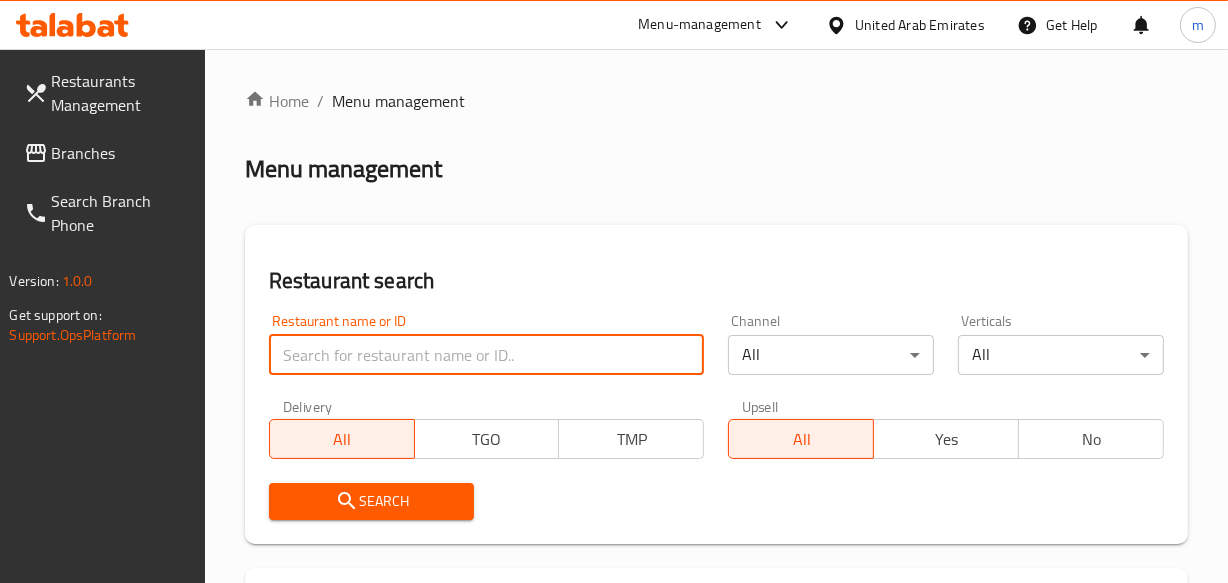 paste on "702708" 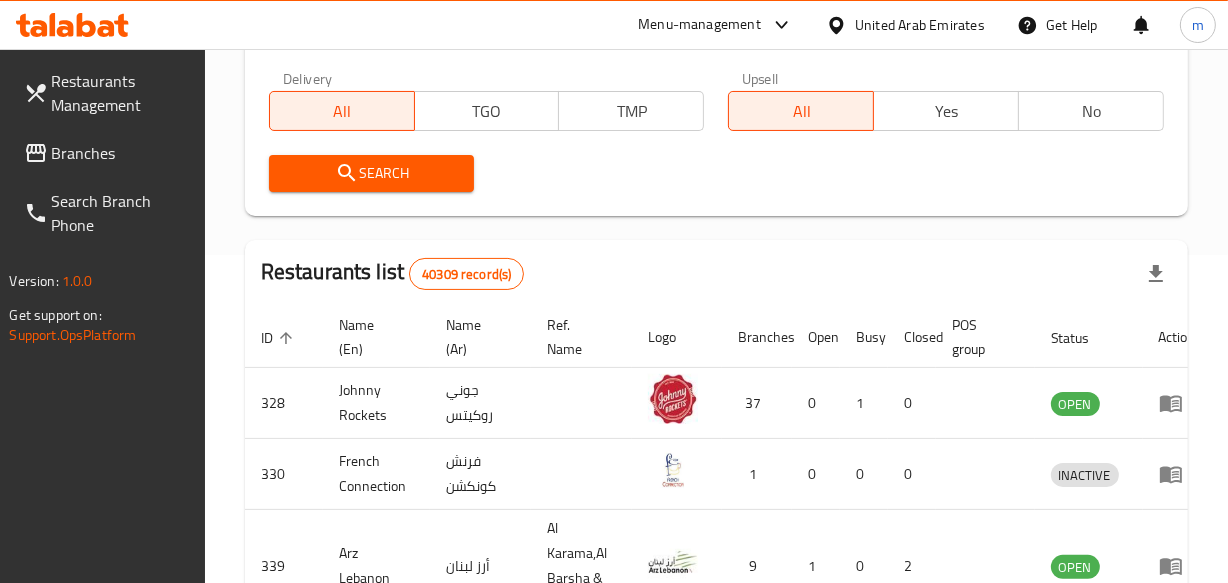 scroll, scrollTop: 363, scrollLeft: 0, axis: vertical 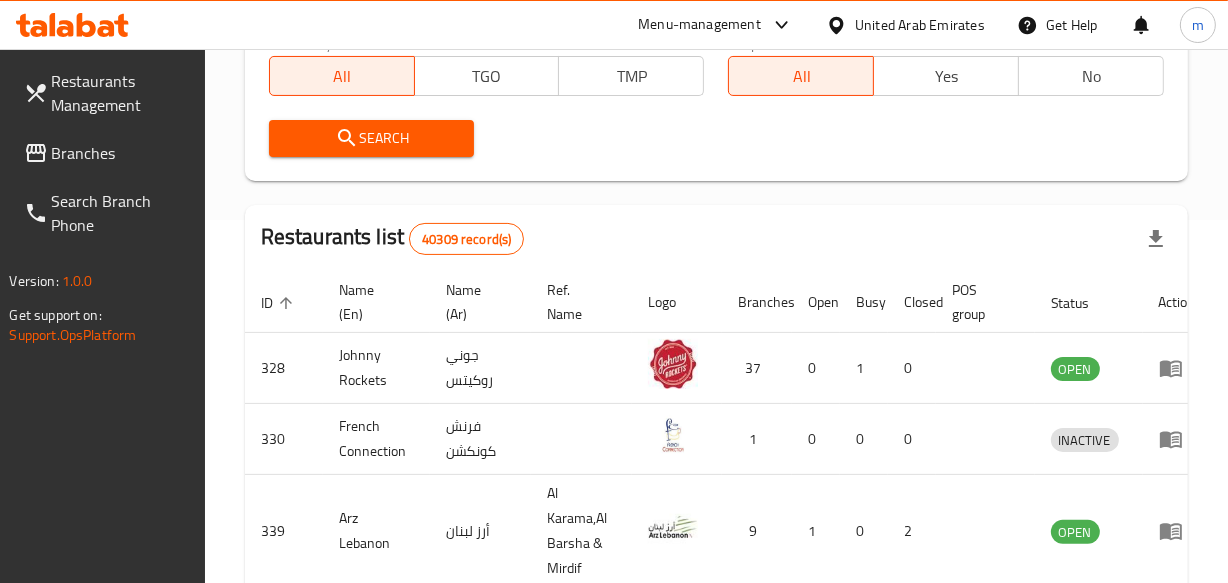 type on "702708" 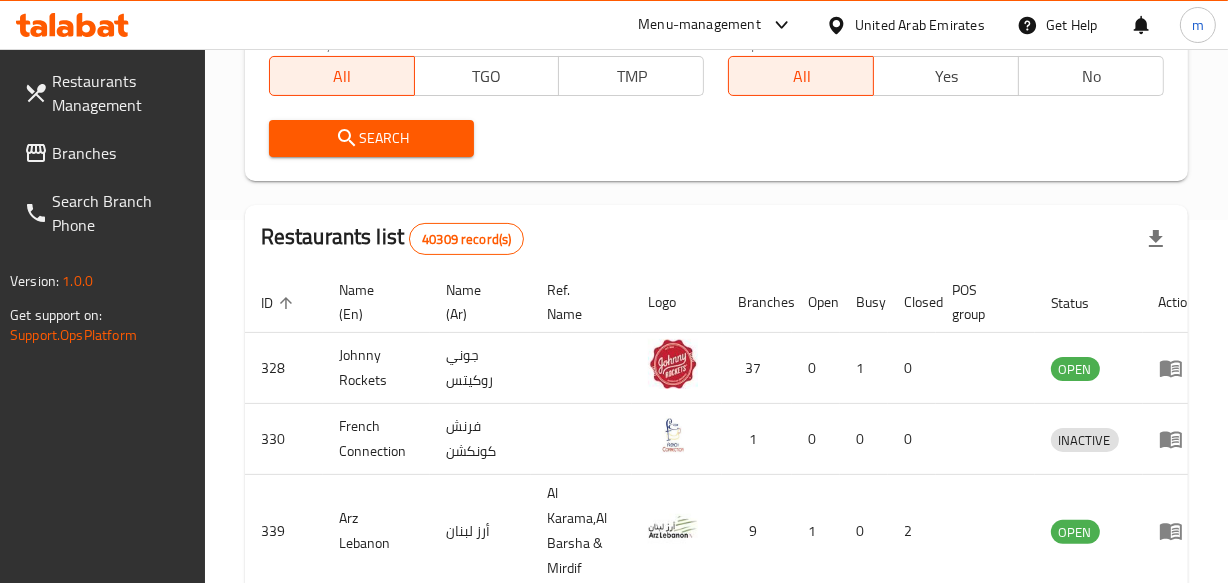 click 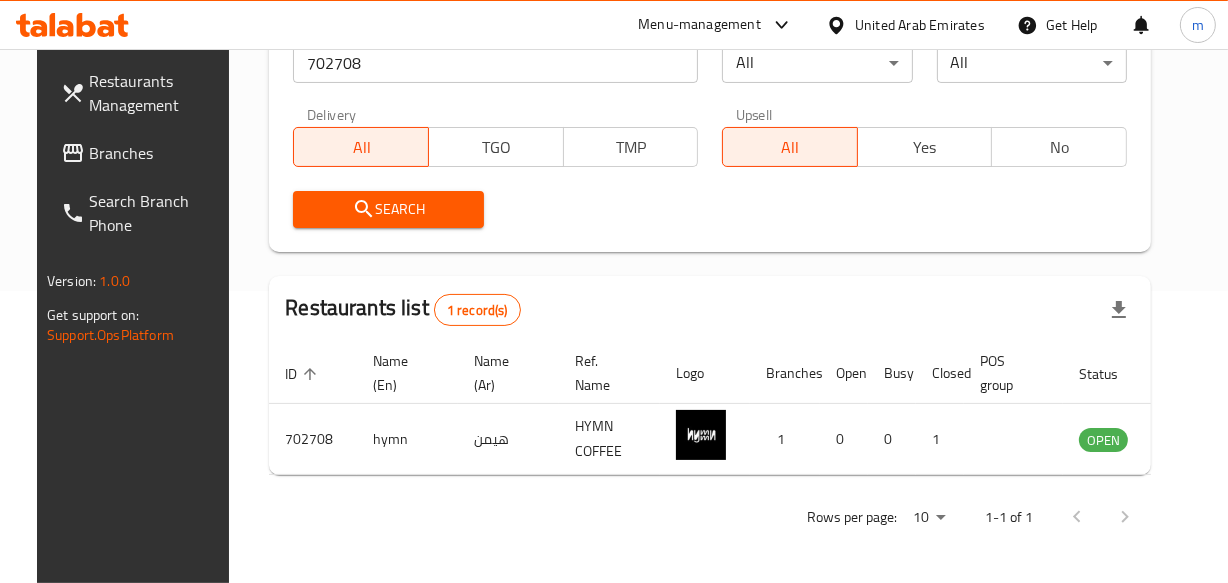 scroll, scrollTop: 306, scrollLeft: 0, axis: vertical 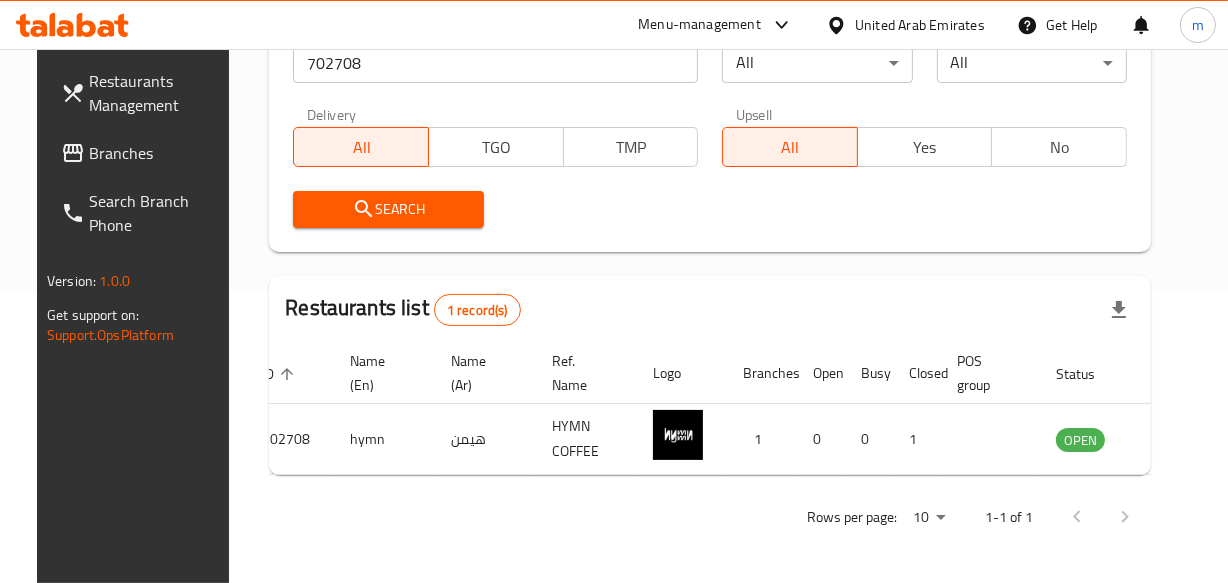 click on "Branches" at bounding box center [143, 153] 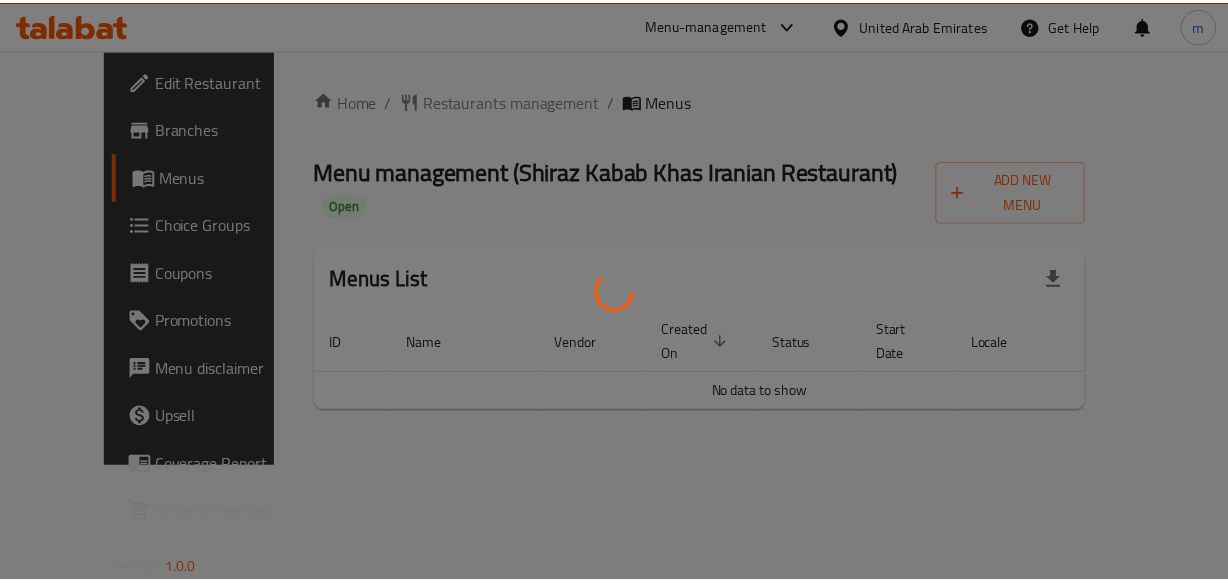 scroll, scrollTop: 0, scrollLeft: 0, axis: both 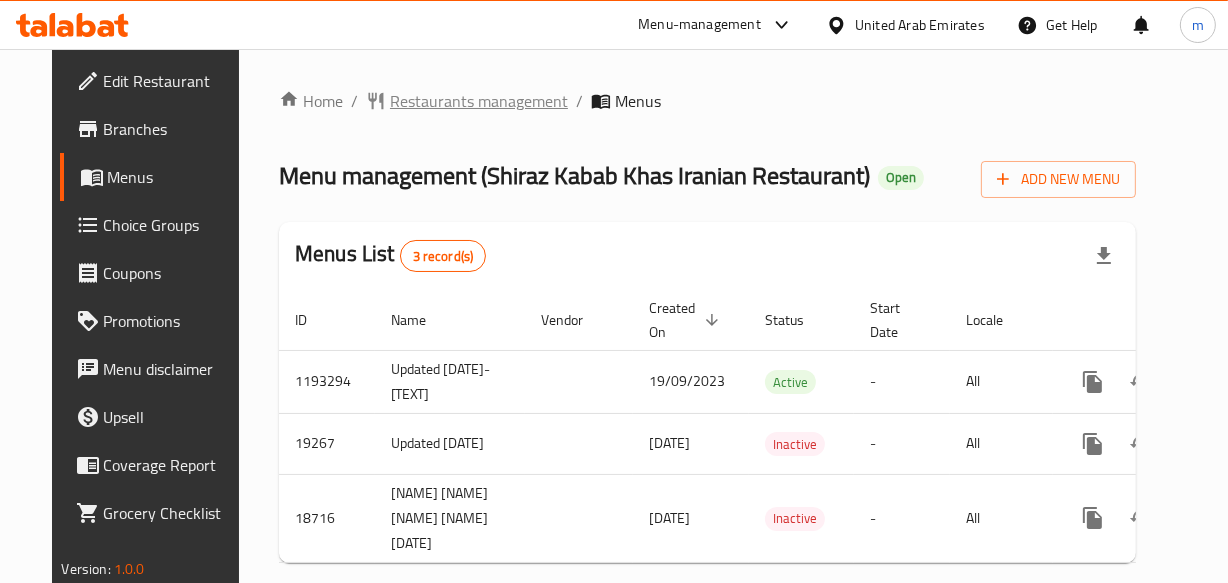 click on "Restaurants management" at bounding box center (479, 101) 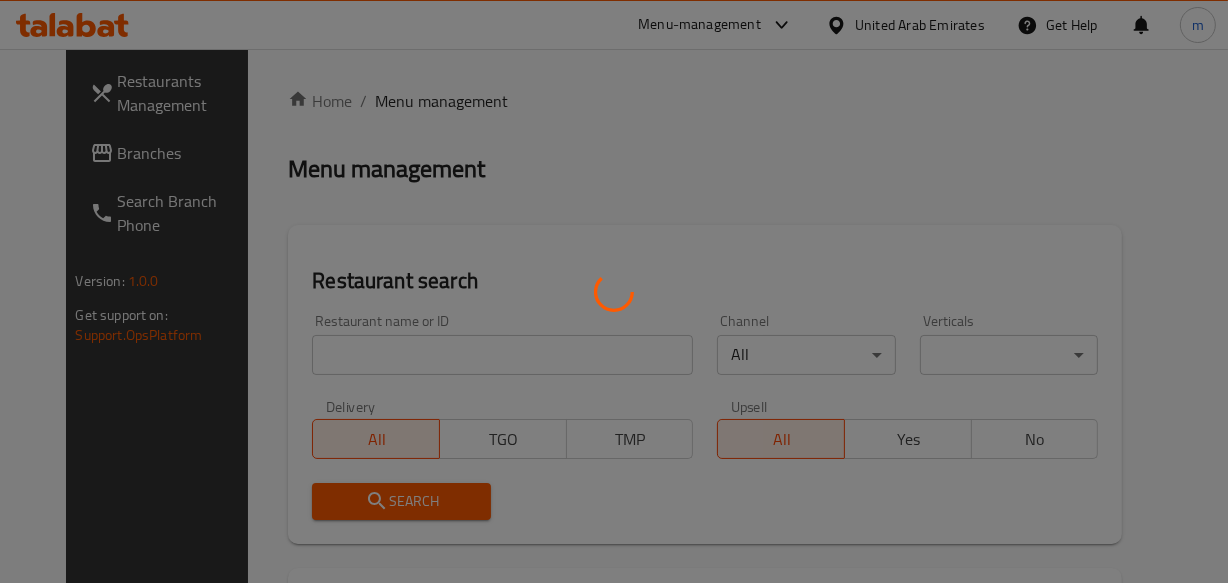 click at bounding box center (614, 291) 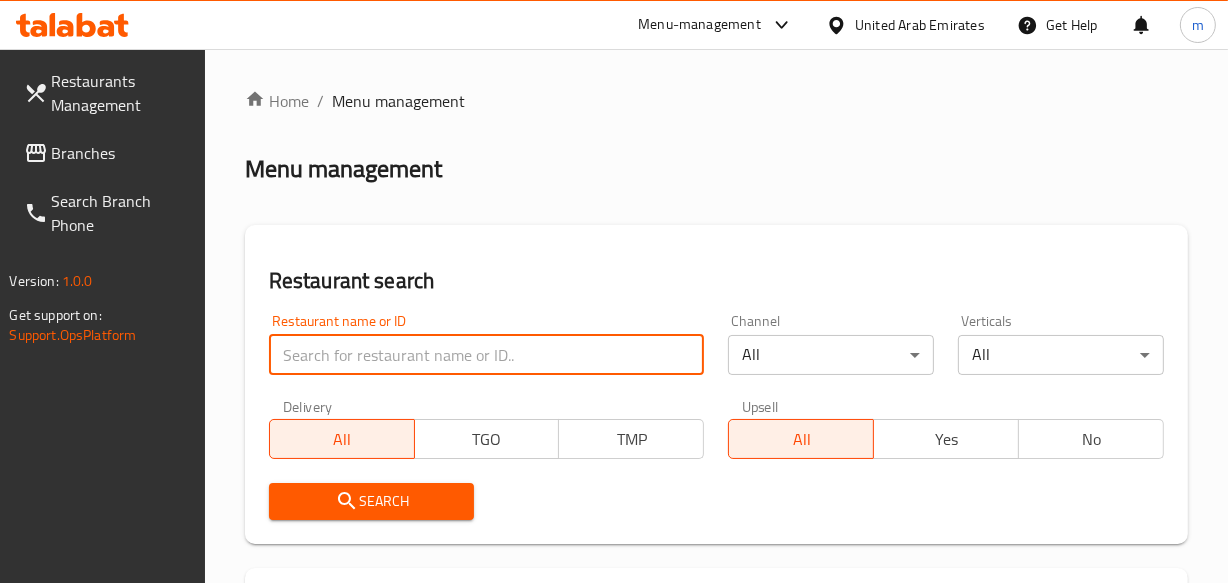 click at bounding box center [487, 355] 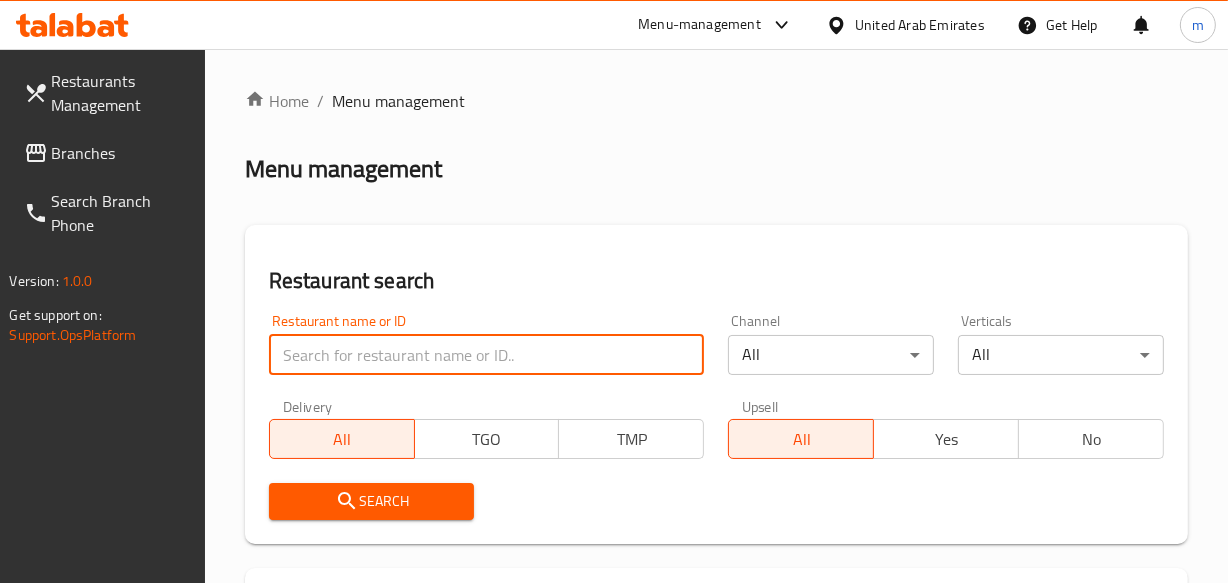paste on "853" 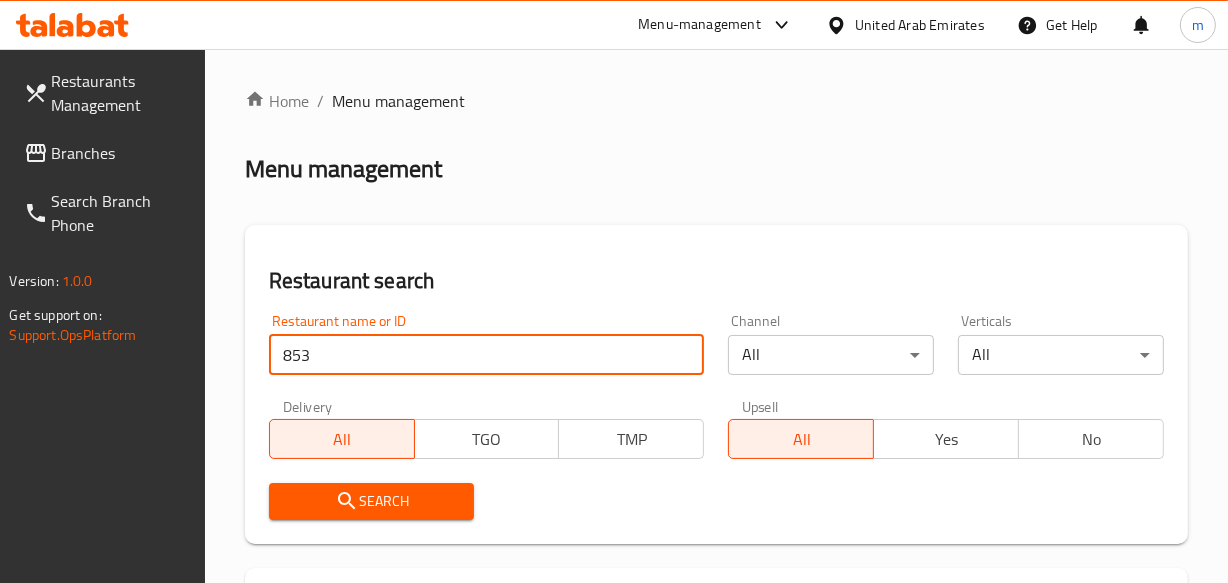 type on "853" 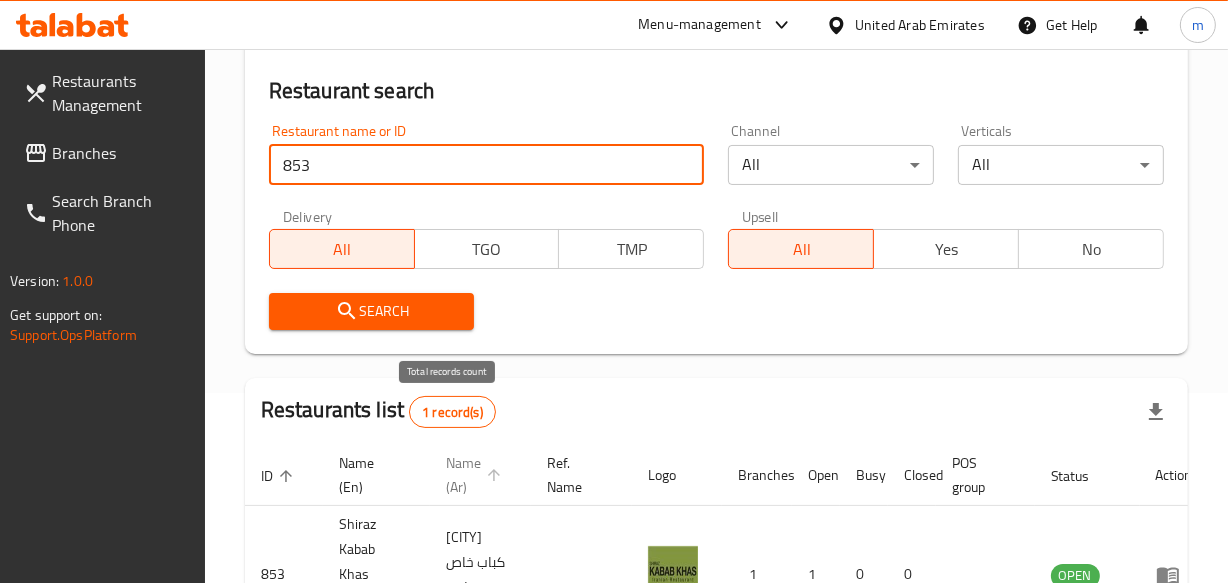 scroll, scrollTop: 373, scrollLeft: 0, axis: vertical 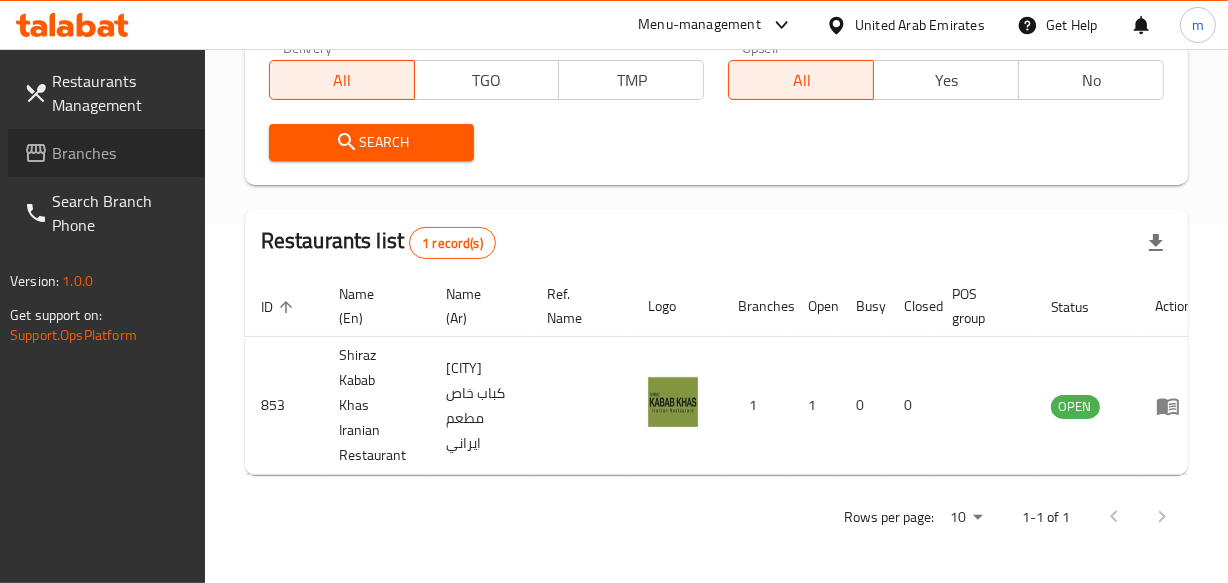 click on "Branches" at bounding box center [120, 153] 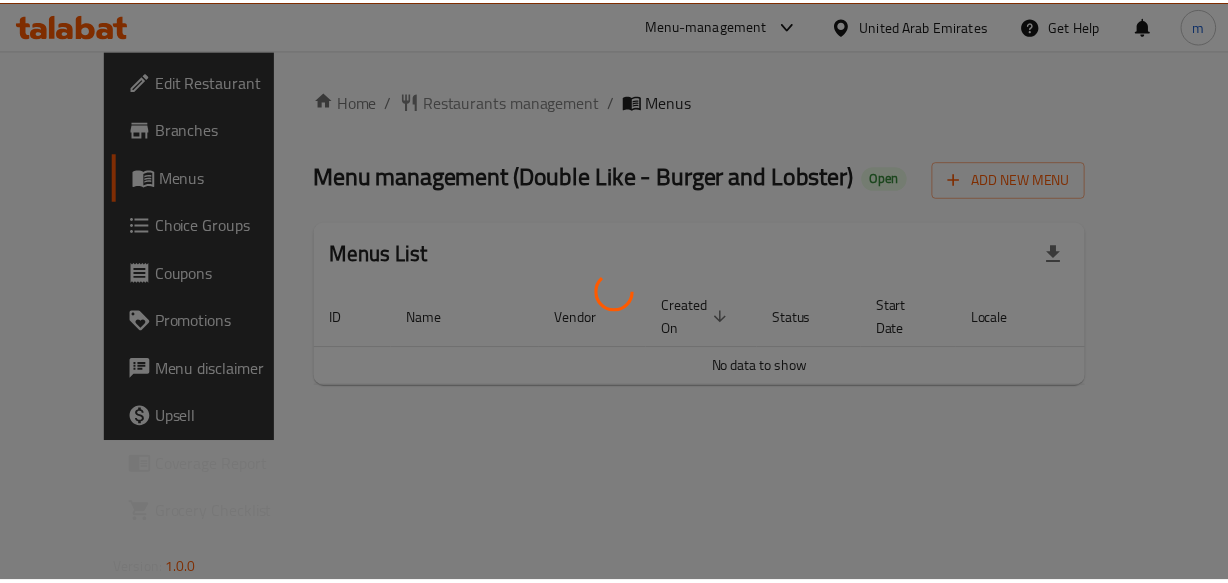 scroll, scrollTop: 0, scrollLeft: 0, axis: both 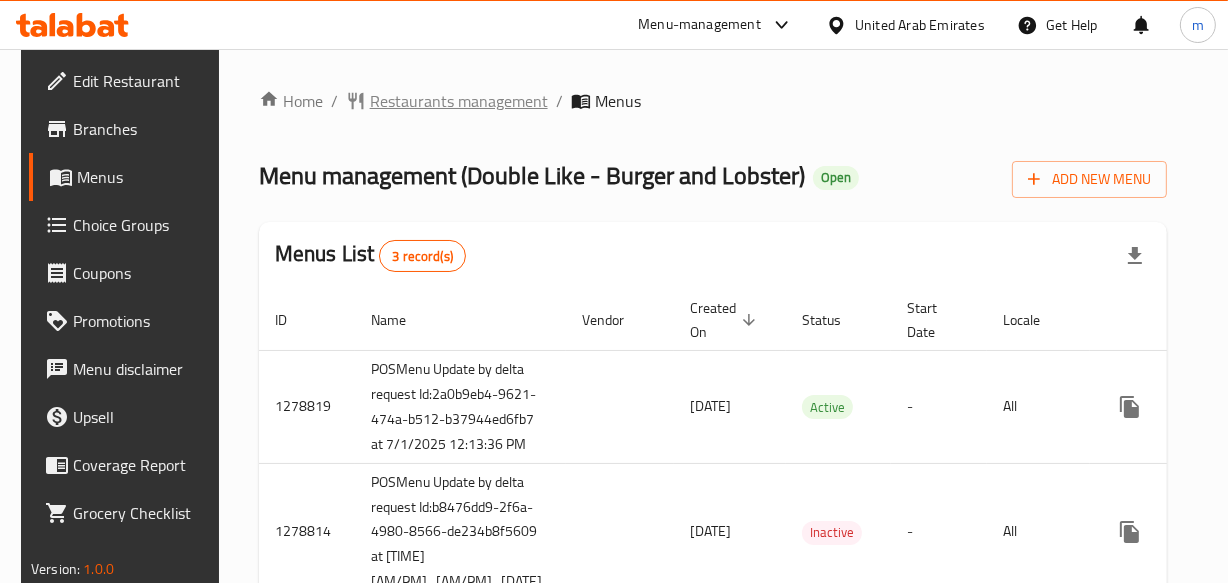 click on "Restaurants management" at bounding box center (459, 101) 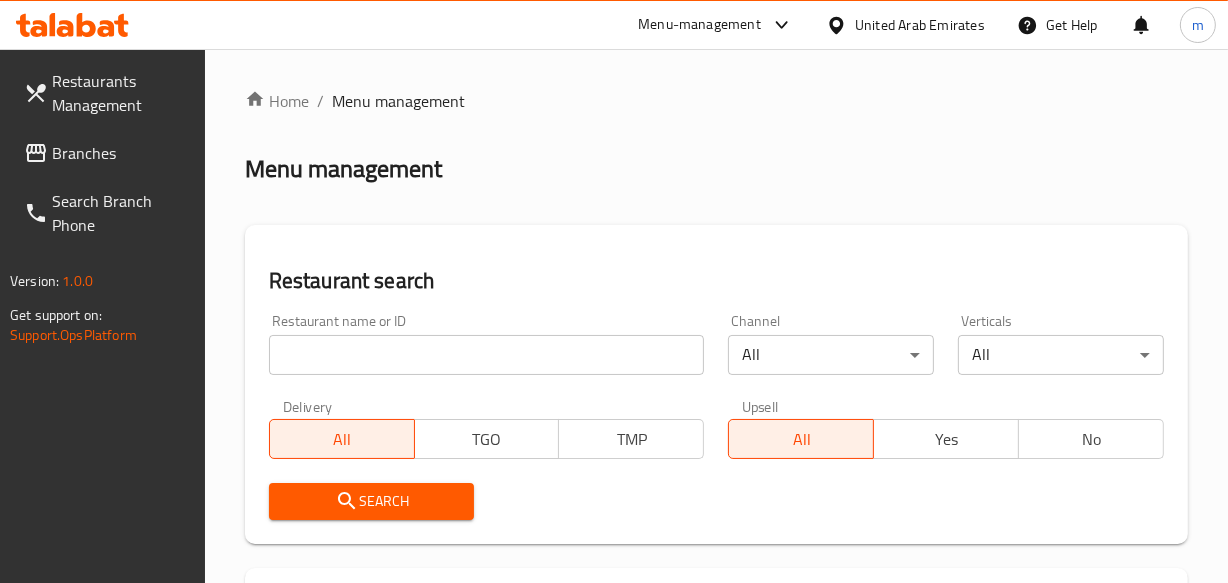 click at bounding box center [487, 355] 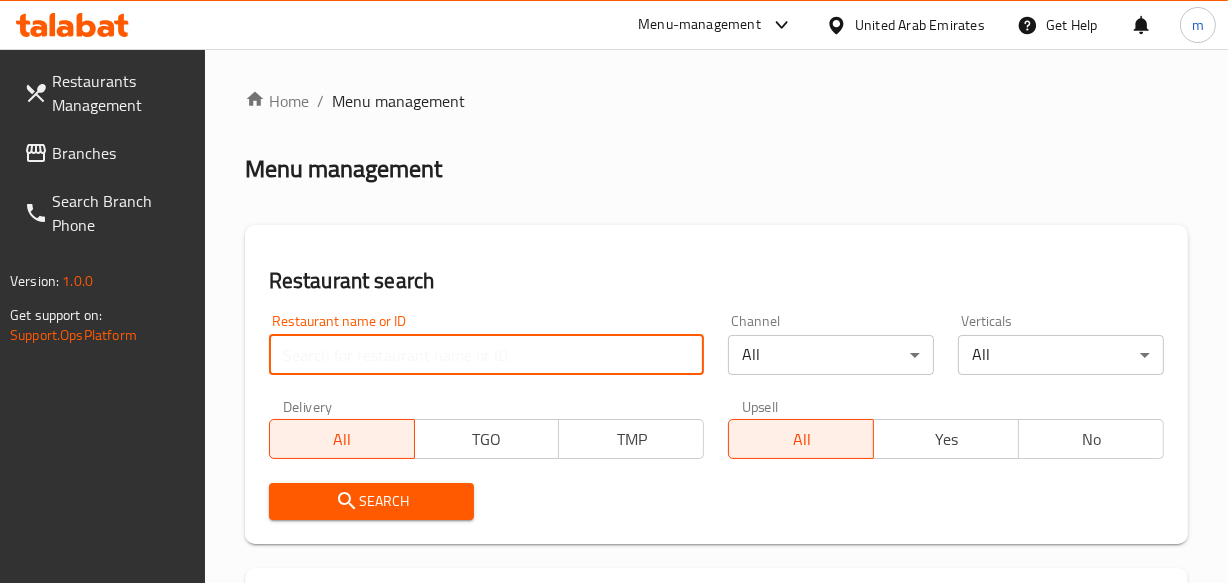 paste on "670391" 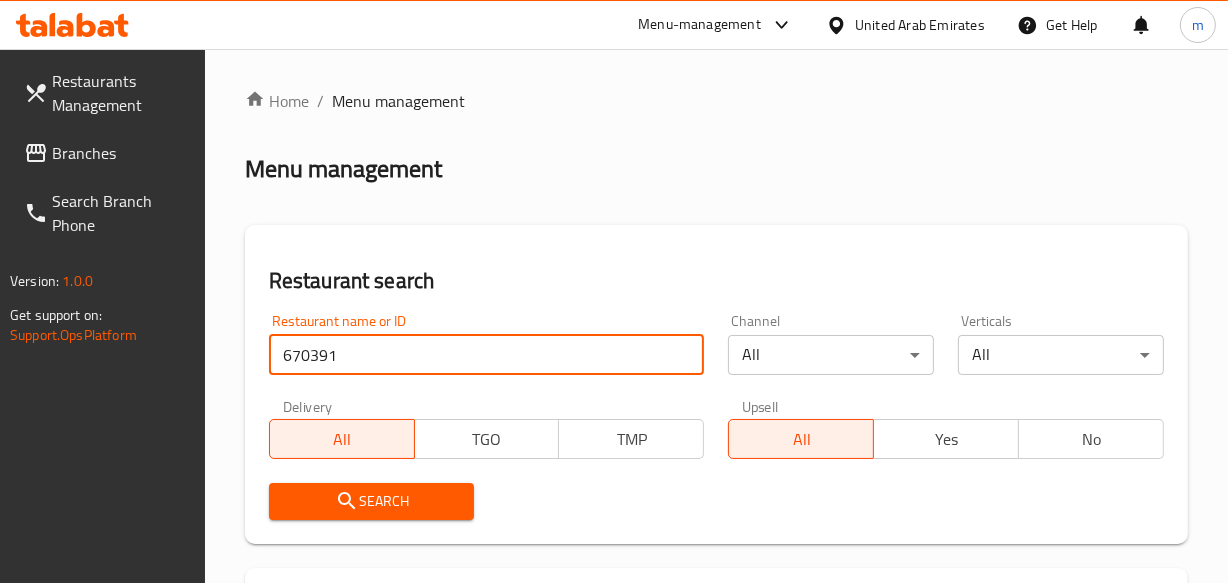 type on "670391" 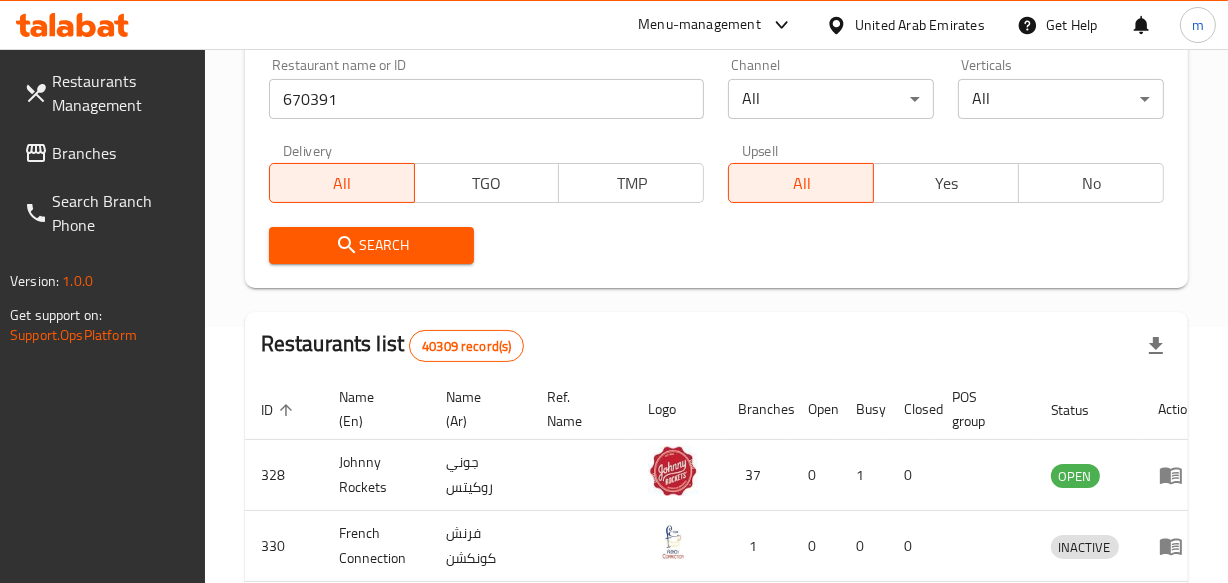 scroll, scrollTop: 272, scrollLeft: 0, axis: vertical 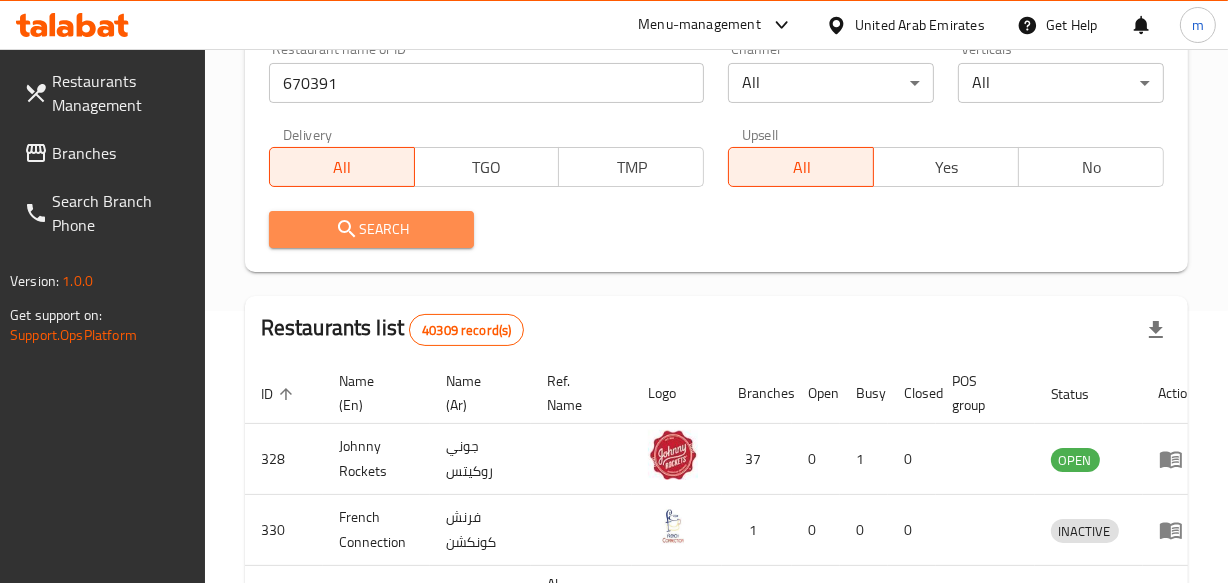 click on "Search" at bounding box center [372, 229] 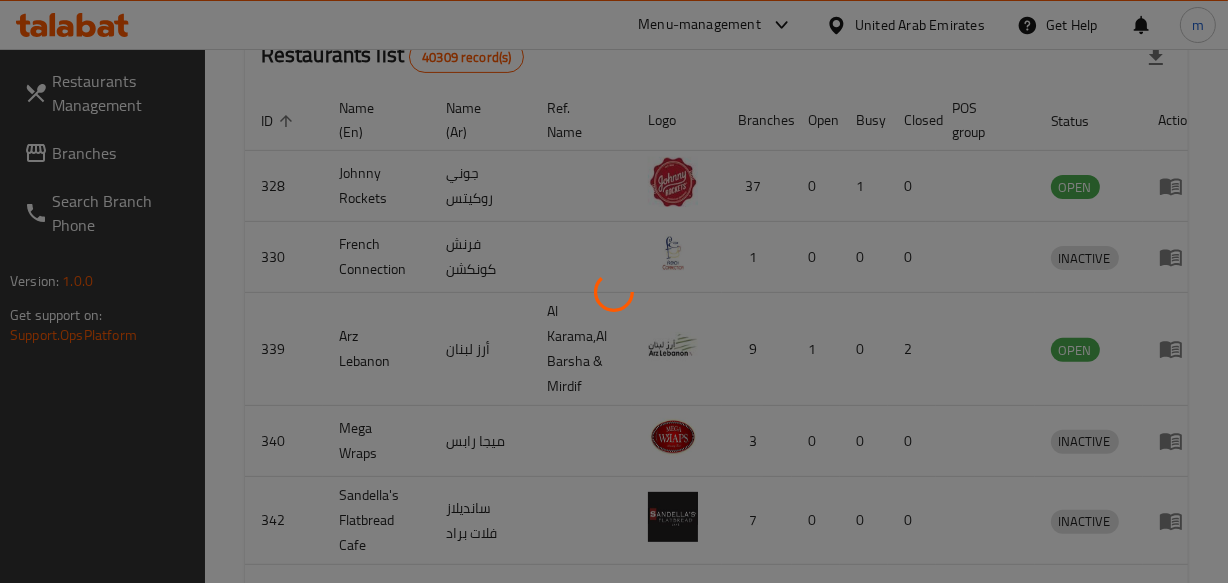 scroll, scrollTop: 373, scrollLeft: 0, axis: vertical 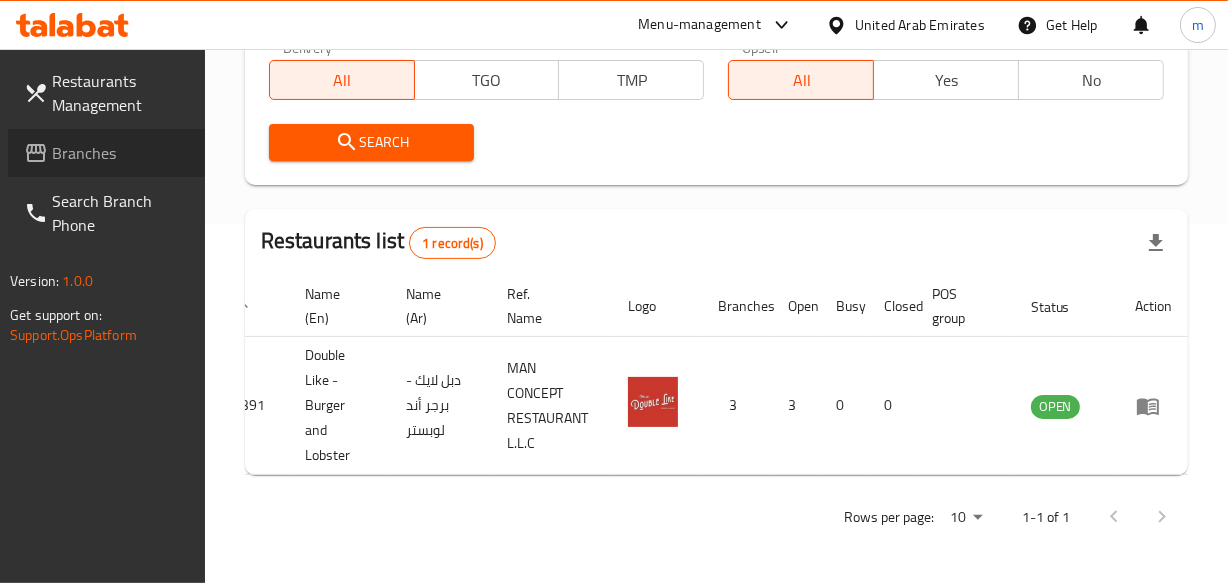 click on "Branches" at bounding box center [120, 153] 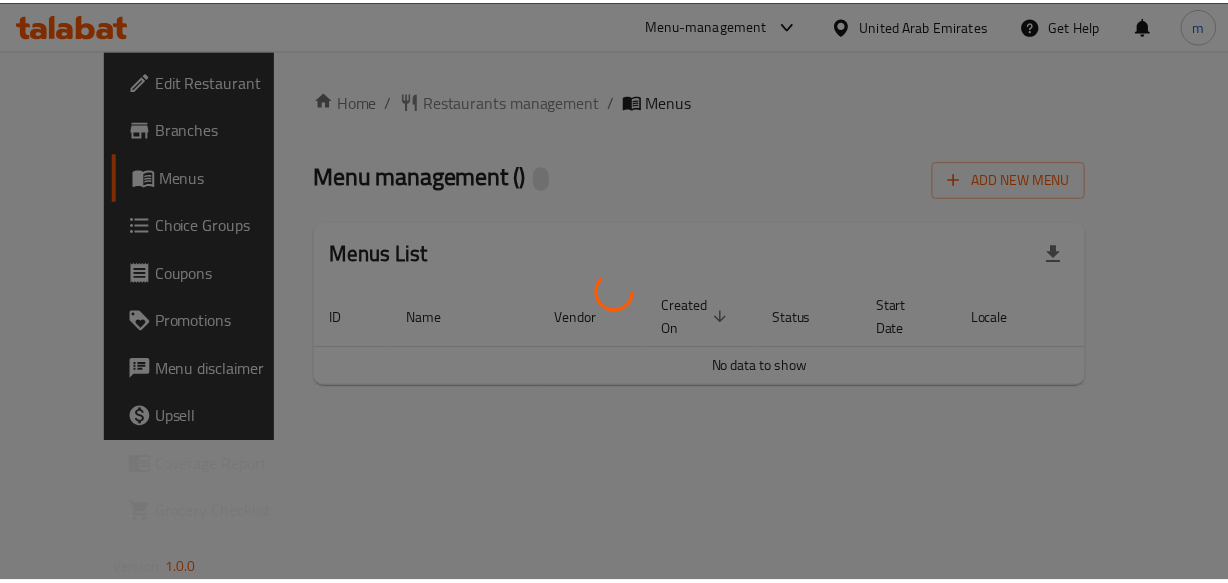 scroll, scrollTop: 0, scrollLeft: 0, axis: both 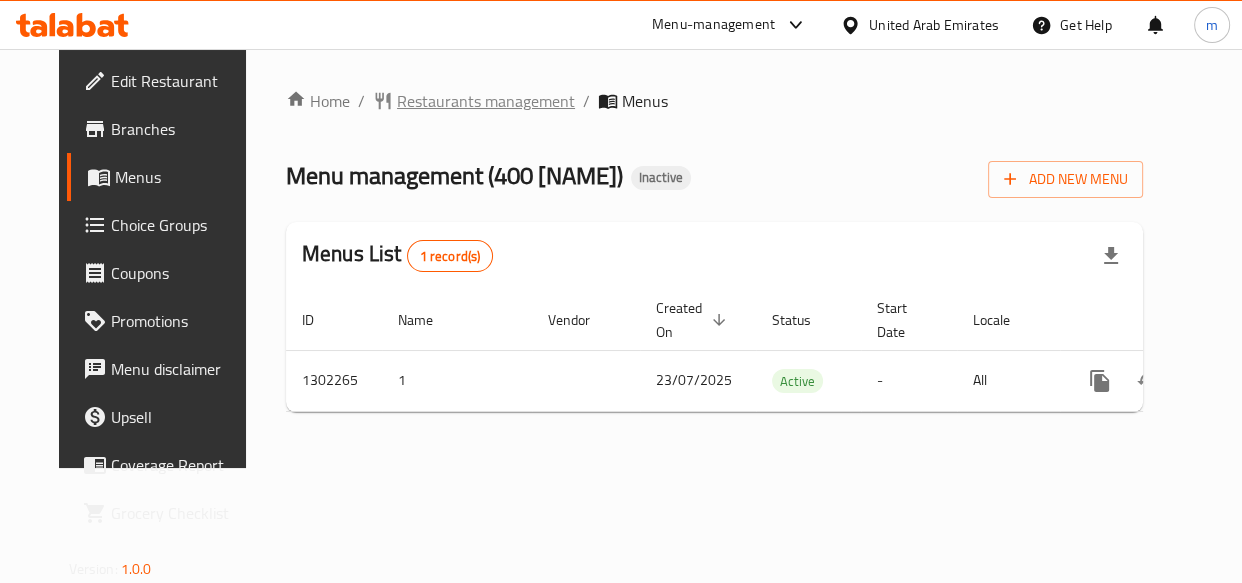 click on "Restaurants management" at bounding box center [486, 101] 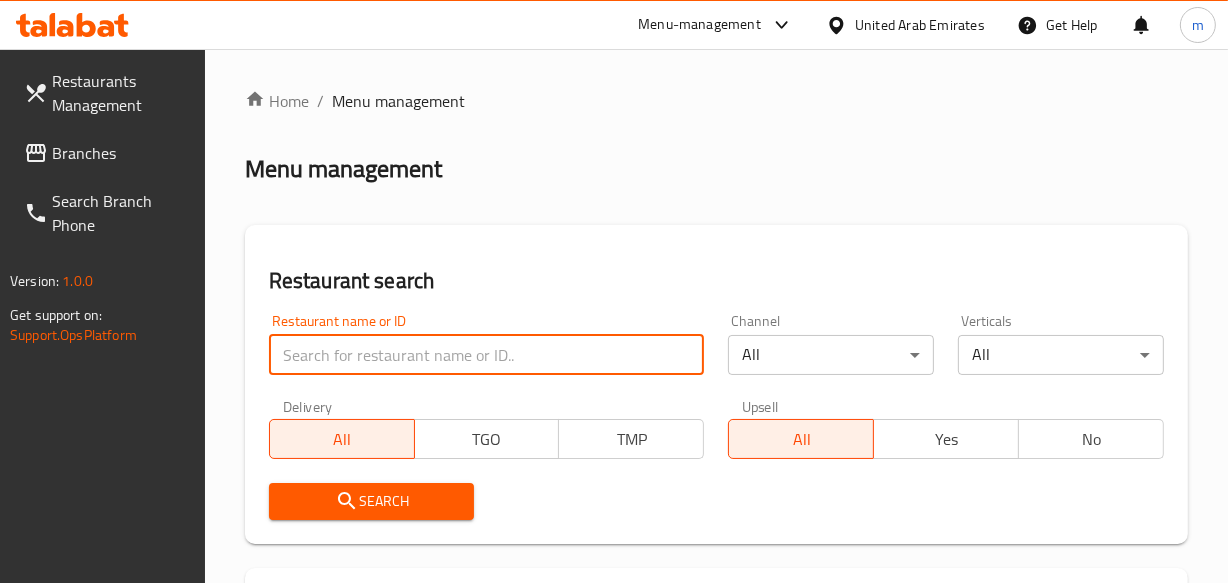 click at bounding box center (487, 355) 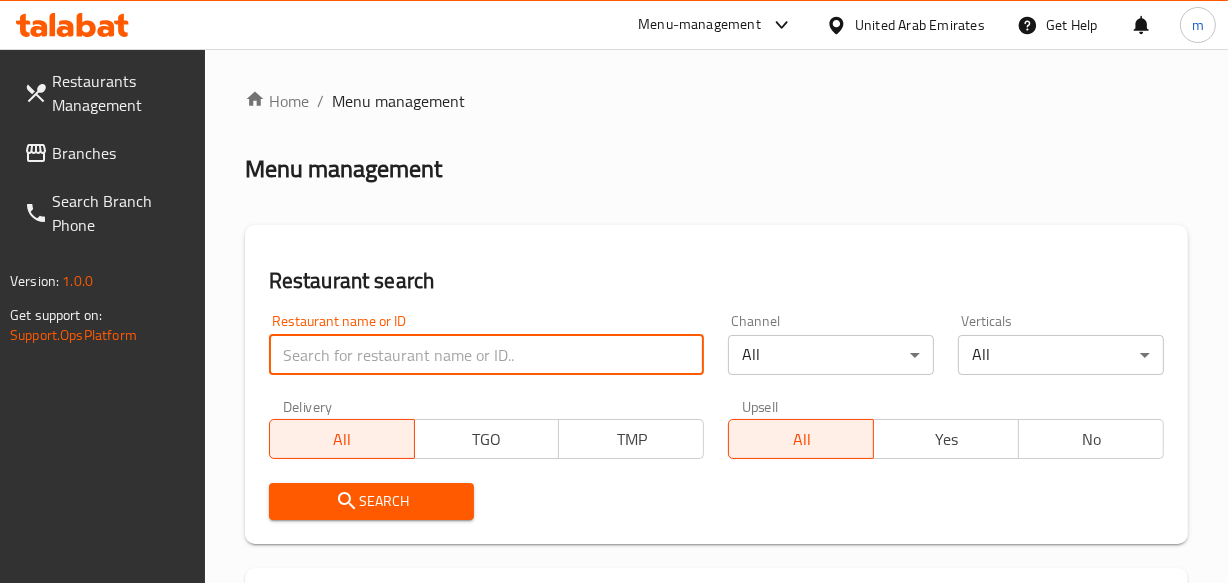 paste on "702360" 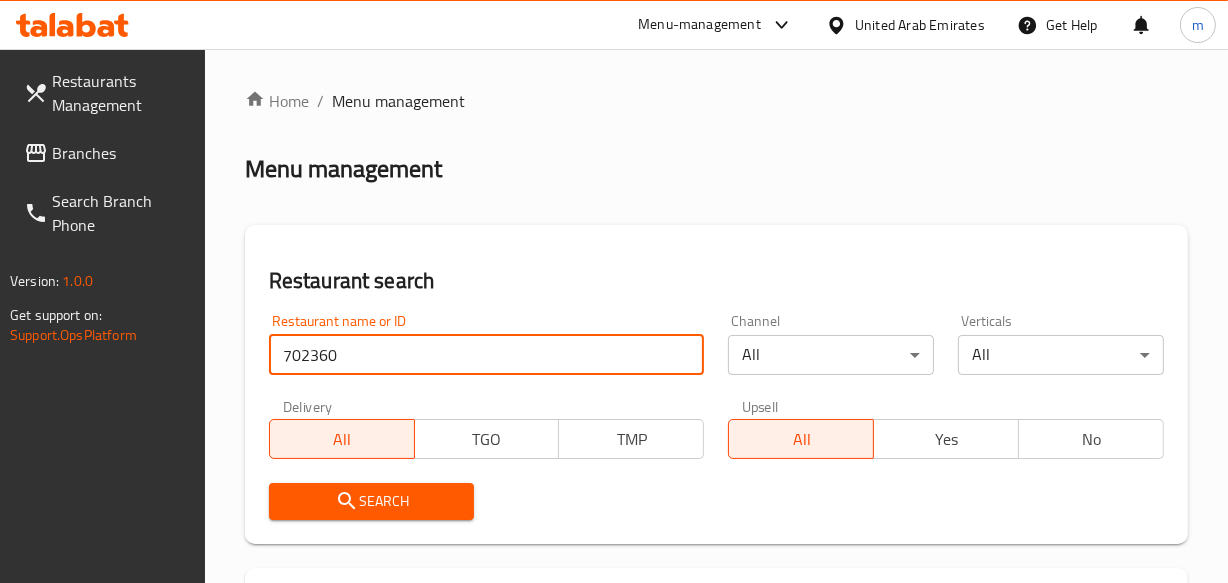 type on "702360" 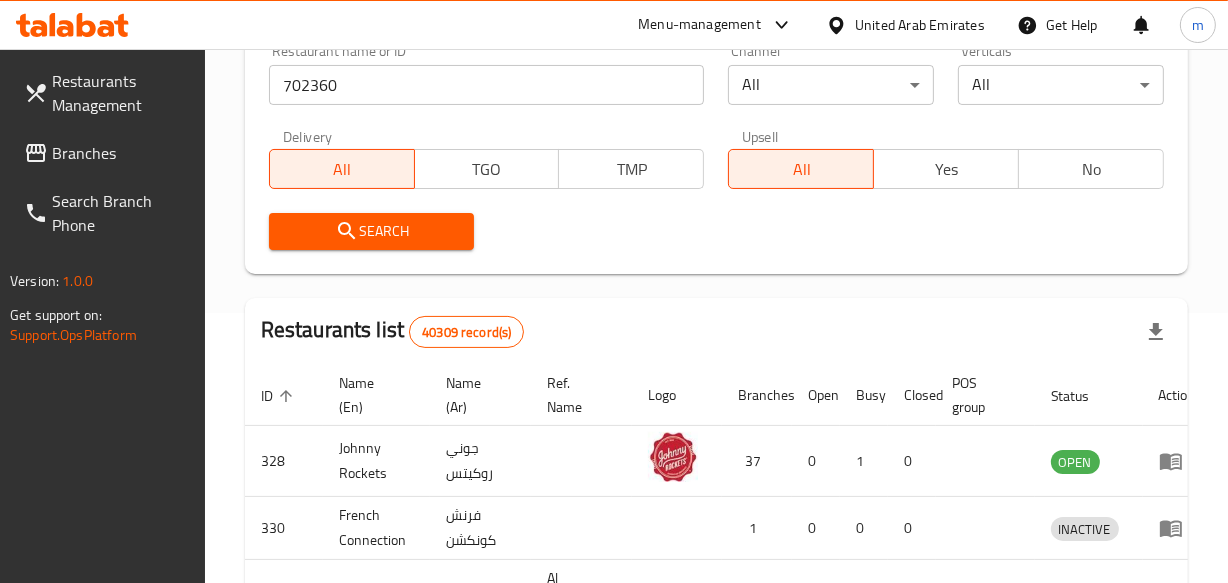 scroll, scrollTop: 272, scrollLeft: 0, axis: vertical 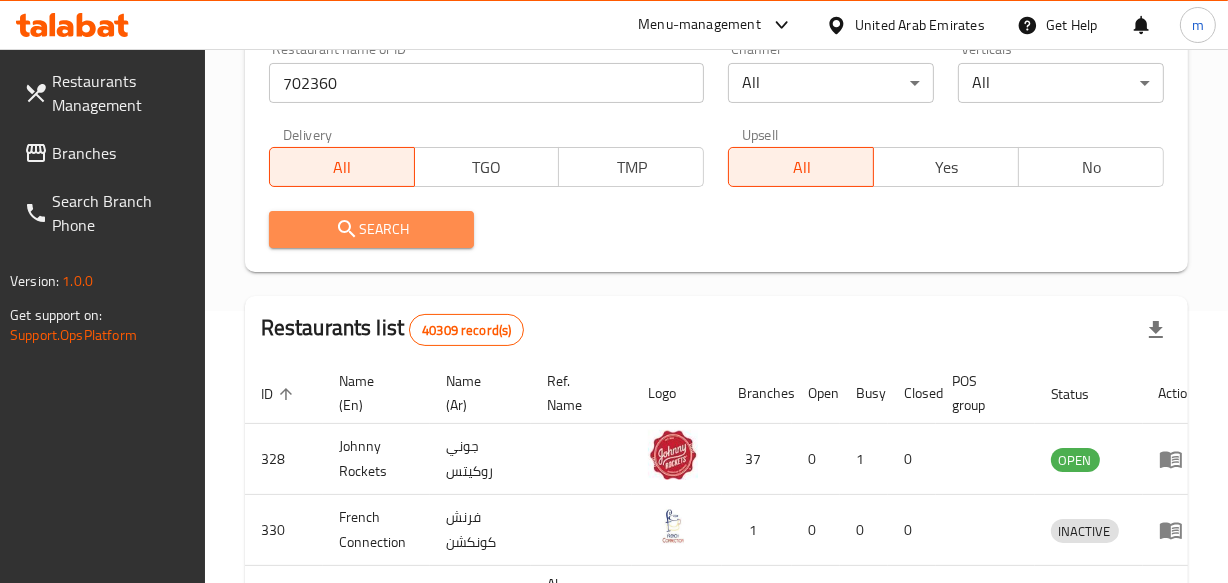 click on "Search" at bounding box center [372, 229] 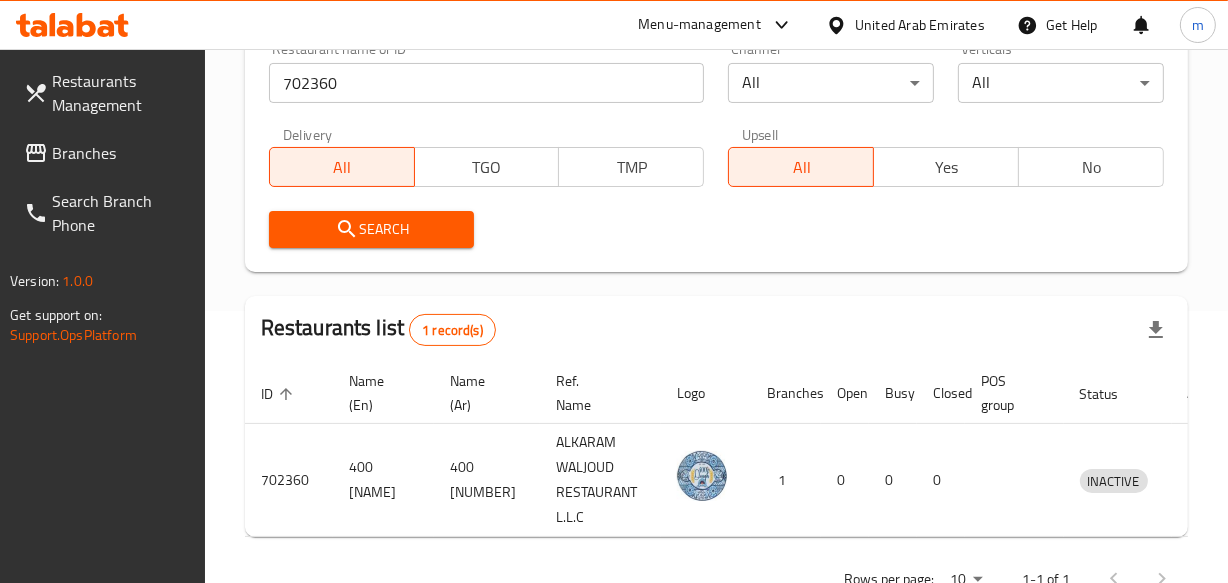 scroll, scrollTop: 0, scrollLeft: 47, axis: horizontal 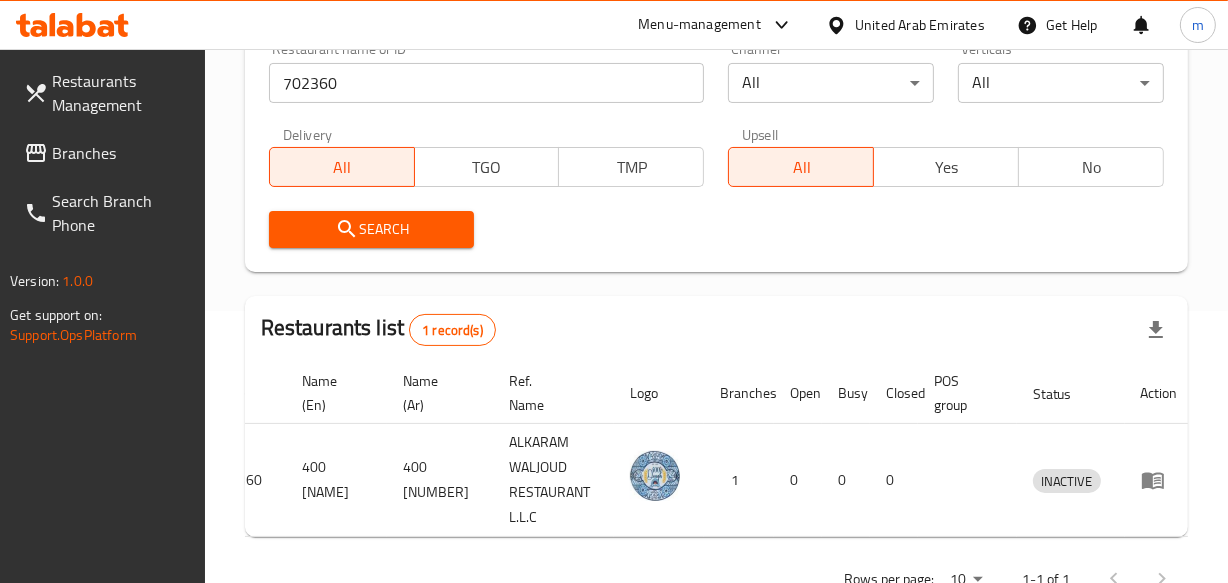 click on "United Arab Emirates" at bounding box center [920, 25] 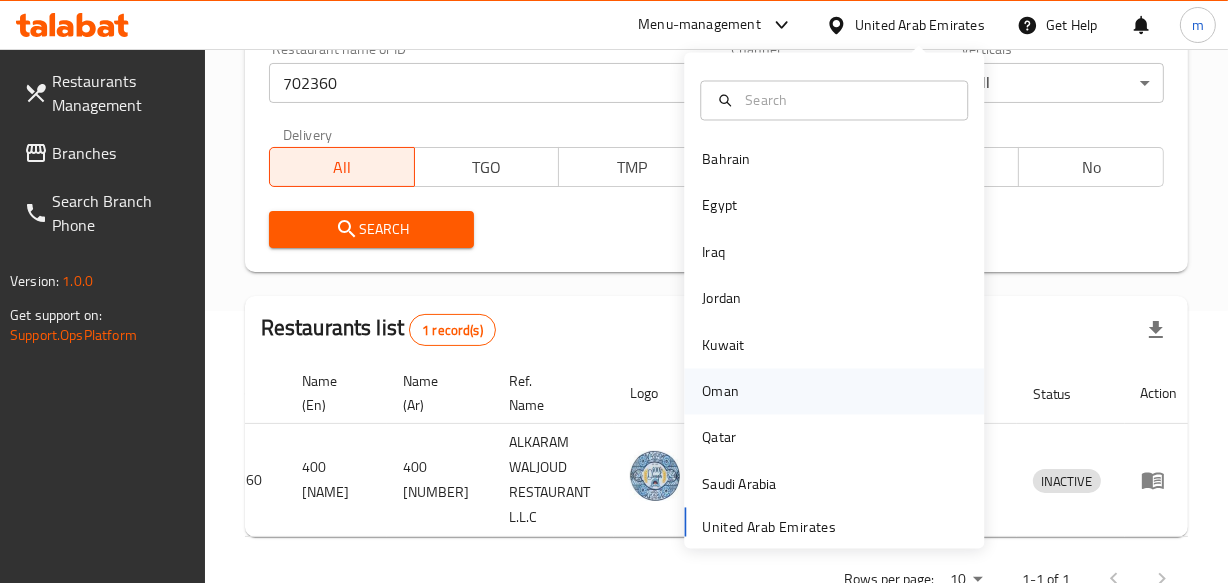 click on "Oman" at bounding box center (720, 392) 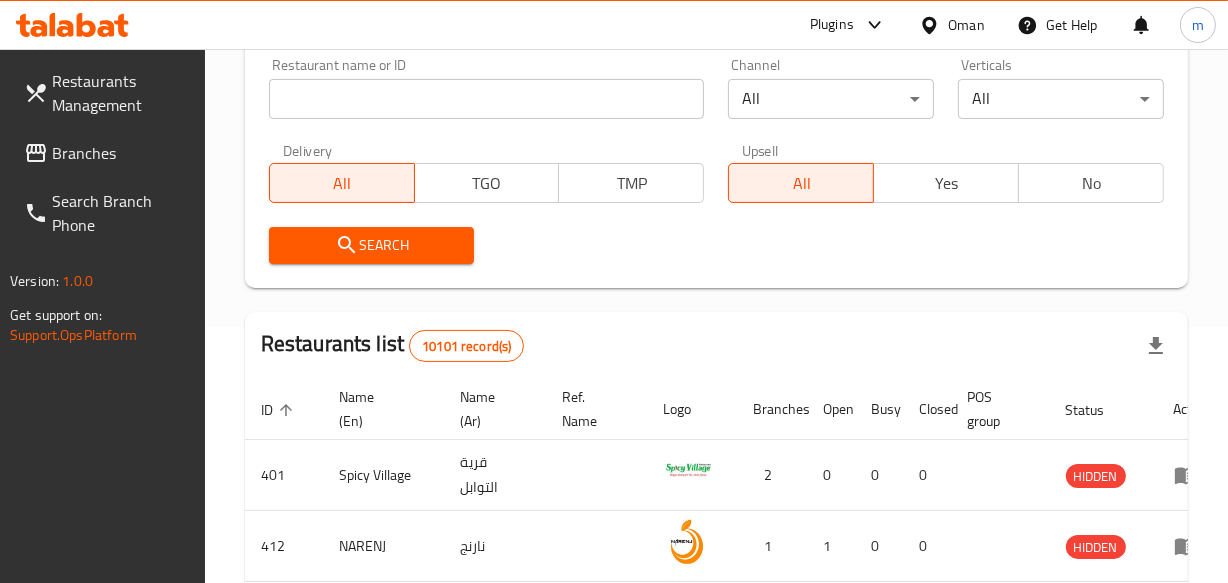 scroll, scrollTop: 272, scrollLeft: 0, axis: vertical 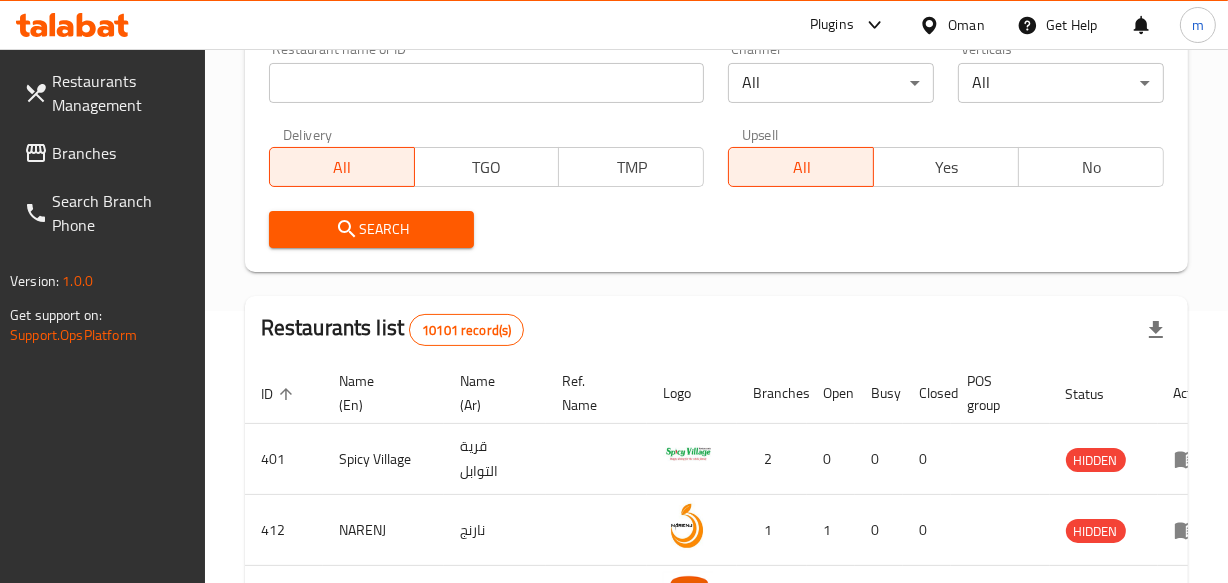 click on "Branches" at bounding box center (120, 153) 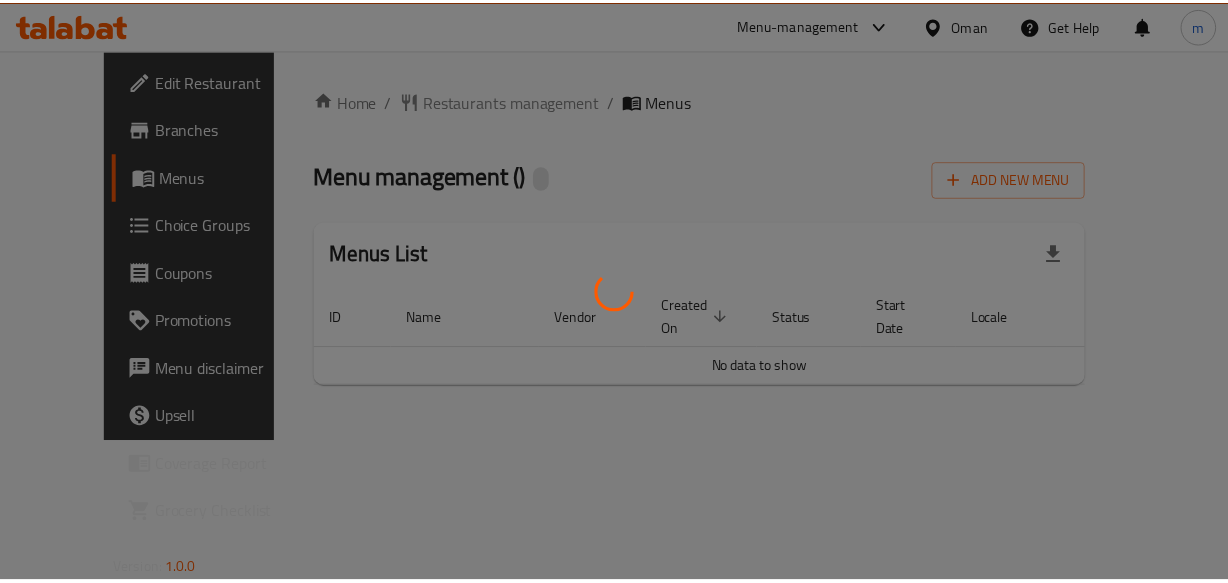 scroll, scrollTop: 0, scrollLeft: 0, axis: both 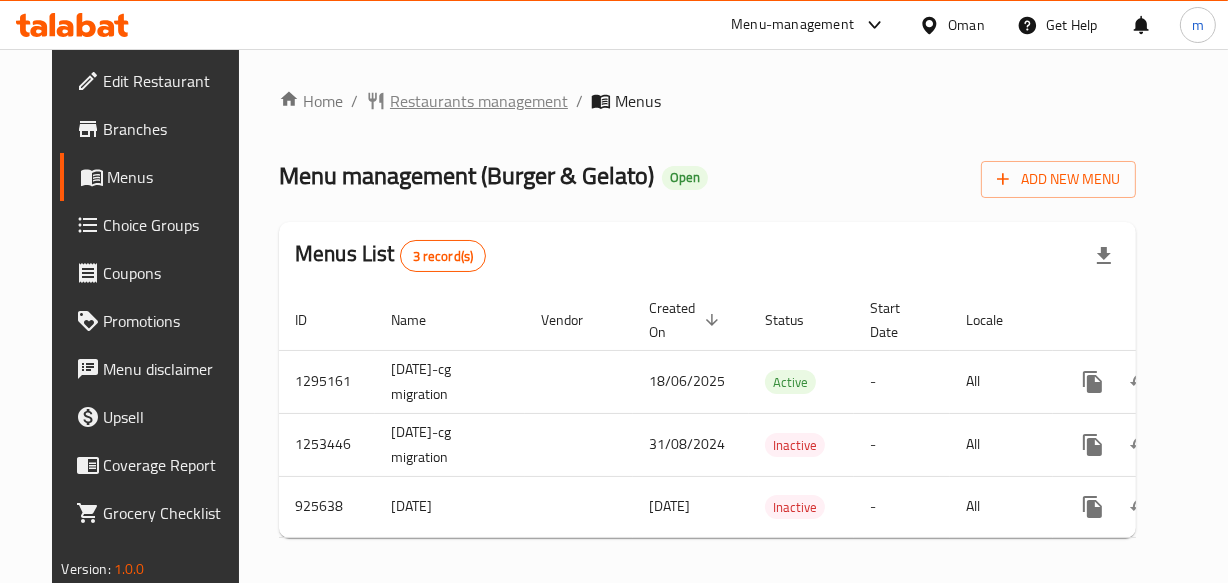 click on "Restaurants management" at bounding box center (479, 101) 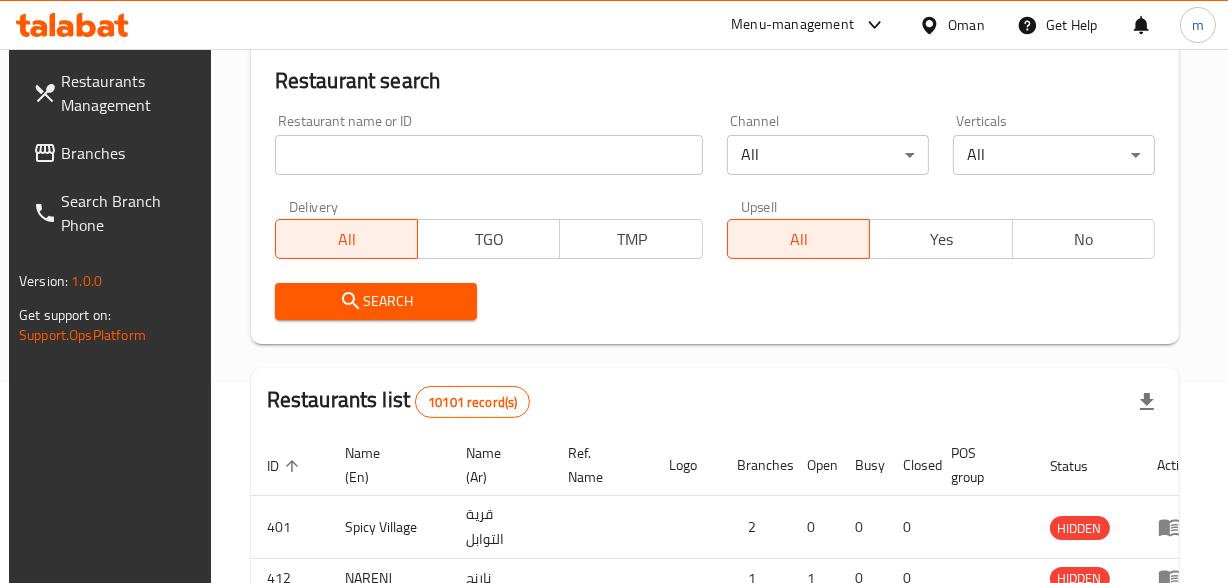 scroll, scrollTop: 0, scrollLeft: 0, axis: both 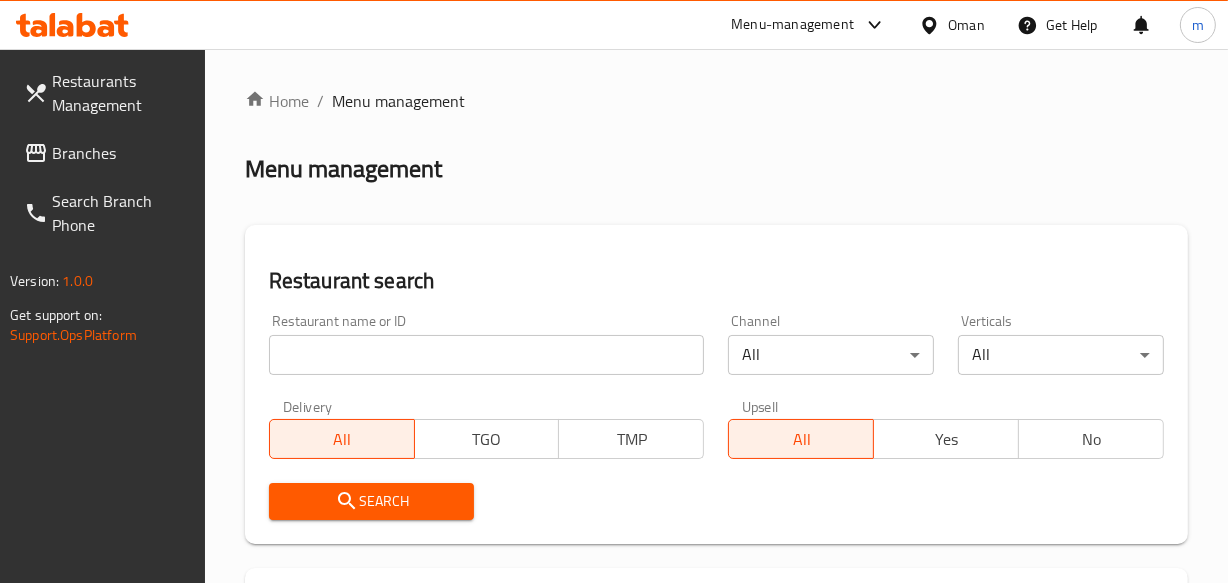 click at bounding box center [487, 355] 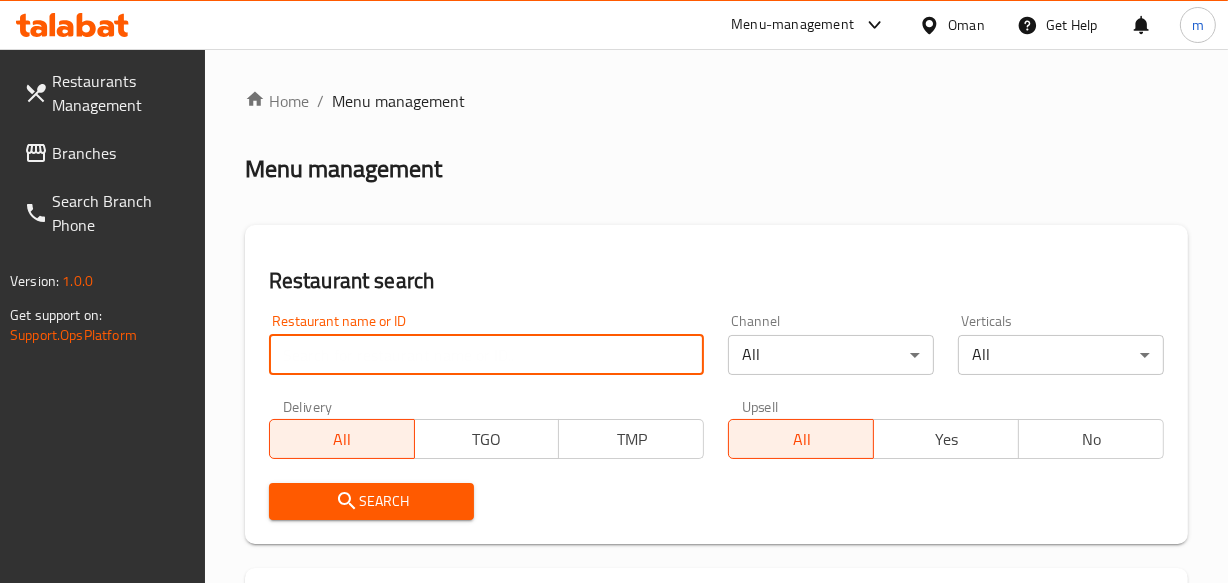 paste on "658815" 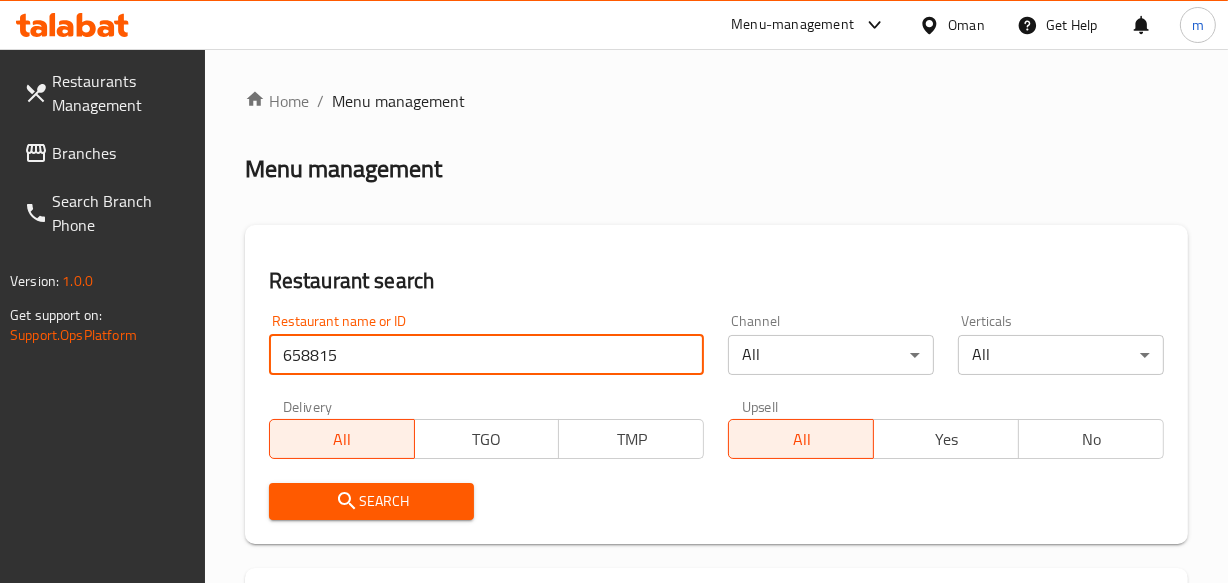 type on "658815" 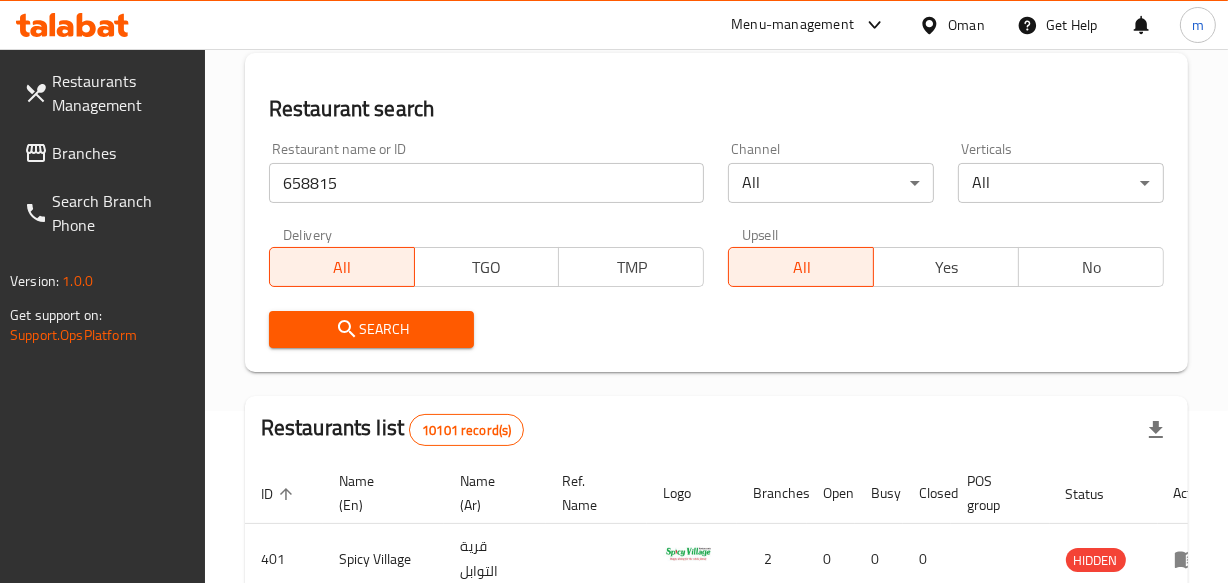 scroll, scrollTop: 272, scrollLeft: 0, axis: vertical 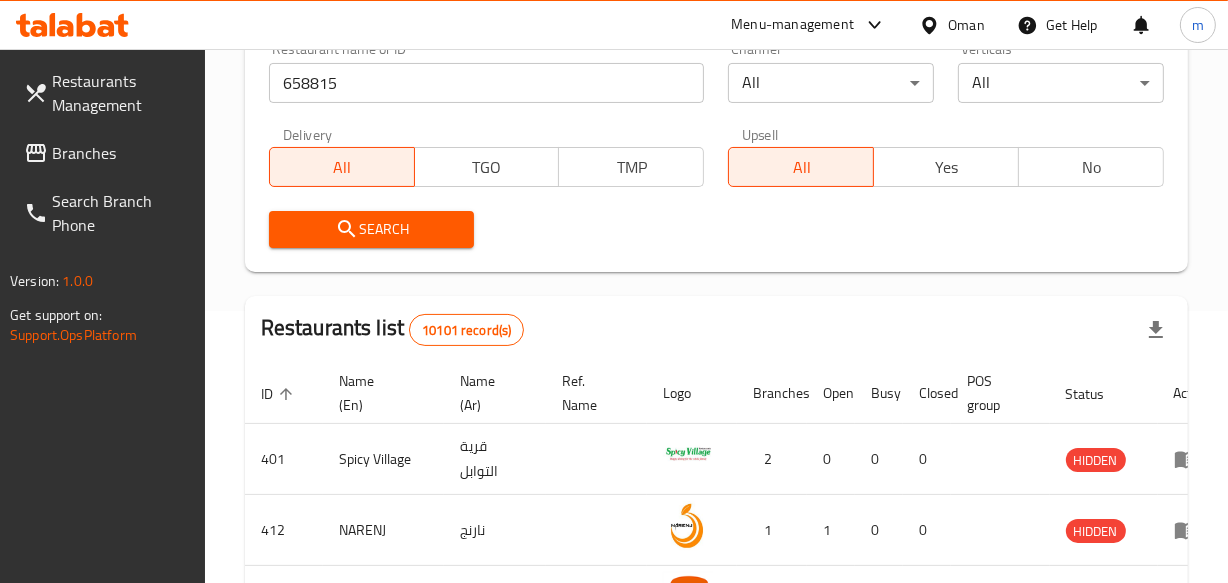 click on "Search" at bounding box center (372, 229) 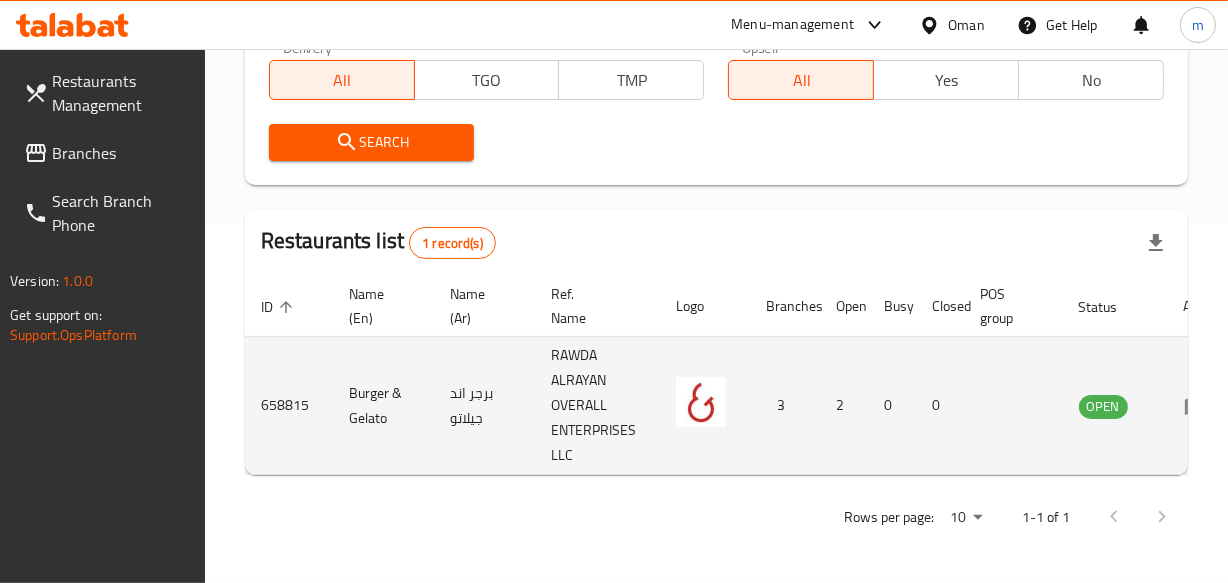 scroll, scrollTop: 373, scrollLeft: 0, axis: vertical 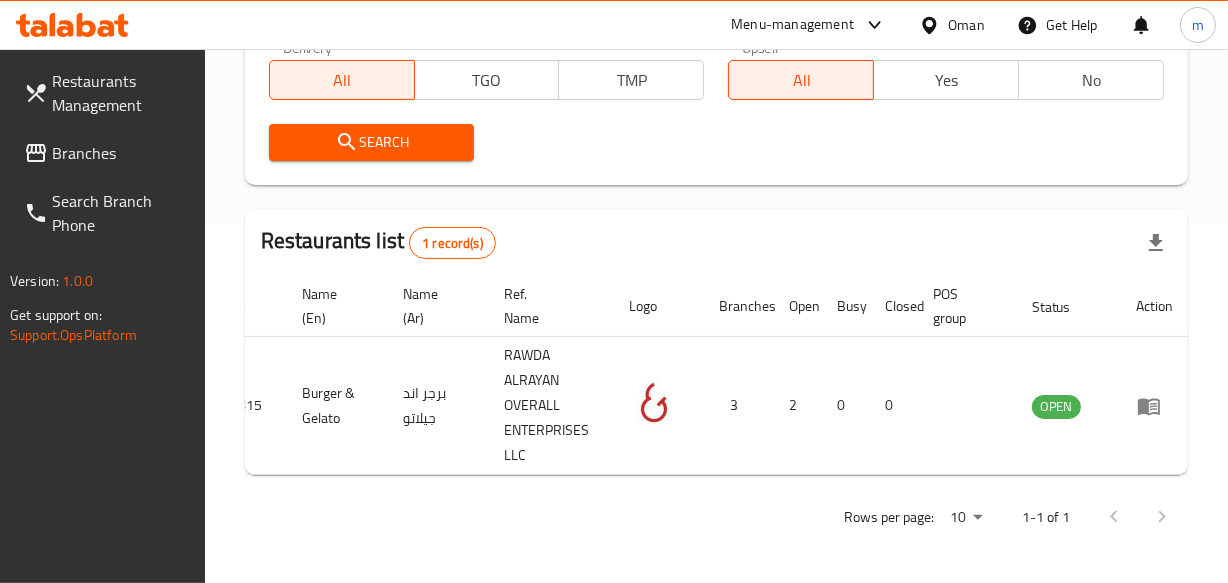 click on "Oman" at bounding box center (966, 25) 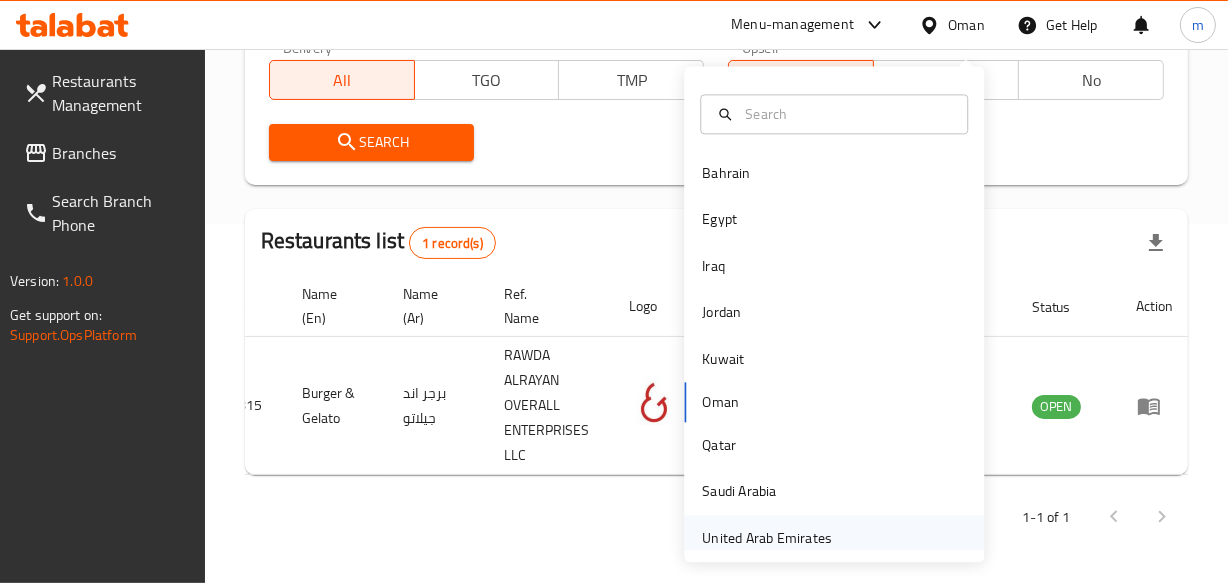 click on "United Arab Emirates" at bounding box center (767, 538) 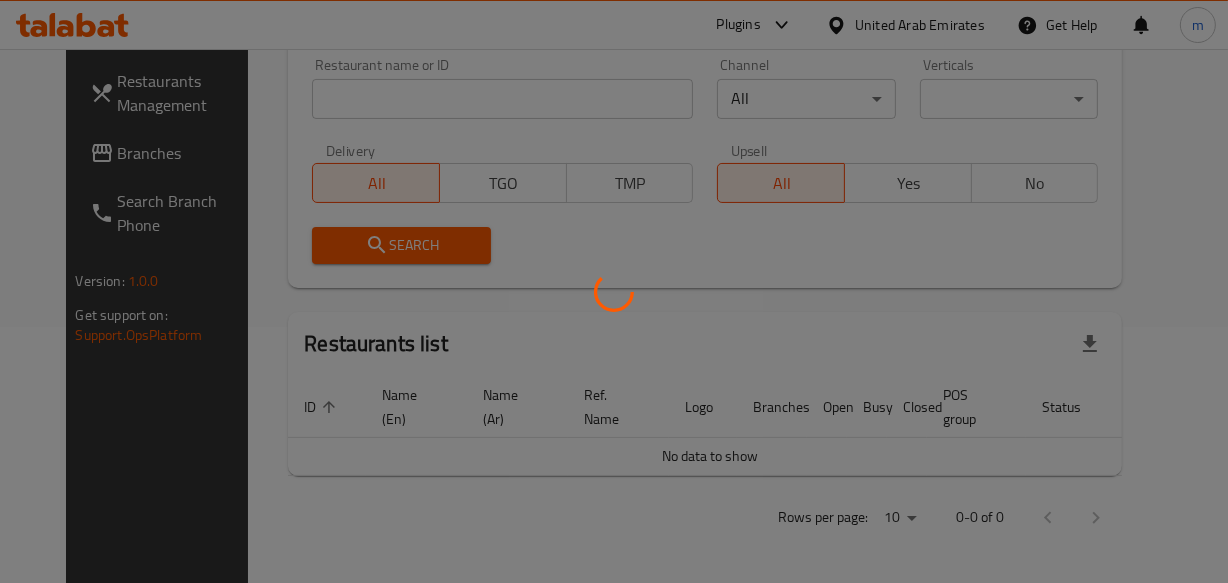scroll, scrollTop: 373, scrollLeft: 0, axis: vertical 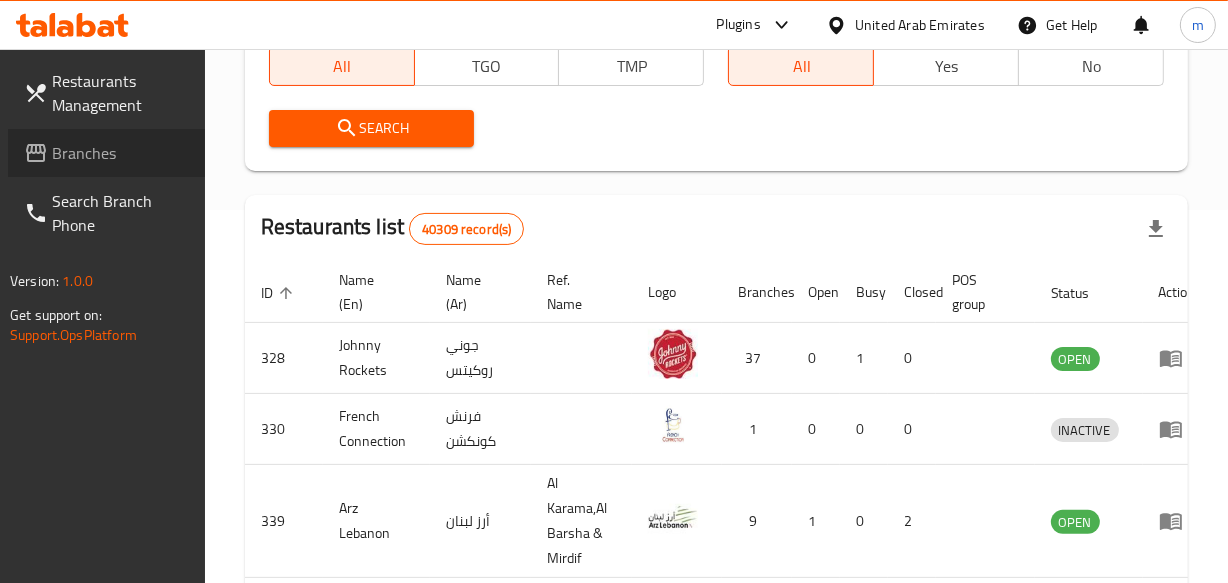 click on "Branches" at bounding box center [120, 153] 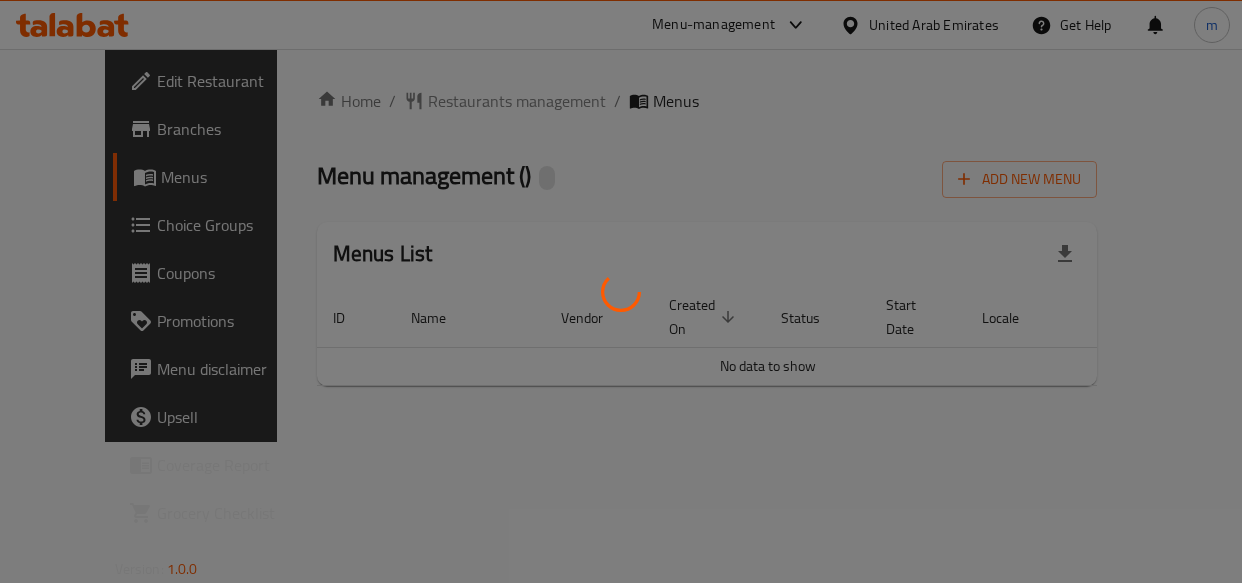 scroll, scrollTop: 0, scrollLeft: 0, axis: both 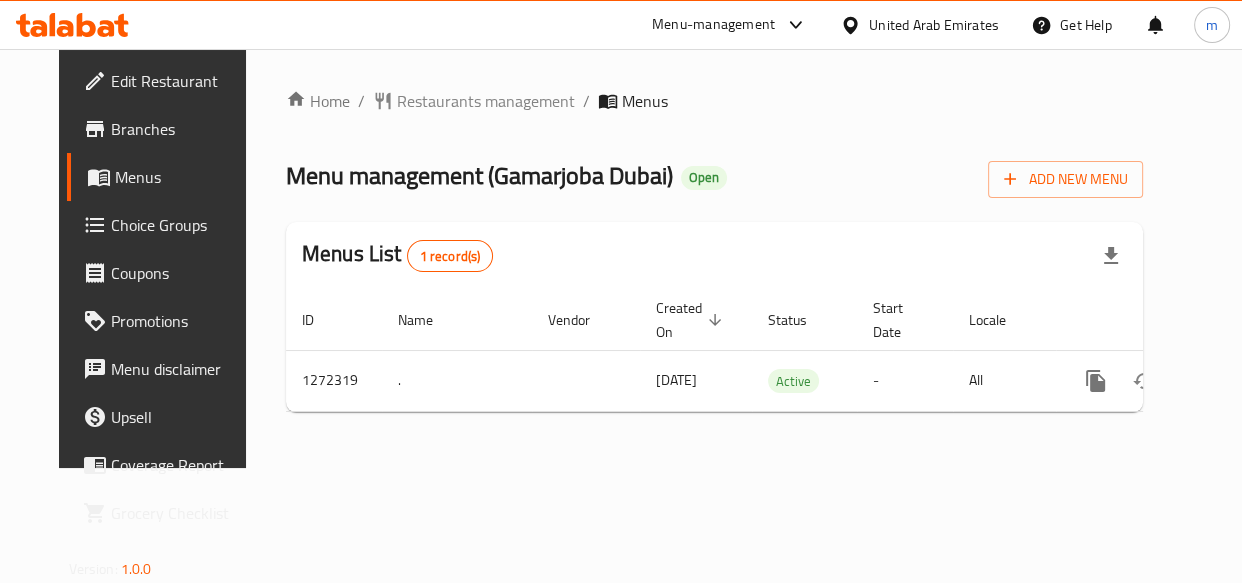 click on "Home / Restaurants management / Menus Menu management ( Gamarjoba Dubai )  Open Add New Menu Menus List   1 record(s) ID Name Vendor Created On sorted descending Status Start Date Locale Actions 1272319 . 20/01/2025 Active - All" at bounding box center (714, 258) 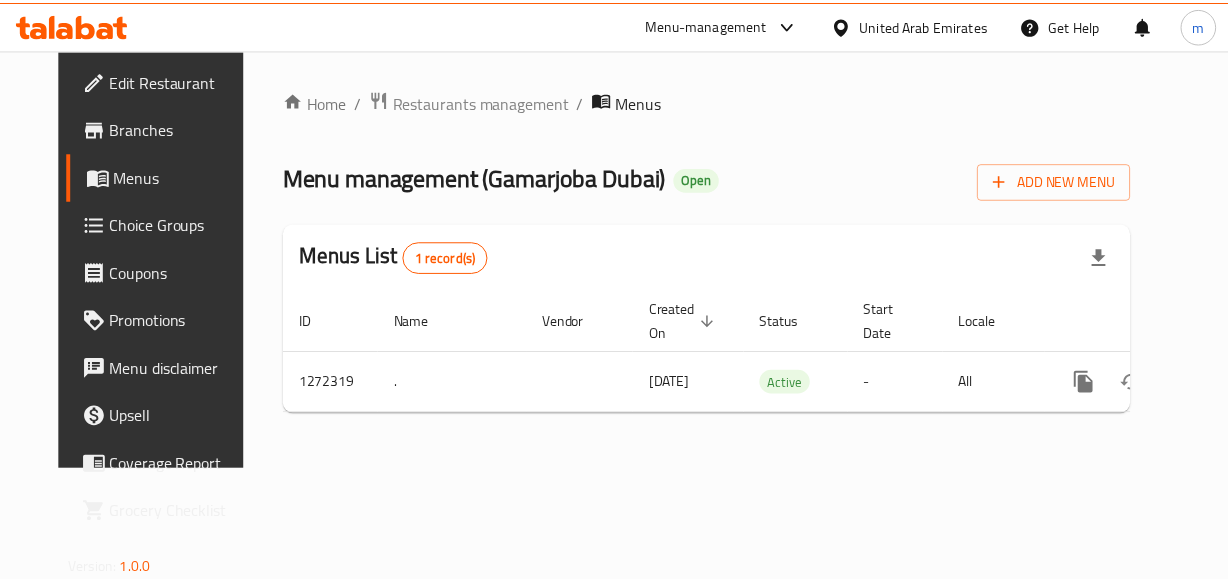 scroll, scrollTop: 0, scrollLeft: 0, axis: both 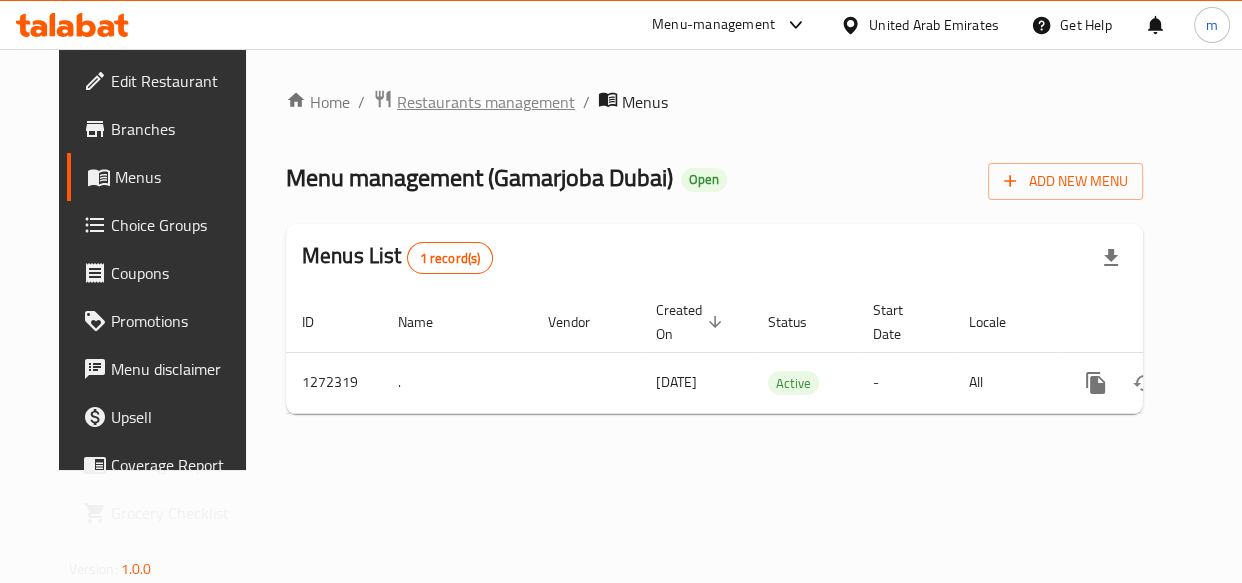 click on "Restaurants management" at bounding box center [486, 102] 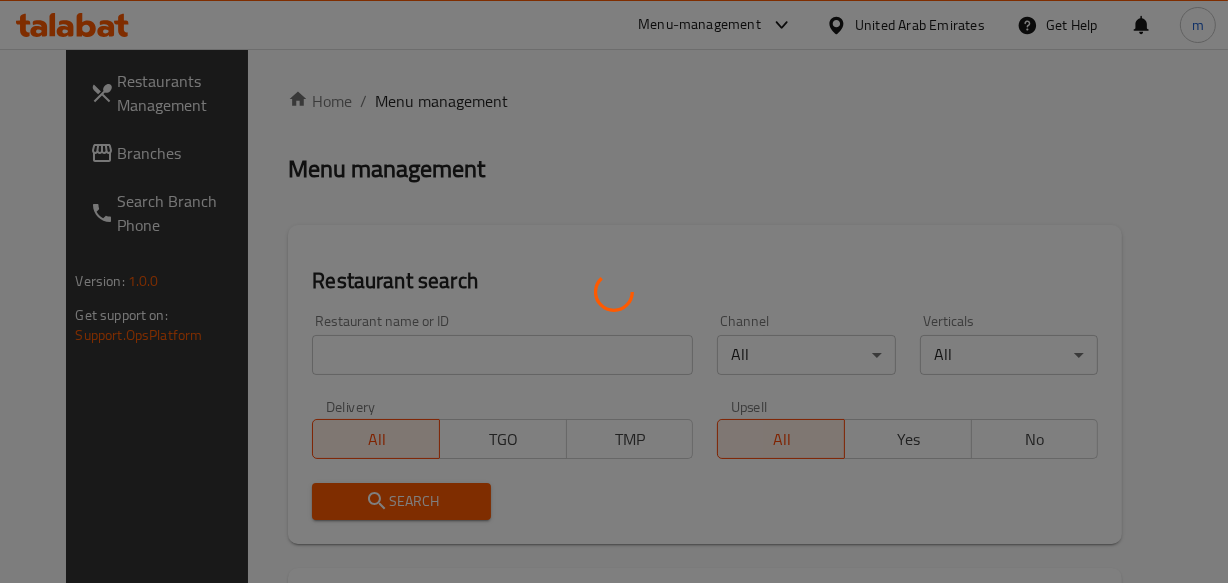 click at bounding box center [614, 291] 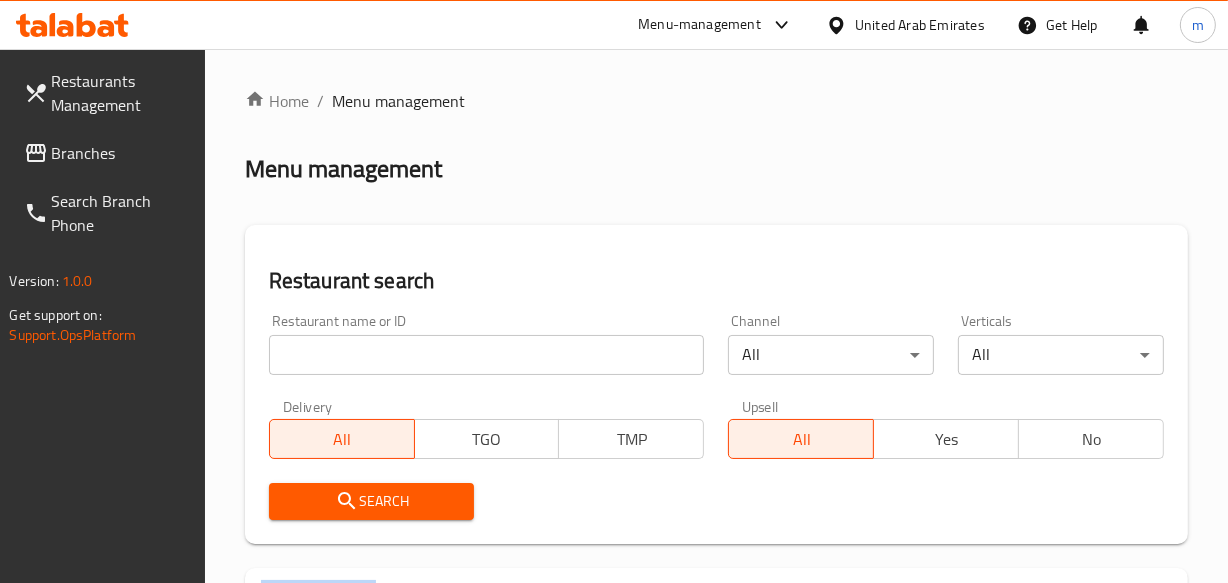 click at bounding box center [614, 291] 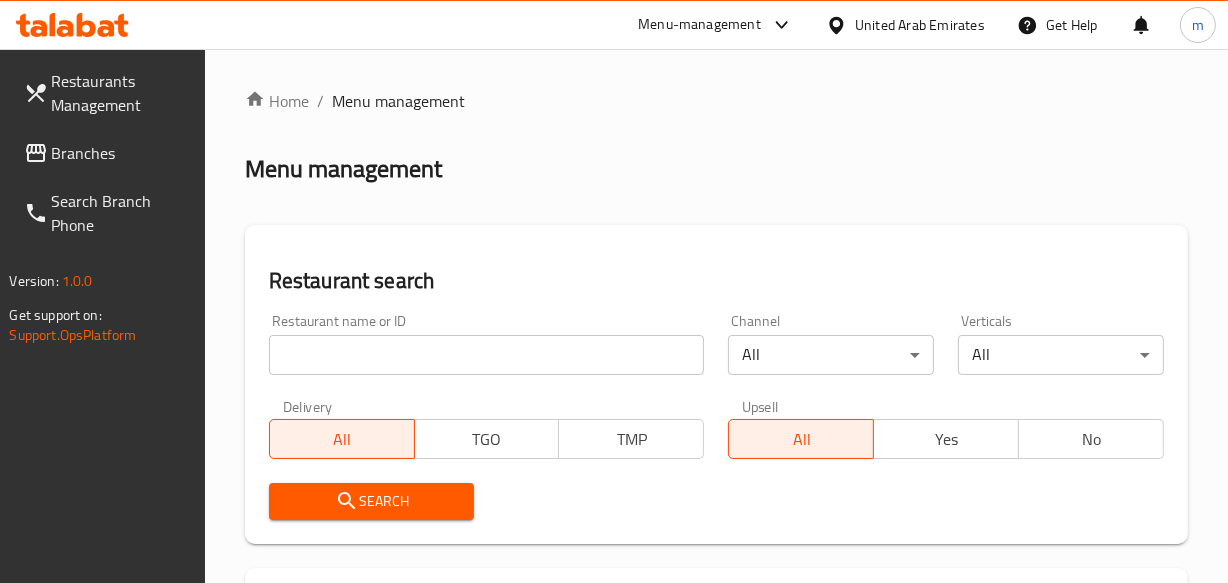 click at bounding box center (487, 355) 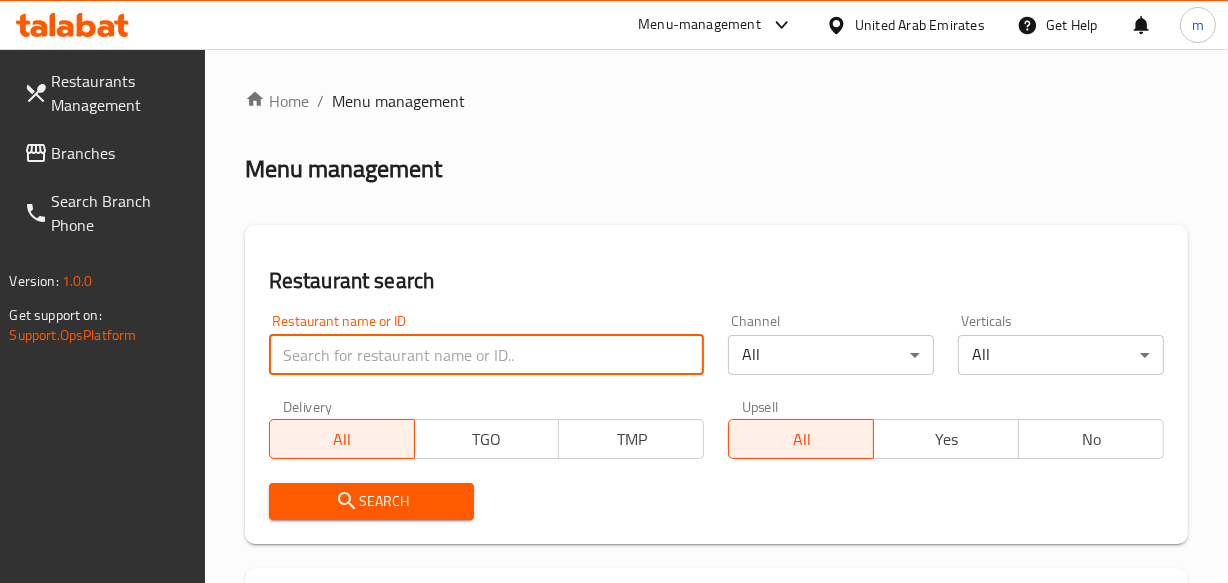 paste on "690193" 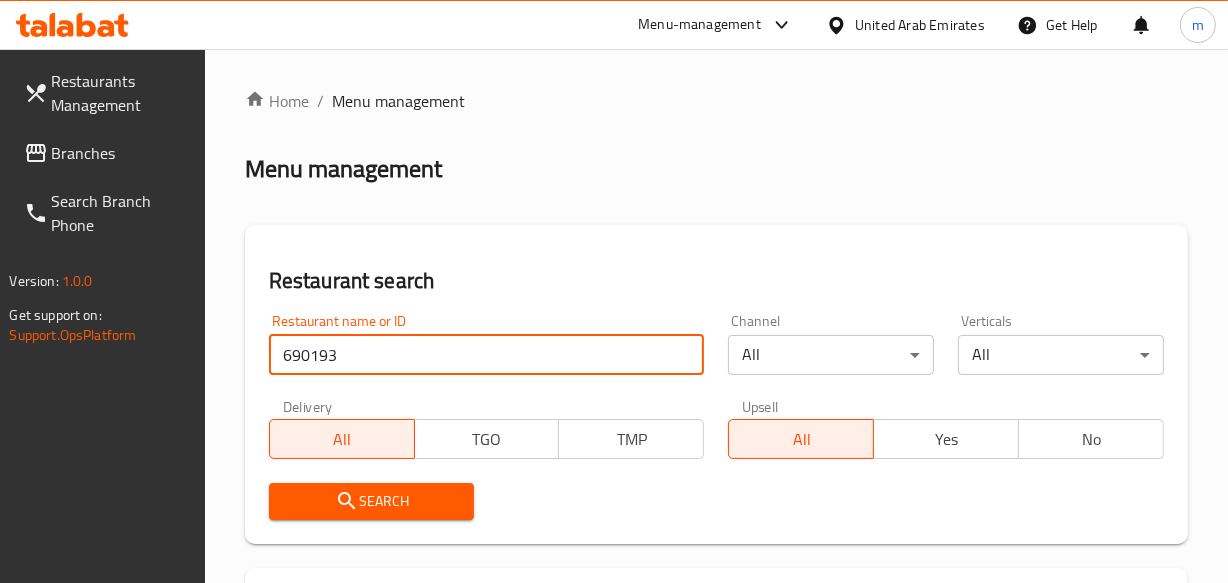 type on "690193" 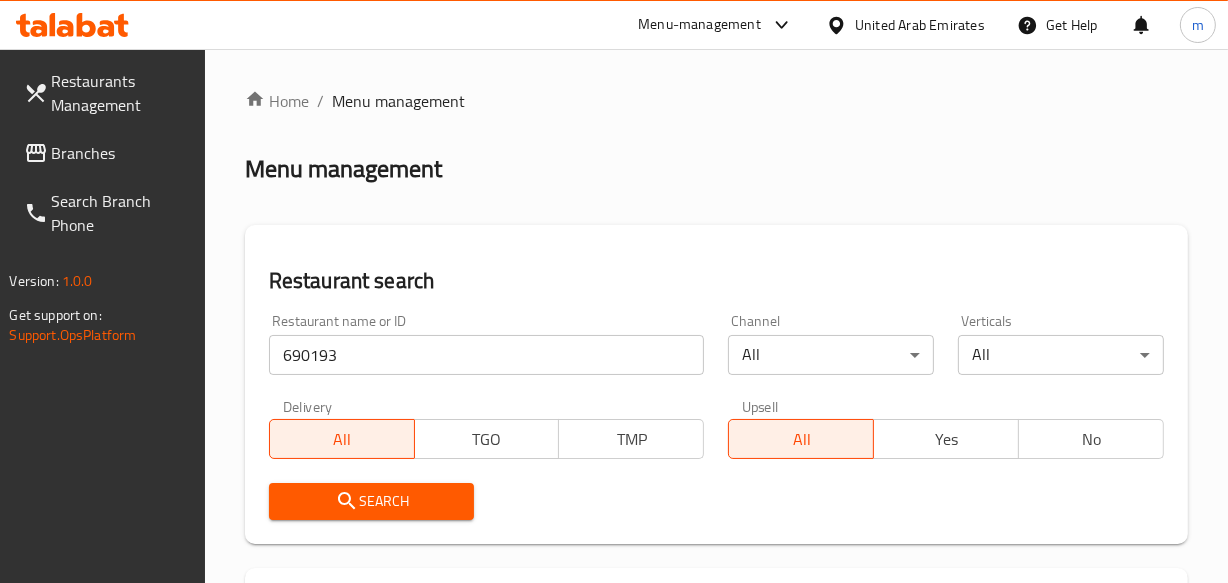 click on "Search" at bounding box center (372, 501) 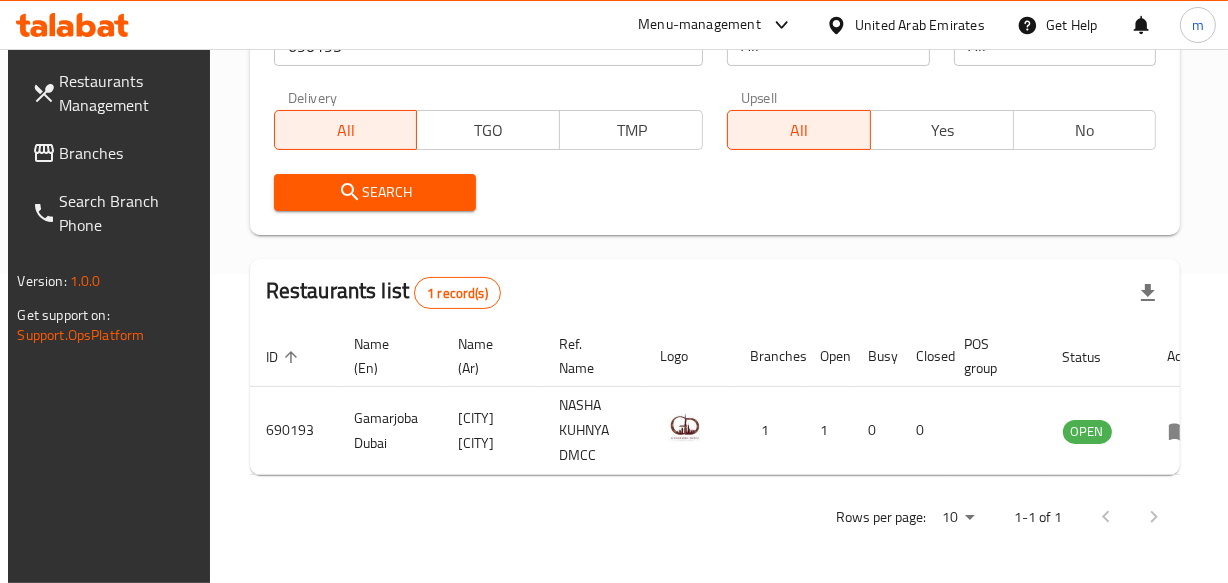 scroll, scrollTop: 323, scrollLeft: 0, axis: vertical 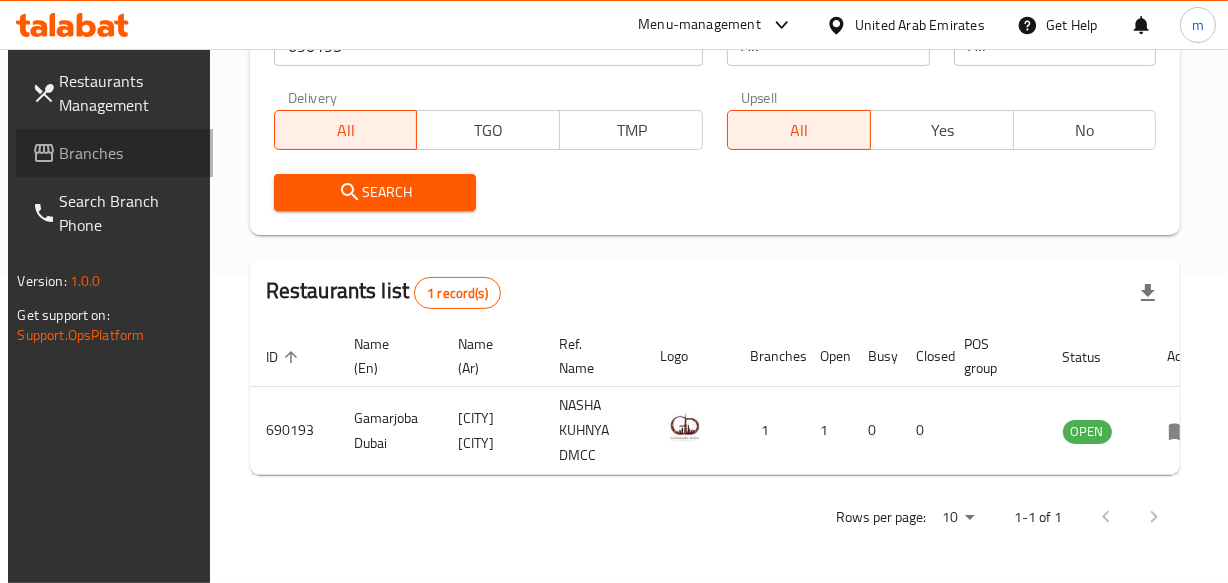 click on "Branches" at bounding box center [128, 153] 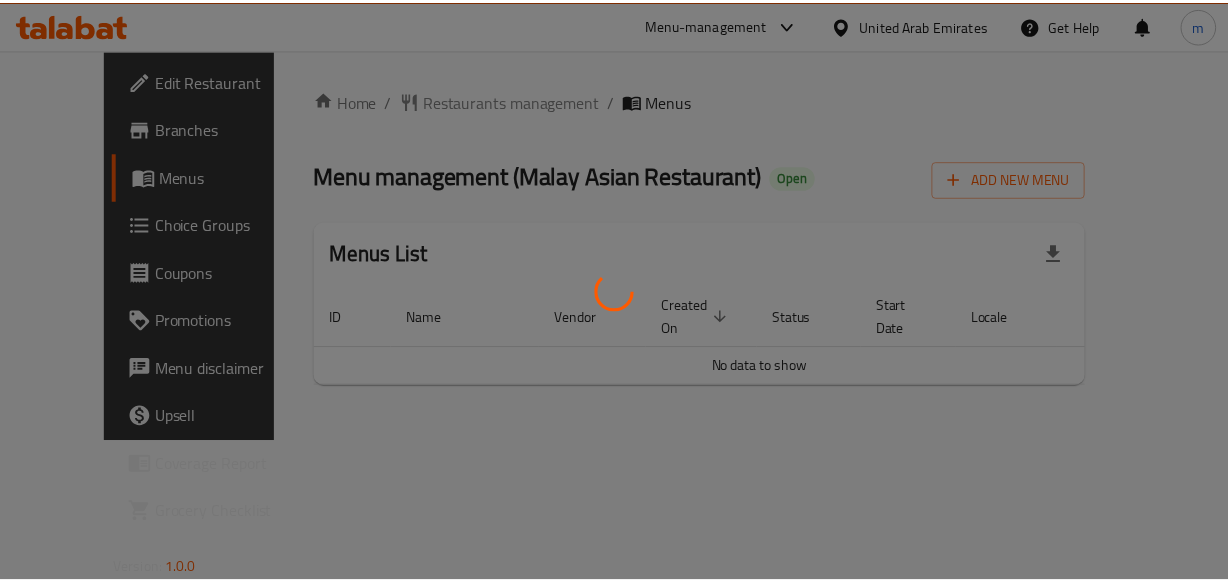 scroll, scrollTop: 0, scrollLeft: 0, axis: both 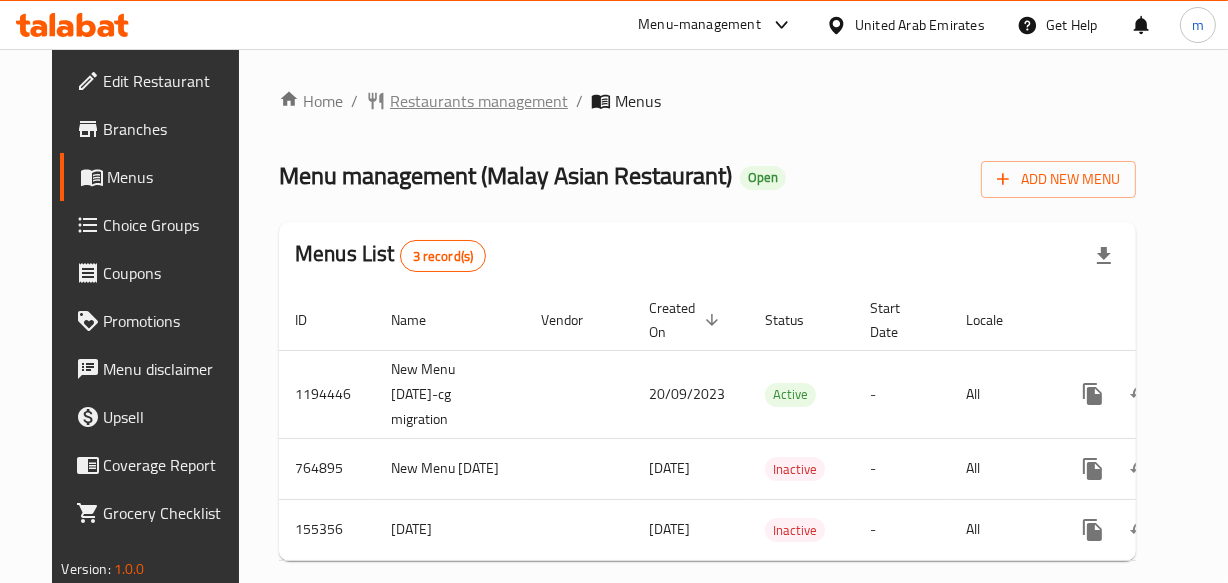 click on "Restaurants management" at bounding box center (479, 101) 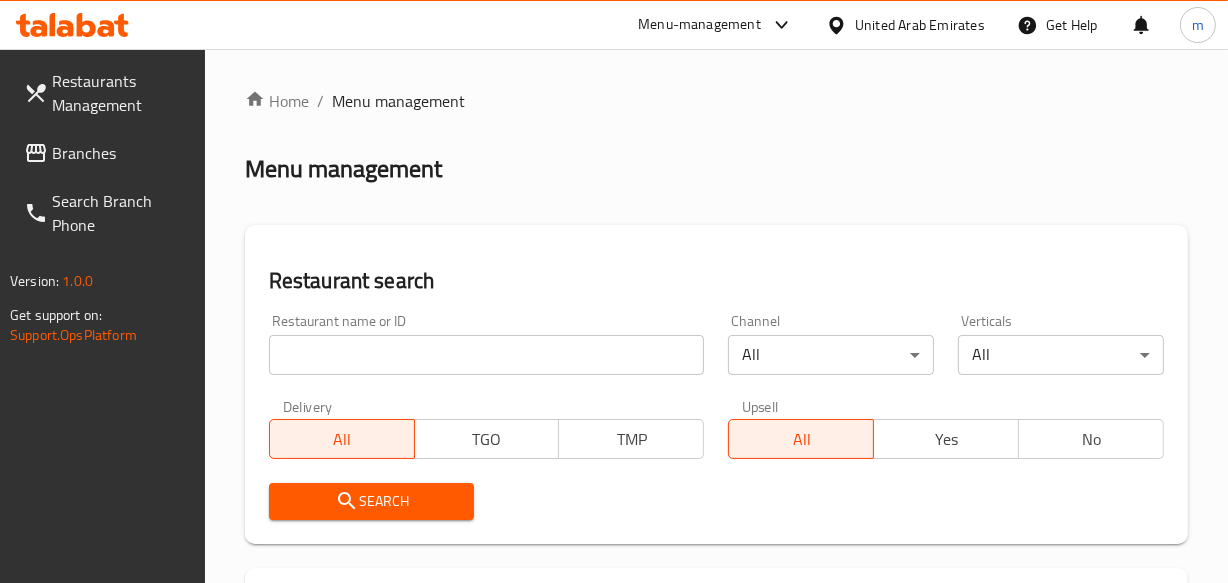 click at bounding box center [487, 355] 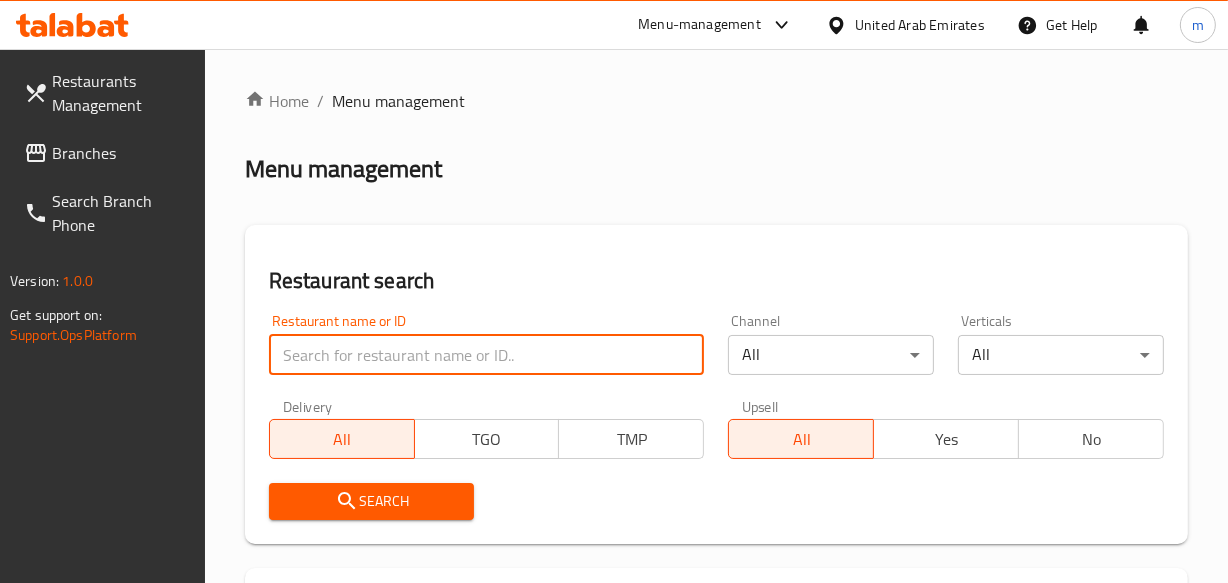 paste on "614826" 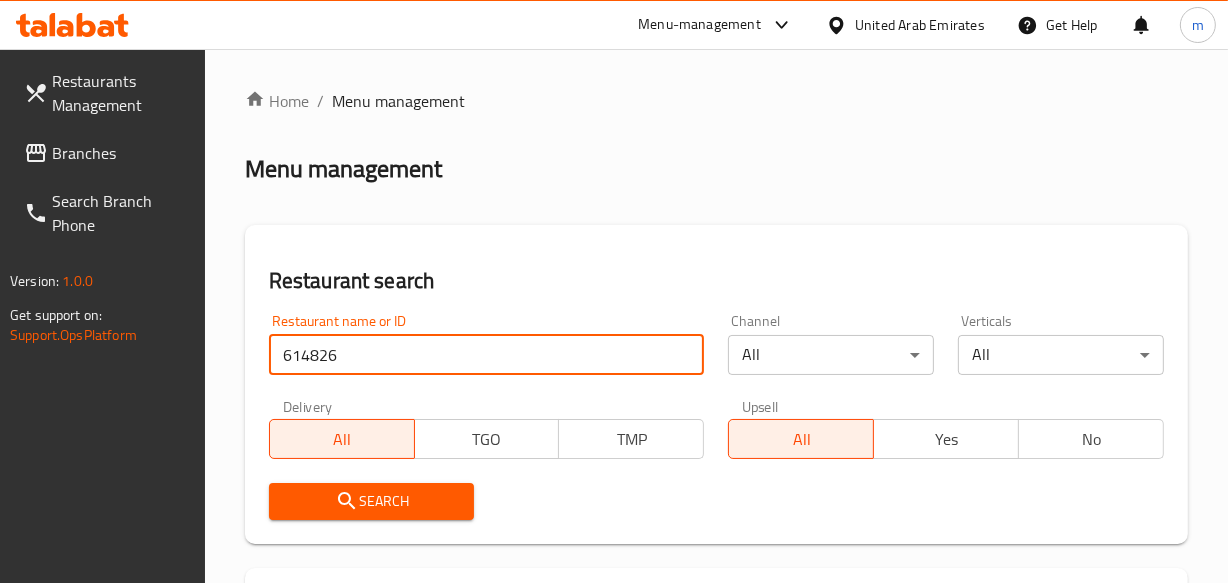 type on "614826" 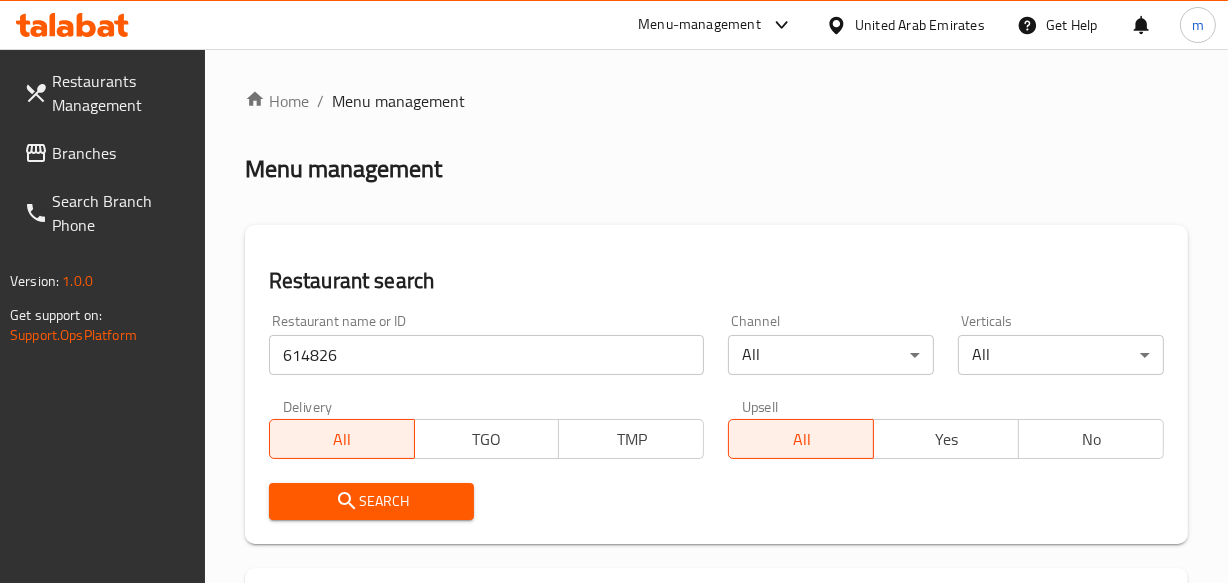 click on "Search" at bounding box center (372, 501) 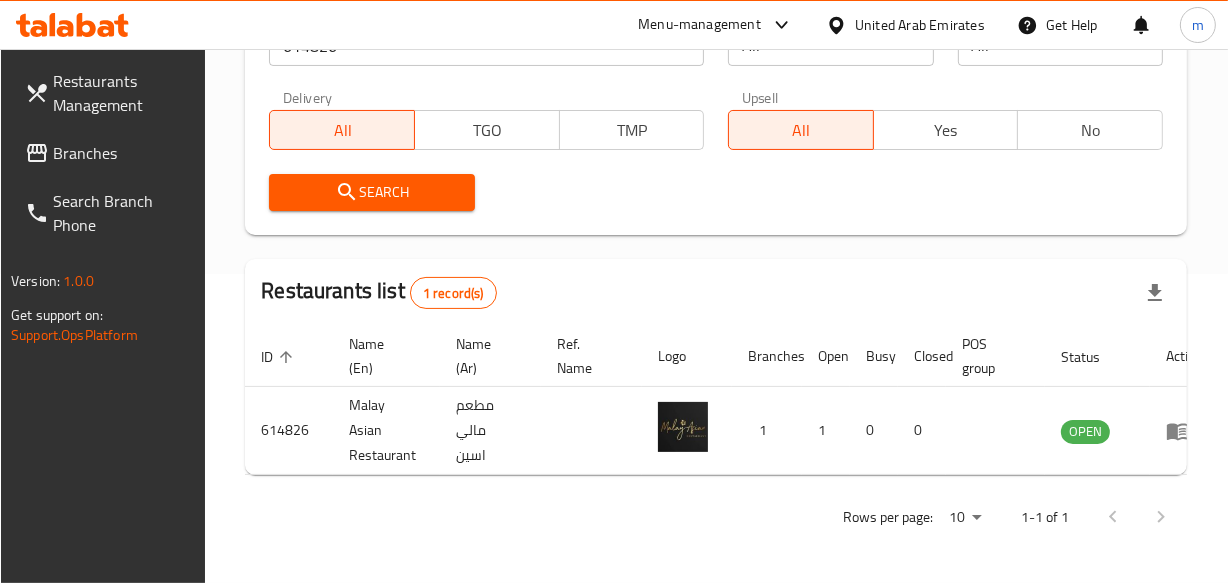 scroll, scrollTop: 323, scrollLeft: 0, axis: vertical 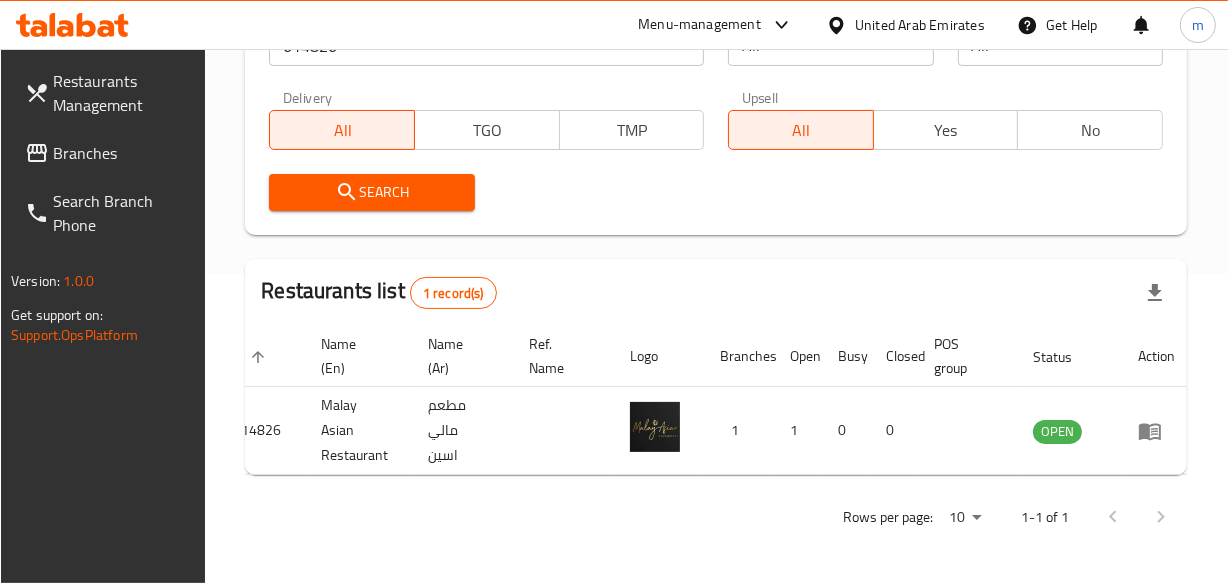click on "Branches" at bounding box center [121, 153] 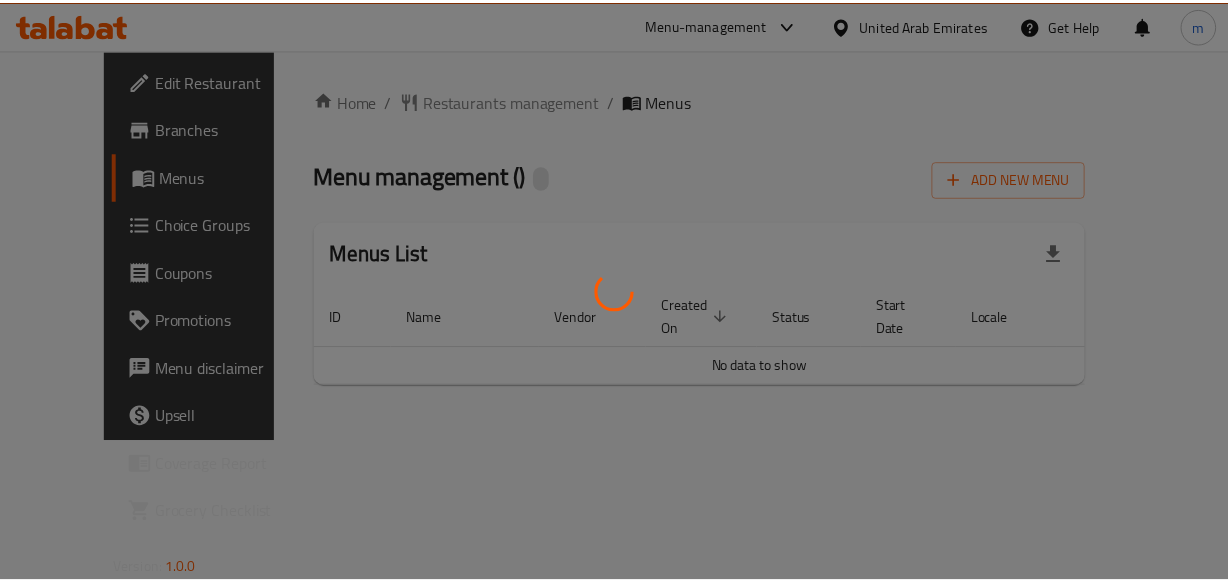 scroll, scrollTop: 0, scrollLeft: 0, axis: both 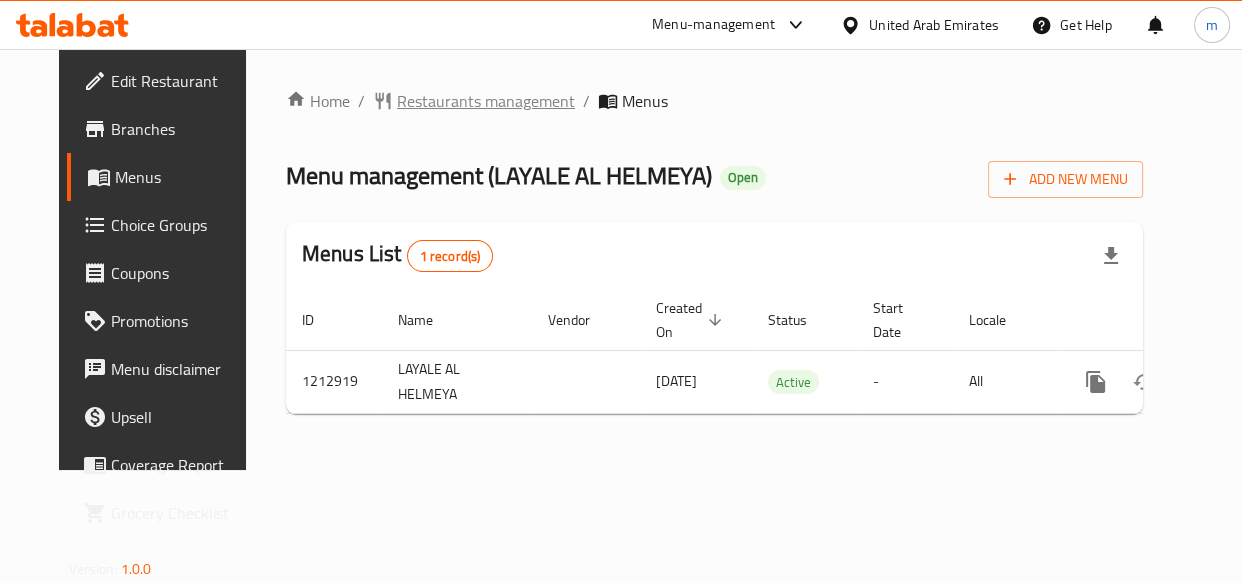 click on "Restaurants management" at bounding box center (486, 101) 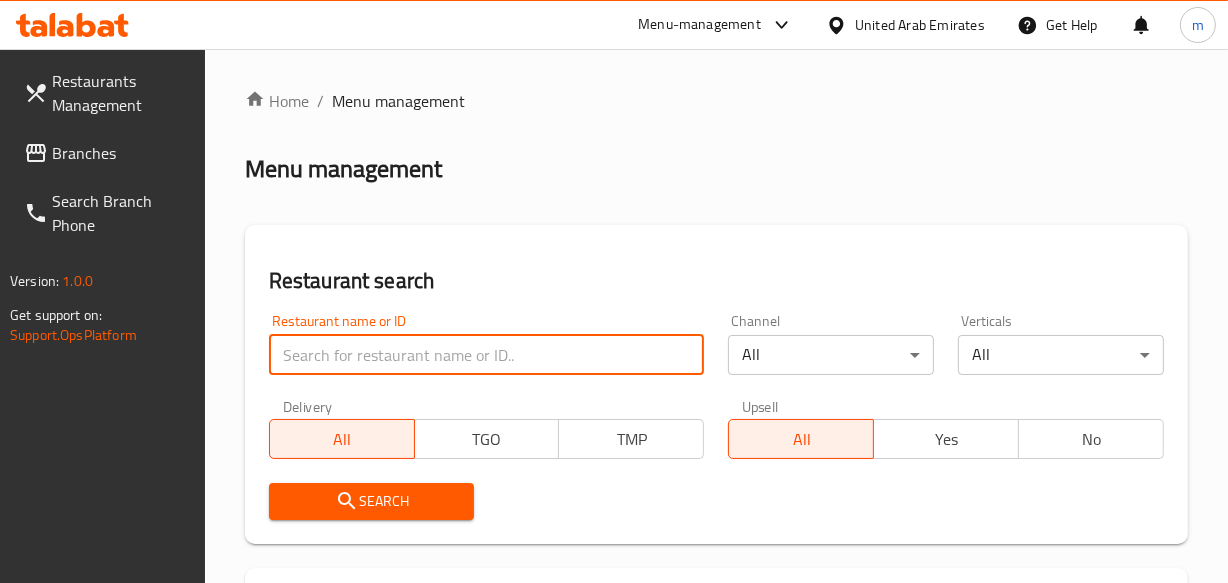 click at bounding box center (487, 355) 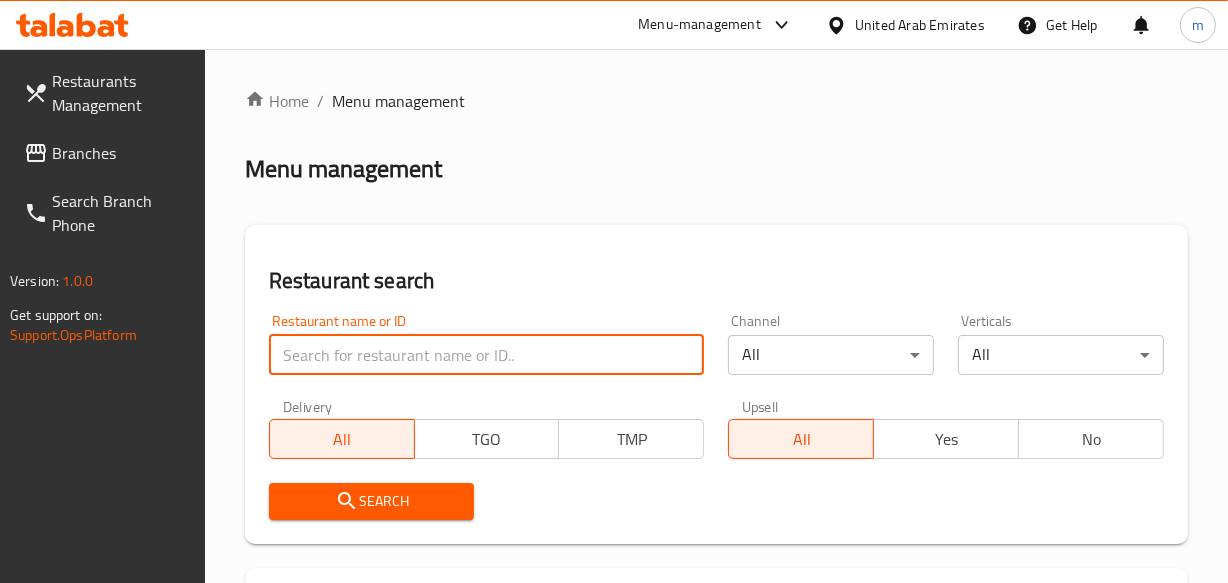 paste on "671652" 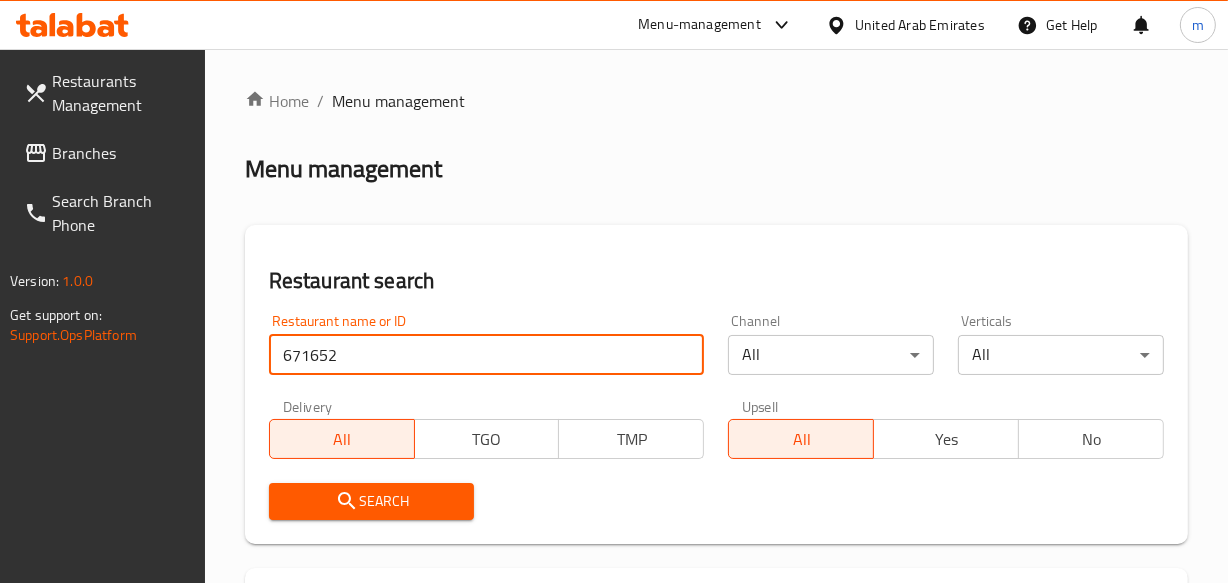 type on "671652" 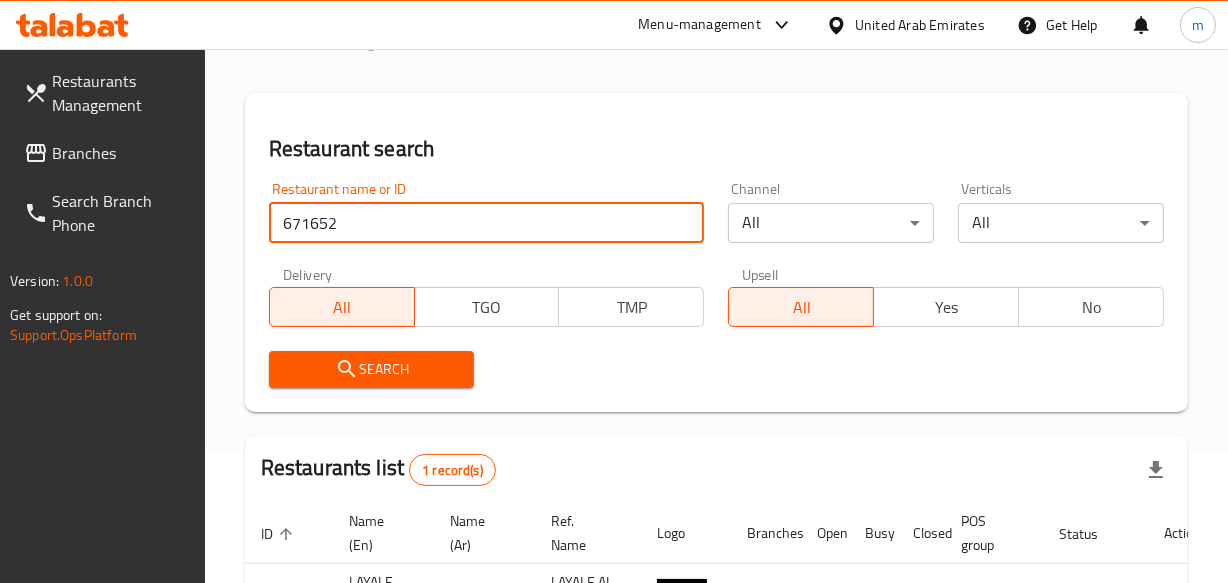 scroll, scrollTop: 272, scrollLeft: 0, axis: vertical 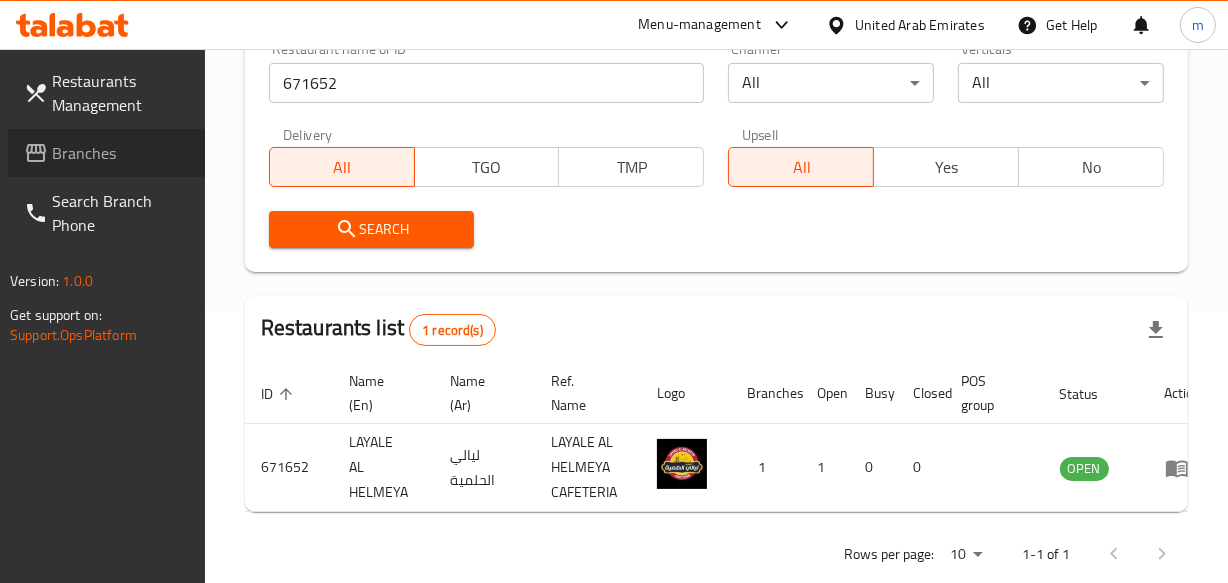 click on "Branches" at bounding box center (120, 153) 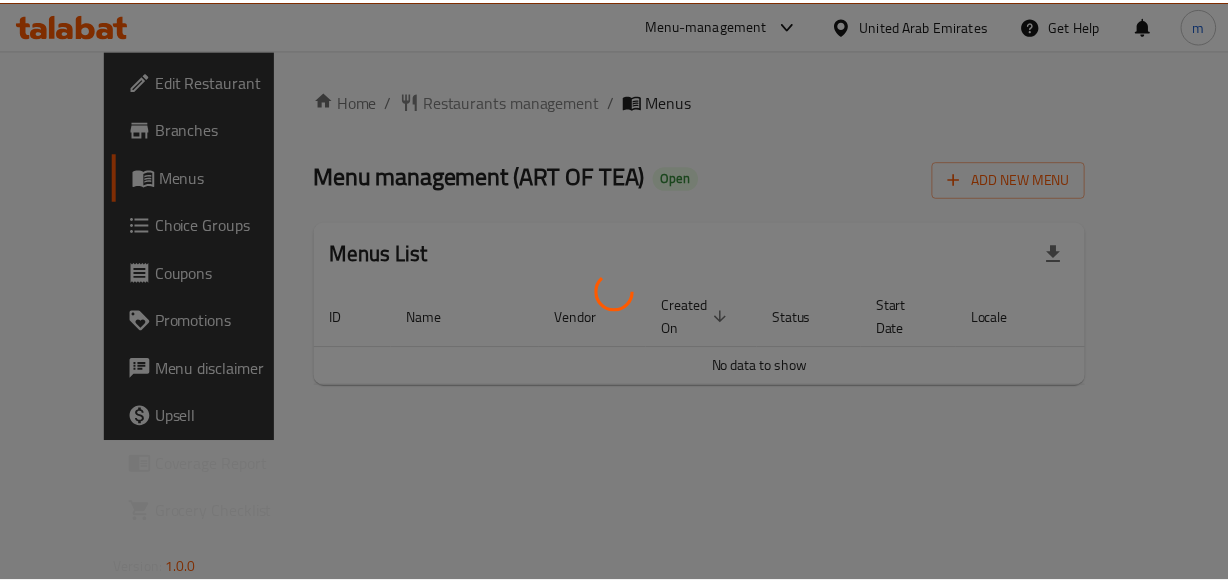 scroll, scrollTop: 0, scrollLeft: 0, axis: both 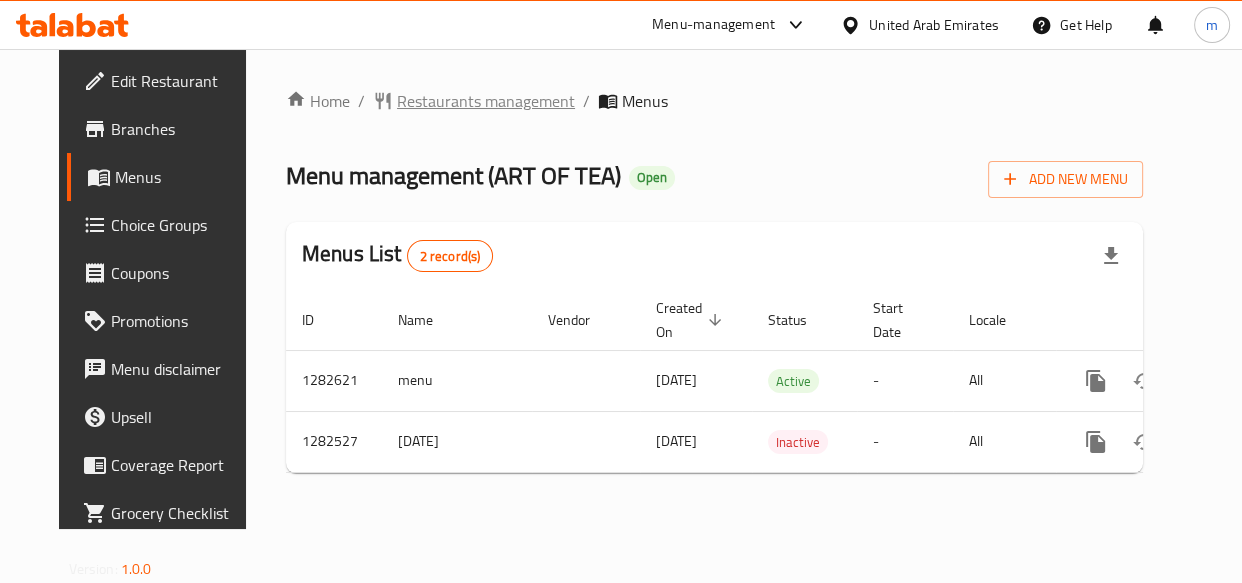 click on "Restaurants management" at bounding box center (486, 101) 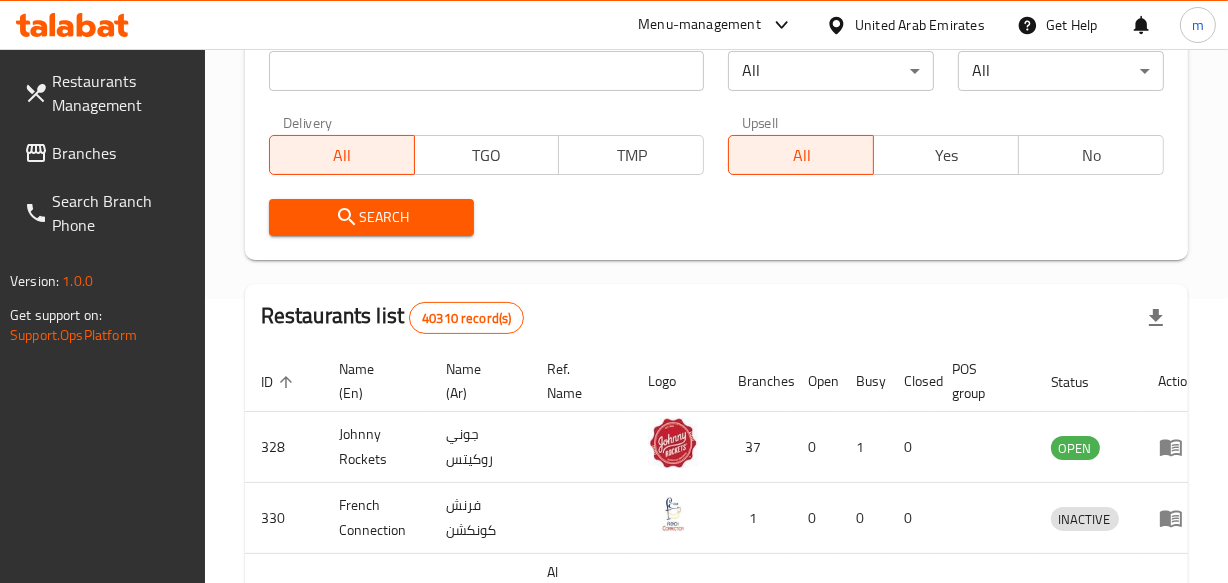 scroll, scrollTop: 165, scrollLeft: 0, axis: vertical 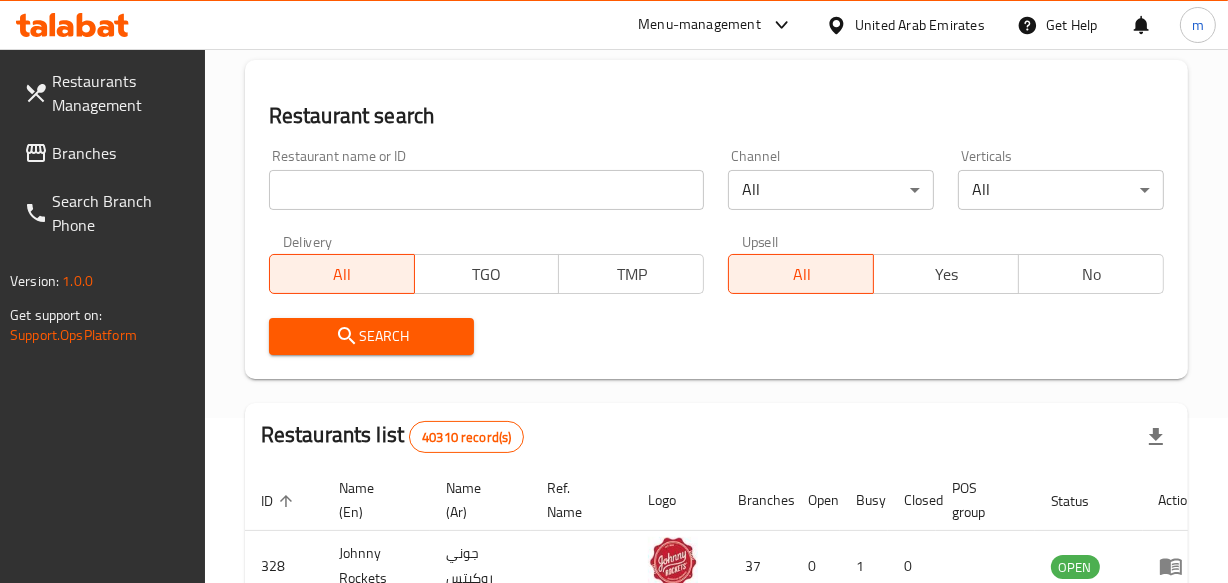 click at bounding box center [487, 190] 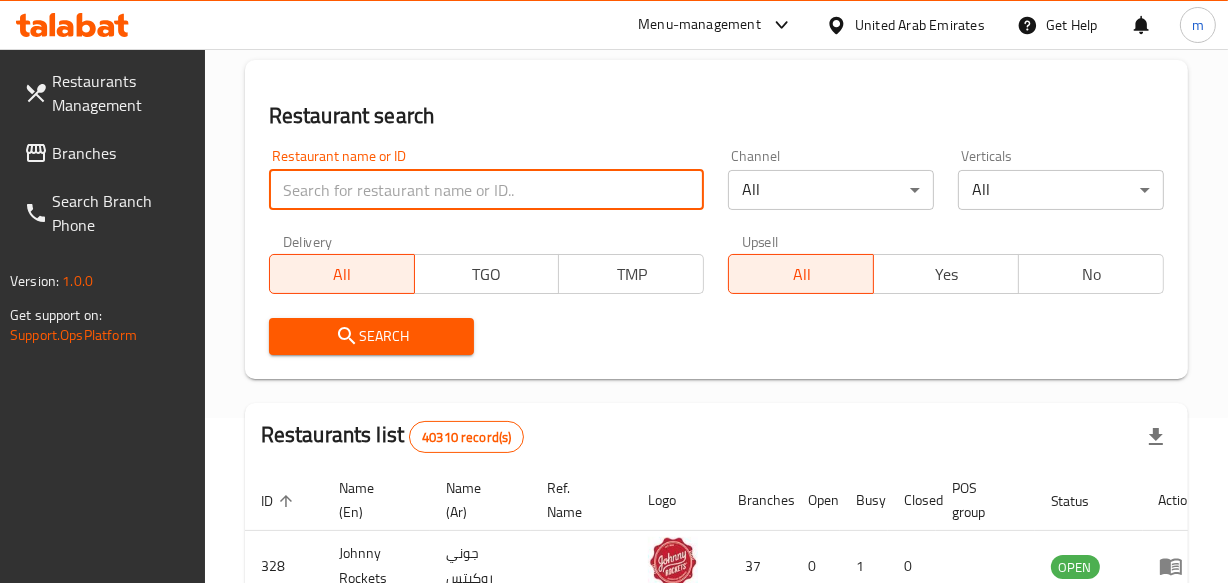 paste on "694808" 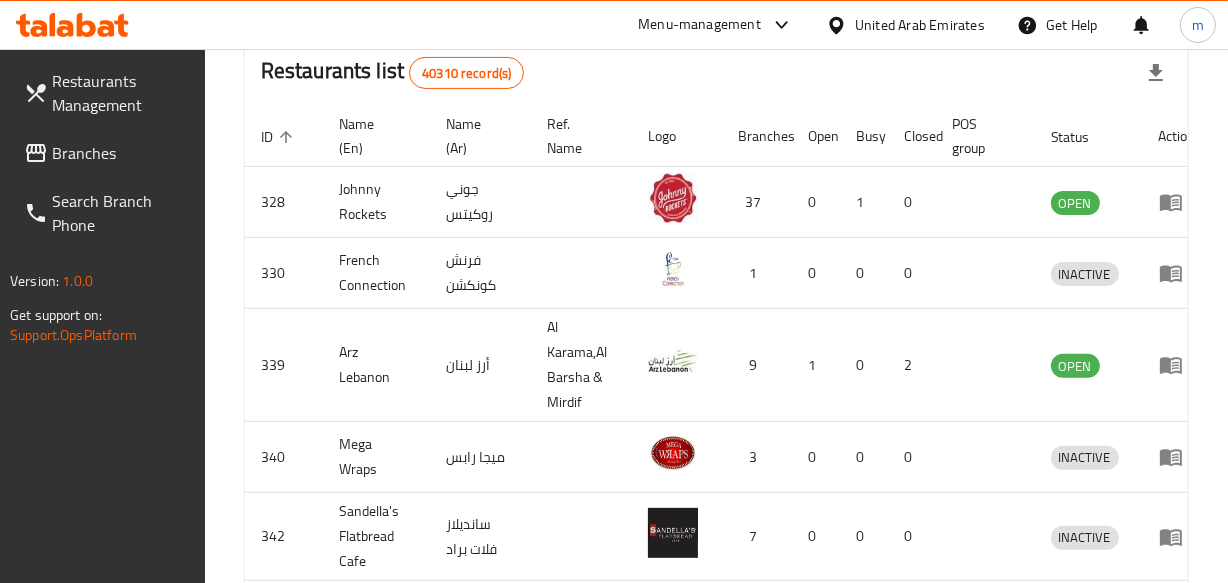 scroll, scrollTop: 347, scrollLeft: 0, axis: vertical 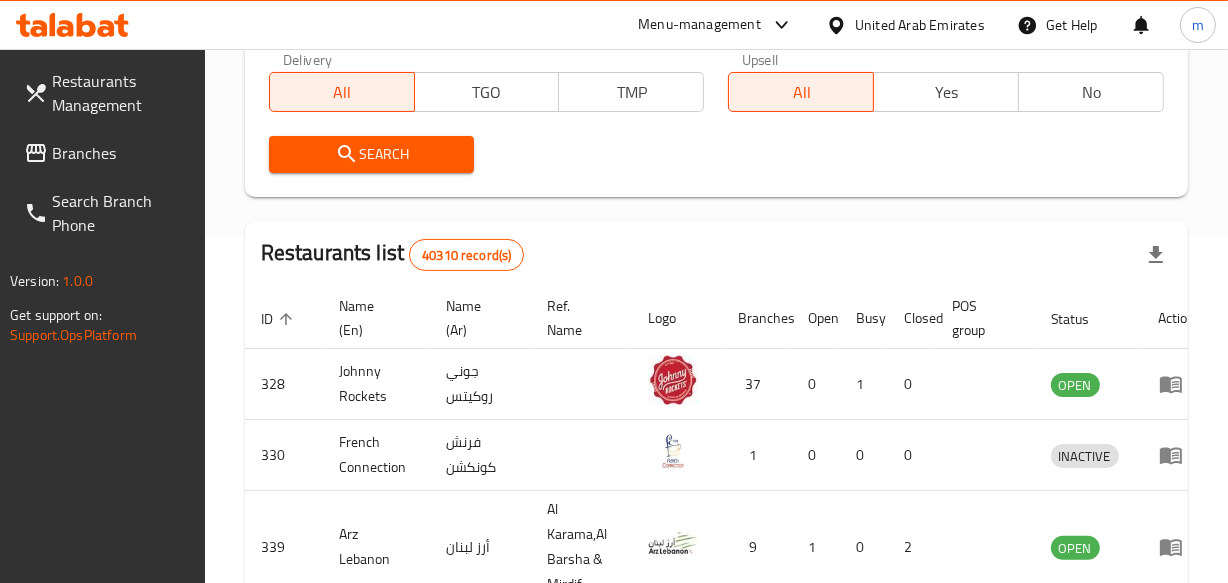 type on "694808" 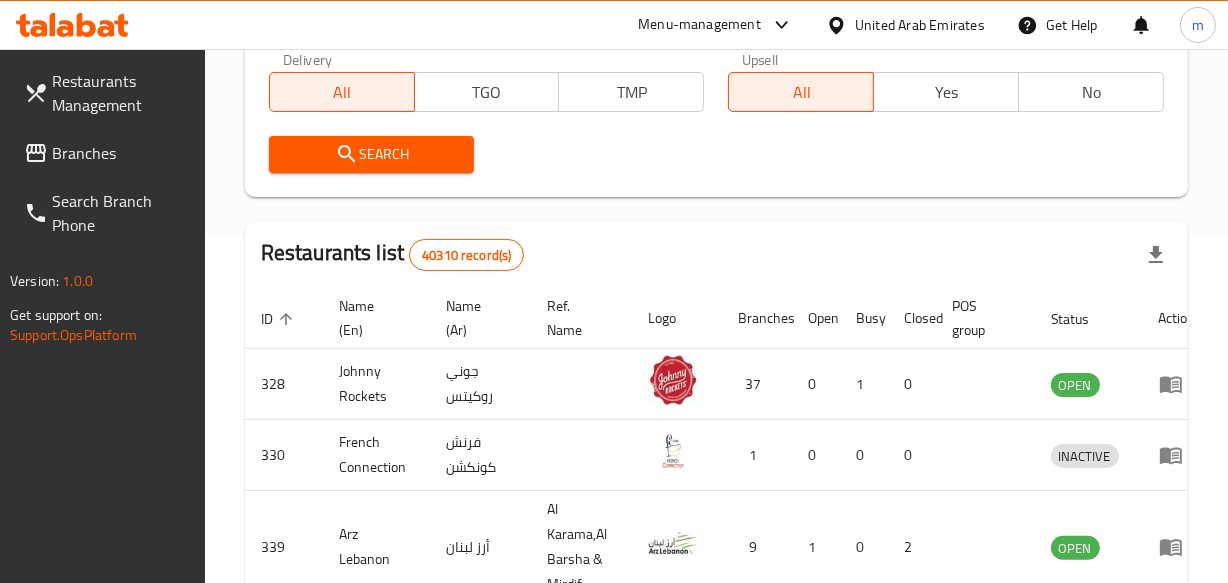 click on "Search" at bounding box center (372, 154) 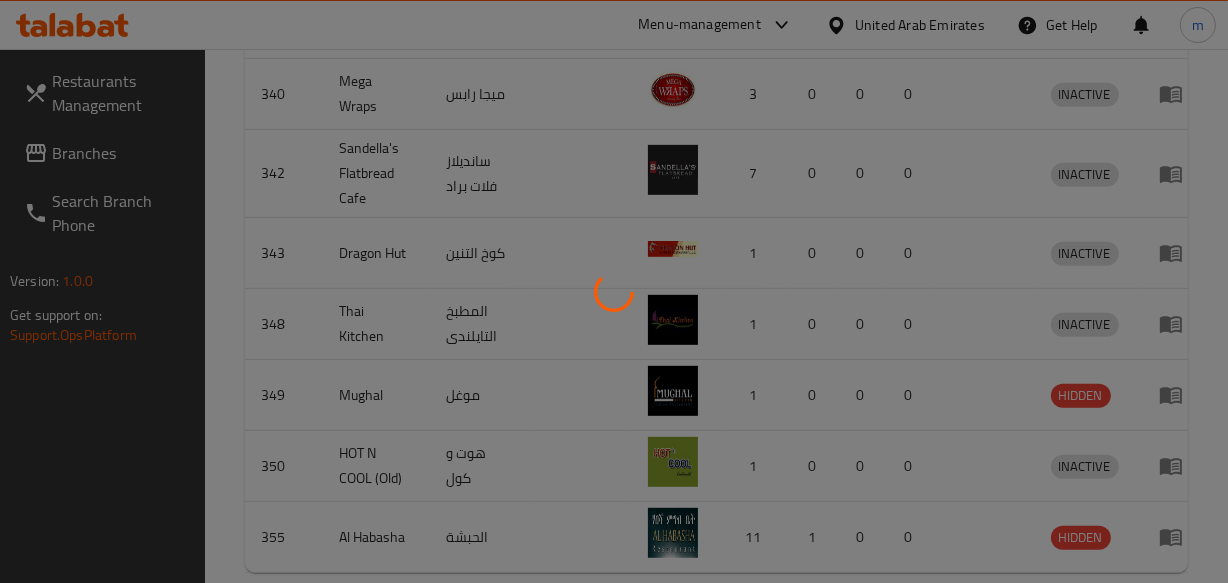 scroll, scrollTop: 349, scrollLeft: 0, axis: vertical 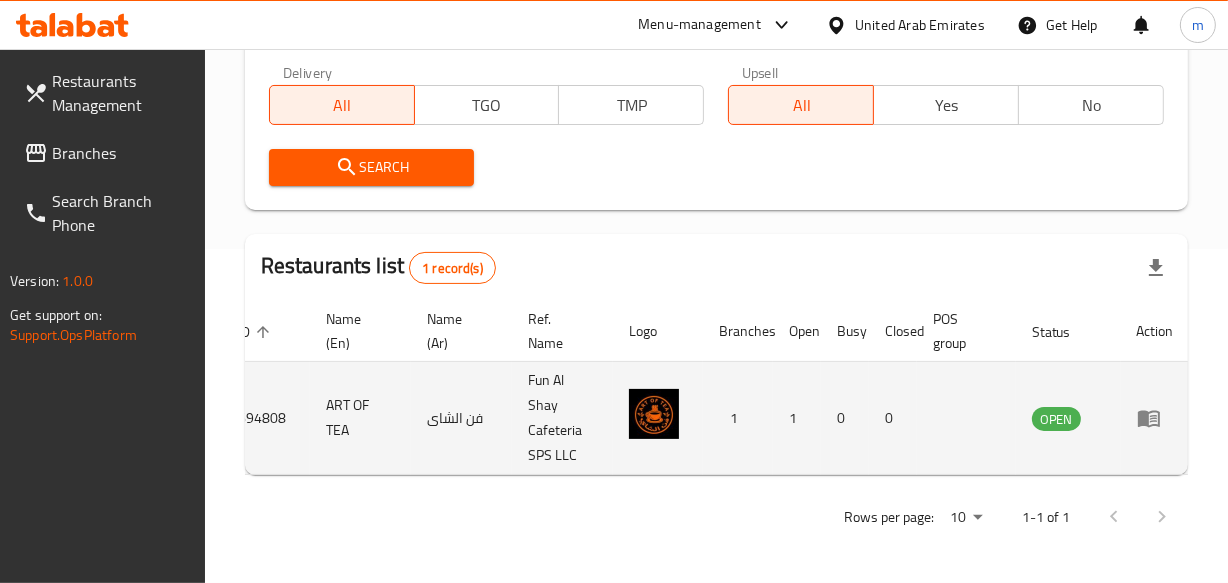 click at bounding box center [1155, 418] 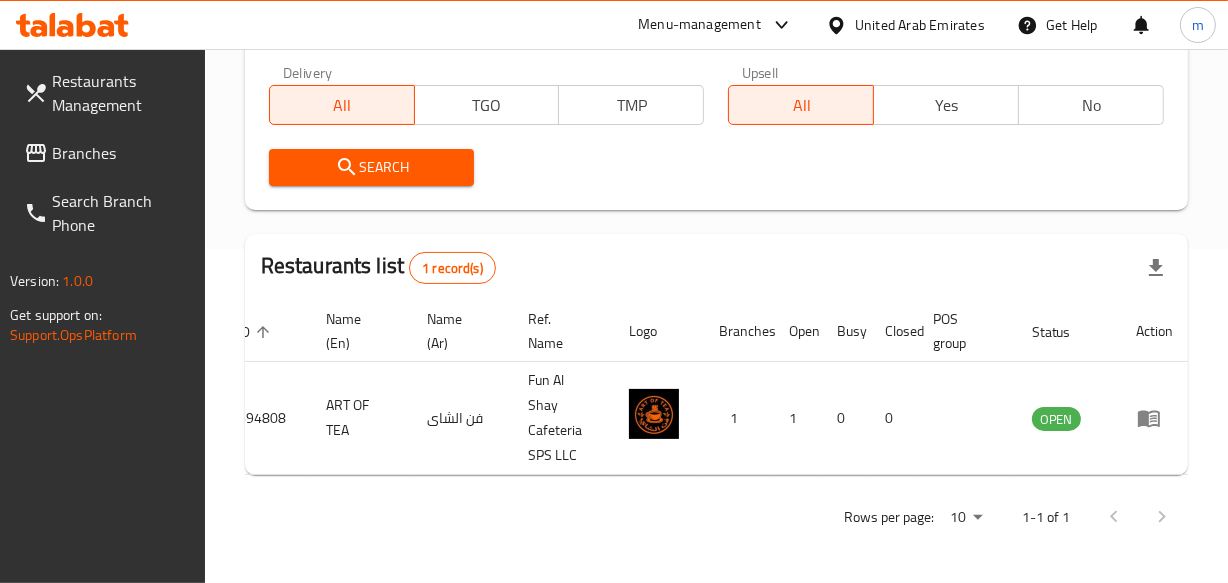 scroll, scrollTop: 0, scrollLeft: 0, axis: both 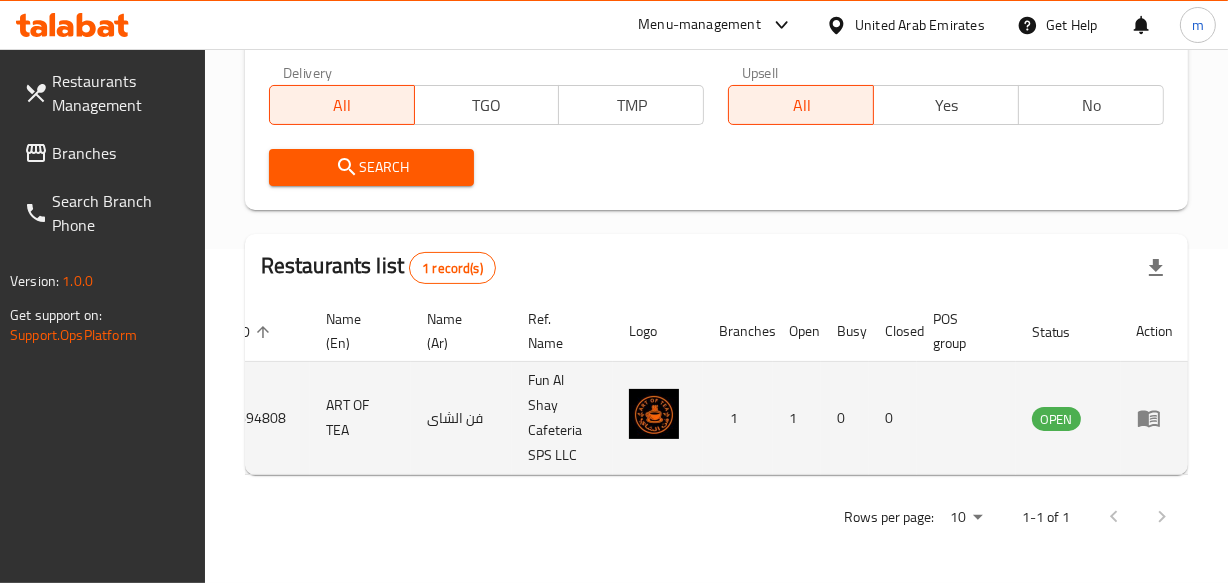 click 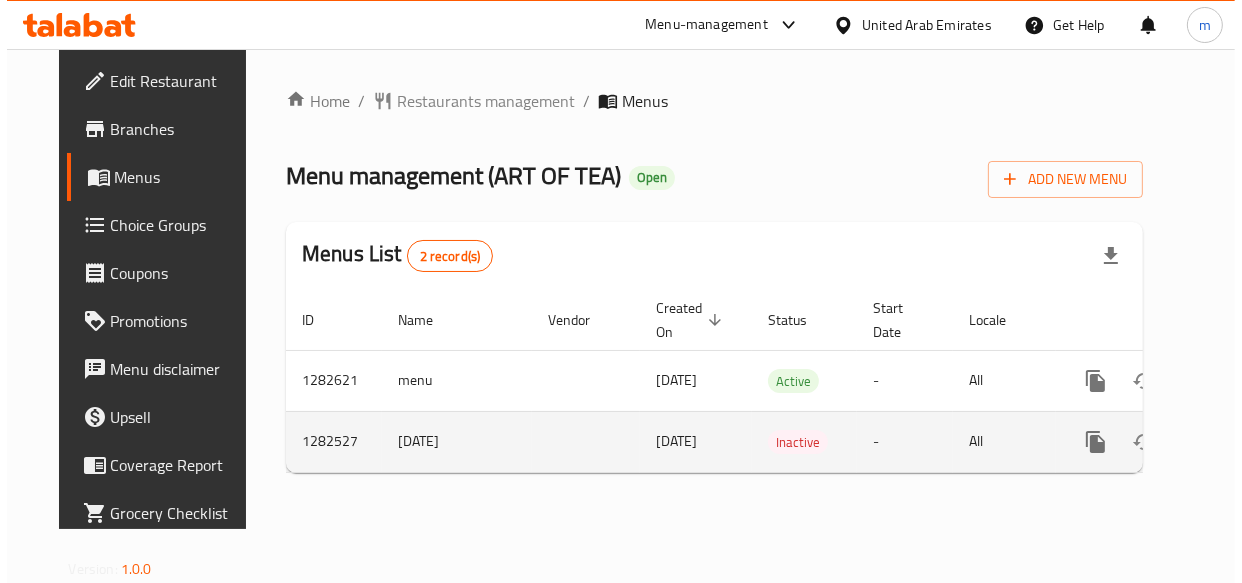 scroll, scrollTop: 0, scrollLeft: 0, axis: both 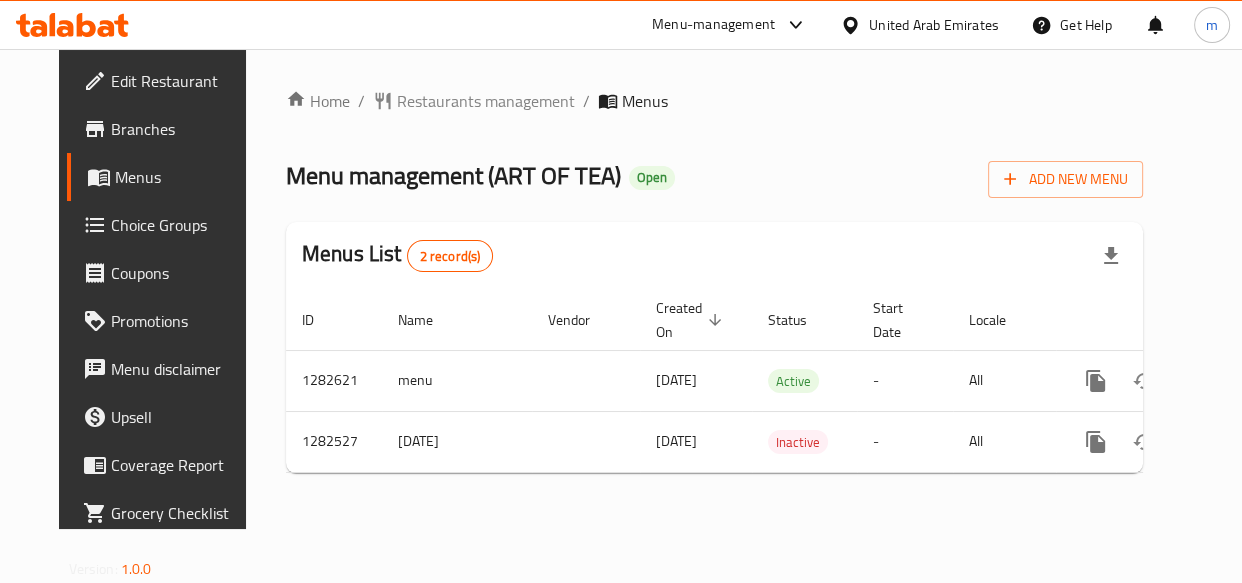 click on "Menus" at bounding box center (182, 177) 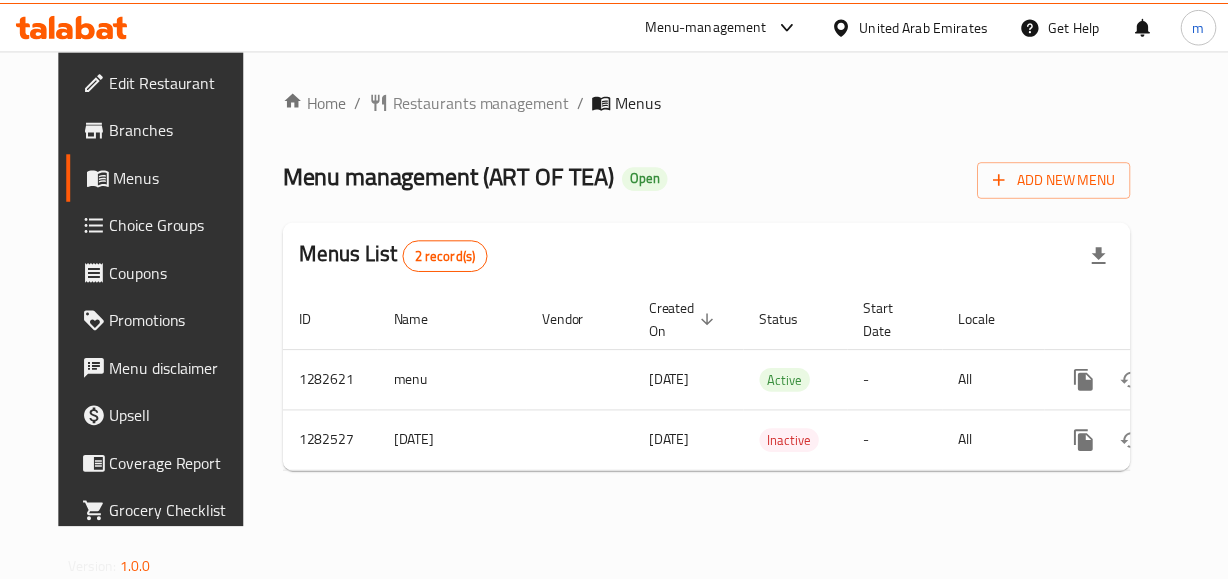 scroll, scrollTop: 0, scrollLeft: 38, axis: horizontal 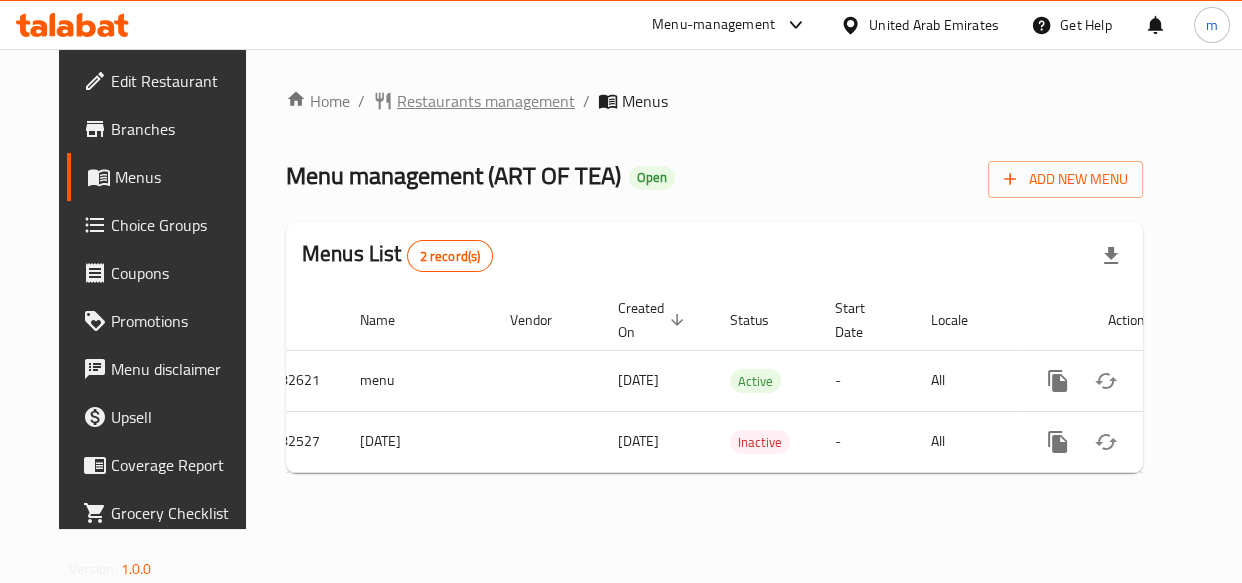 click on "Restaurants management" at bounding box center (486, 101) 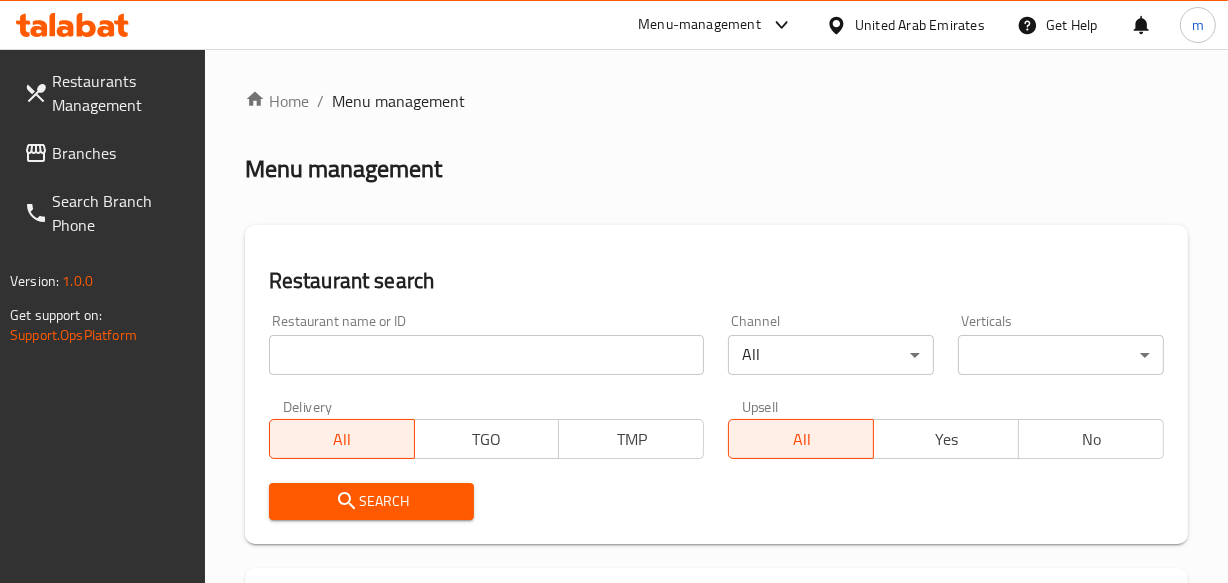 click at bounding box center (487, 355) 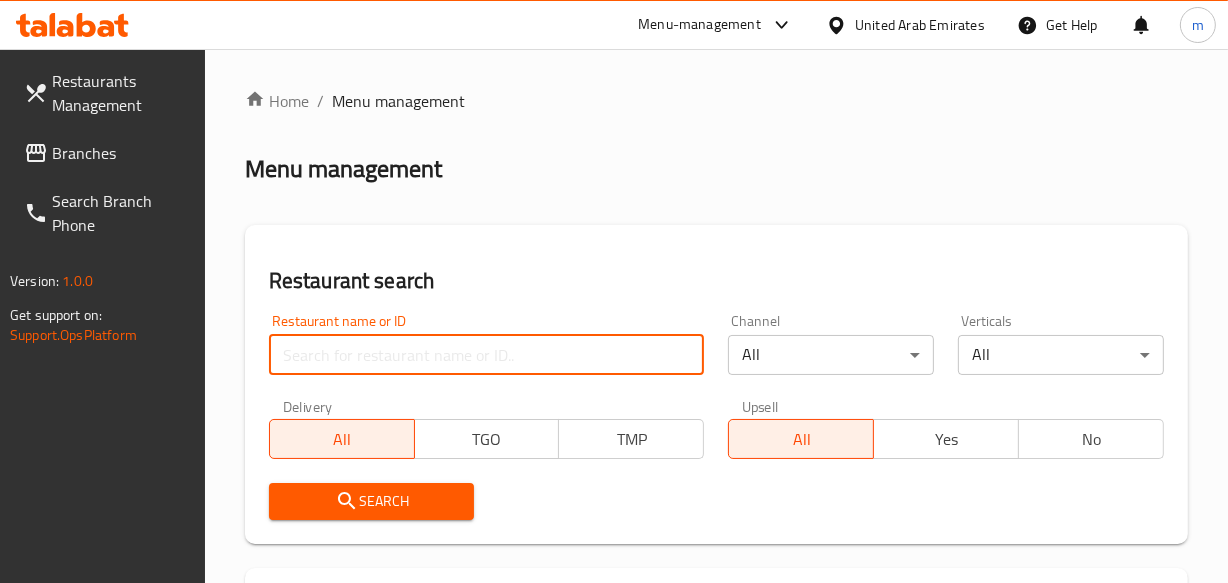paste on "694808" 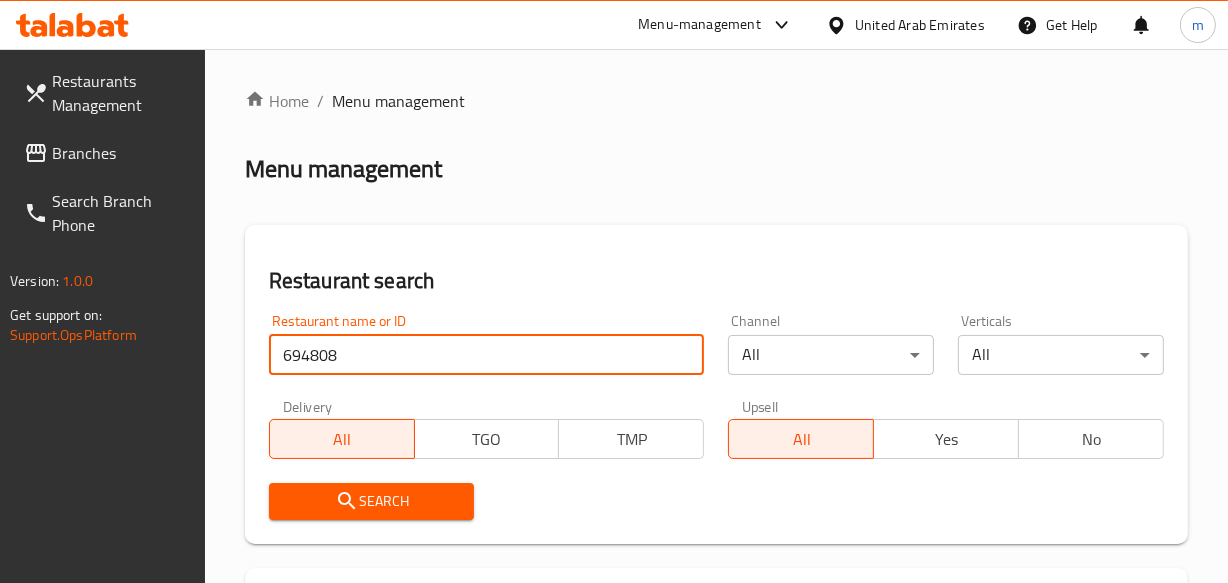 type on "694808" 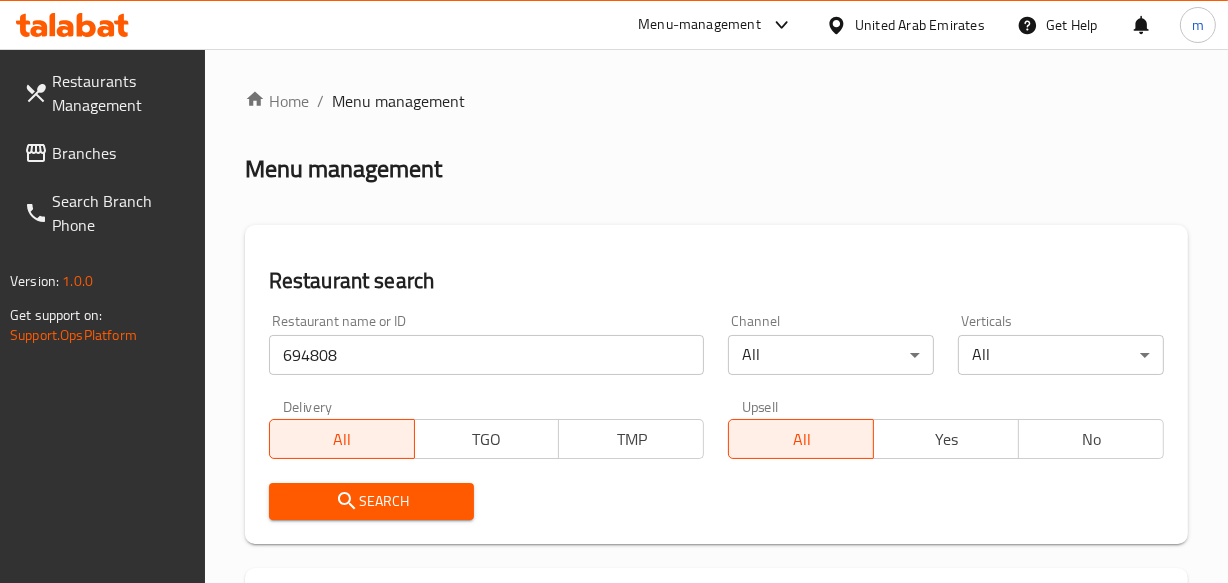 click on "Search" at bounding box center (372, 501) 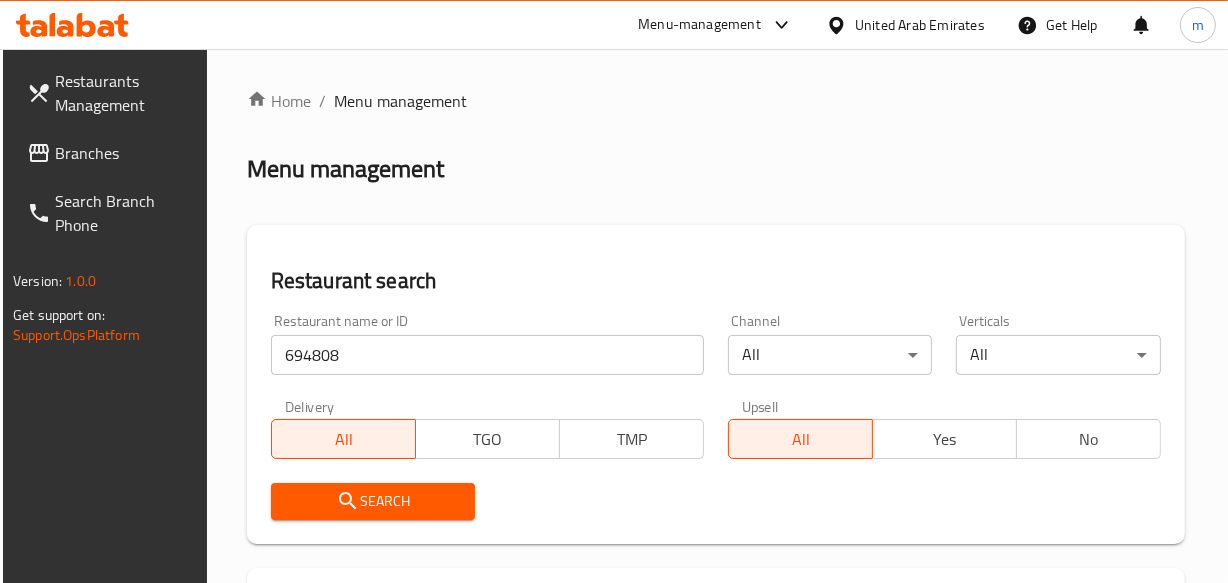 scroll, scrollTop: 349, scrollLeft: 0, axis: vertical 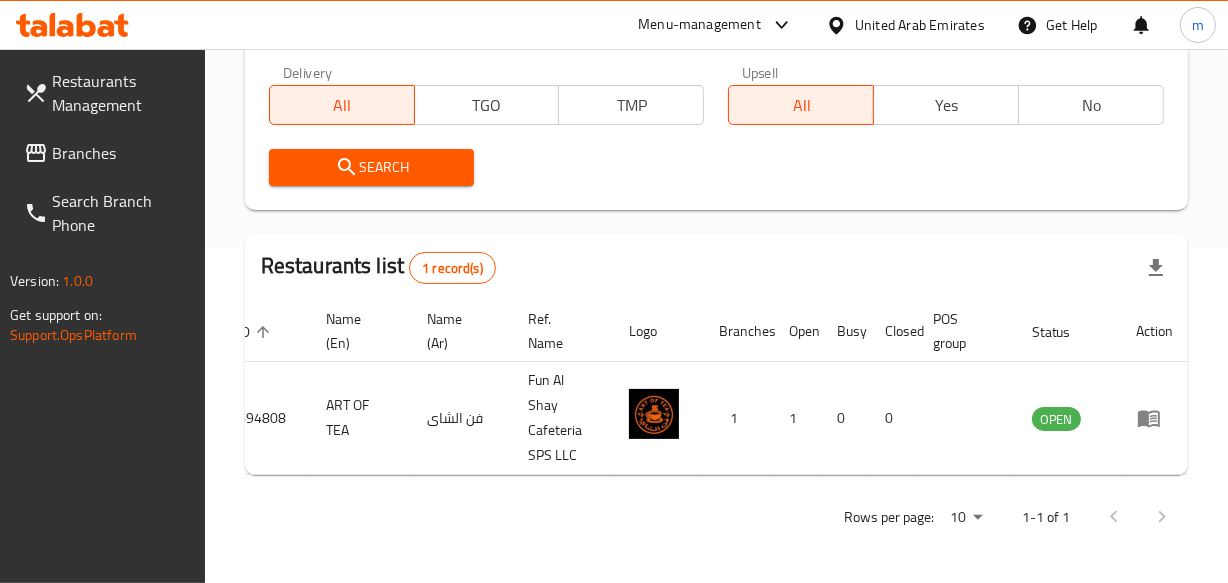 click on "United Arab Emirates" at bounding box center [920, 25] 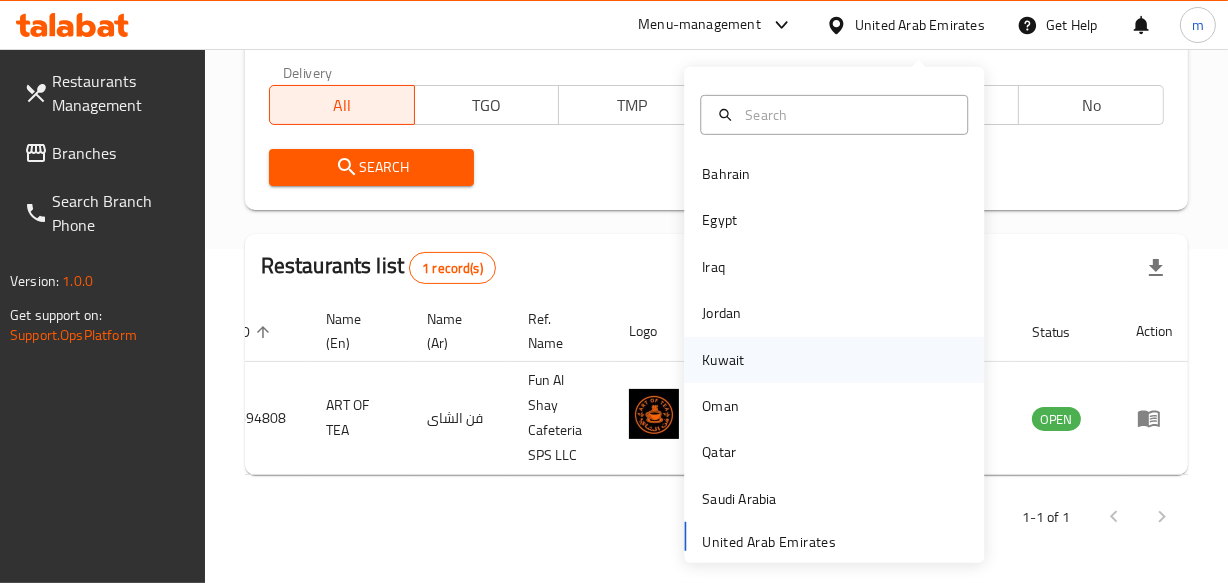 click on "Kuwait" at bounding box center (723, 360) 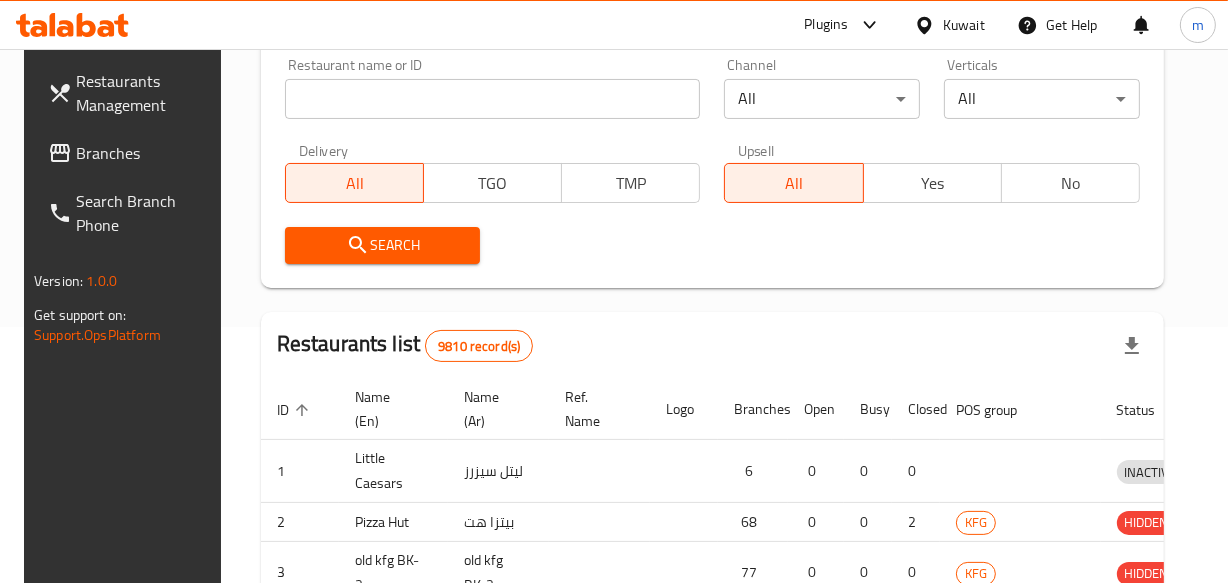 scroll, scrollTop: 349, scrollLeft: 0, axis: vertical 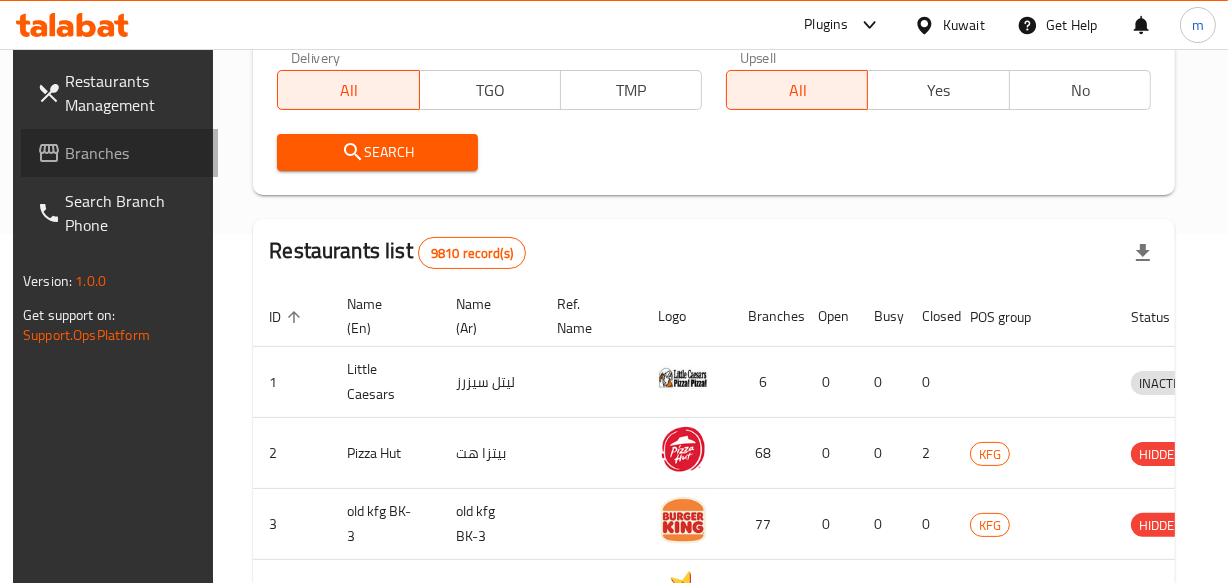 click on "Branches" at bounding box center (133, 153) 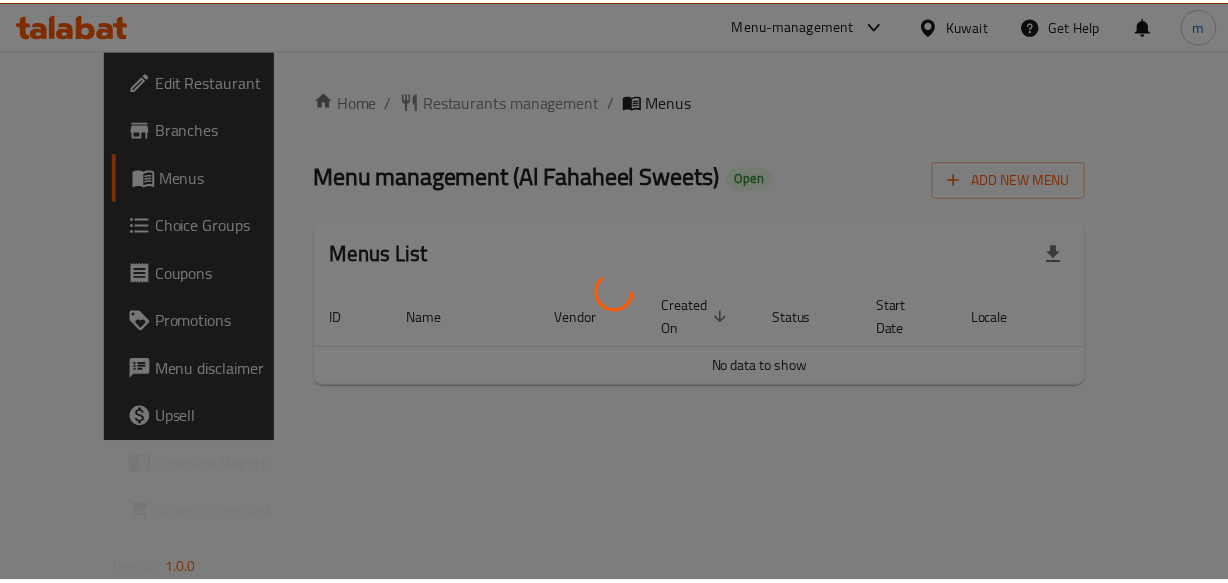 scroll, scrollTop: 0, scrollLeft: 0, axis: both 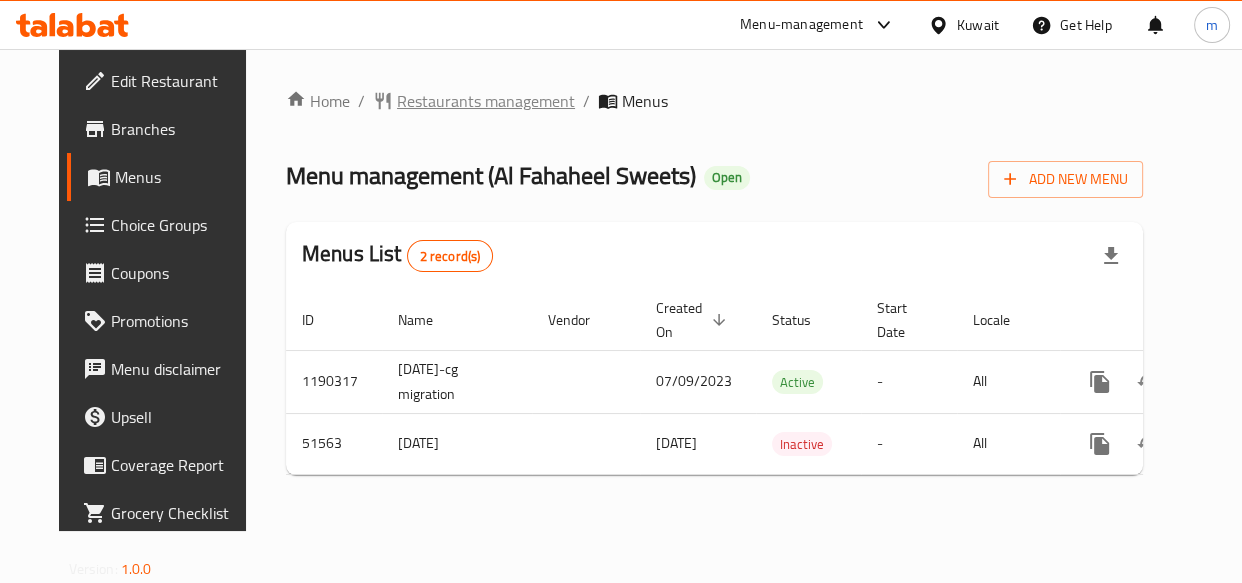 click on "Restaurants management" at bounding box center [486, 101] 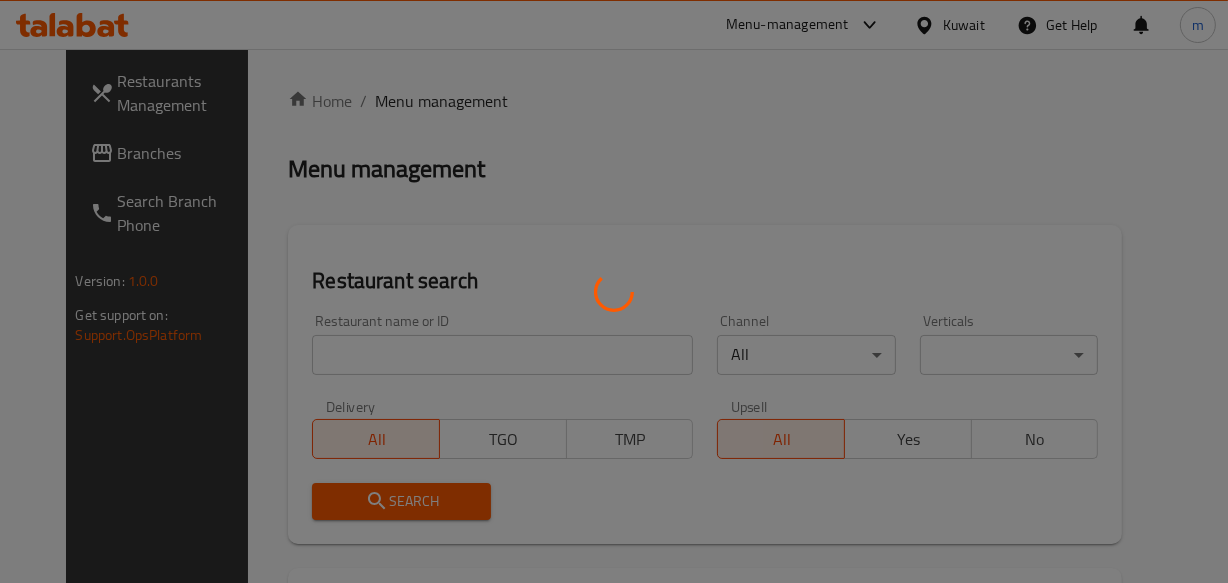 click at bounding box center (614, 291) 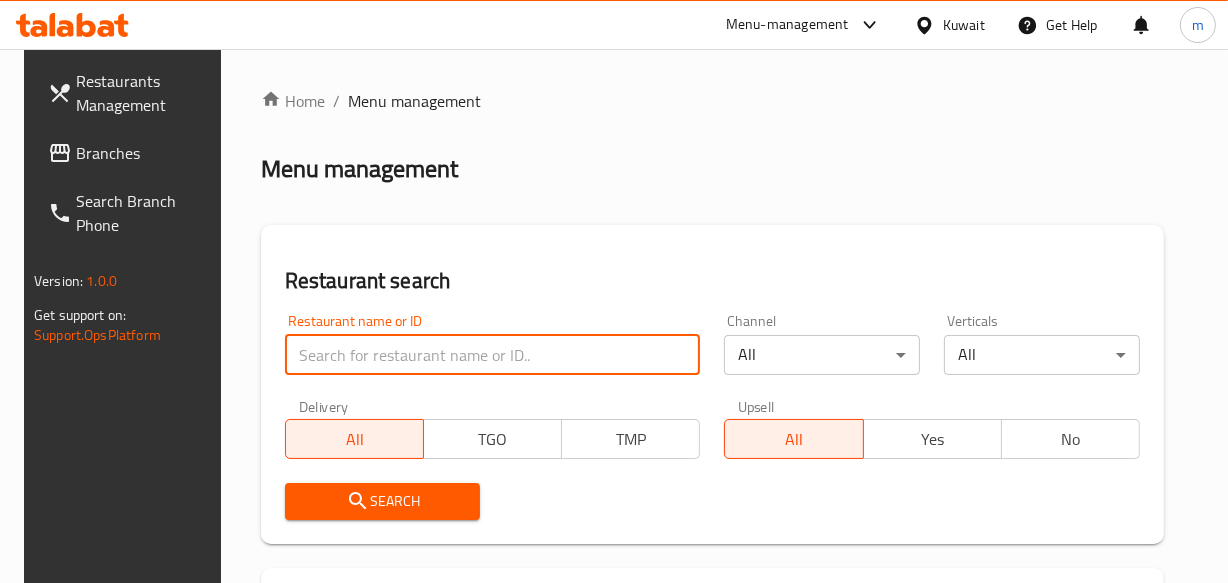 click at bounding box center [493, 355] 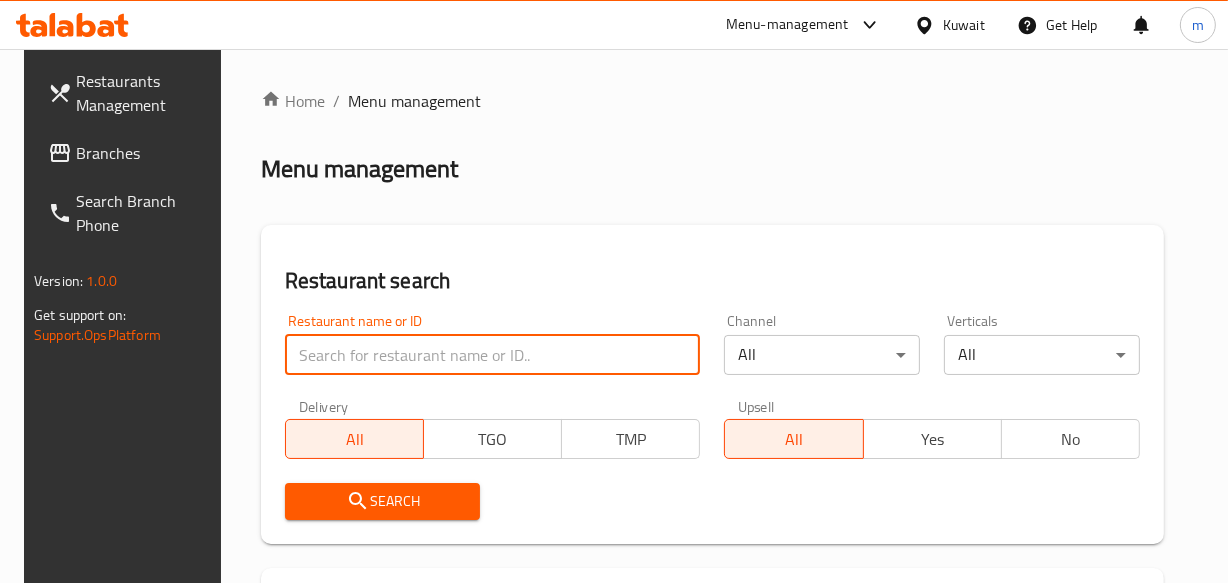 paste on "25749" 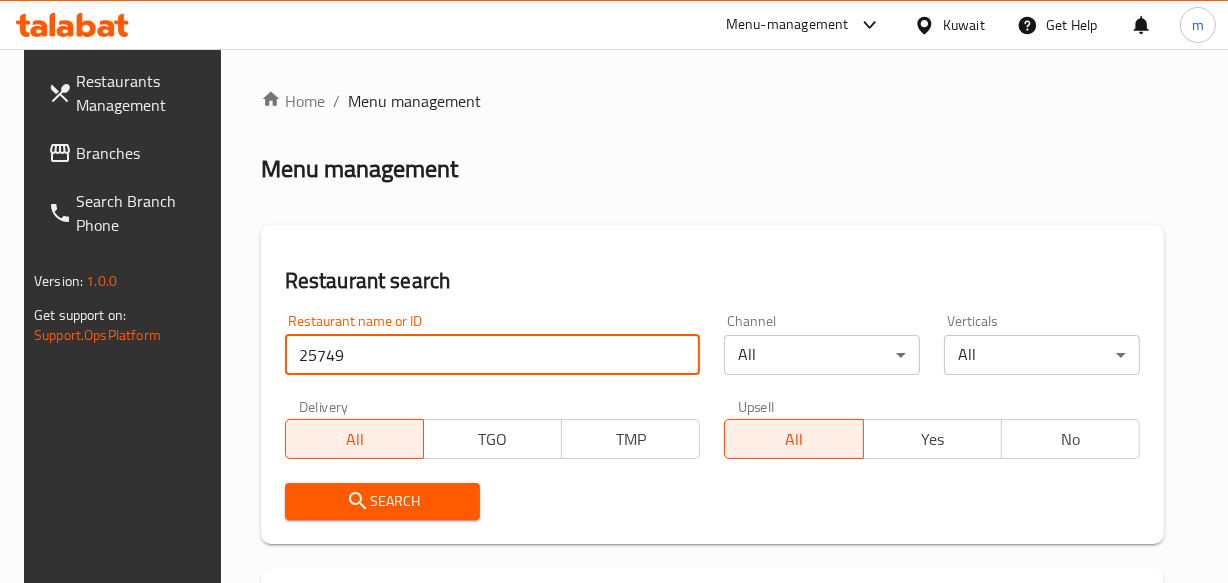 type on "25749" 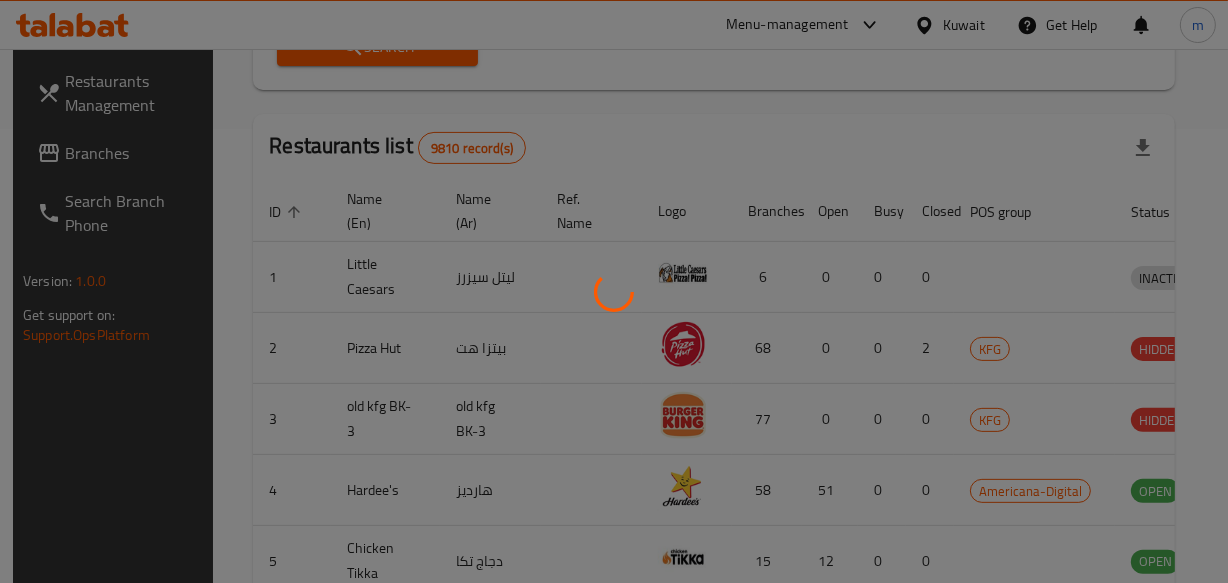scroll, scrollTop: 323, scrollLeft: 0, axis: vertical 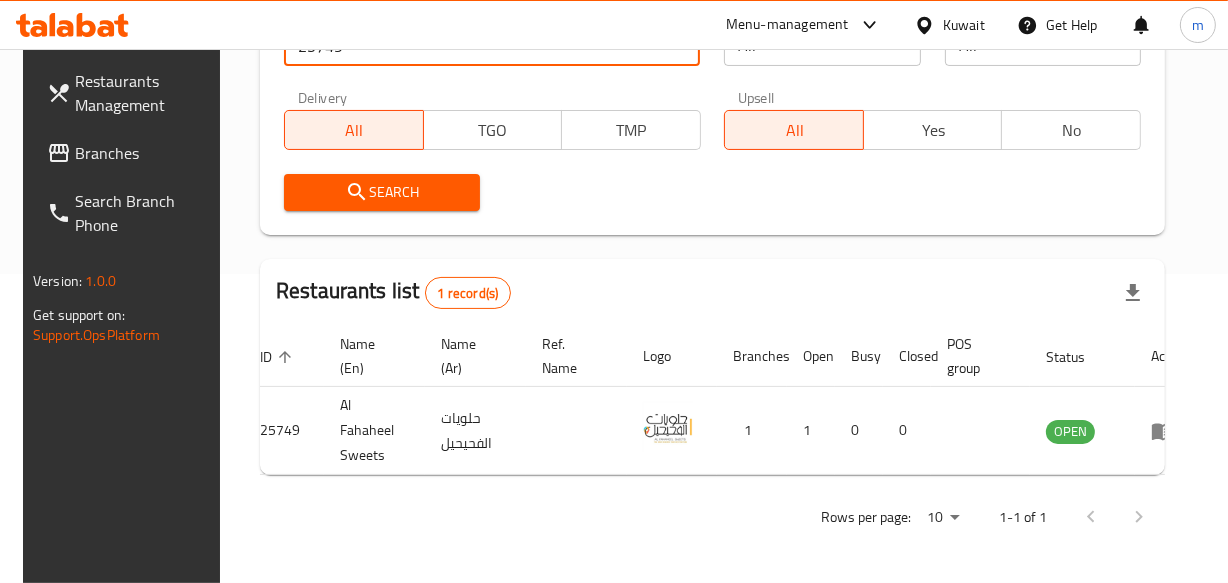 click on "Branches" at bounding box center [143, 153] 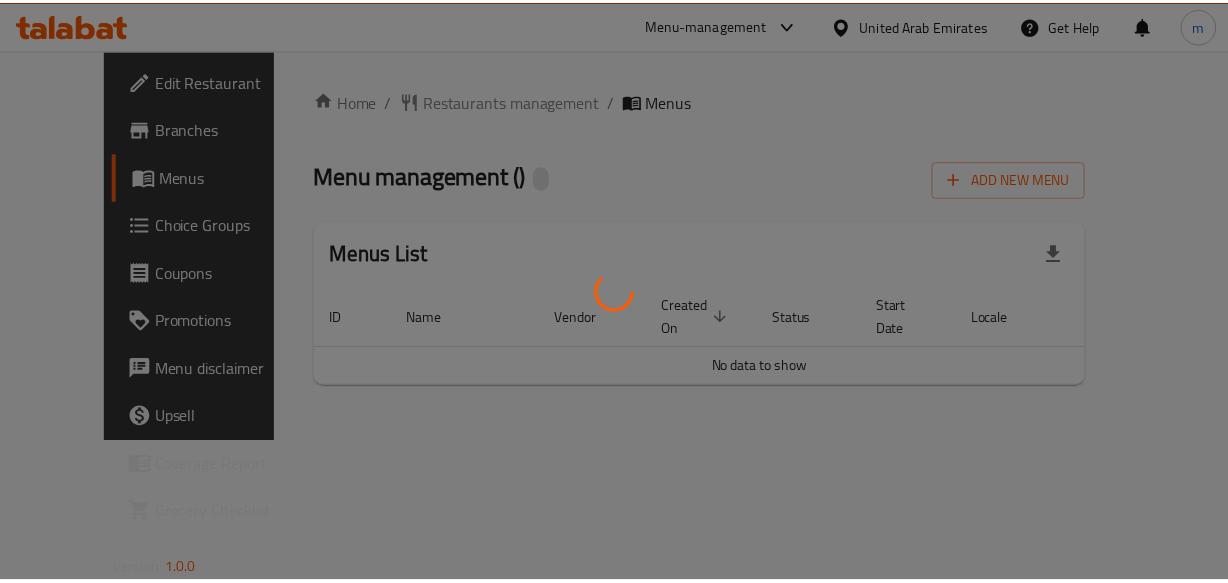 scroll, scrollTop: 0, scrollLeft: 0, axis: both 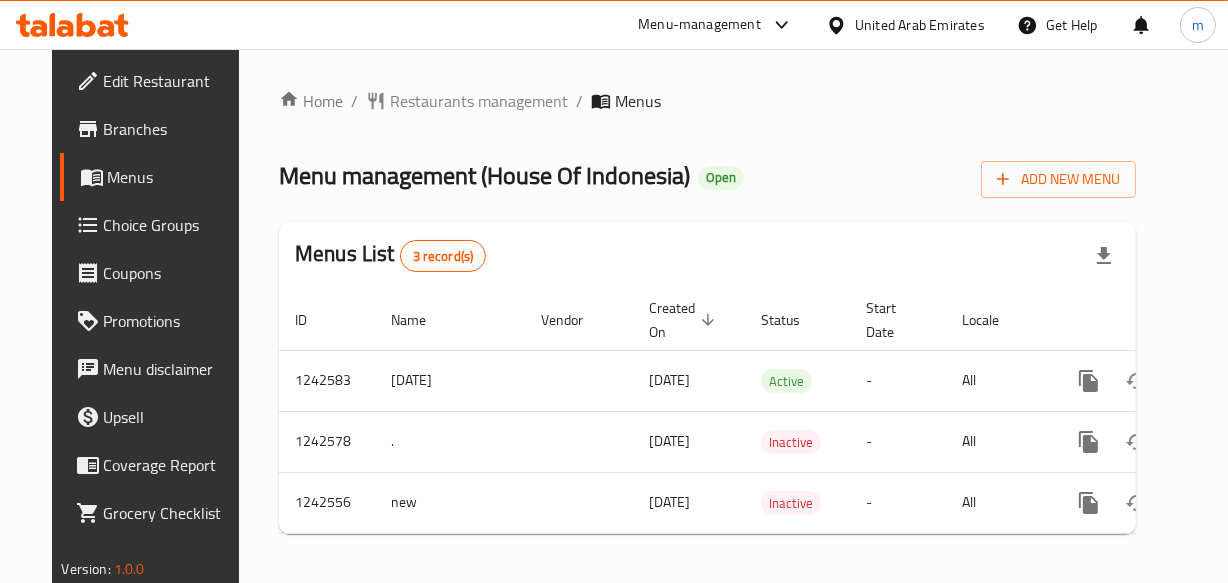 click on "Restaurants management" at bounding box center [479, 101] 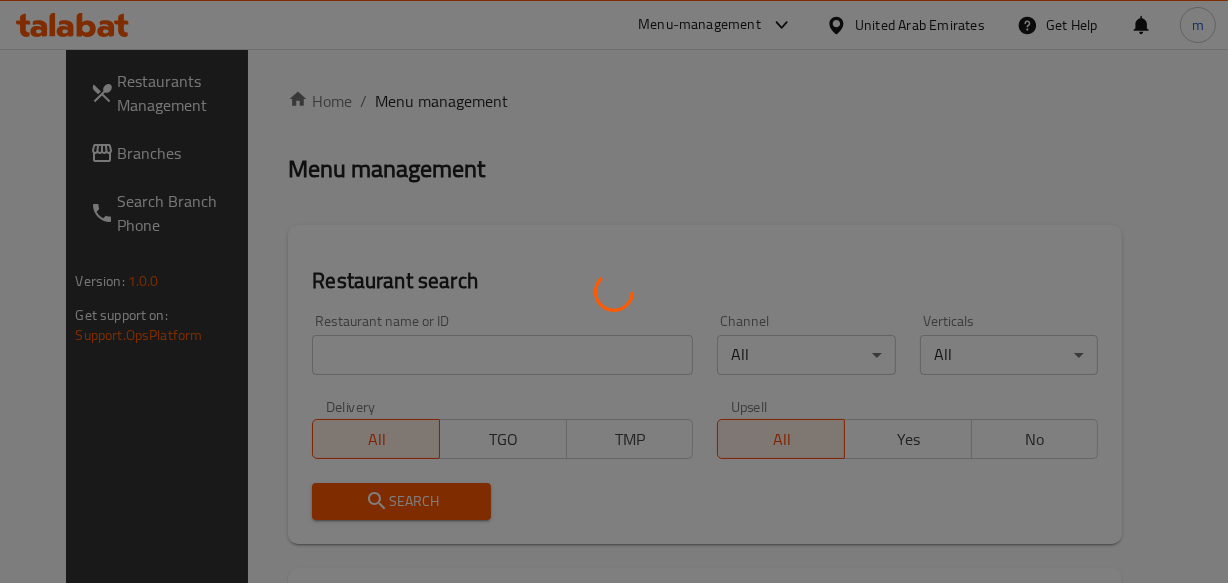 click at bounding box center (614, 291) 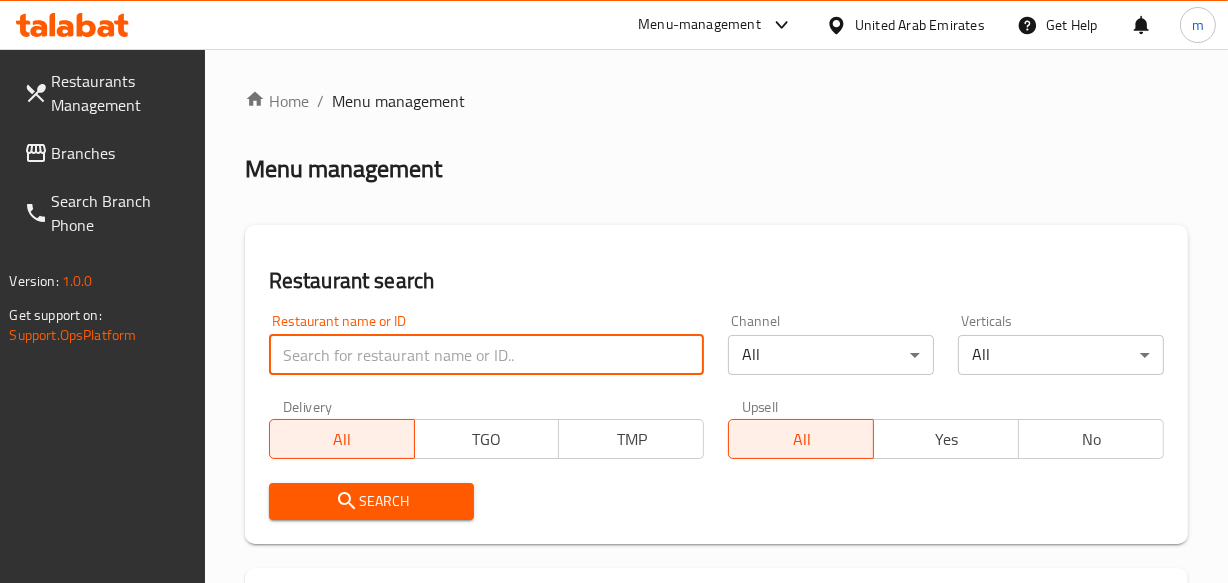 click at bounding box center [487, 355] 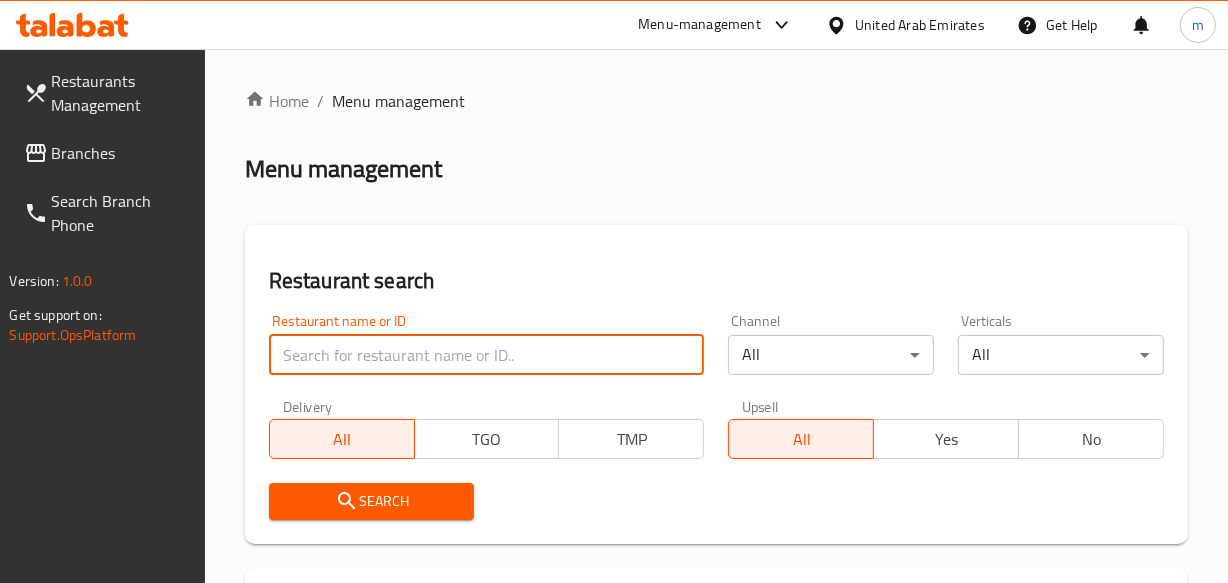 paste on "681177" 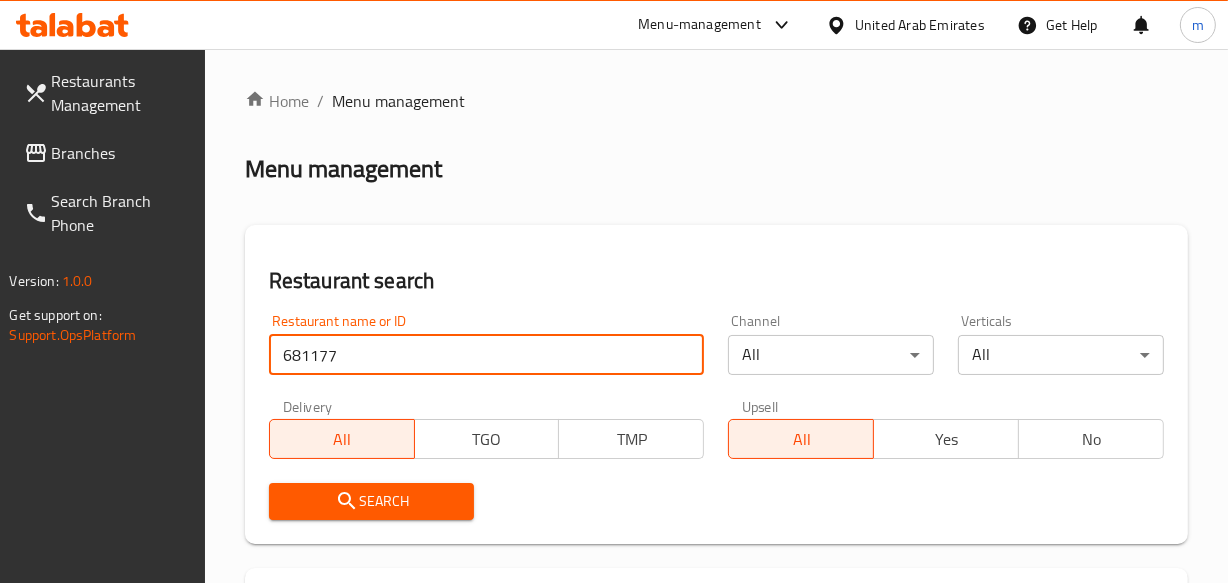 type on "681177" 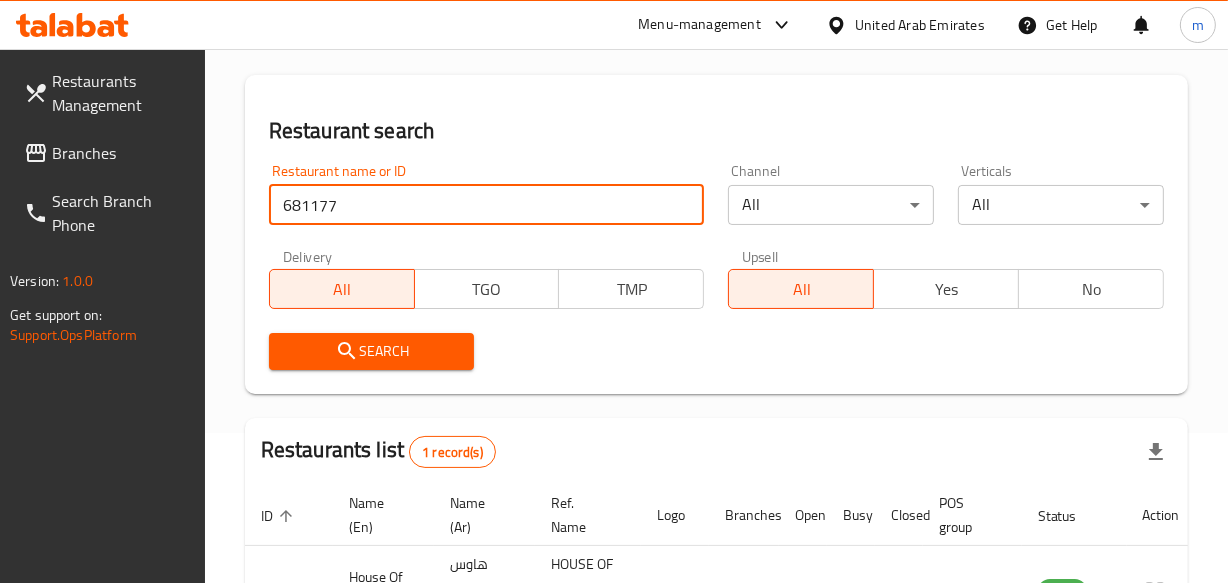 scroll, scrollTop: 323, scrollLeft: 0, axis: vertical 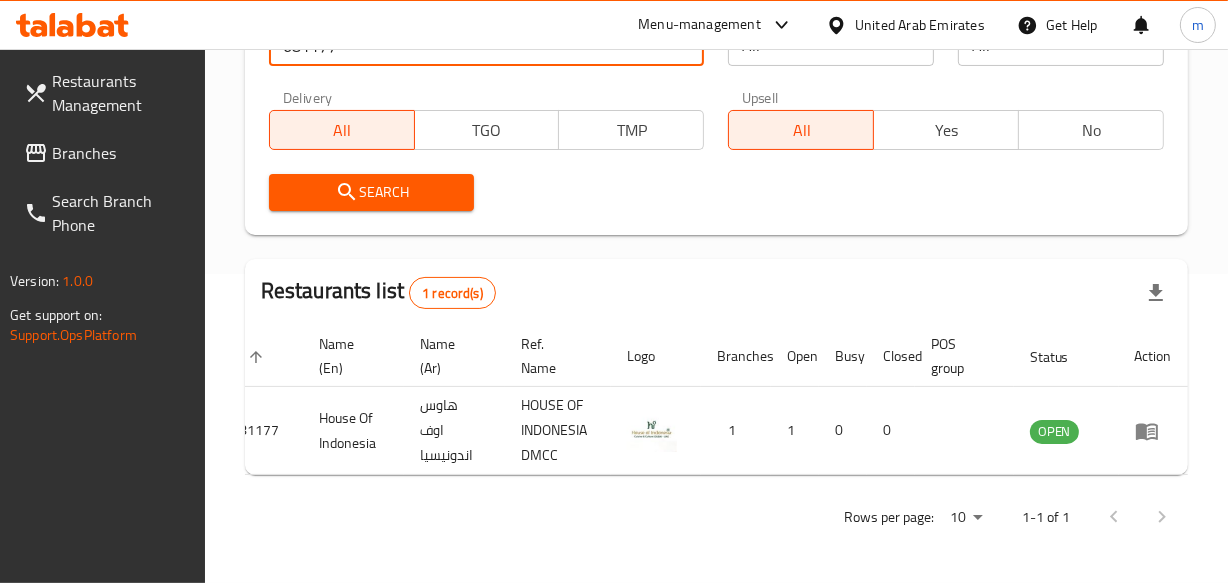 click on "United Arab Emirates" at bounding box center (920, 25) 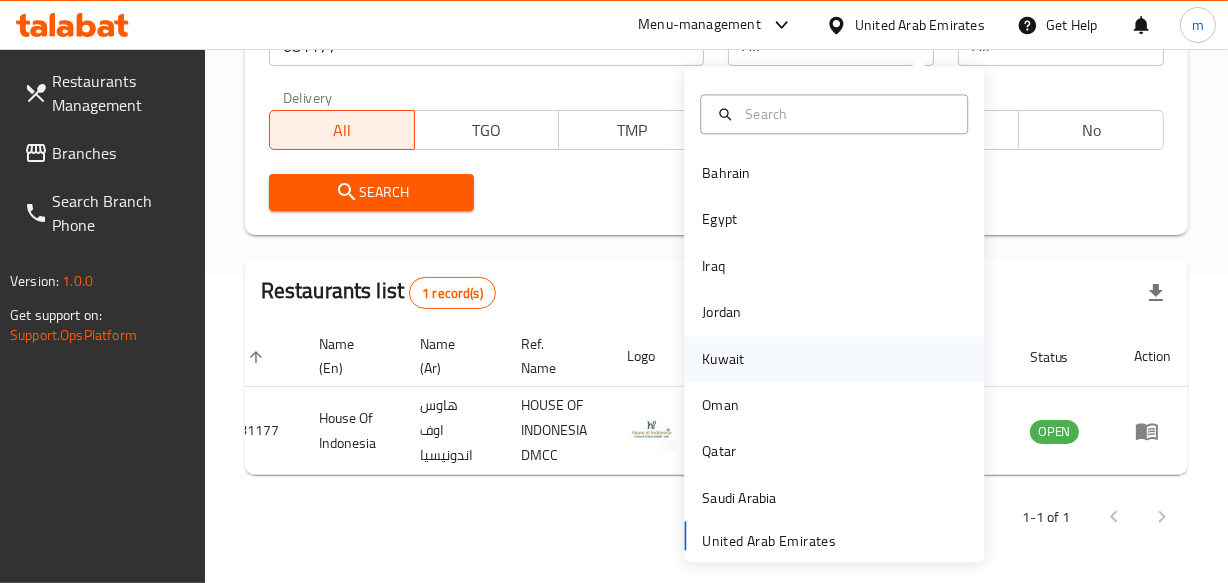 click on "Kuwait" at bounding box center (723, 359) 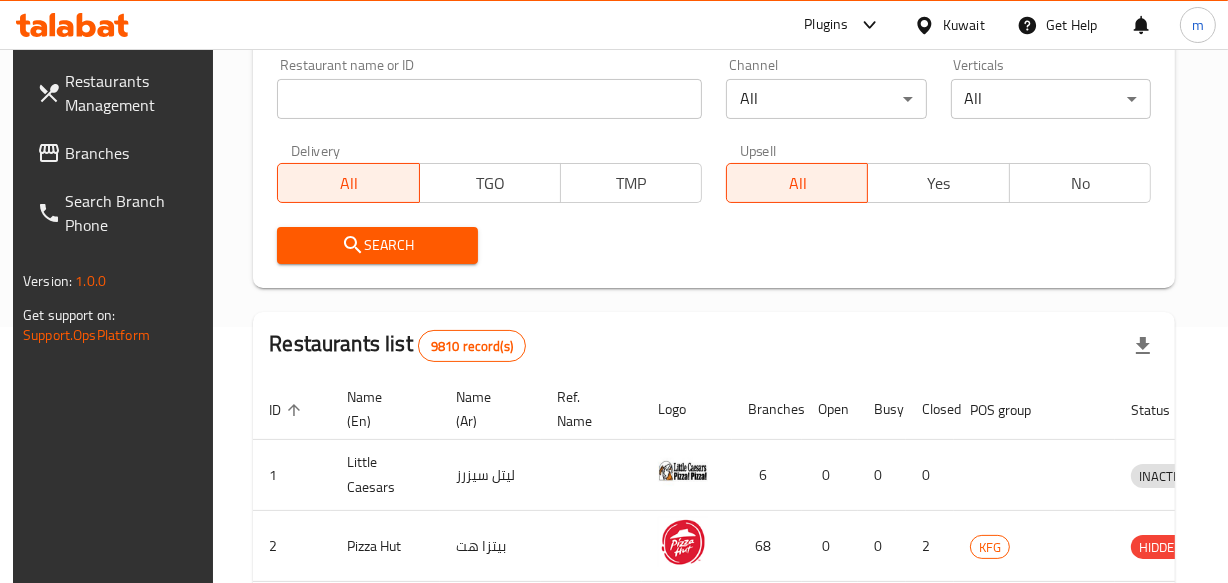 scroll, scrollTop: 323, scrollLeft: 0, axis: vertical 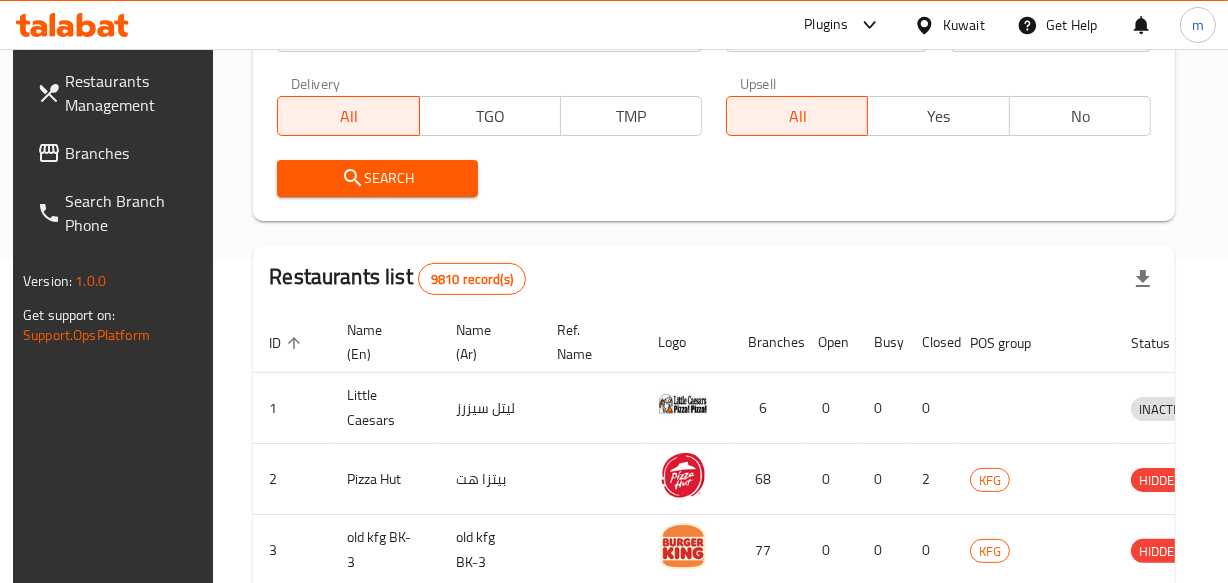 click on "Branches" at bounding box center (133, 153) 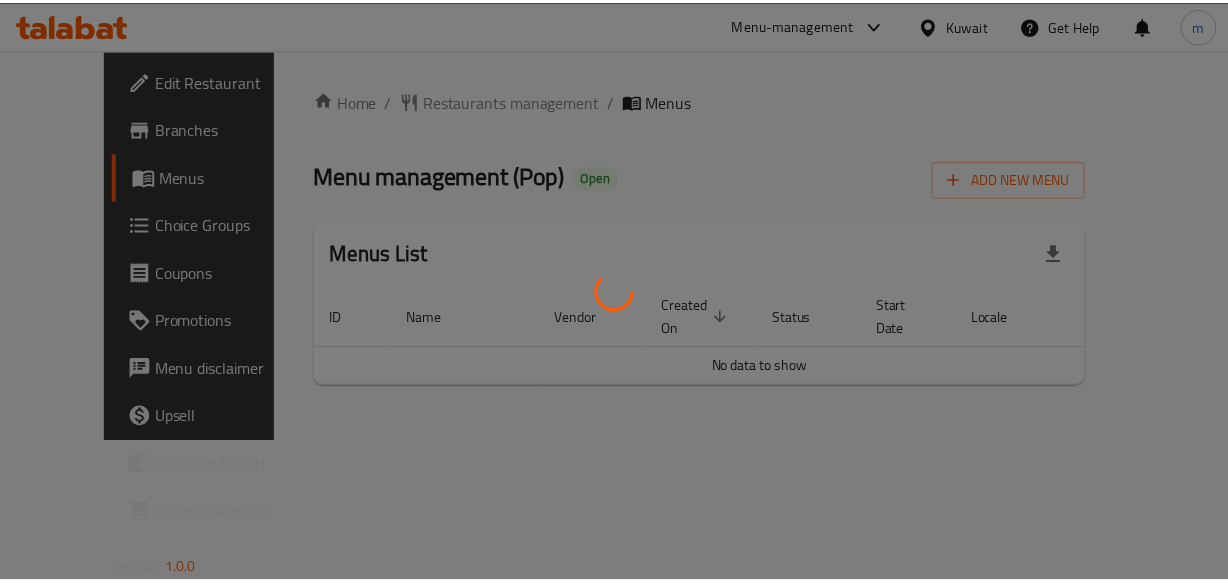 scroll, scrollTop: 0, scrollLeft: 0, axis: both 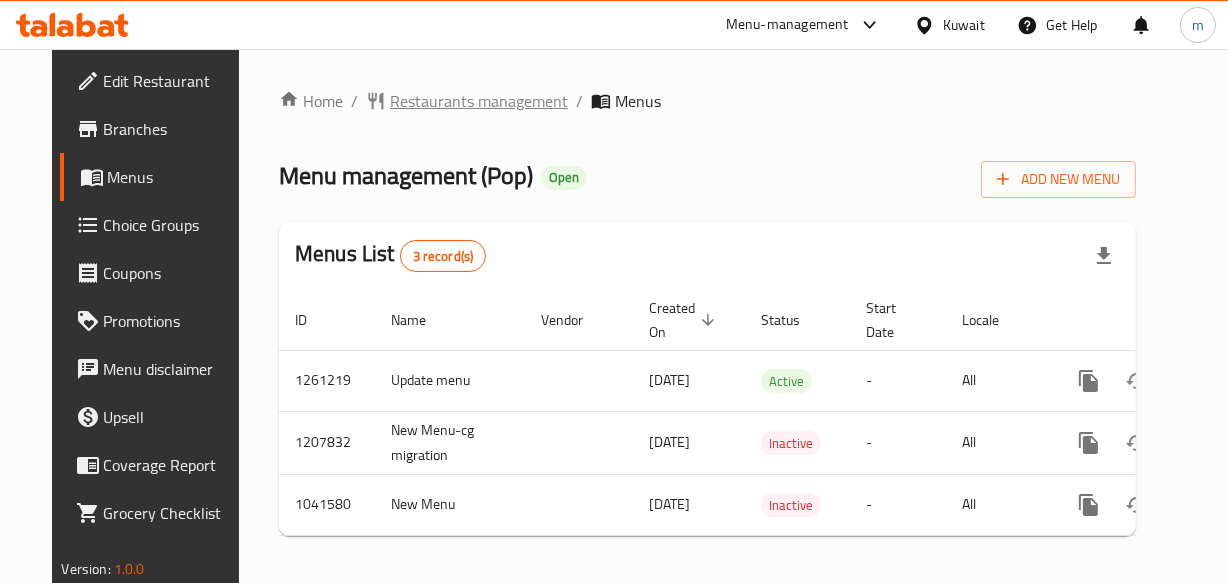click on "Restaurants management" at bounding box center [479, 101] 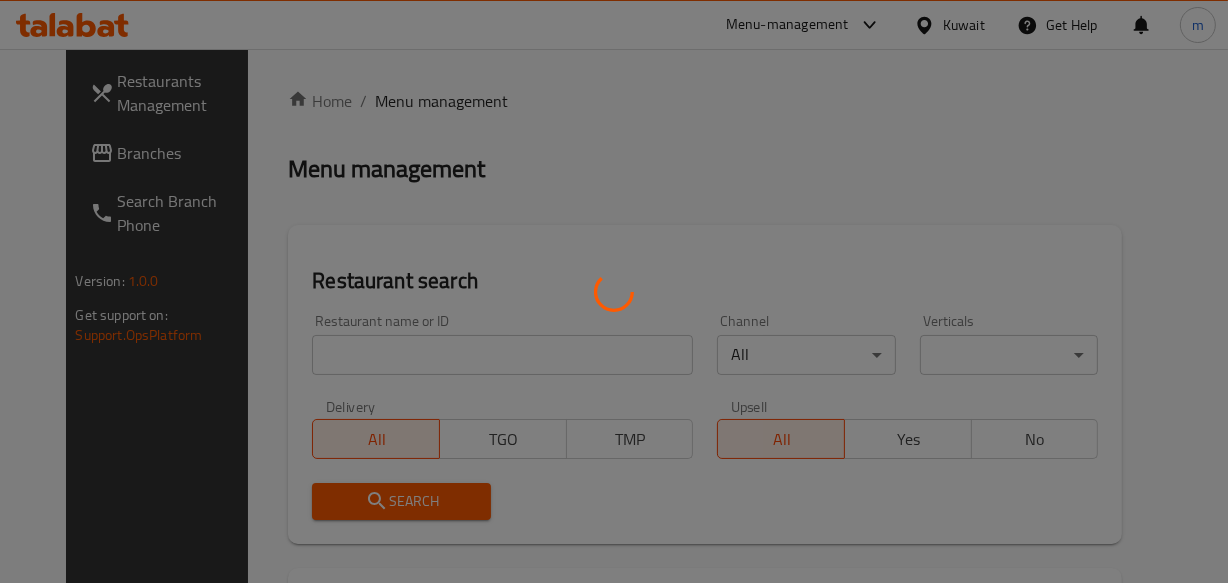 click at bounding box center [614, 291] 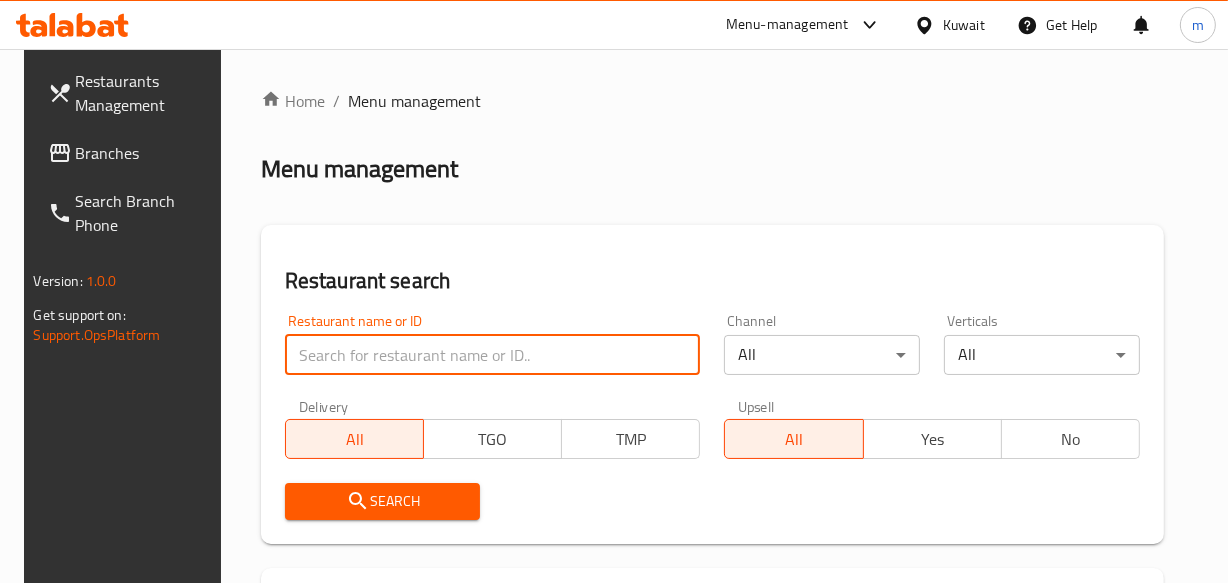 click at bounding box center [493, 355] 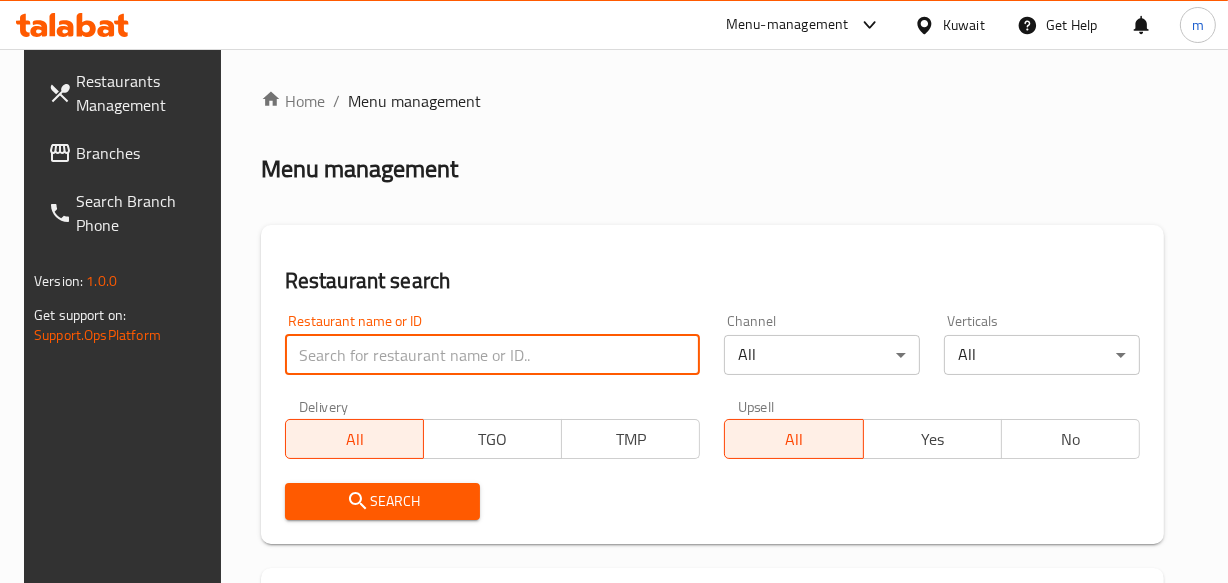 paste on "662140" 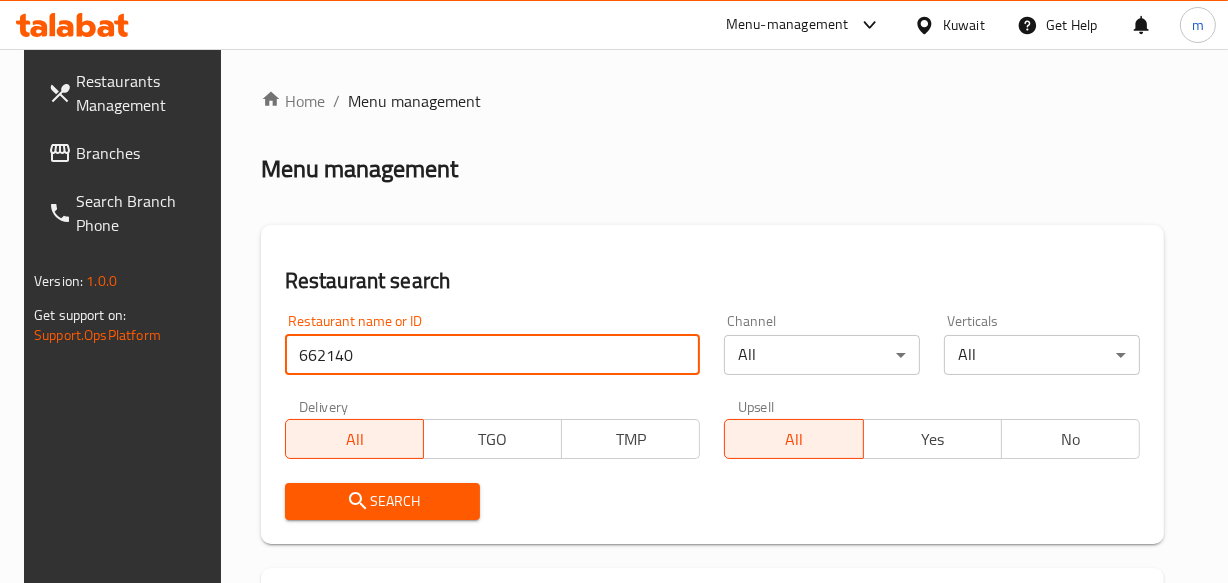 type on "662140" 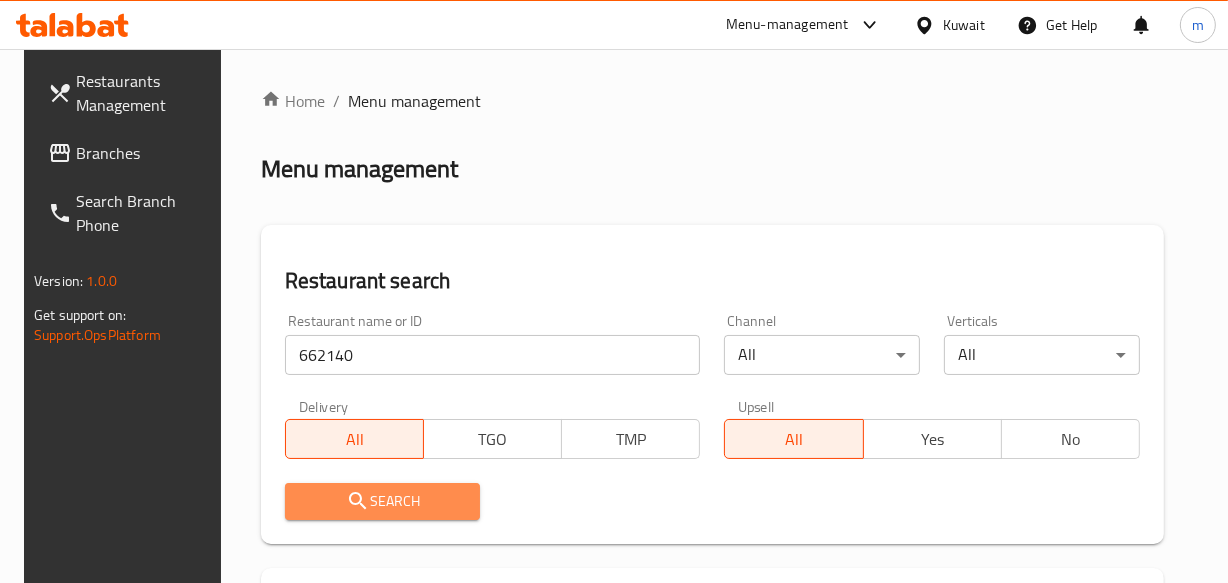 click on "Search" at bounding box center (383, 501) 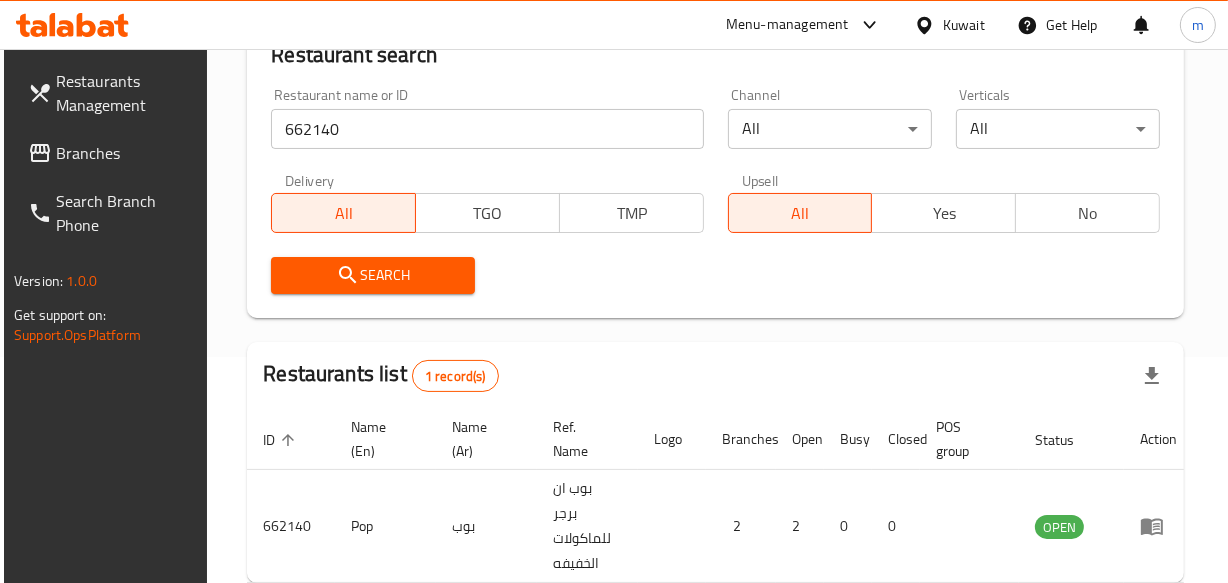 scroll, scrollTop: 349, scrollLeft: 0, axis: vertical 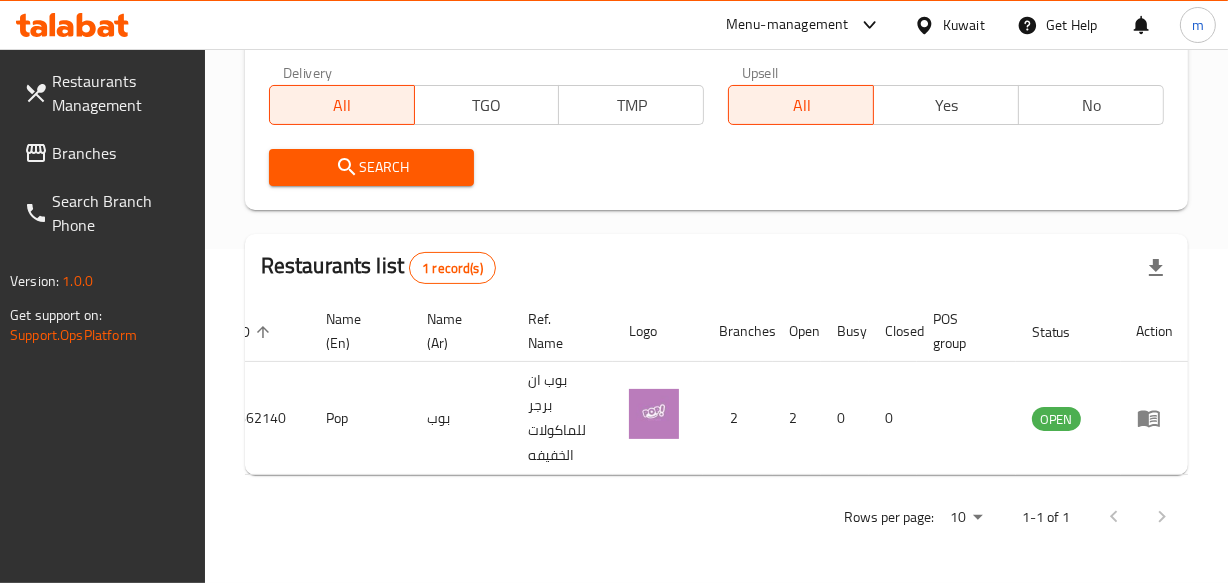 click on "Kuwait" at bounding box center (964, 25) 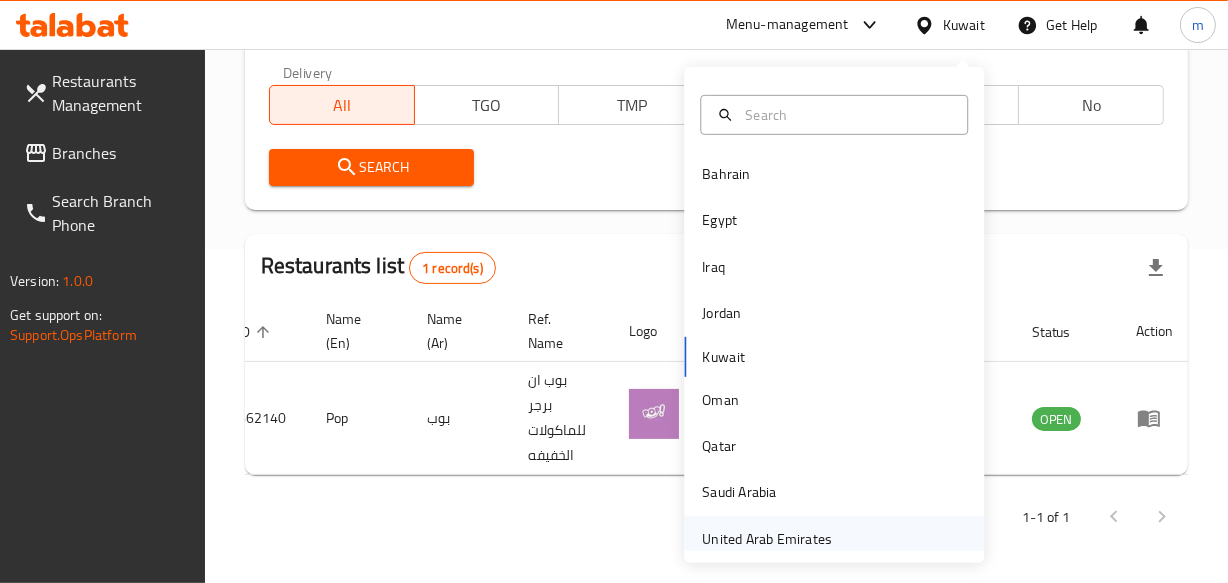 click on "United Arab Emirates" at bounding box center [767, 539] 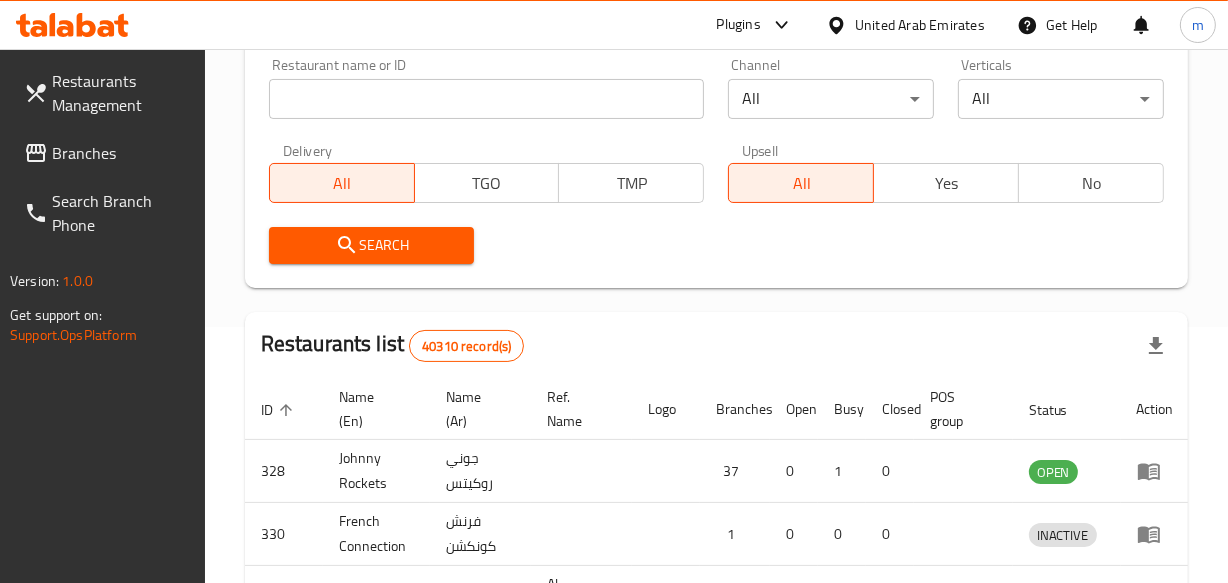 scroll, scrollTop: 349, scrollLeft: 0, axis: vertical 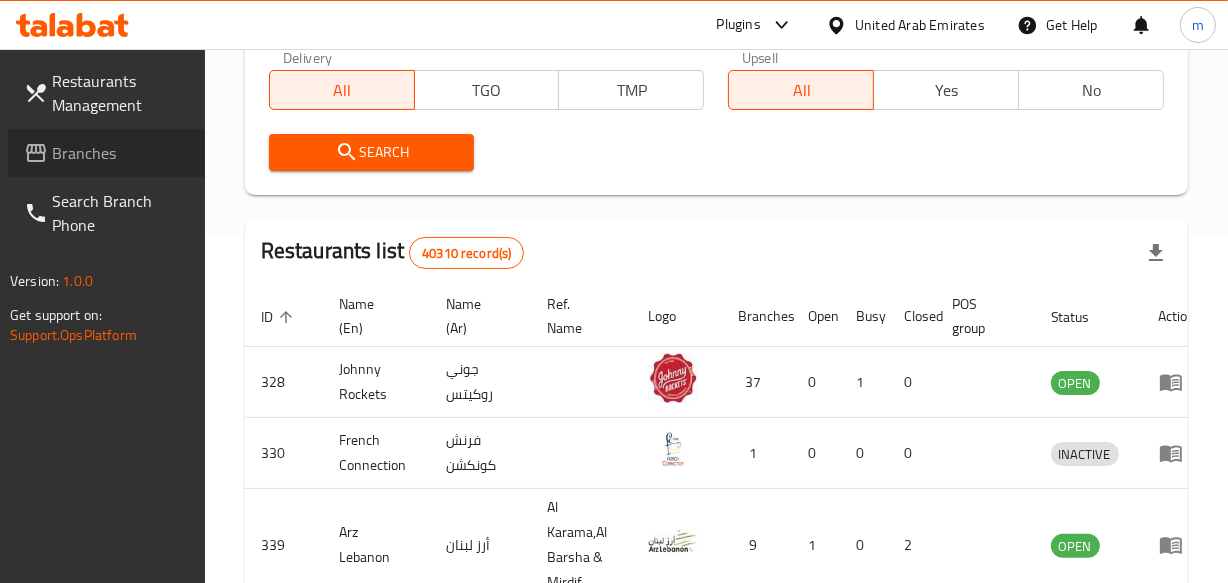 click on "Branches" at bounding box center (120, 153) 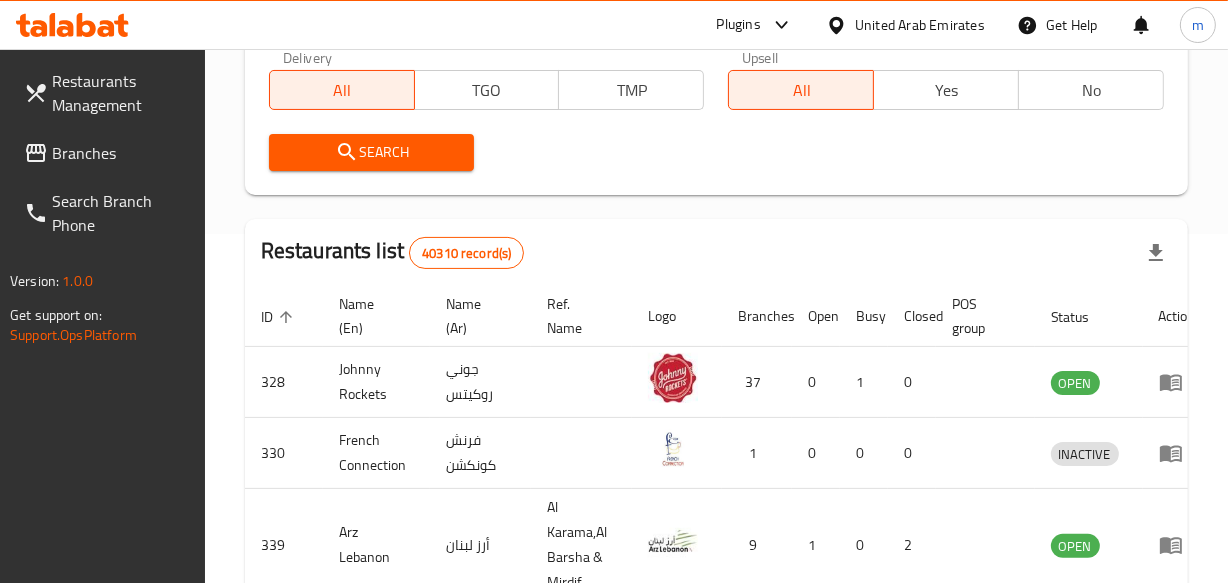 scroll, scrollTop: 354, scrollLeft: 0, axis: vertical 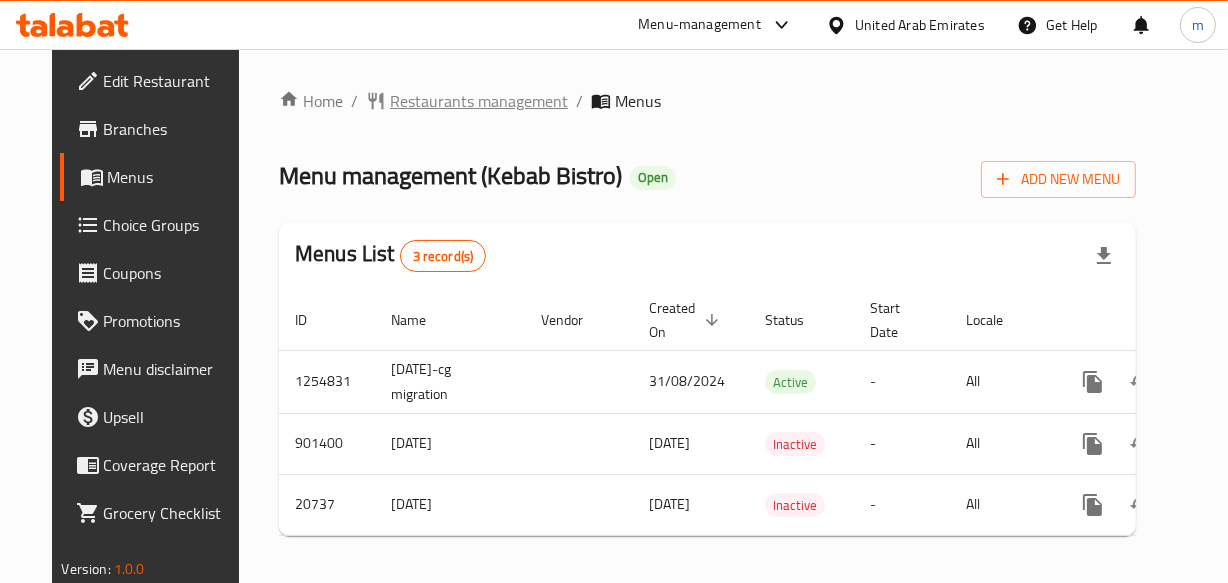 click on "Restaurants management" at bounding box center [479, 101] 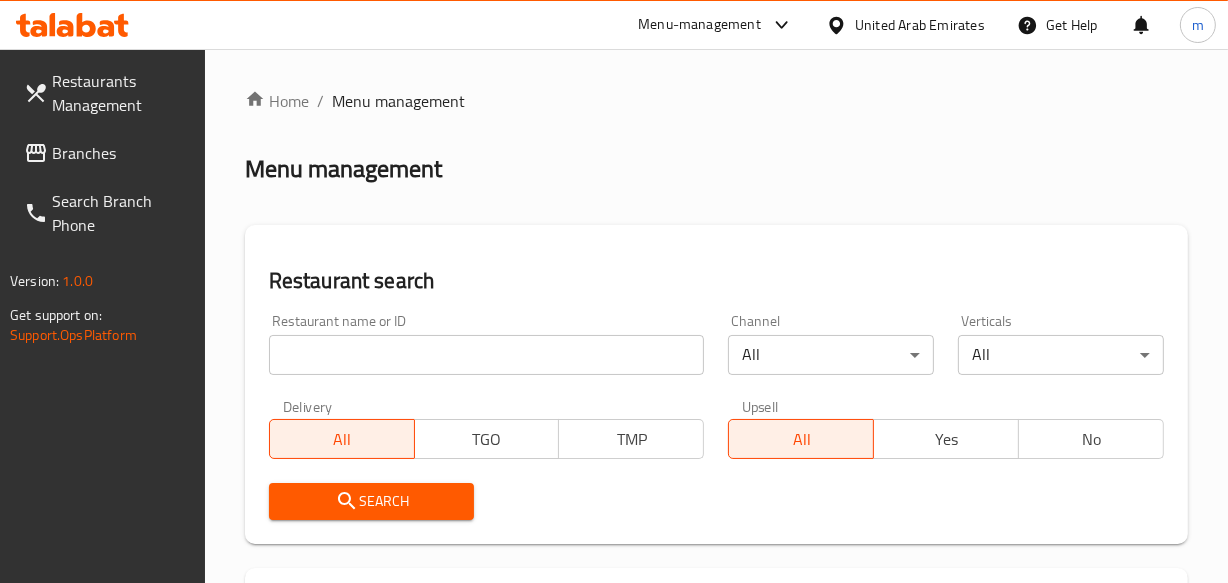 click at bounding box center (487, 355) 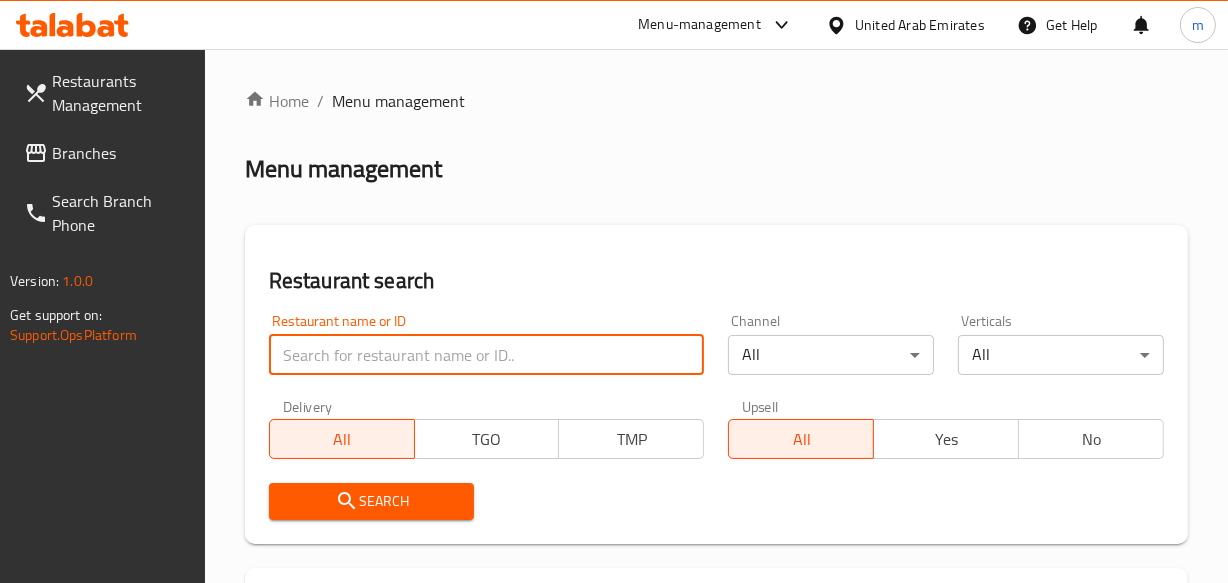 paste on "10906" 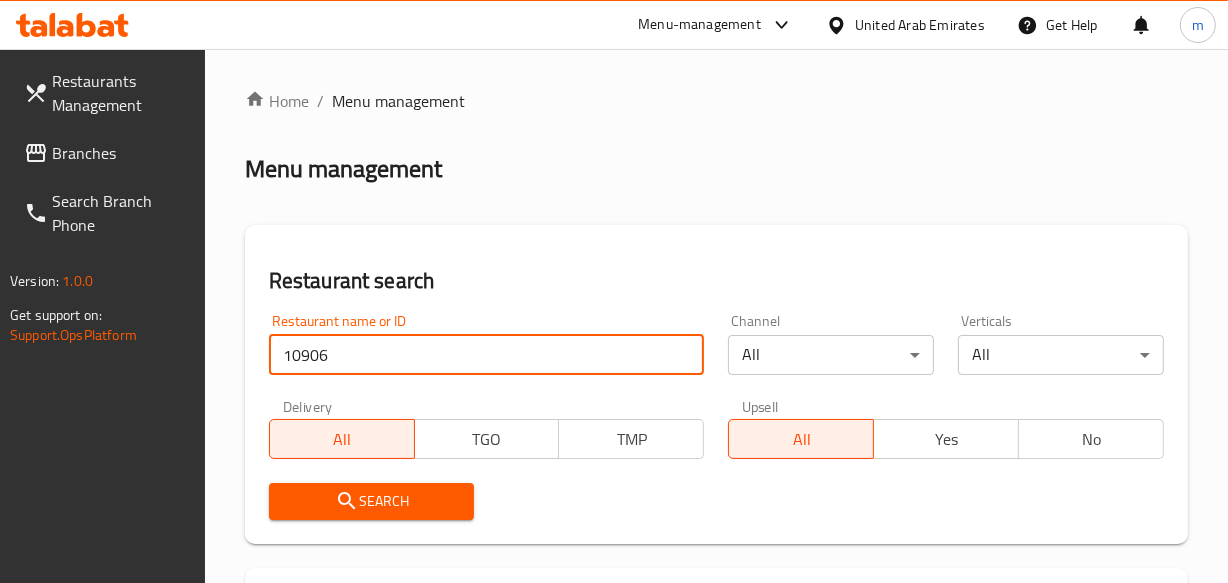 type on "10906" 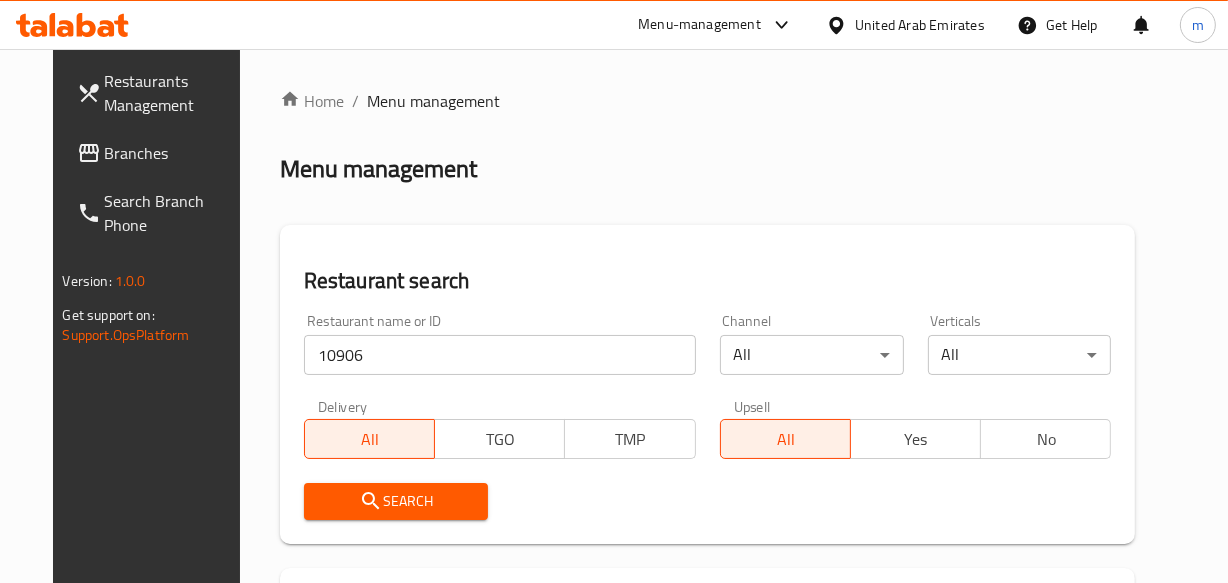 scroll, scrollTop: 285, scrollLeft: 0, axis: vertical 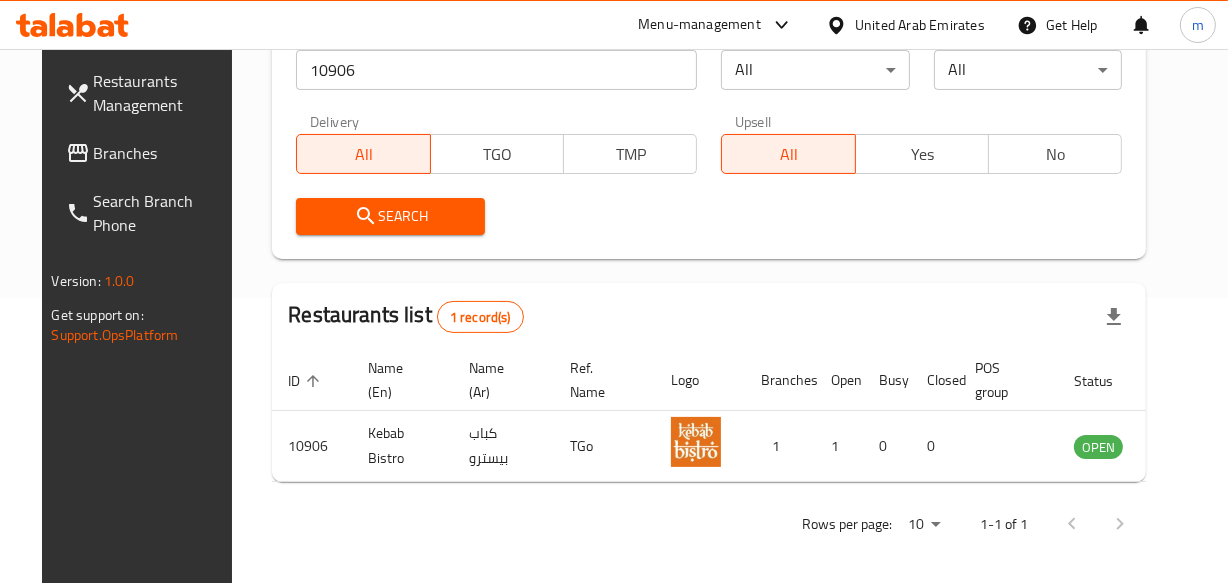 click on "Branches" at bounding box center [162, 153] 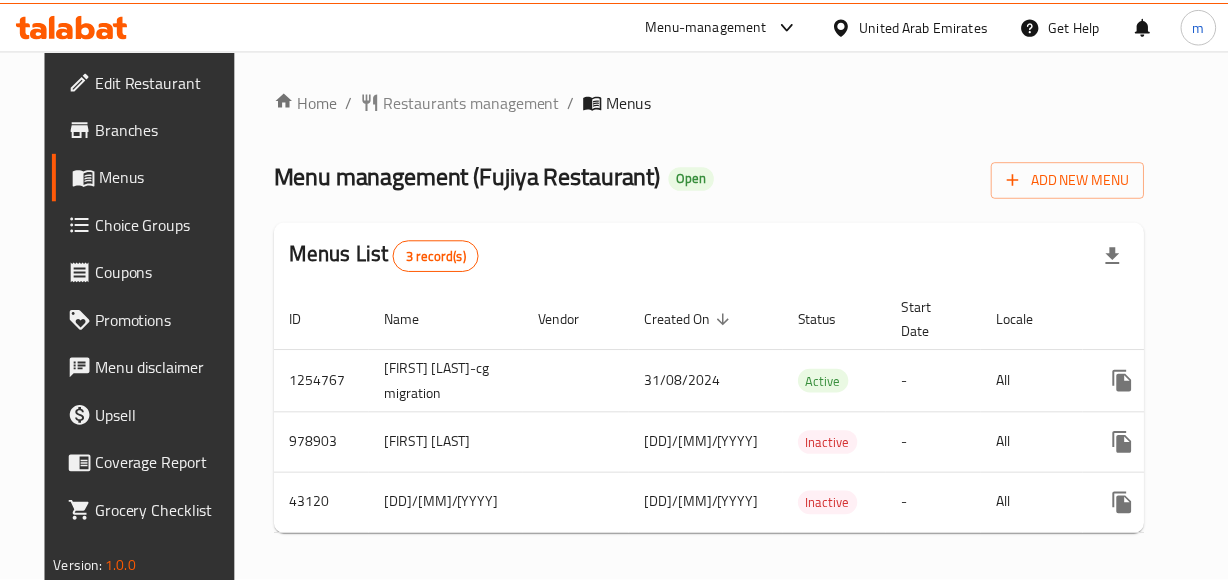 scroll, scrollTop: 0, scrollLeft: 0, axis: both 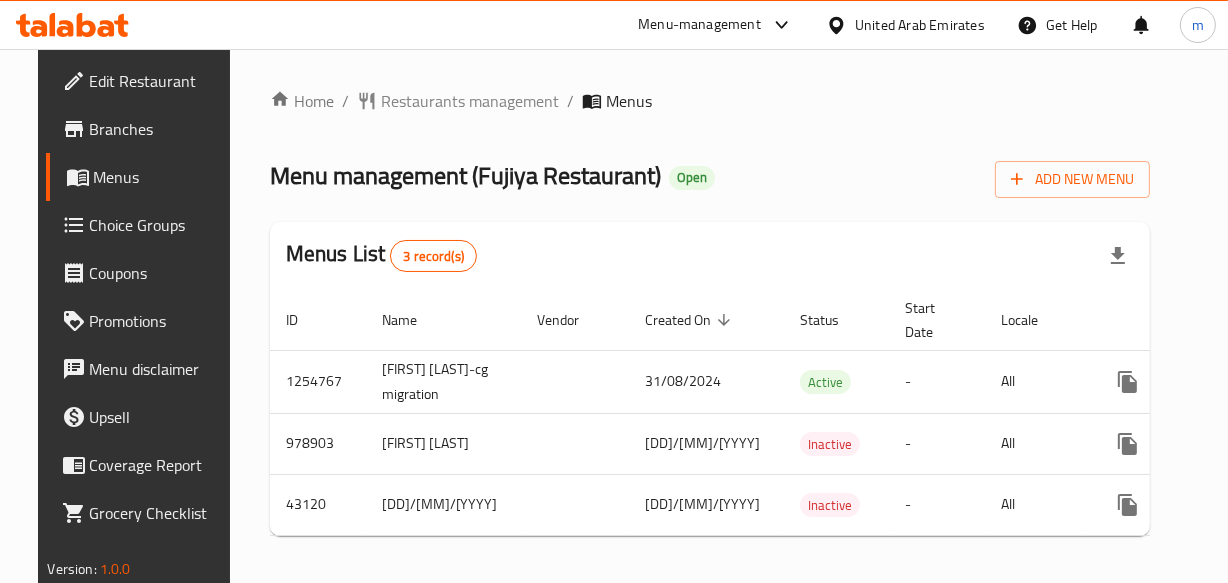 click on "Restaurants management" at bounding box center [470, 101] 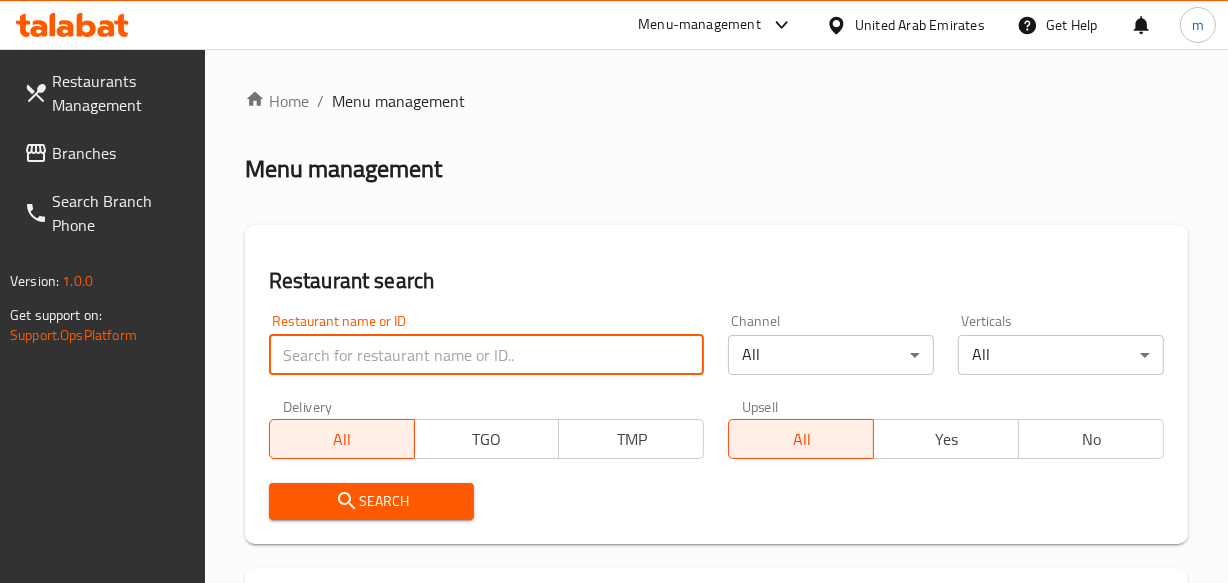 click at bounding box center (487, 355) 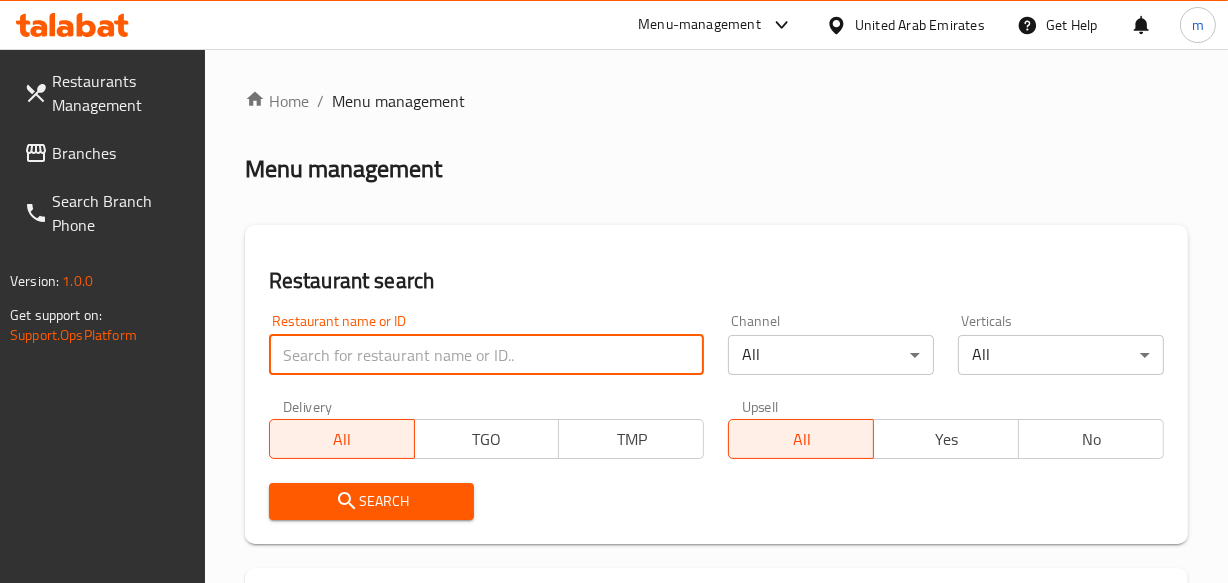 paste on "22349" 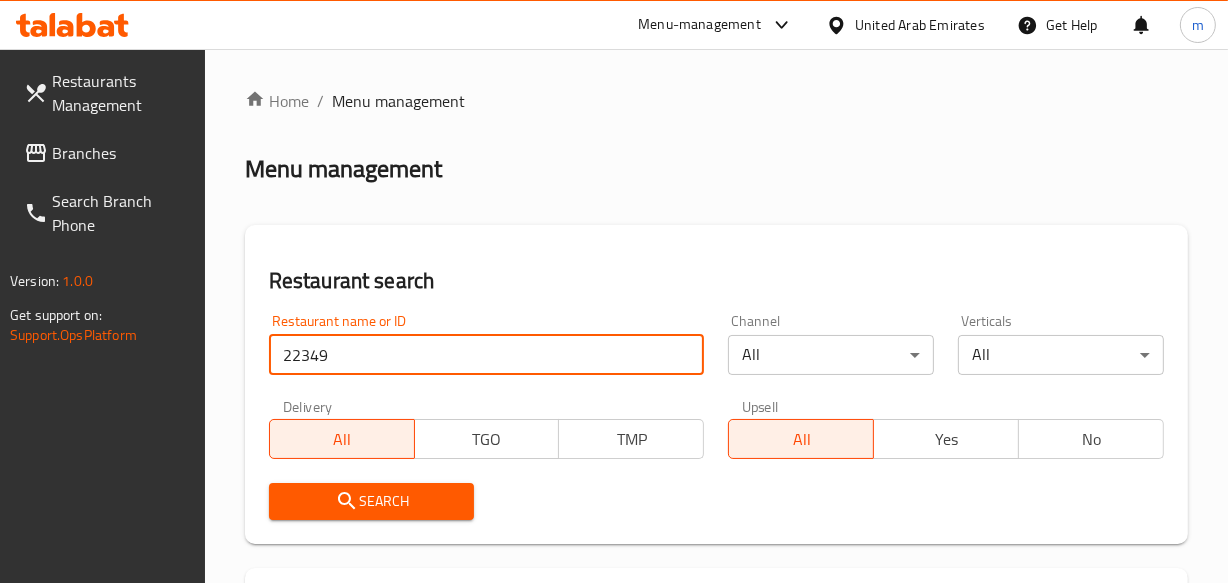 type on "22349" 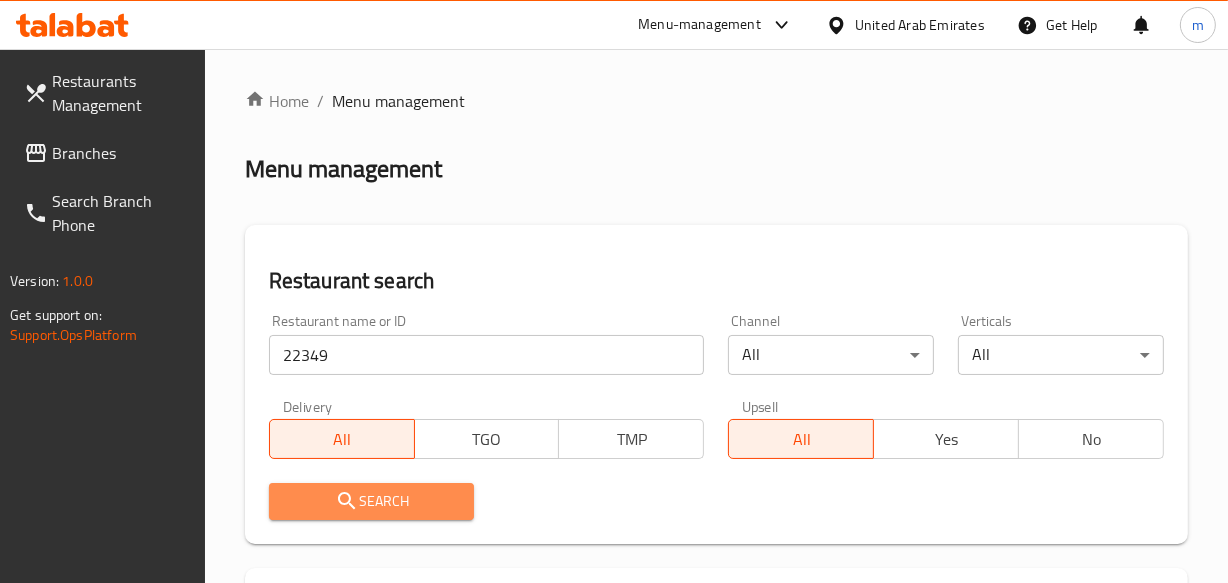 click on "Search" at bounding box center [372, 501] 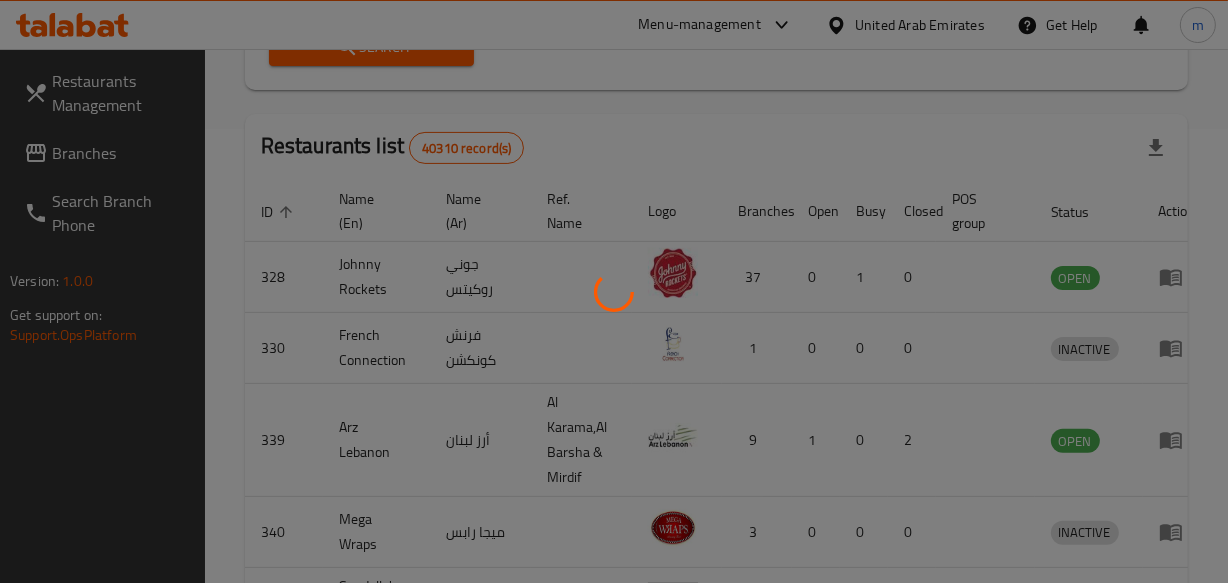 scroll, scrollTop: 323, scrollLeft: 0, axis: vertical 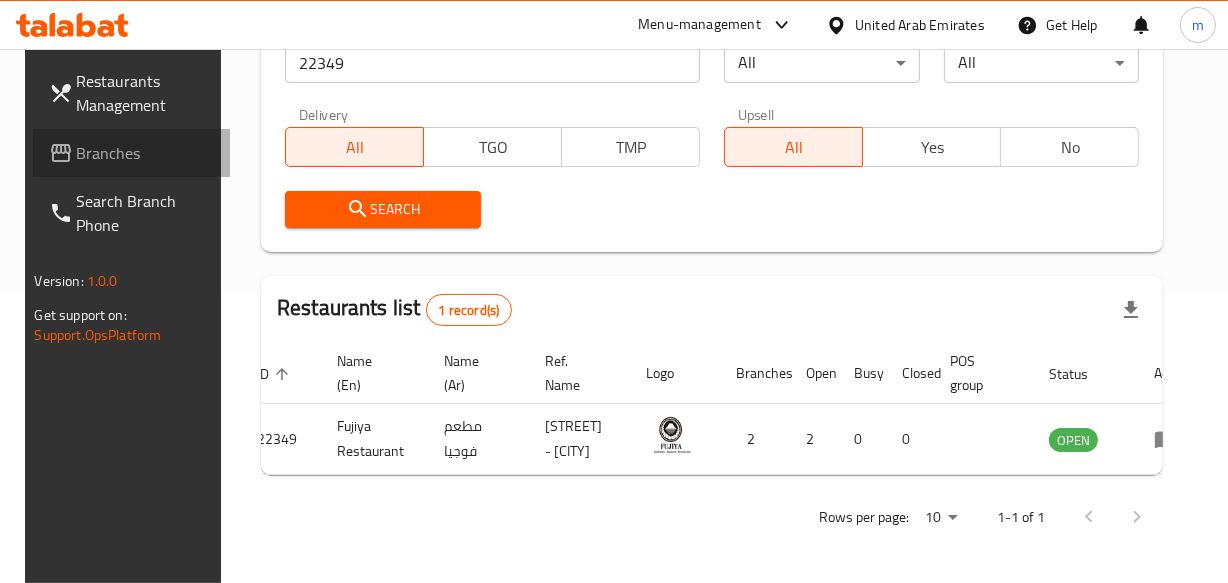 click on "Branches" at bounding box center [145, 153] 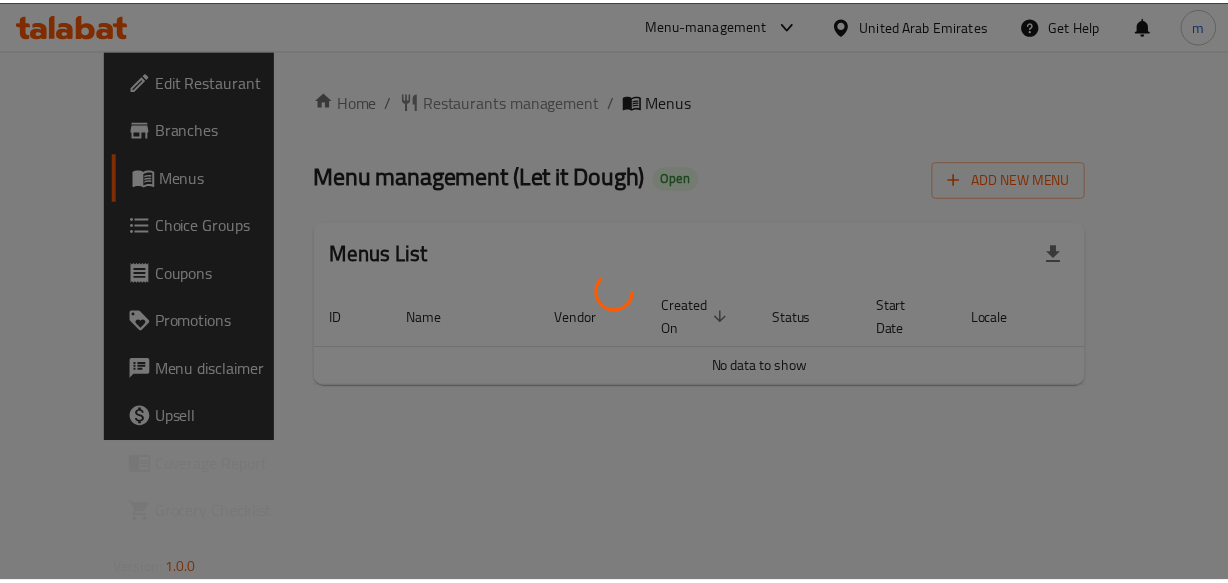 scroll, scrollTop: 0, scrollLeft: 0, axis: both 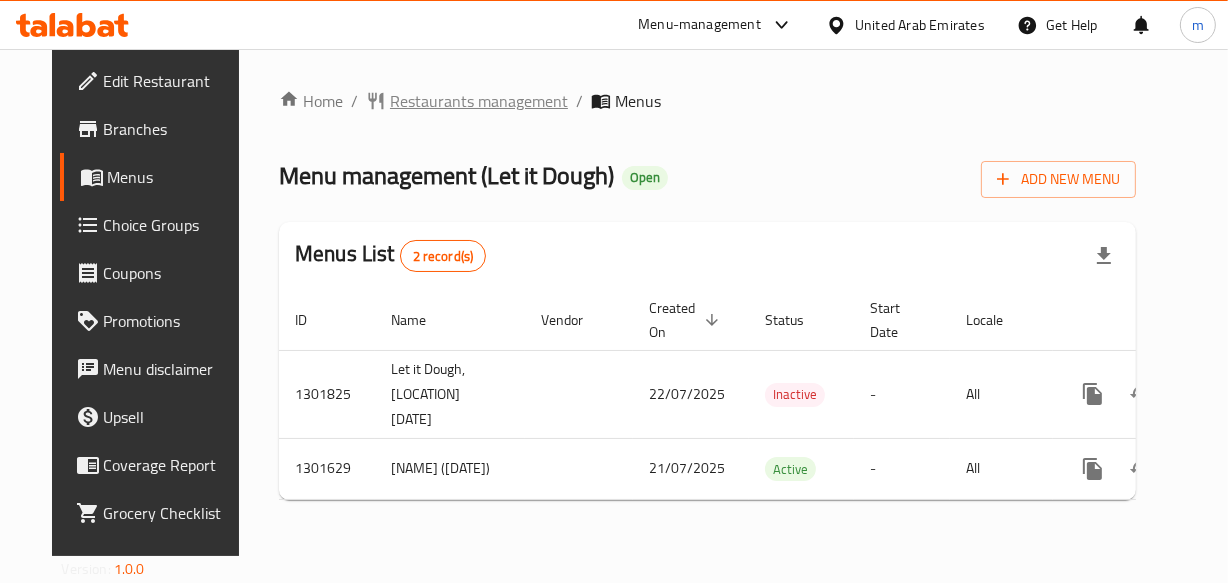 click on "Restaurants management" at bounding box center [479, 101] 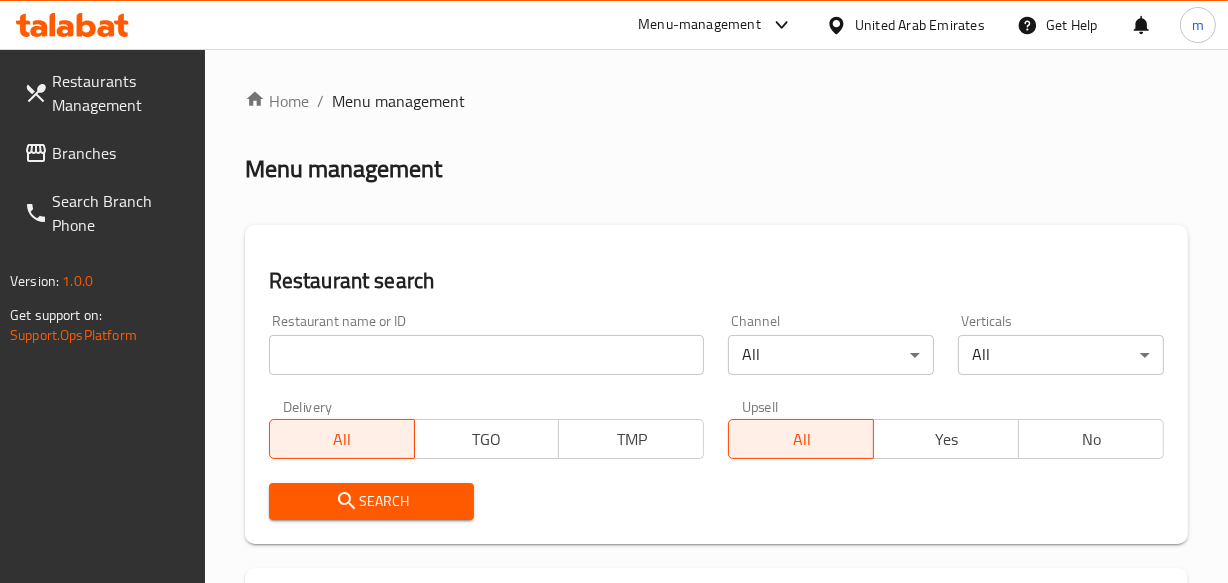 click at bounding box center [487, 355] 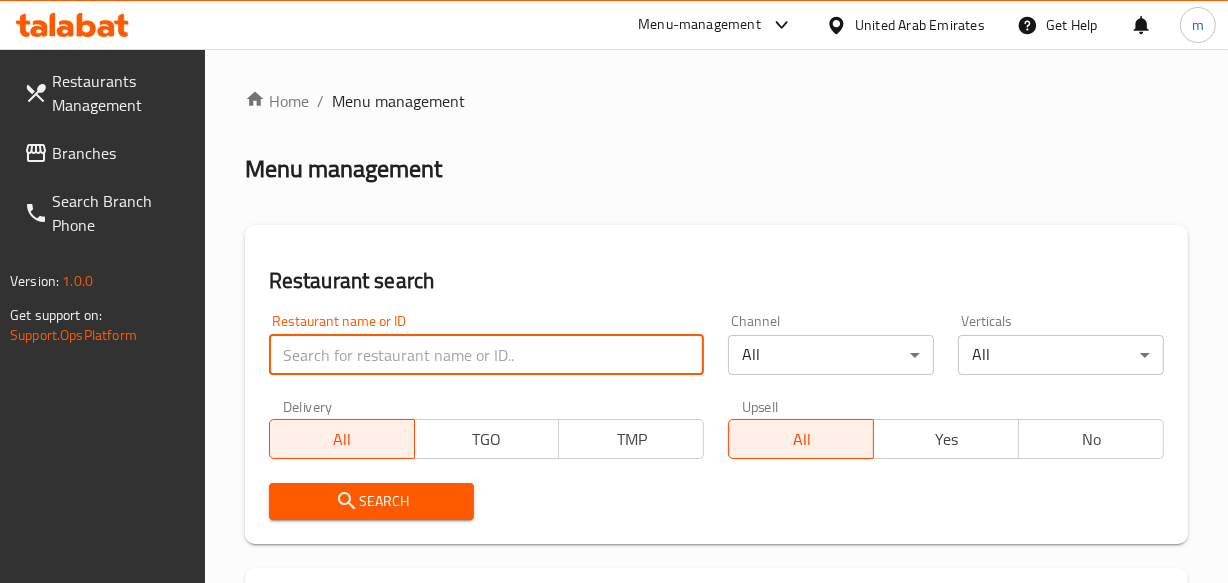 paste on "702085" 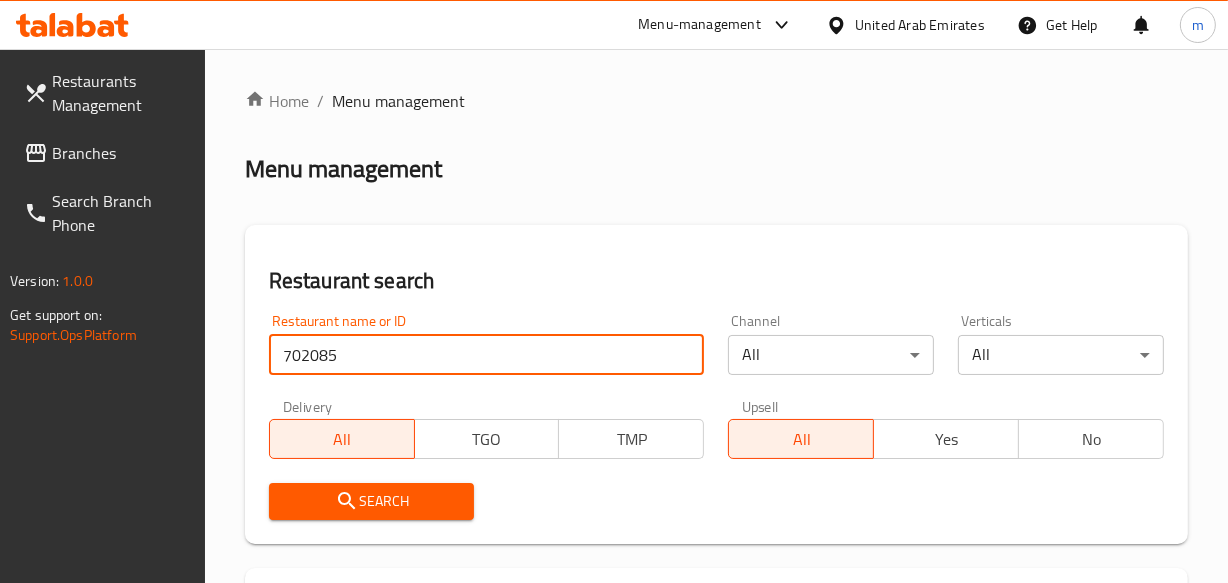 scroll, scrollTop: 363, scrollLeft: 0, axis: vertical 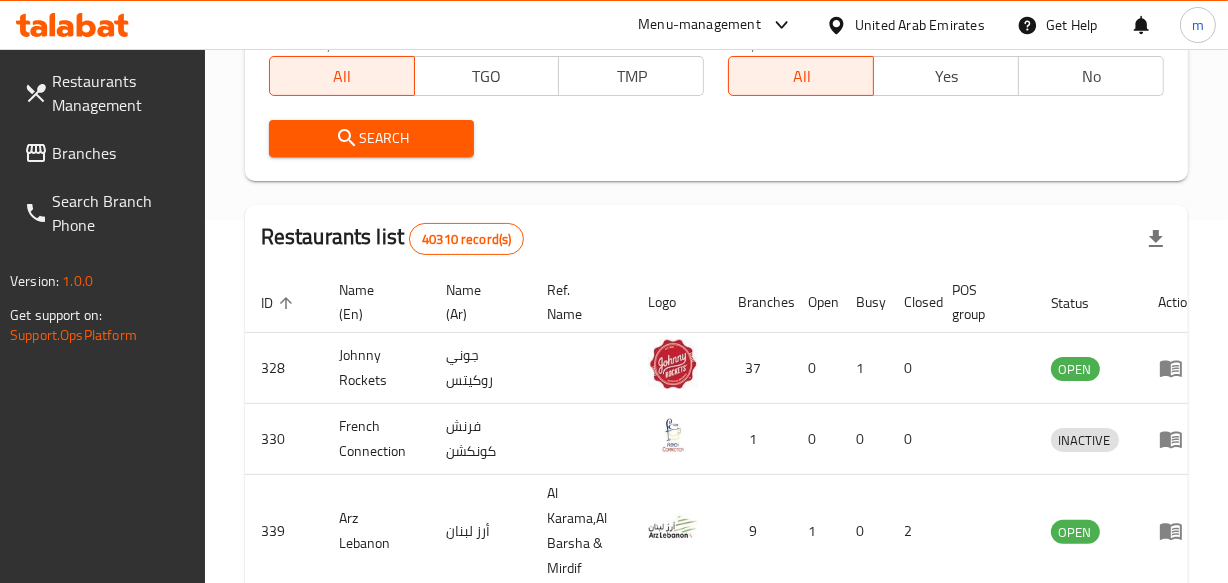 type on "702085" 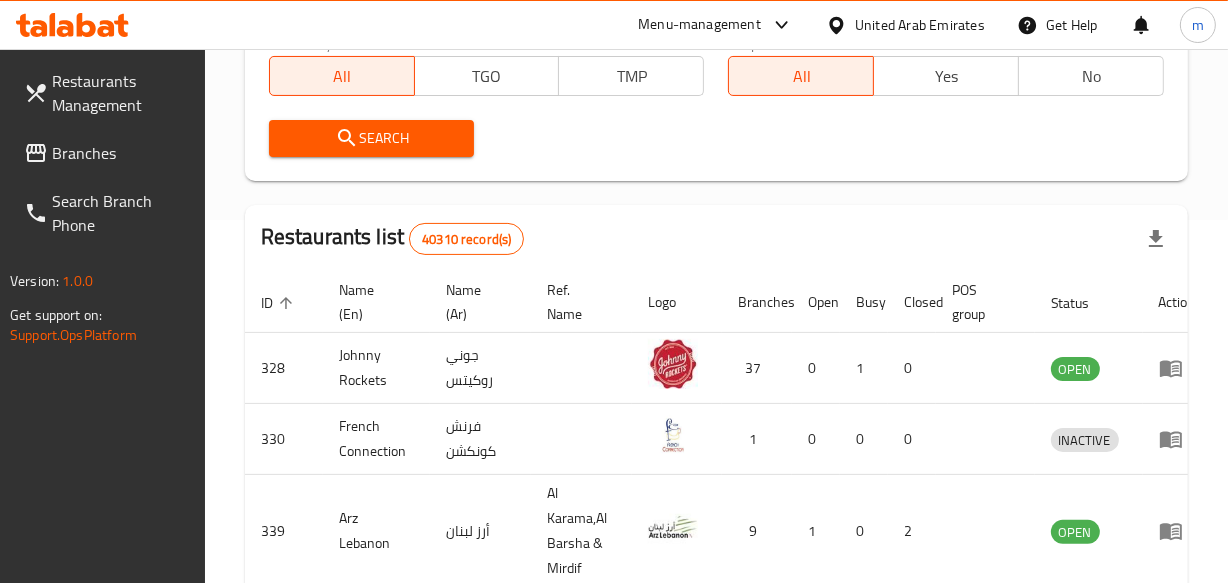 click on "Search" at bounding box center [372, 138] 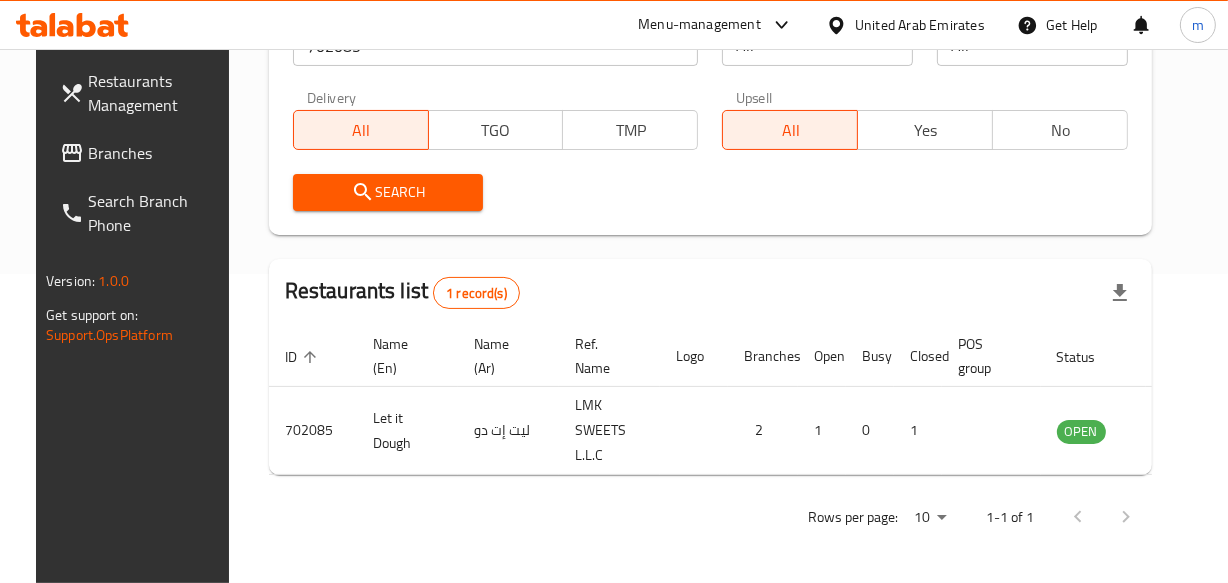 scroll, scrollTop: 323, scrollLeft: 0, axis: vertical 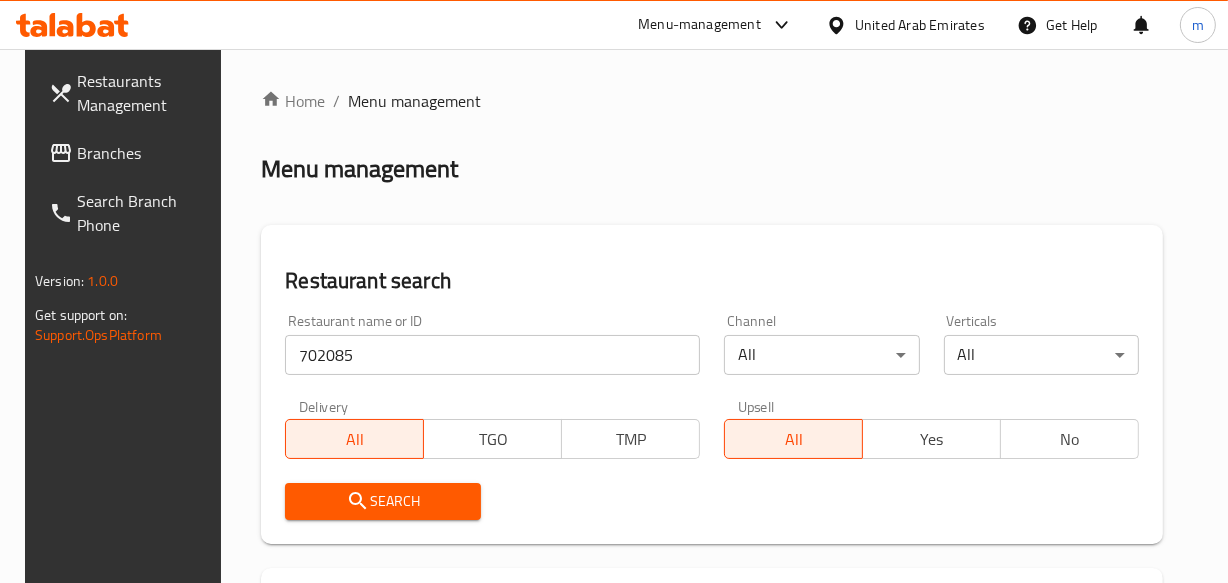 click on "Branches" at bounding box center (145, 153) 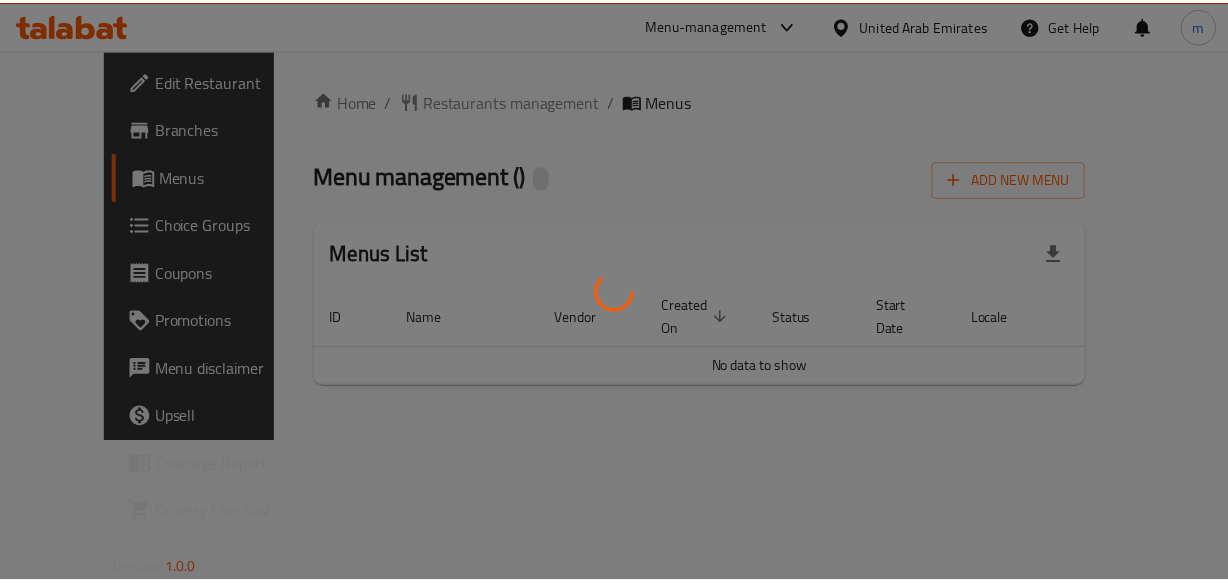scroll, scrollTop: 0, scrollLeft: 0, axis: both 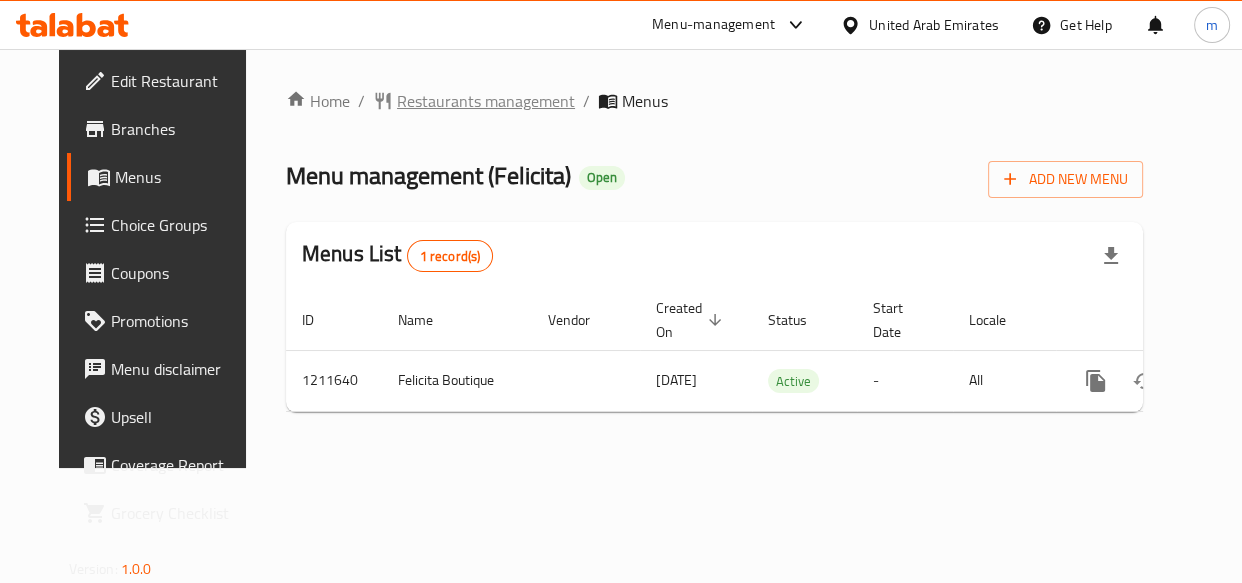 click on "Restaurants management" at bounding box center [486, 101] 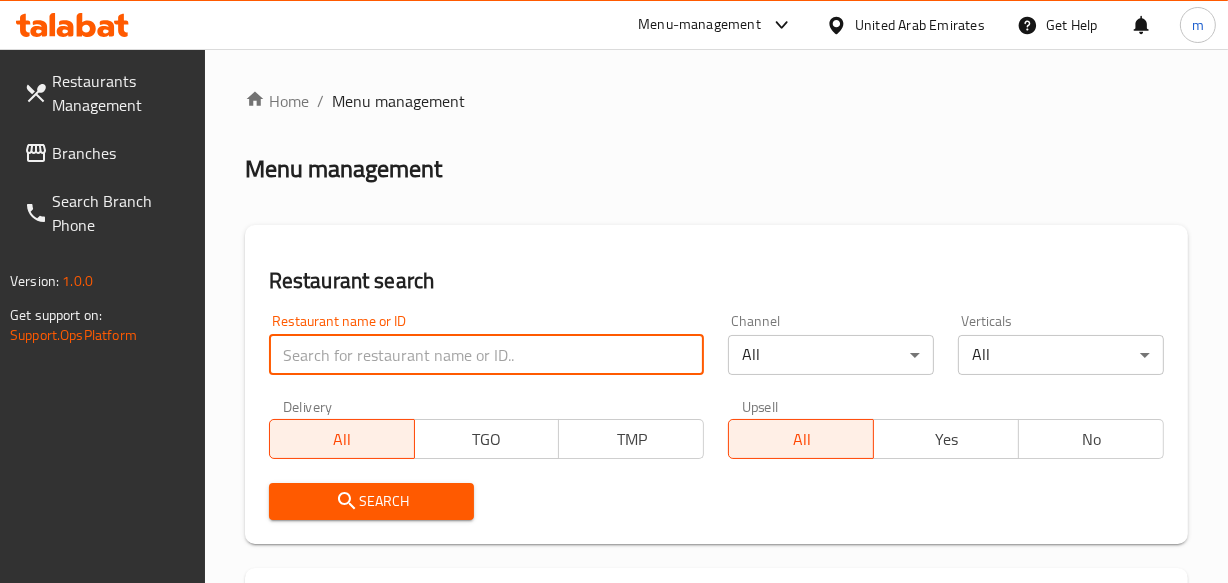 click at bounding box center (487, 355) 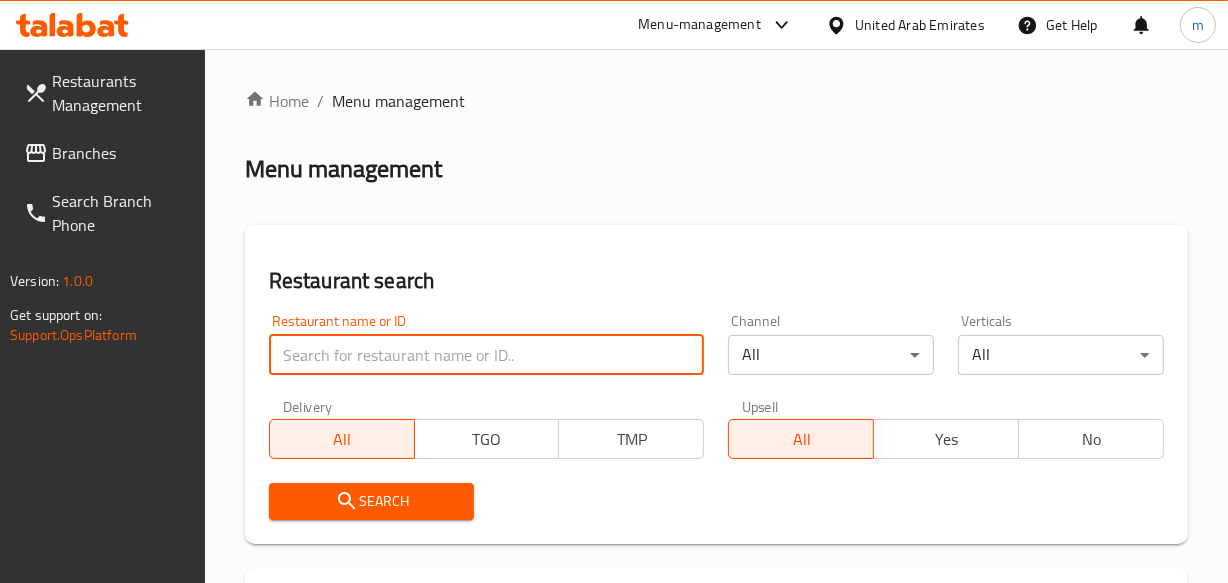 paste on "671410" 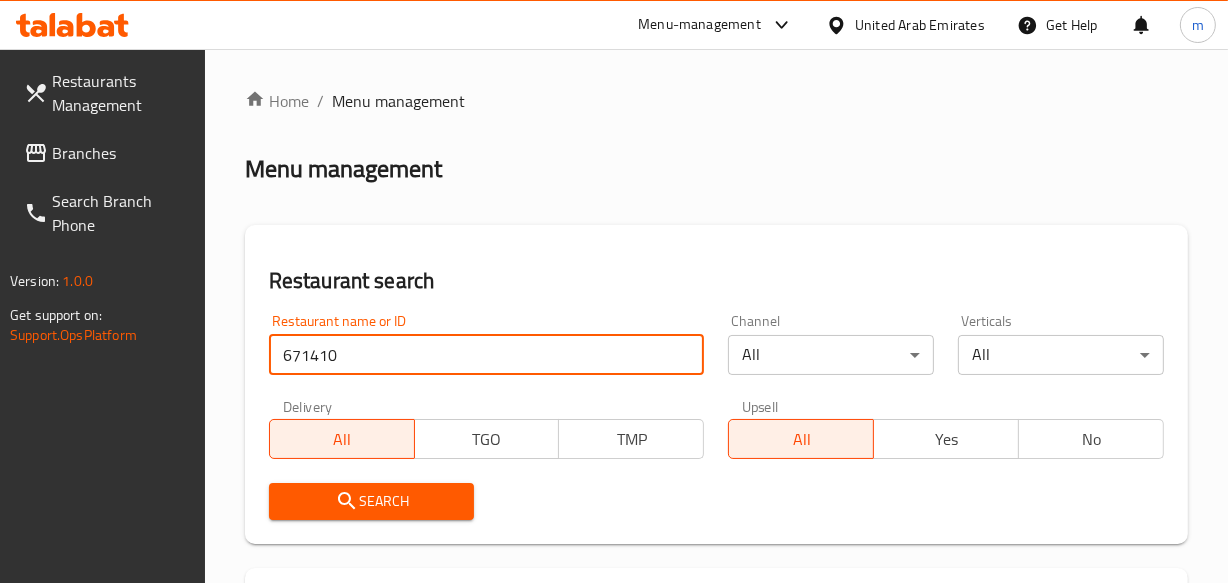 type on "671410" 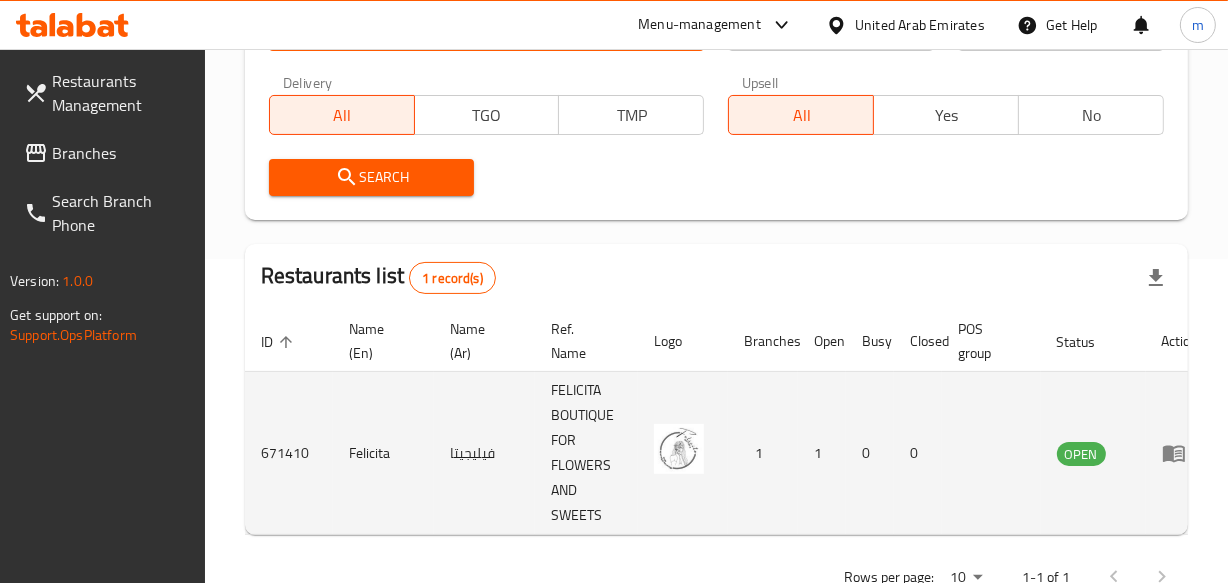 scroll, scrollTop: 399, scrollLeft: 0, axis: vertical 